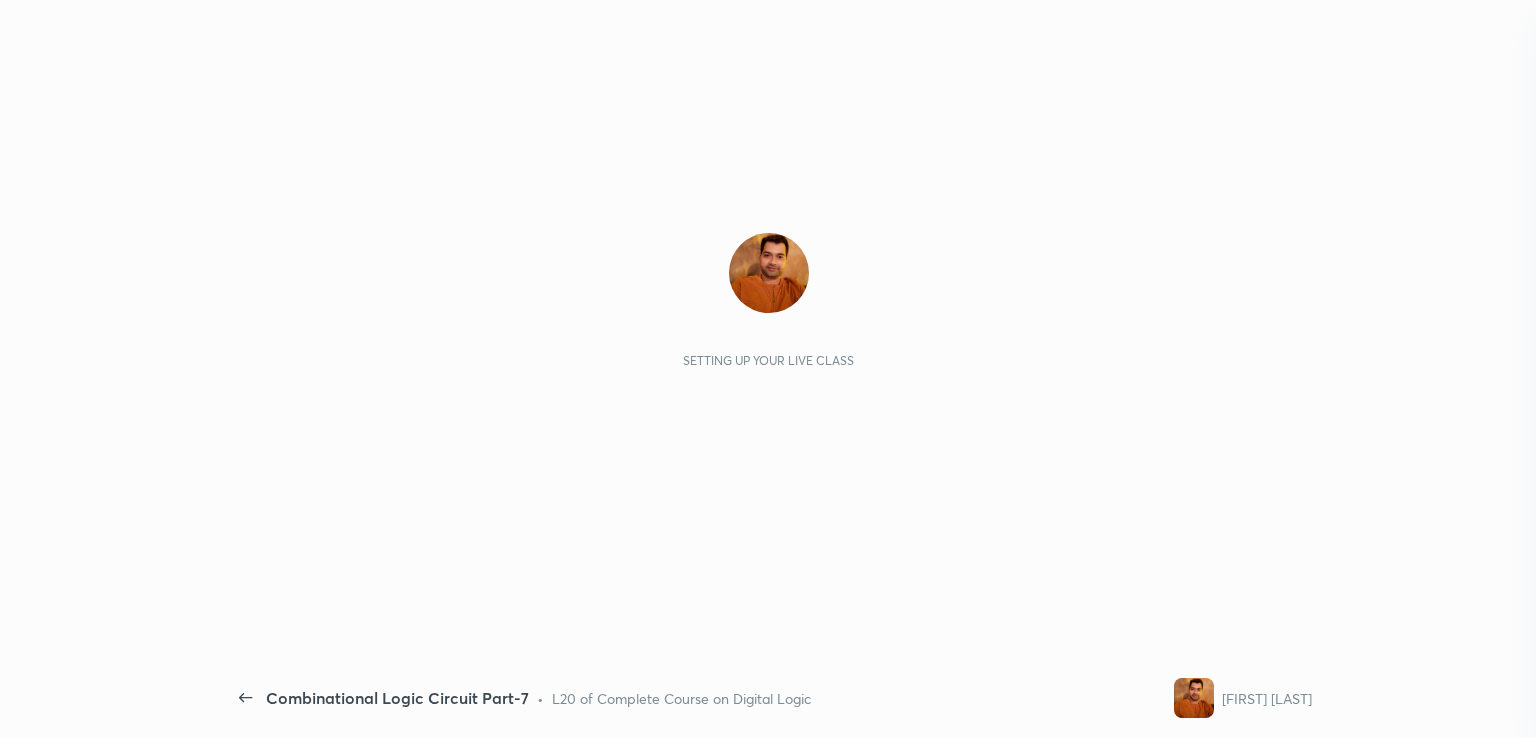 scroll, scrollTop: 0, scrollLeft: 0, axis: both 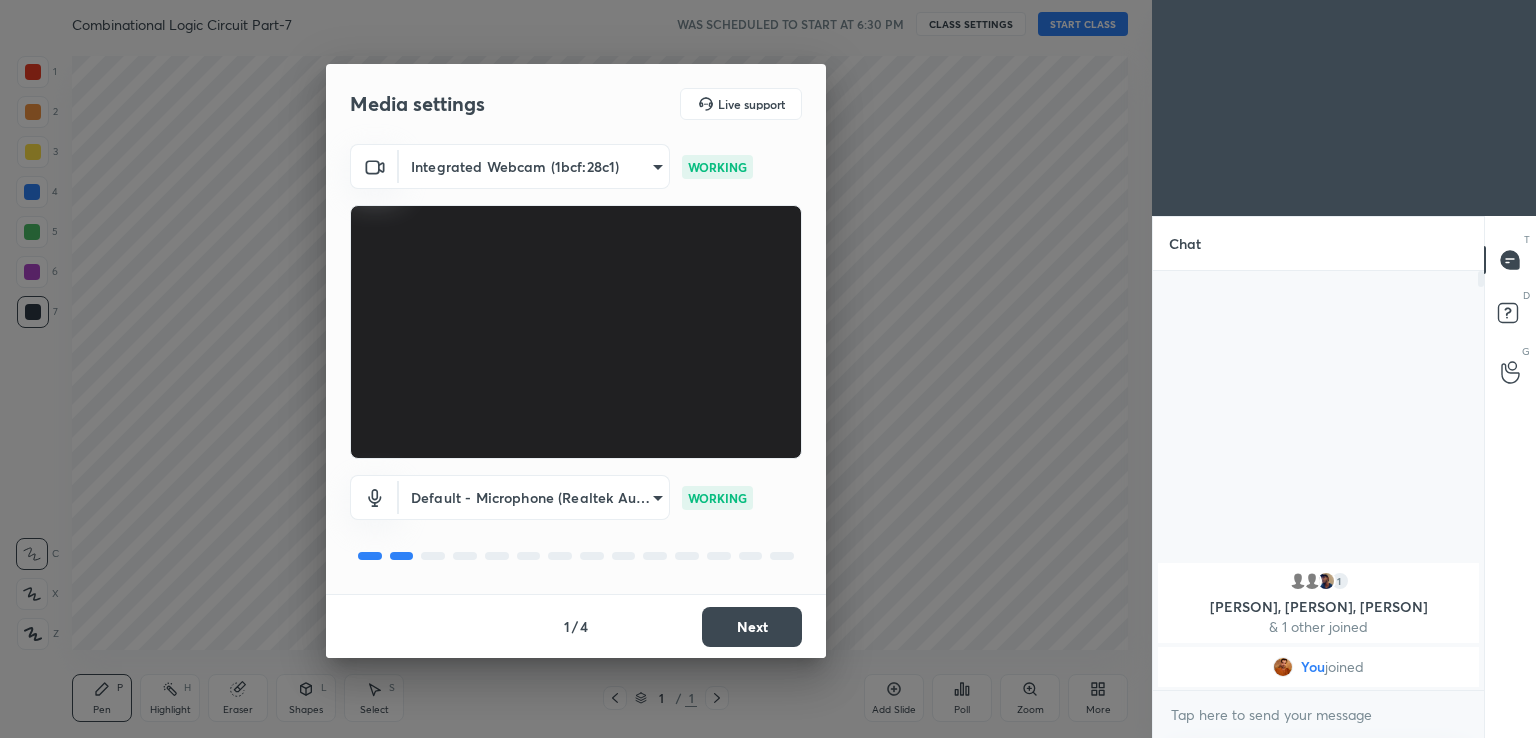 click on "Next" at bounding box center (752, 627) 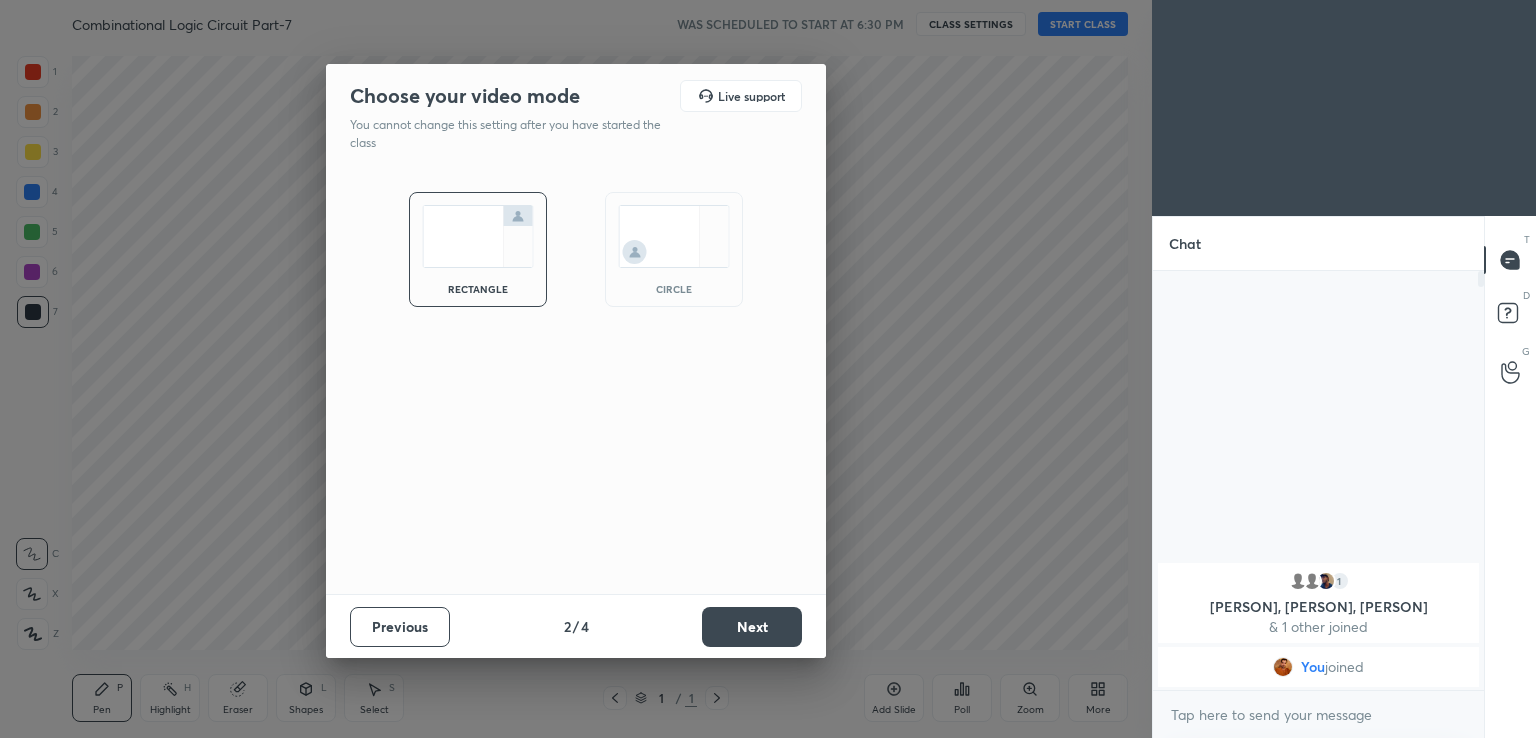 click on "Next" at bounding box center [752, 627] 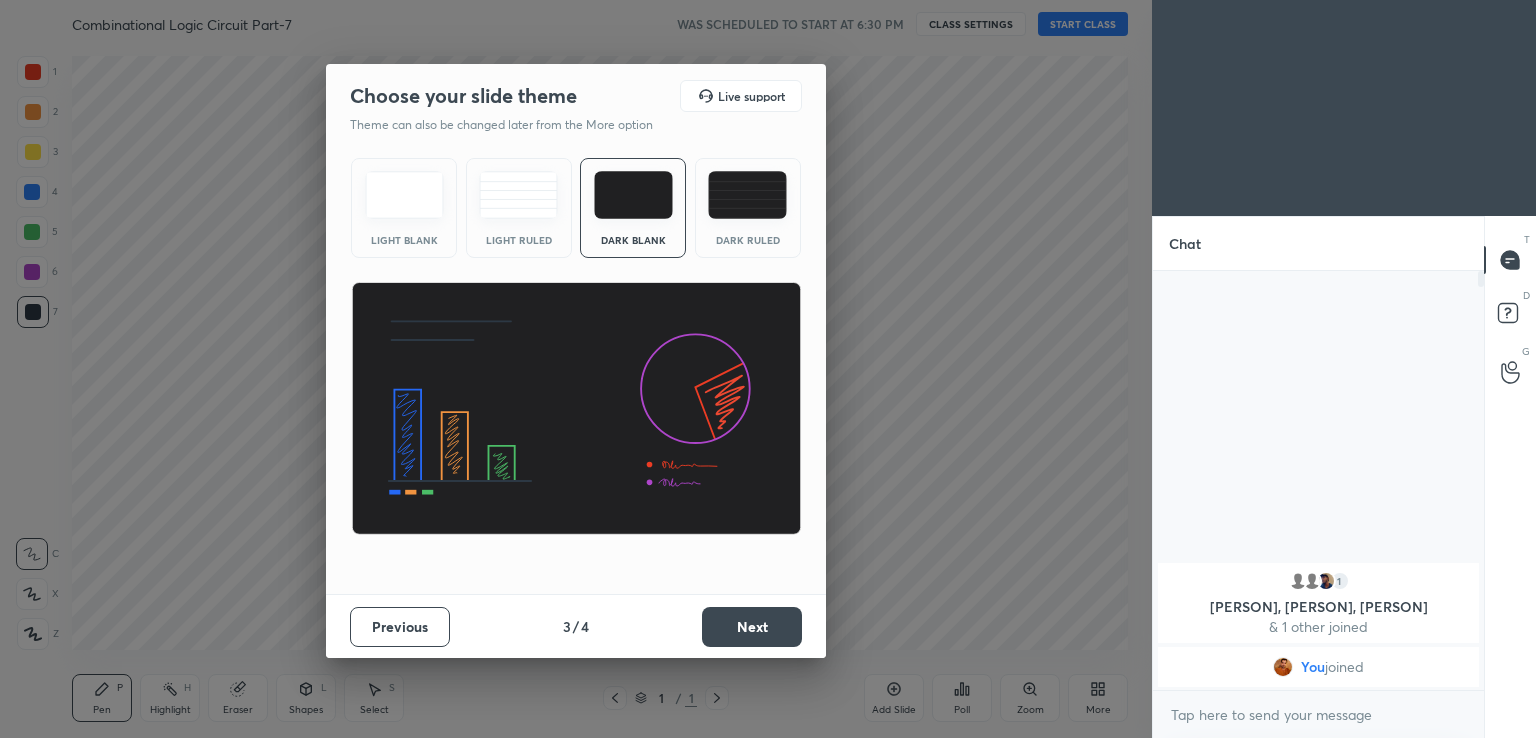 click on "Next" at bounding box center (752, 627) 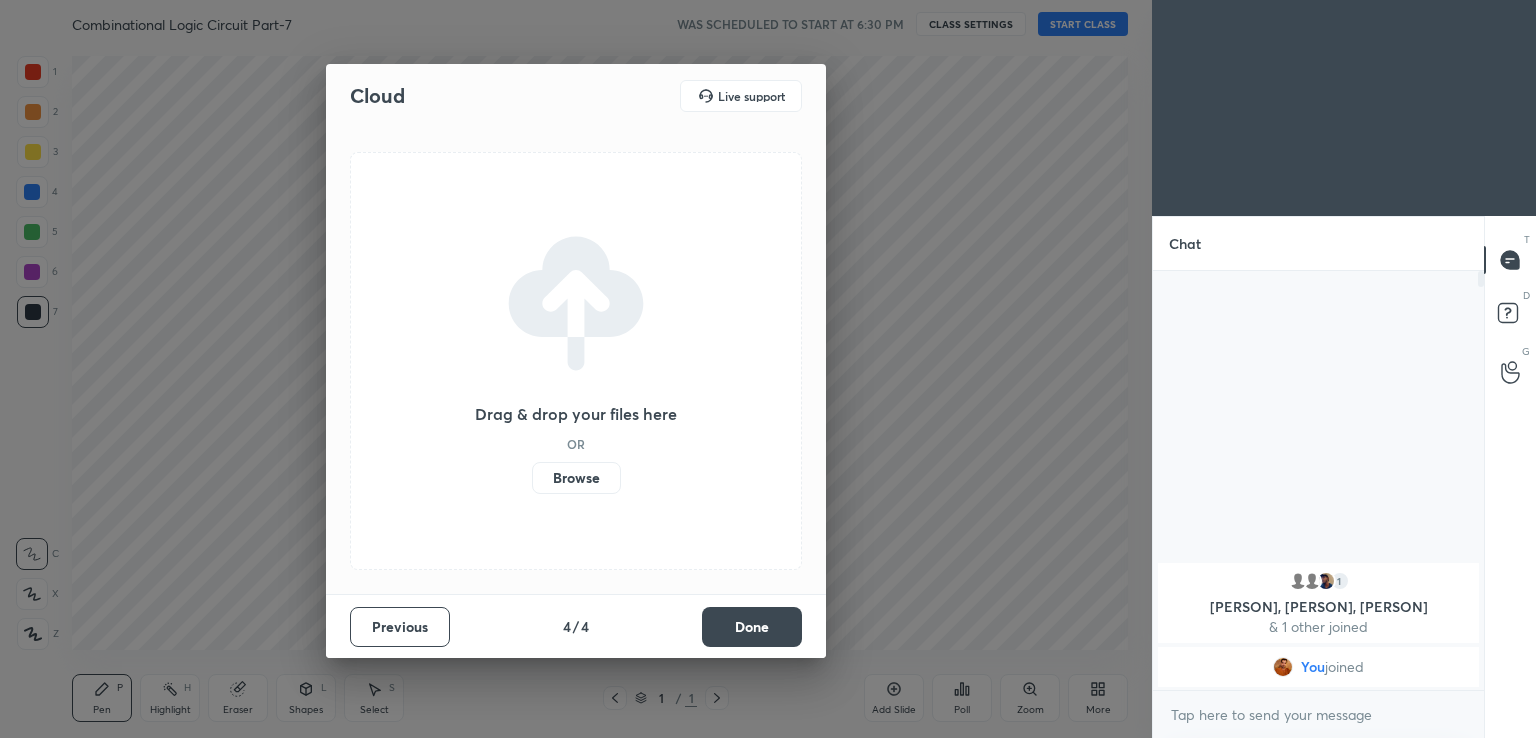 click on "Done" at bounding box center (752, 627) 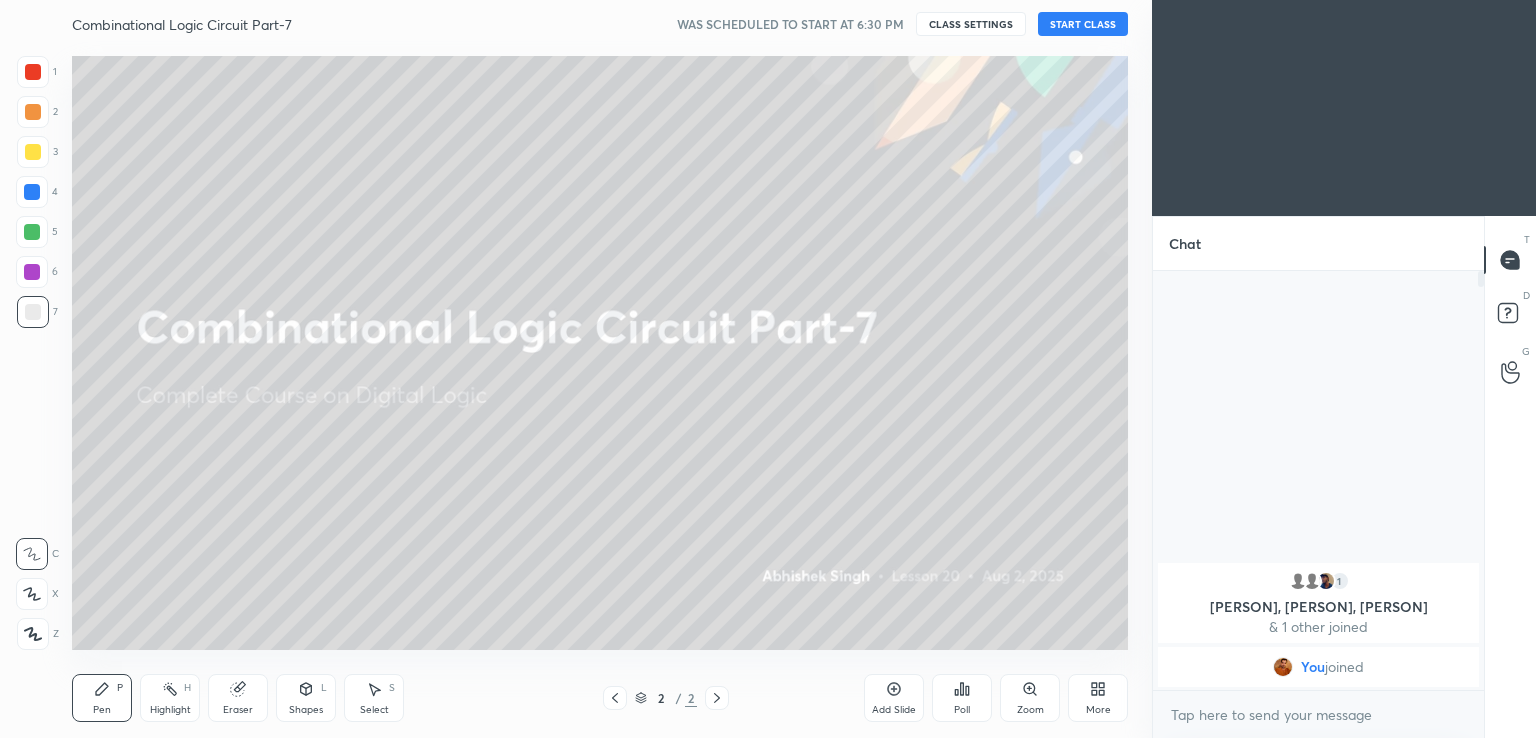 click on "START CLASS" at bounding box center [1083, 24] 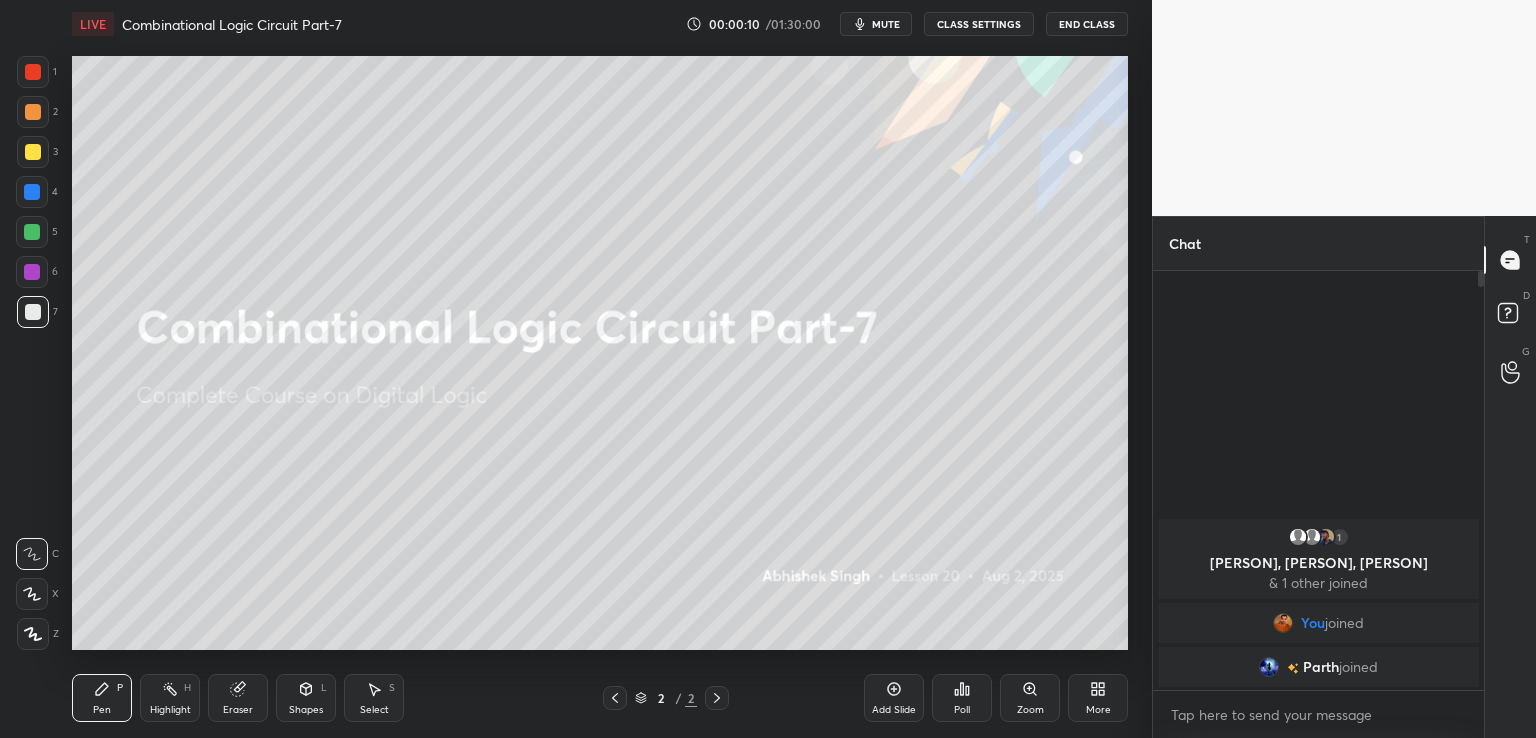 click on "More" at bounding box center [1098, 698] 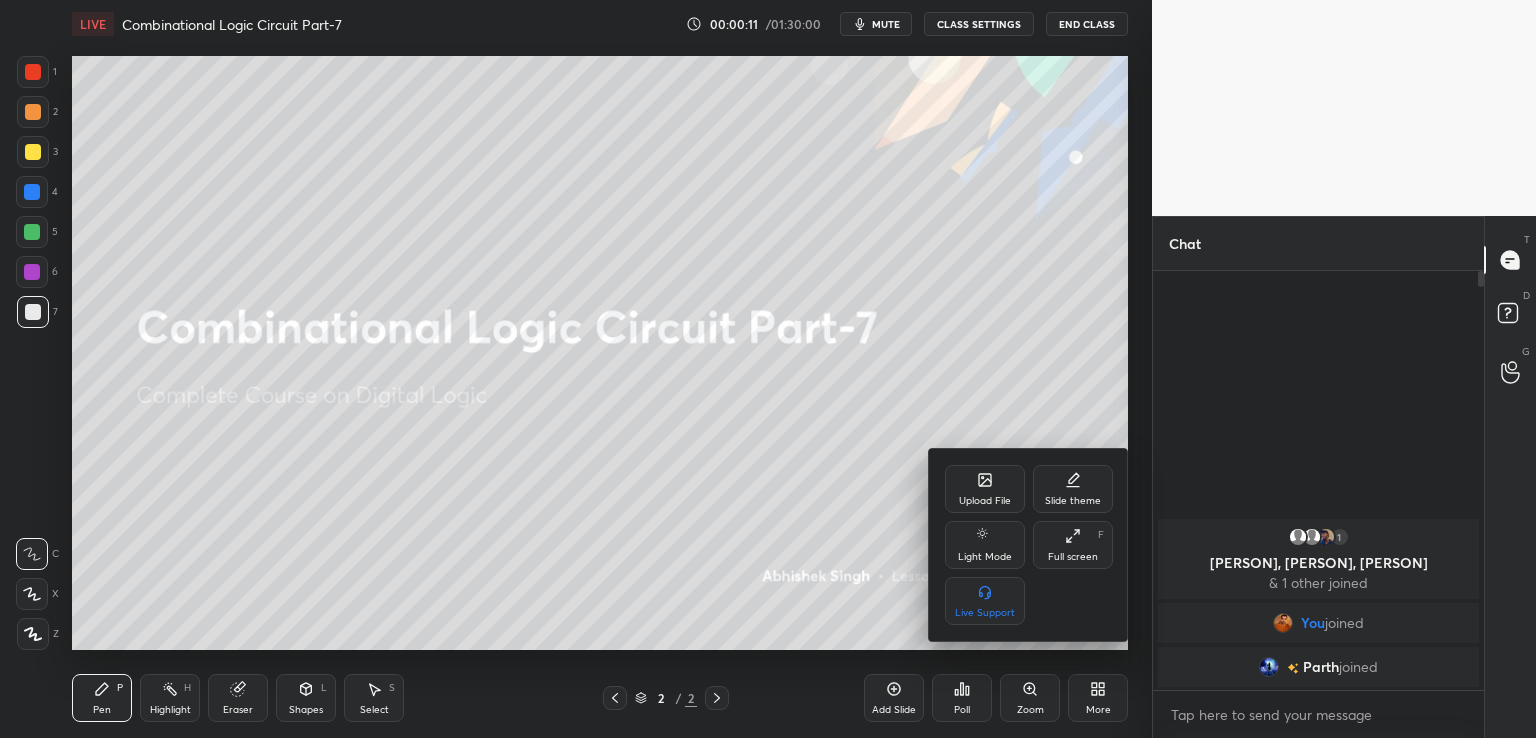 click on "Full screen F" at bounding box center (1073, 545) 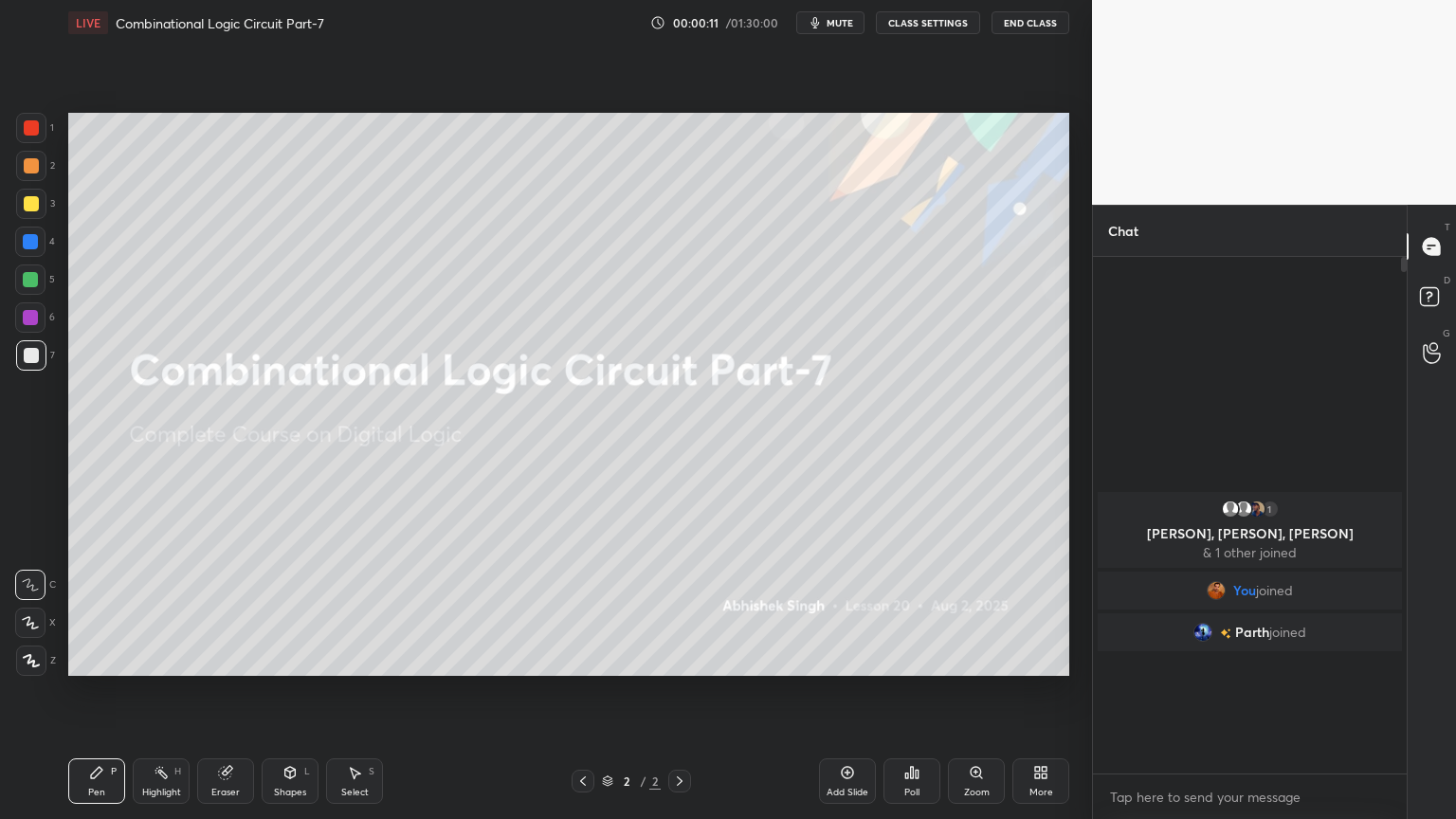 scroll, scrollTop: 94094, scrollLeft: 93776, axis: both 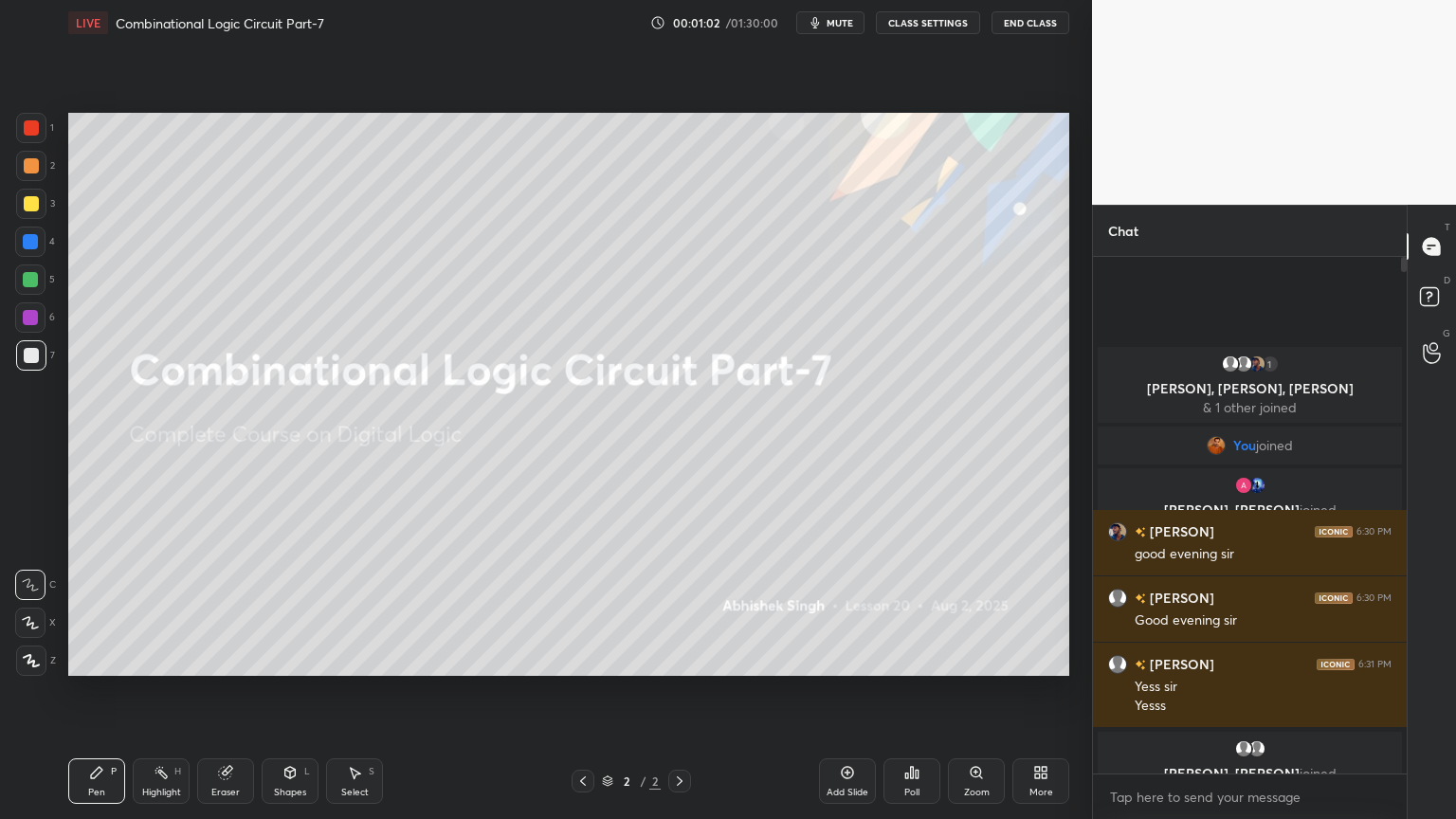 click 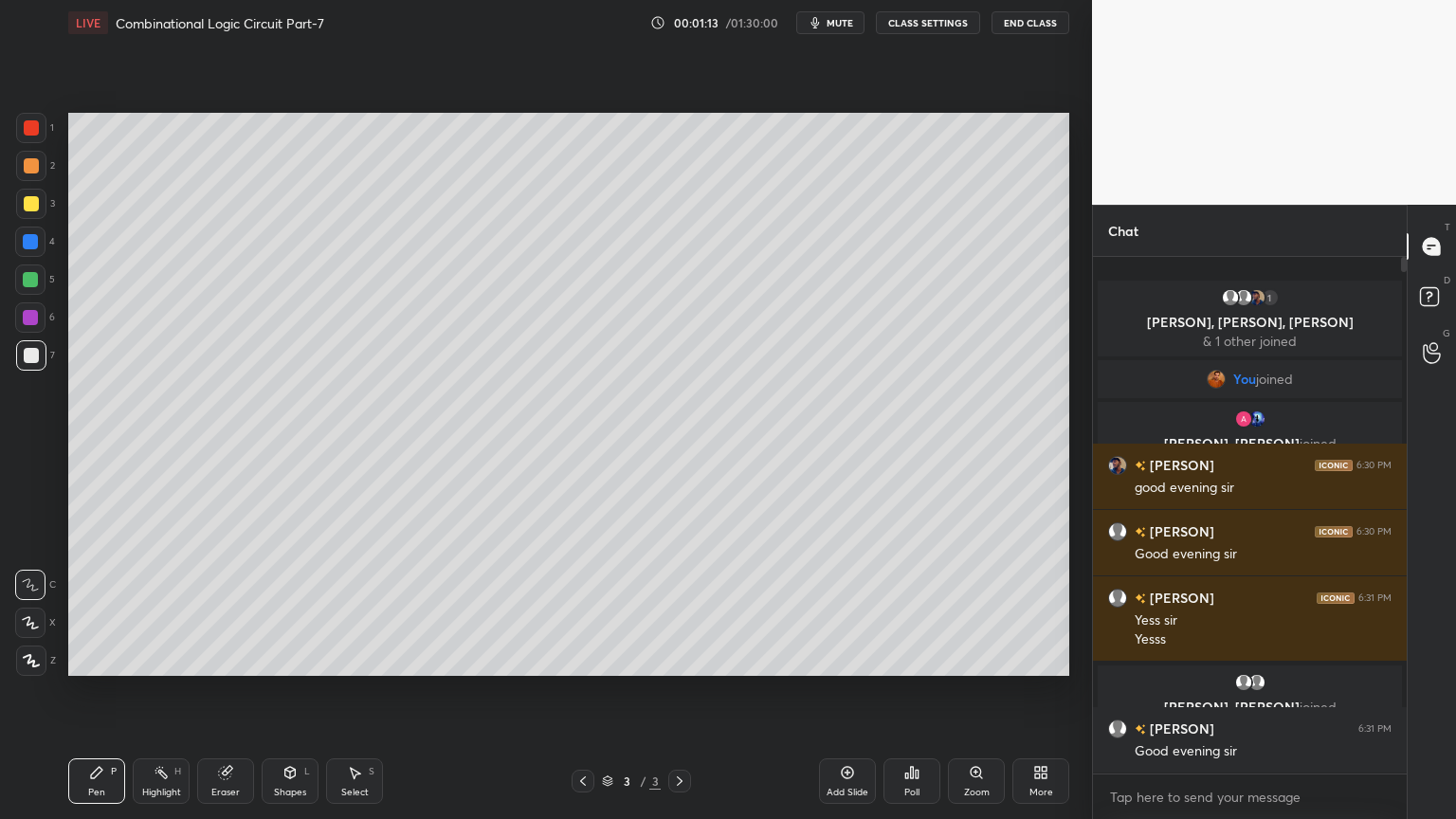 click at bounding box center (31, 166) 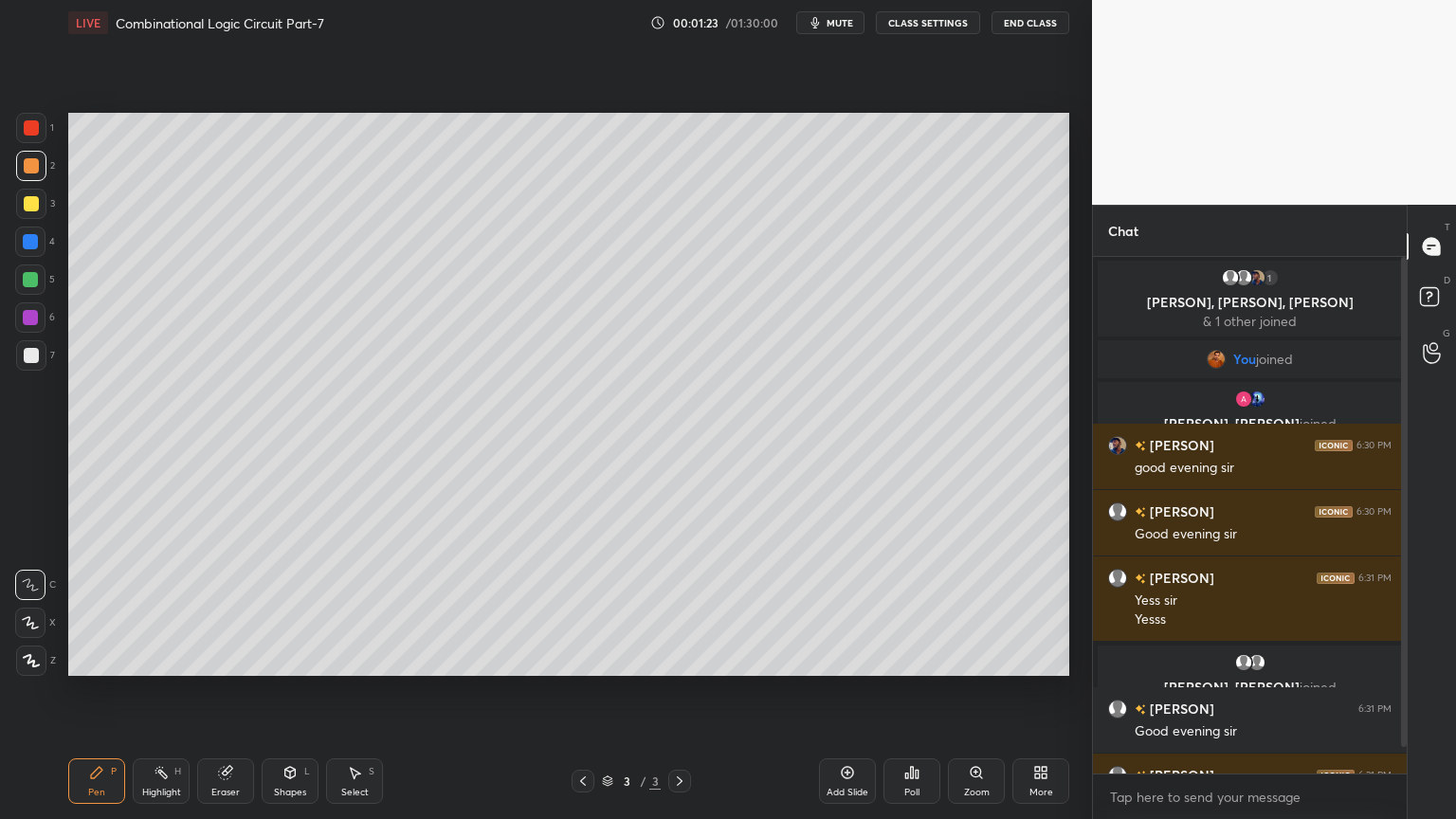 click 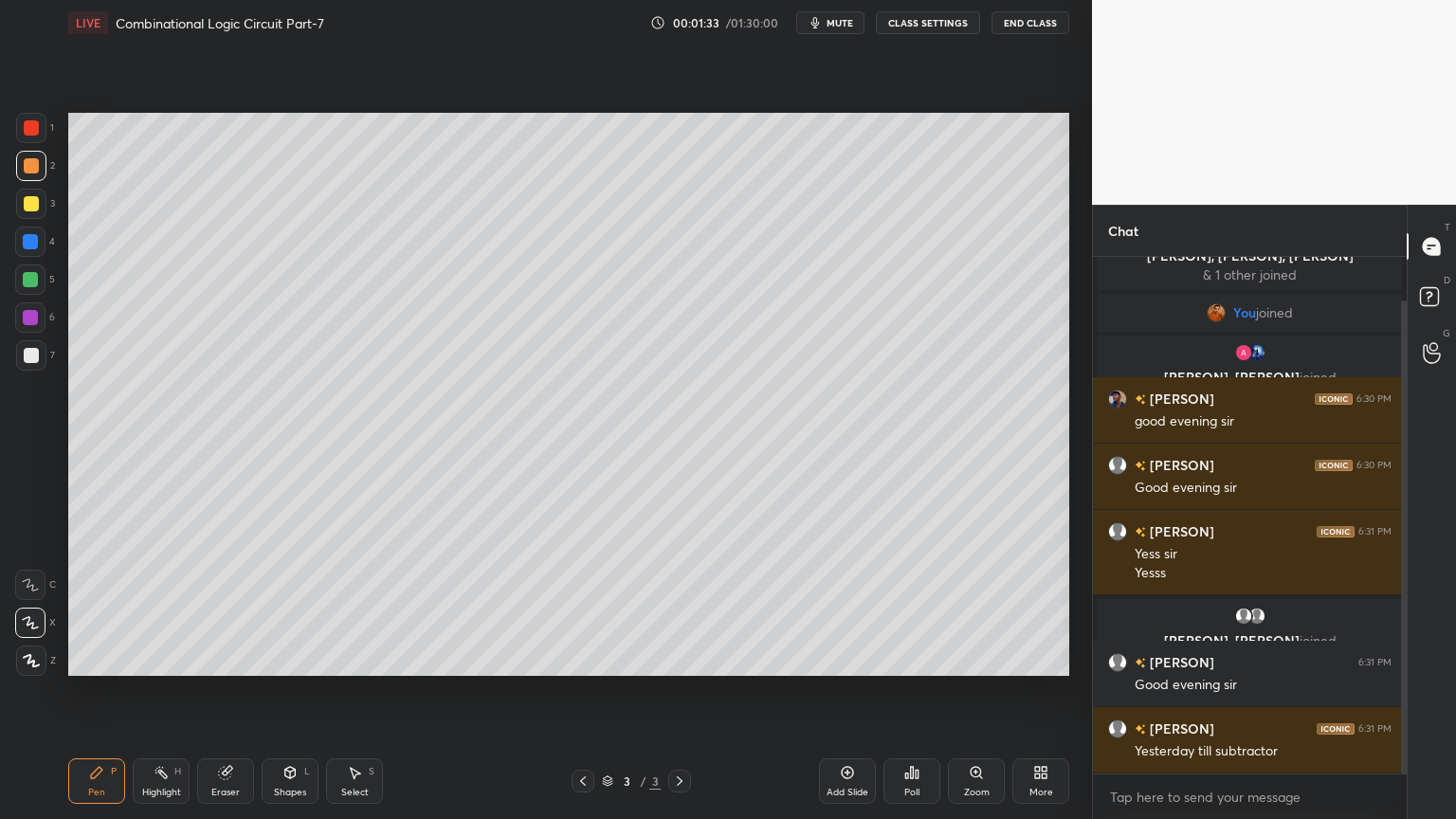 scroll, scrollTop: 64, scrollLeft: 0, axis: vertical 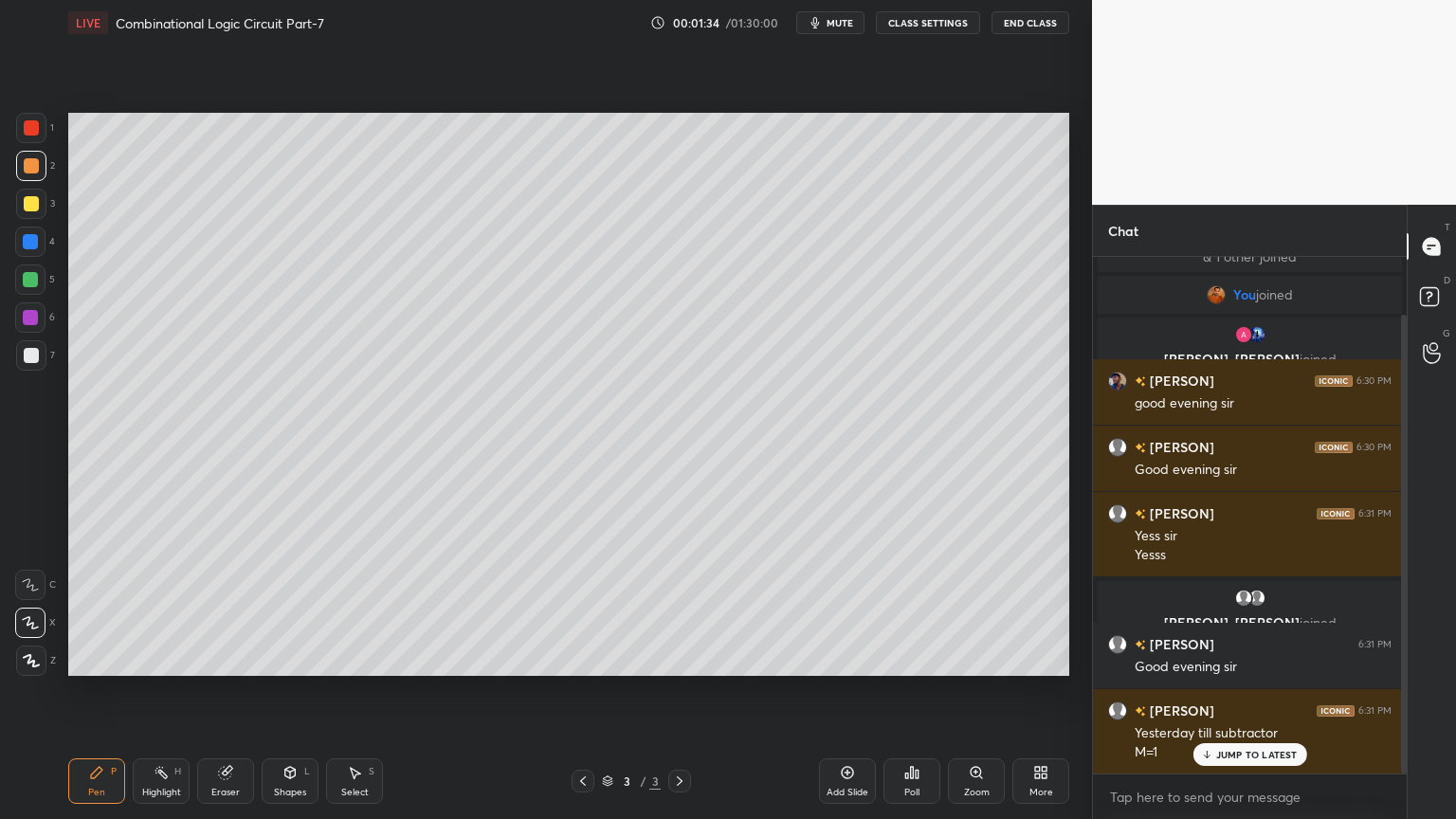 click 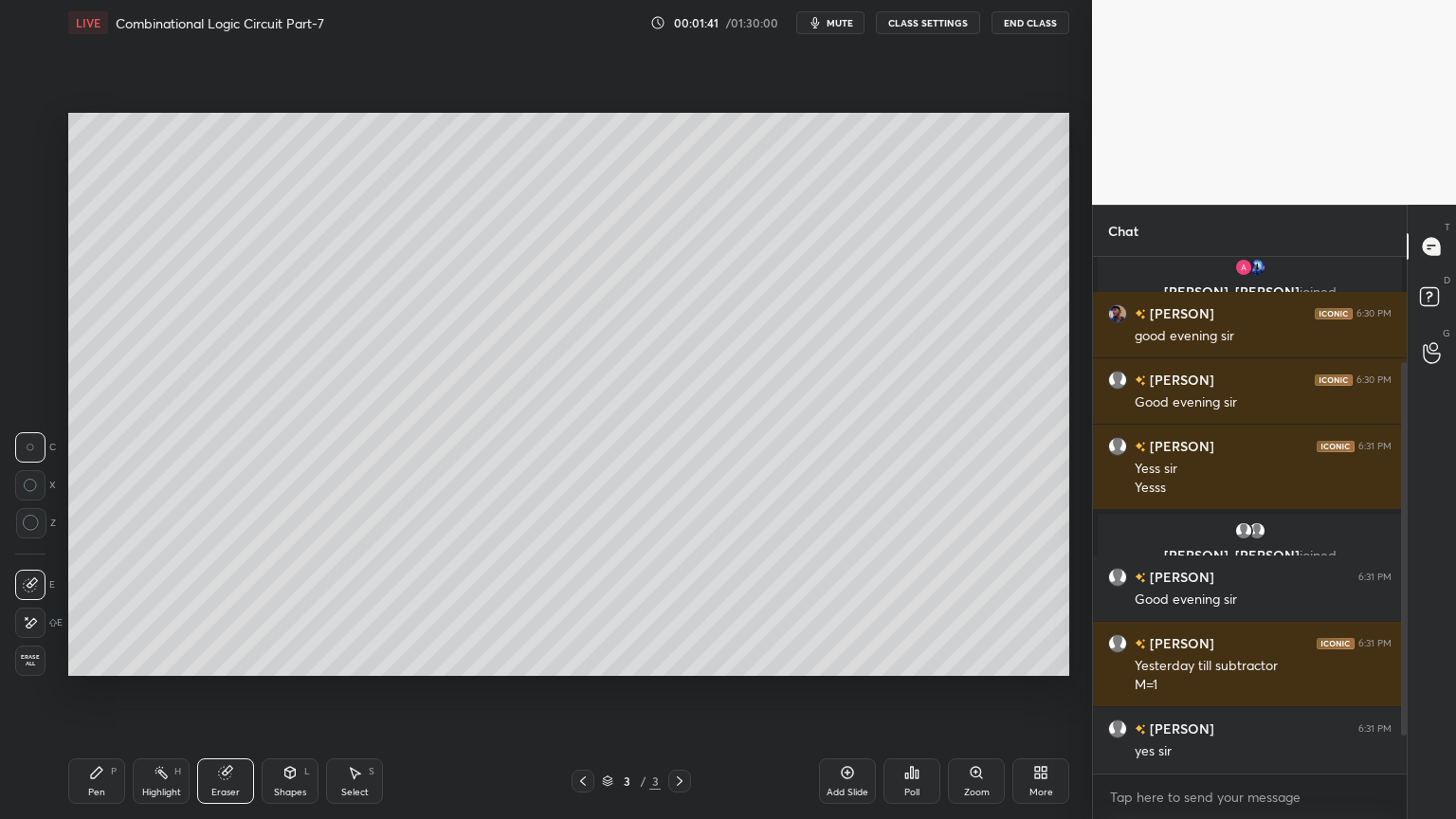 scroll, scrollTop: 197, scrollLeft: 0, axis: vertical 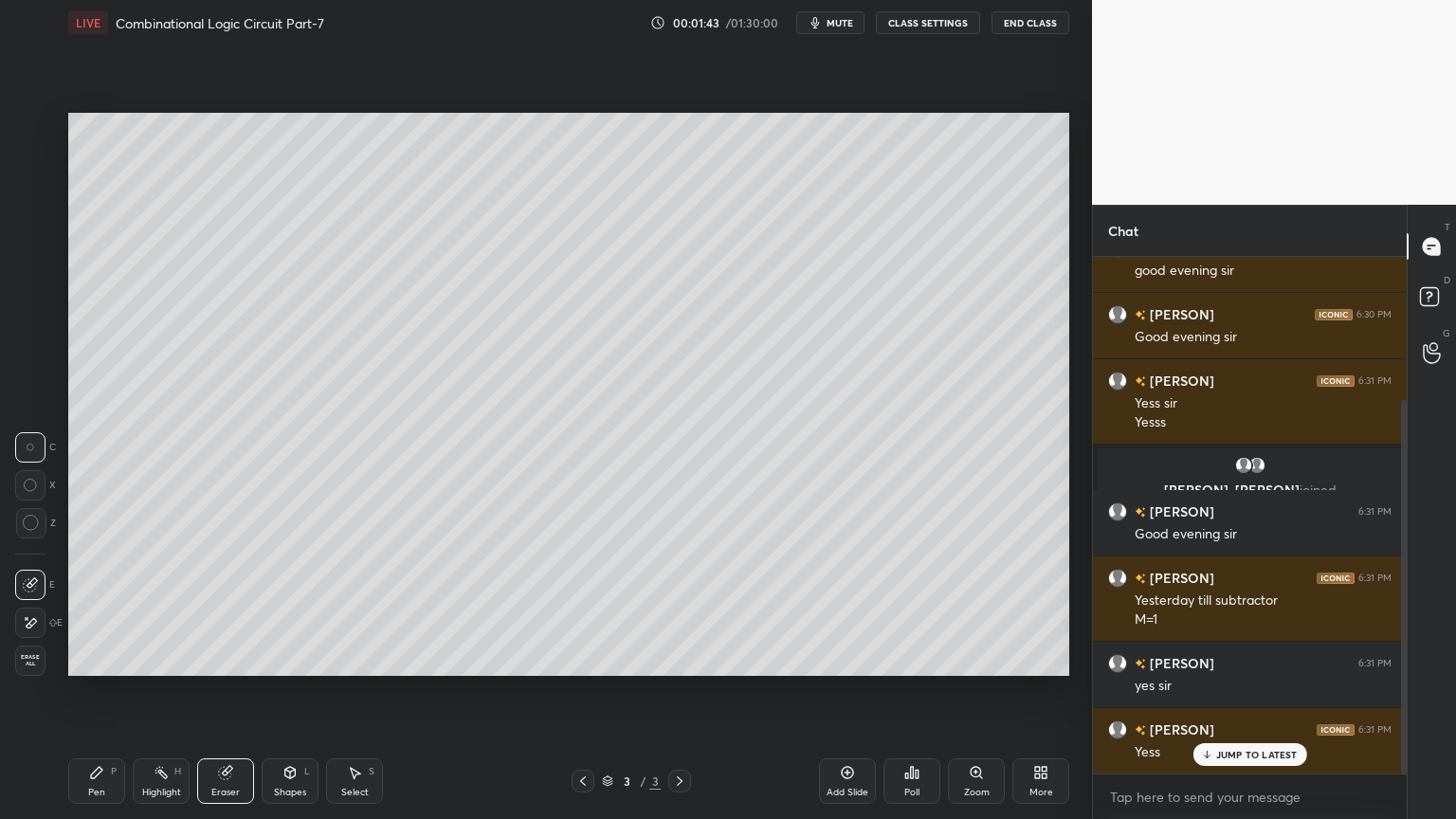 click 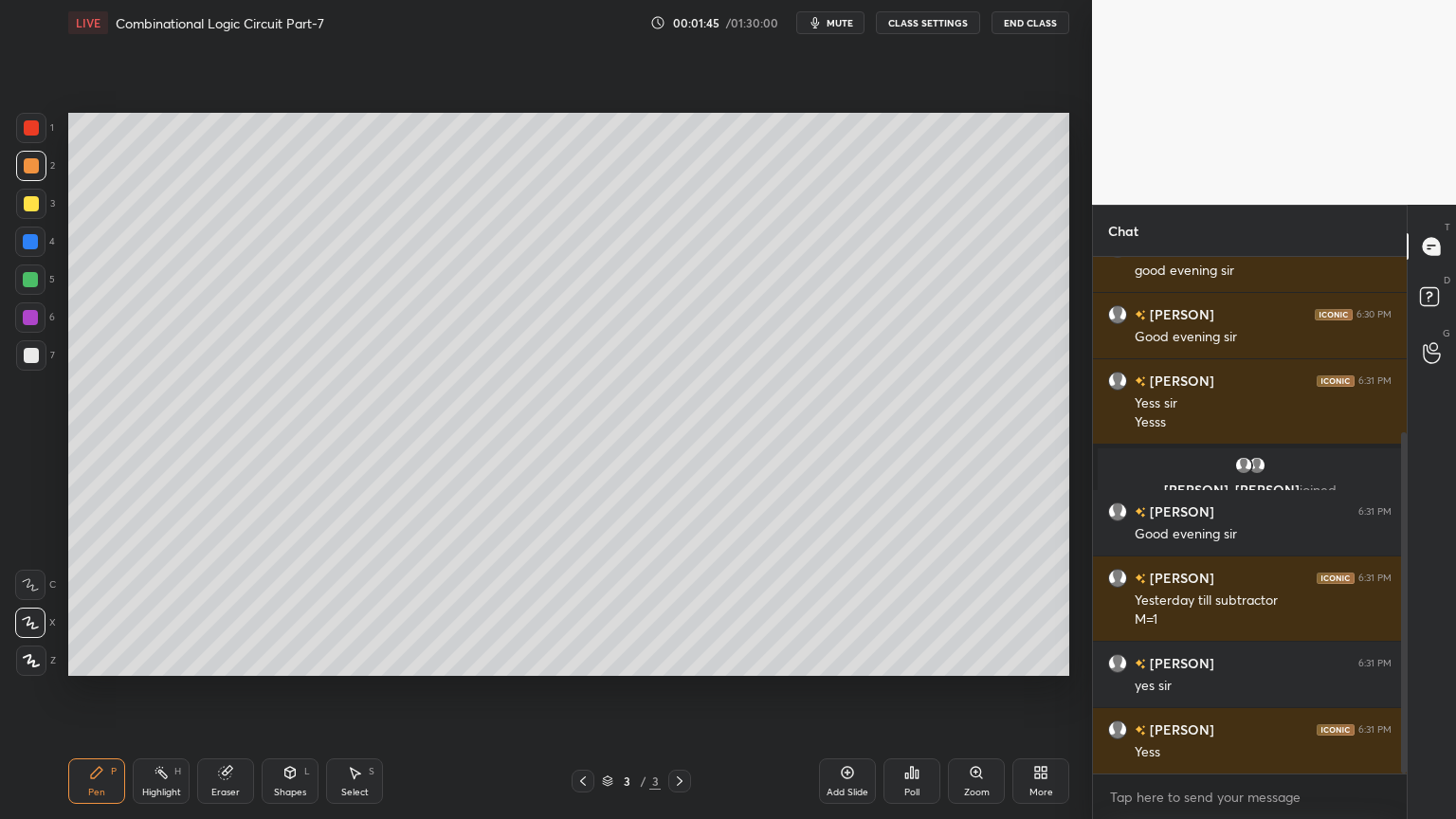 scroll, scrollTop: 264, scrollLeft: 0, axis: vertical 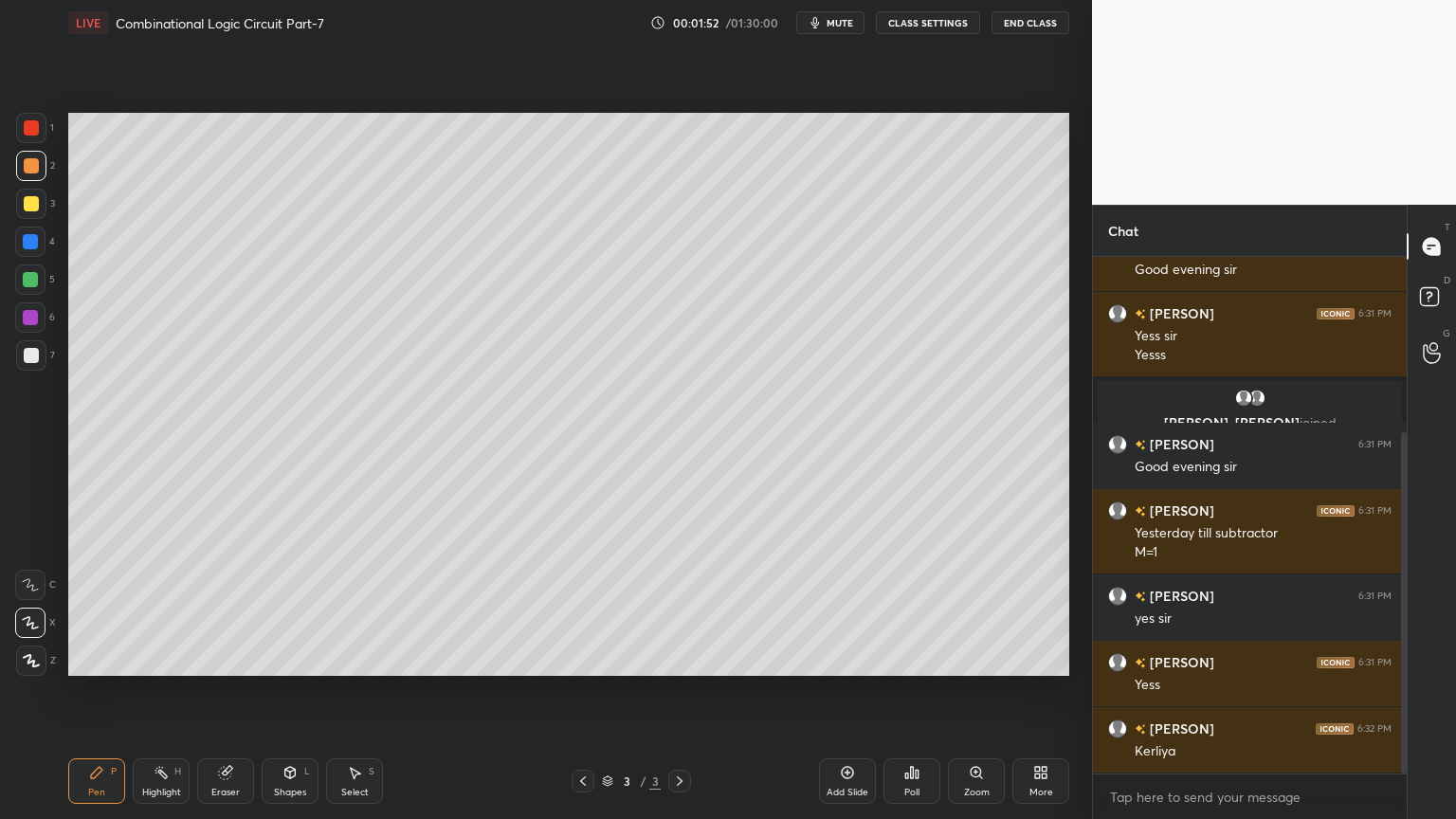 click 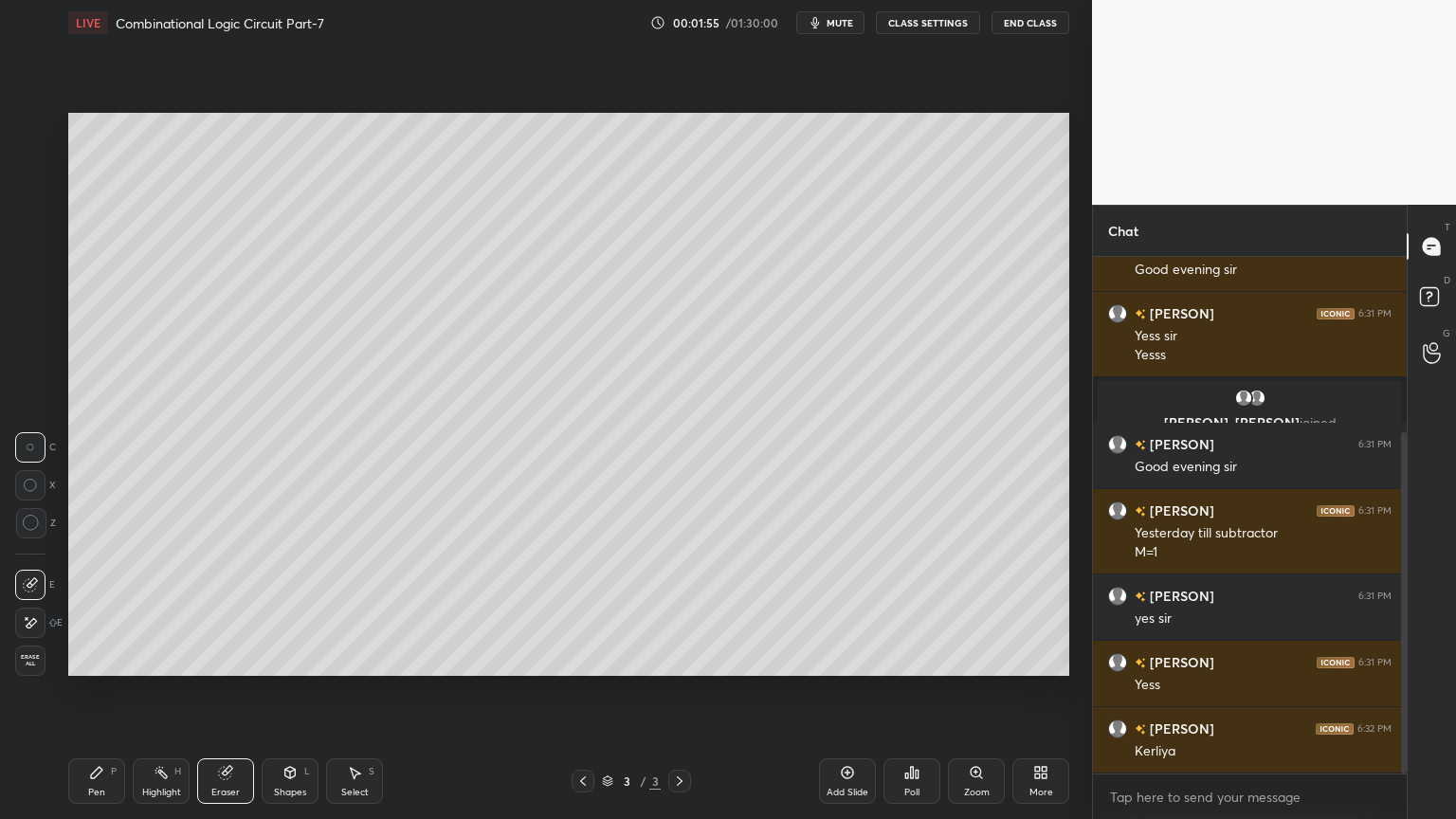 click 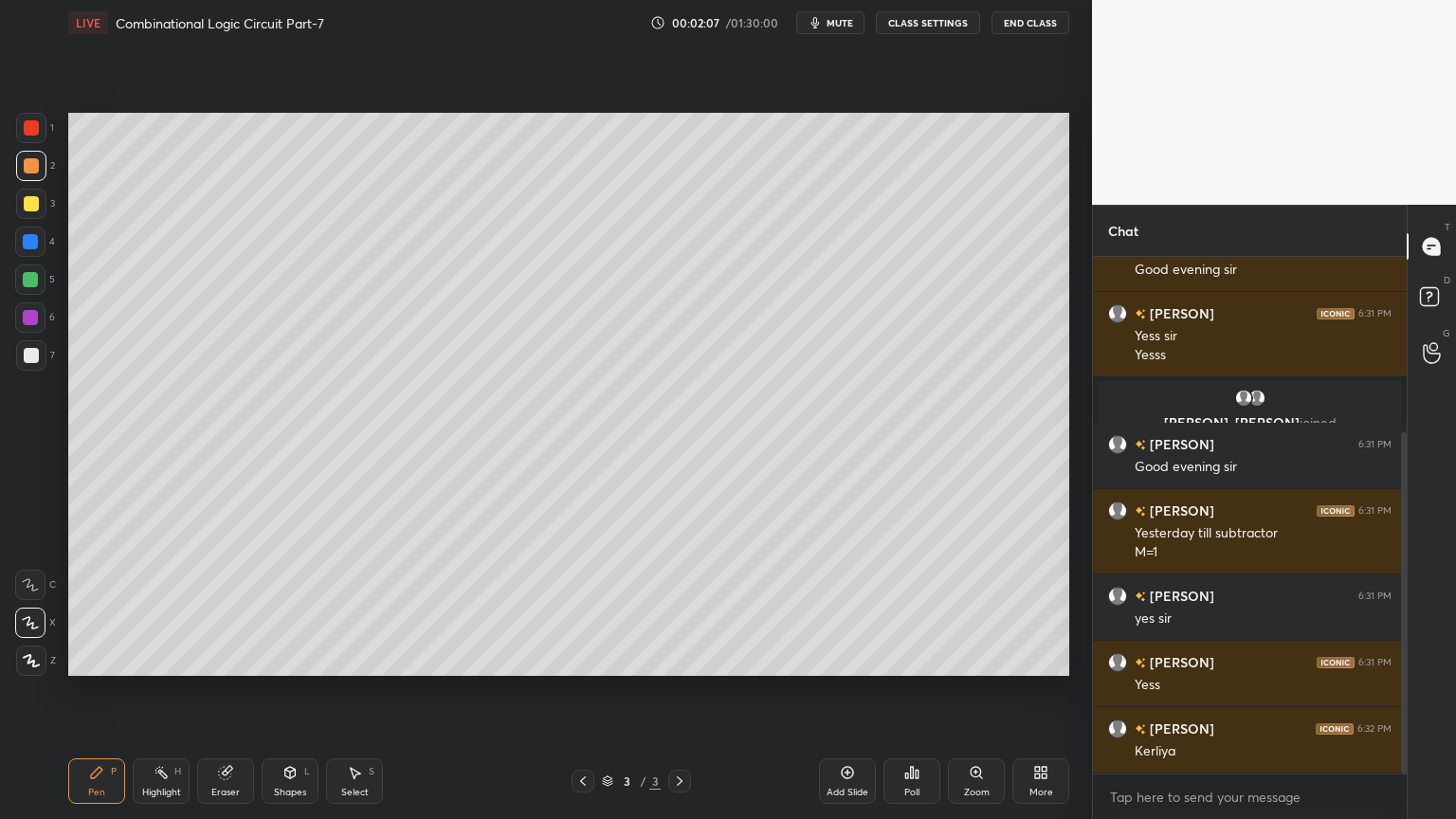 click at bounding box center [31, 355] 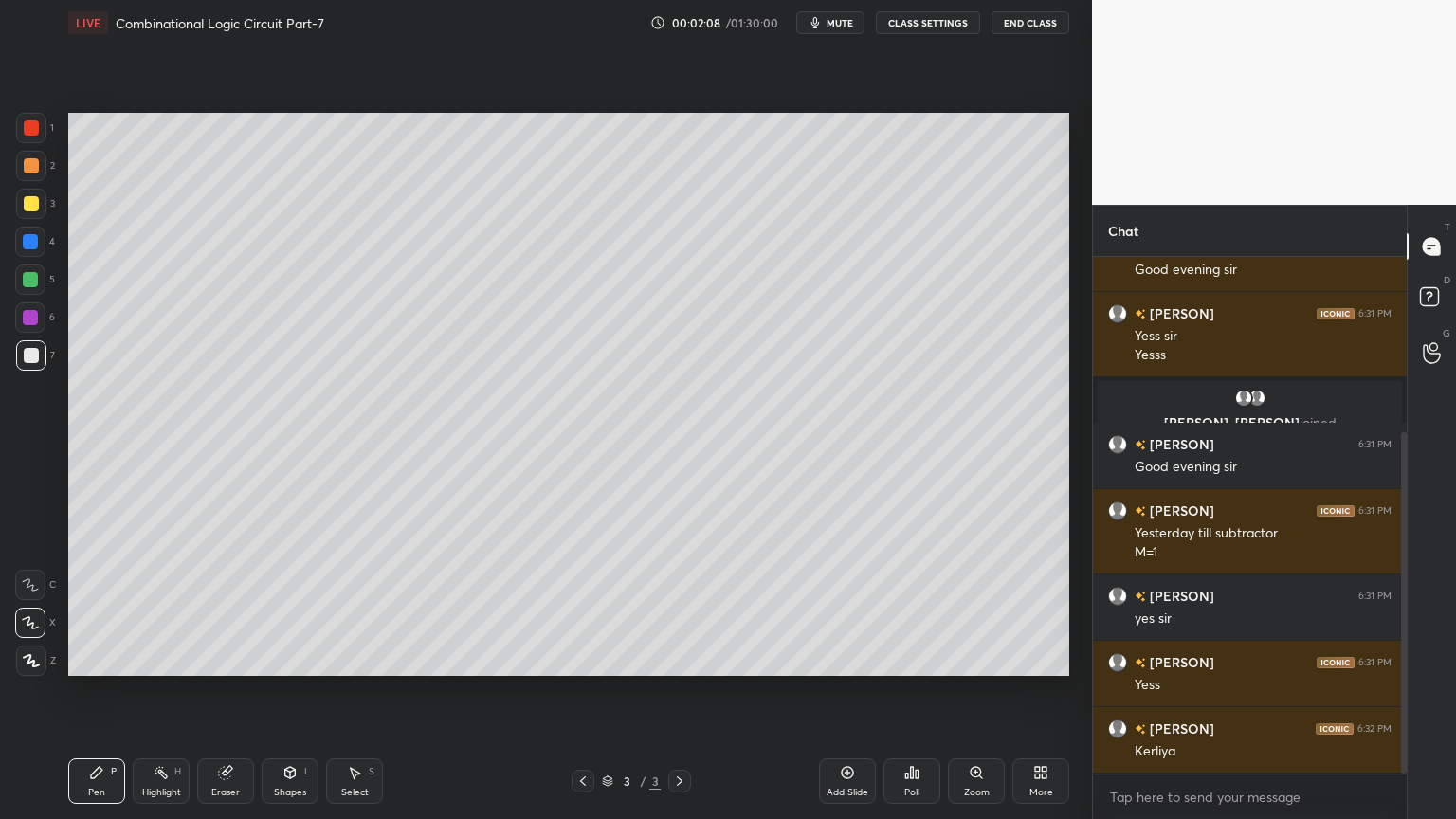 click 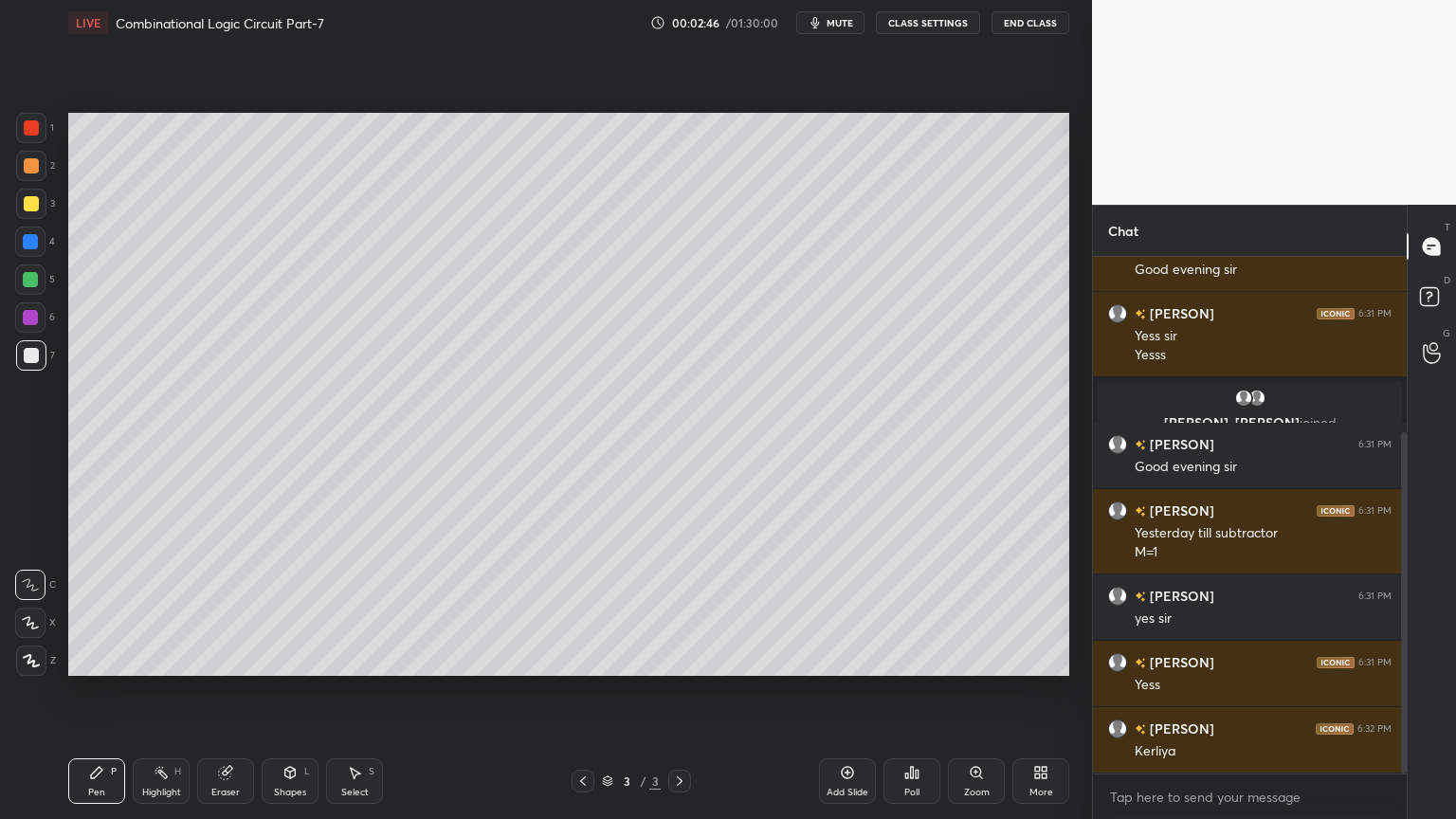 click at bounding box center (30, 280) 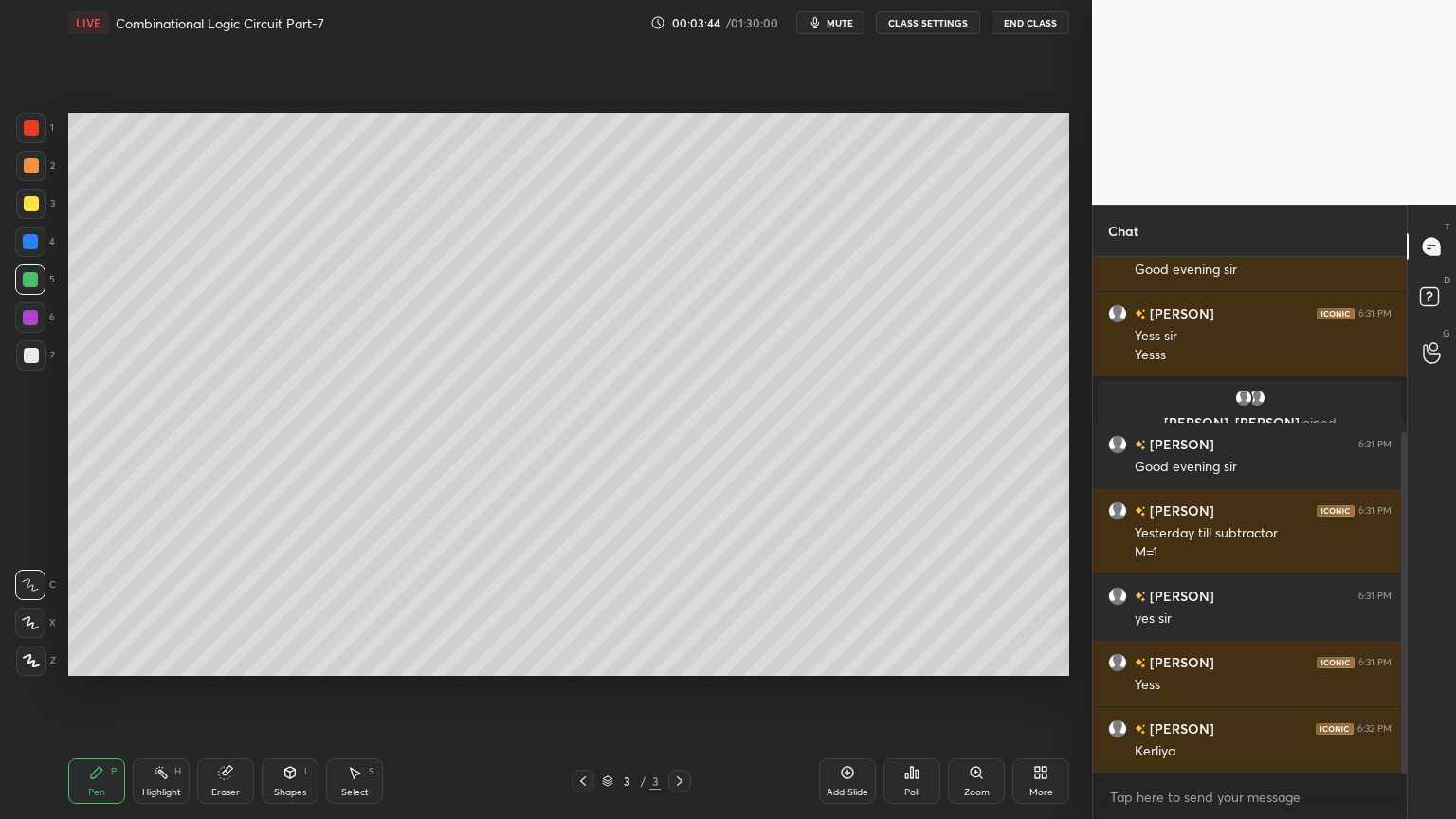 click at bounding box center (31, 204) 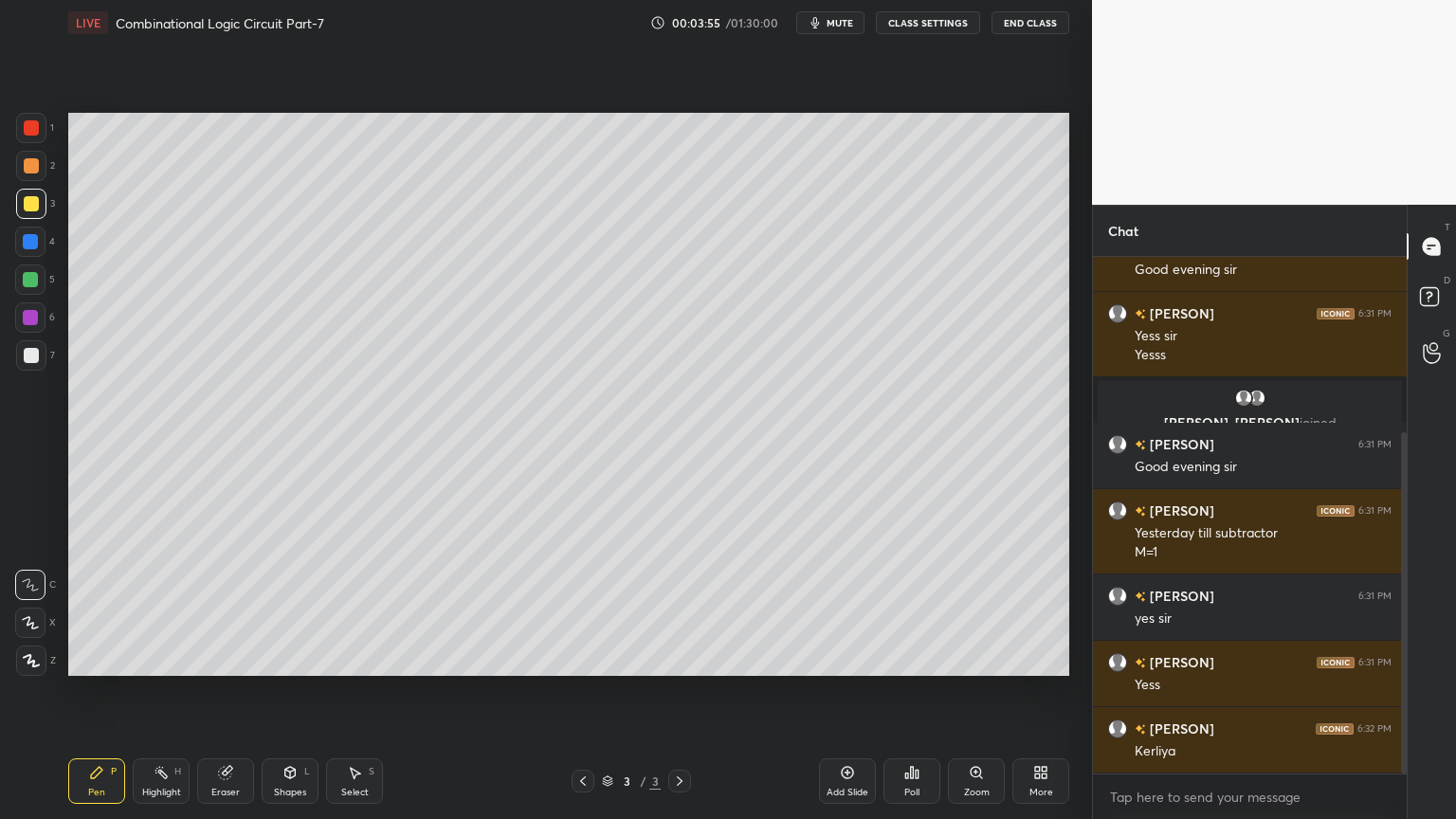 click on "Eraser" at bounding box center [226, 792] 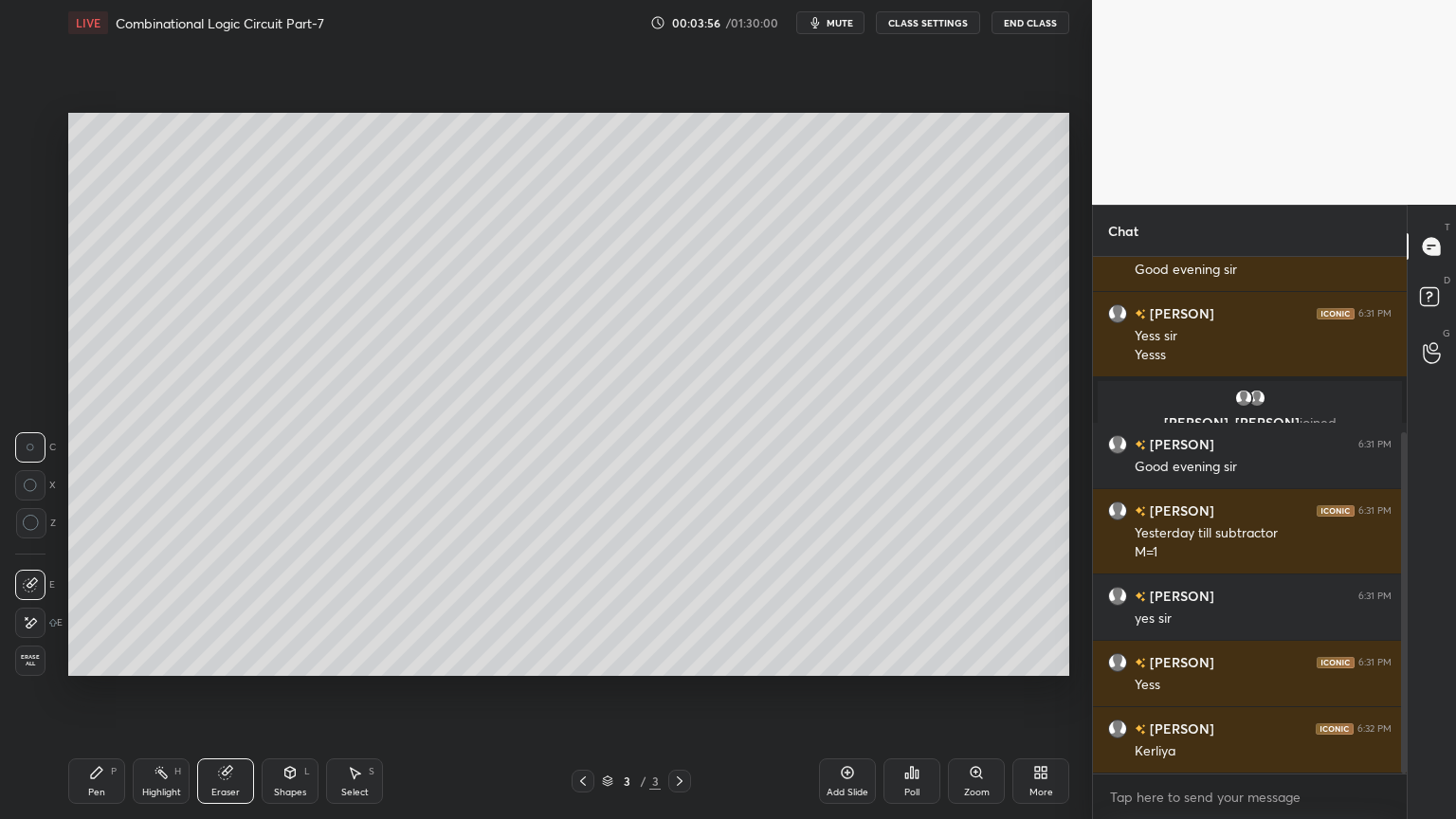 click on "Pen P" at bounding box center [97, 781] 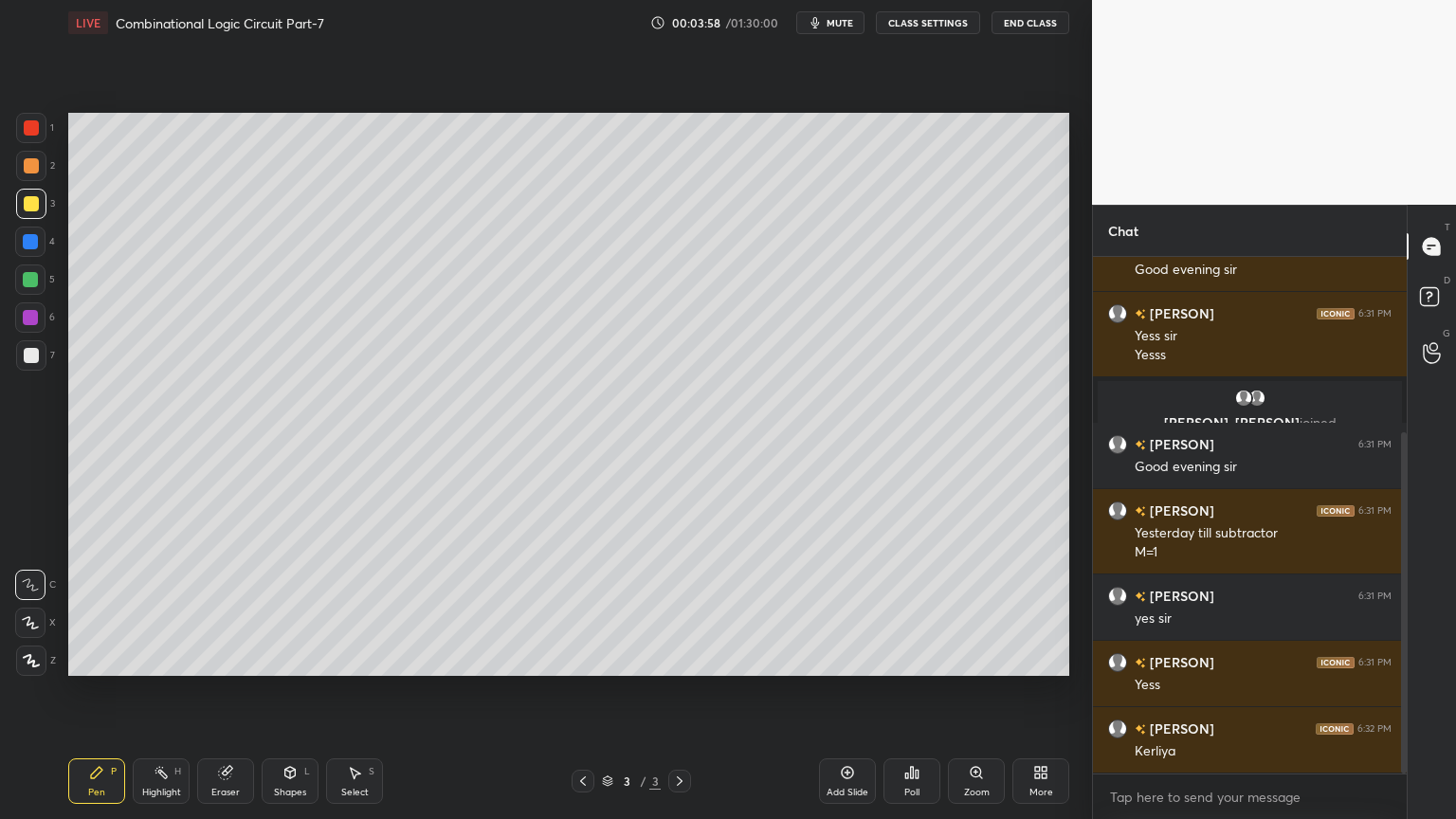 click at bounding box center [30, 280] 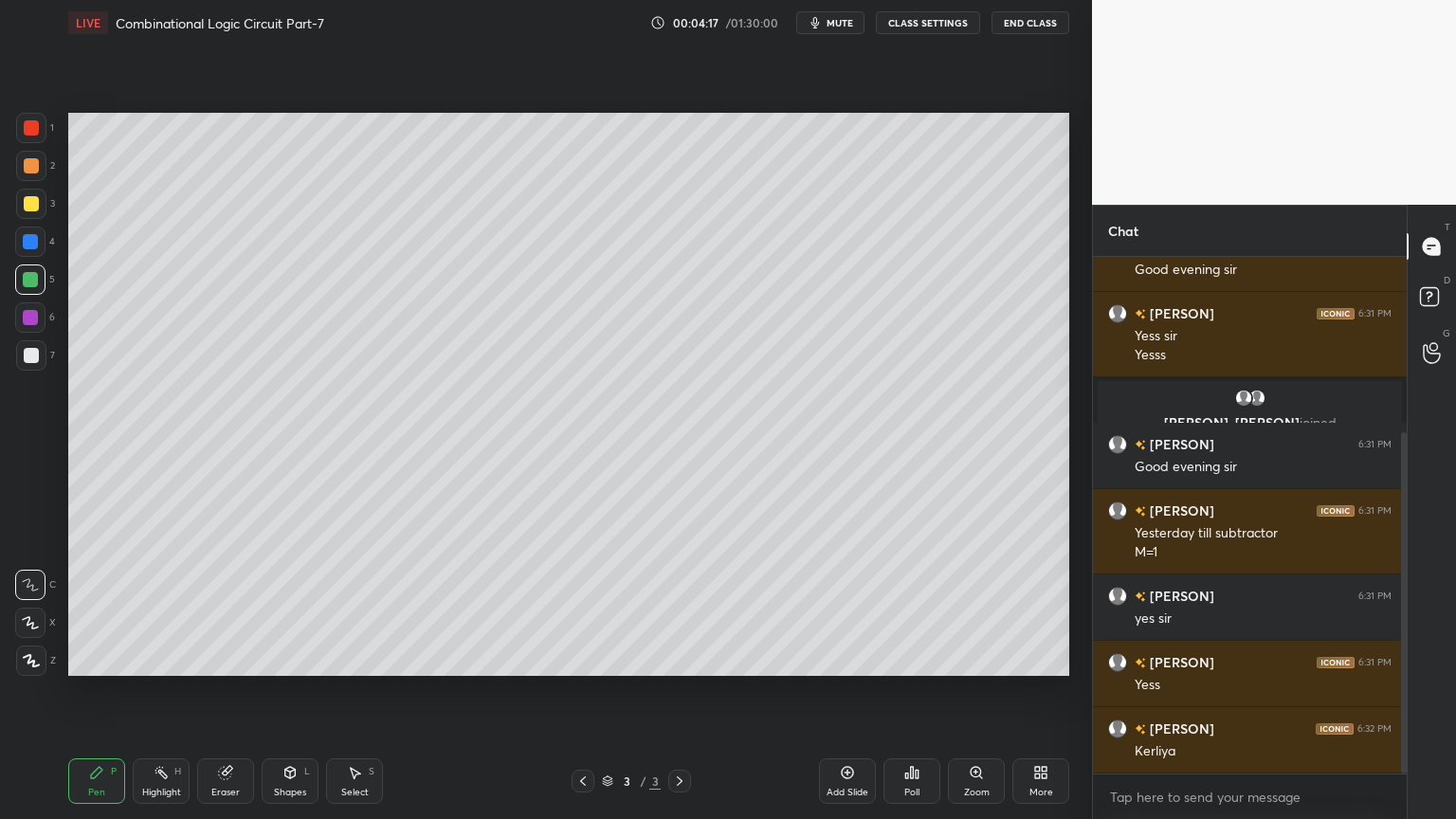 scroll, scrollTop: 330, scrollLeft: 0, axis: vertical 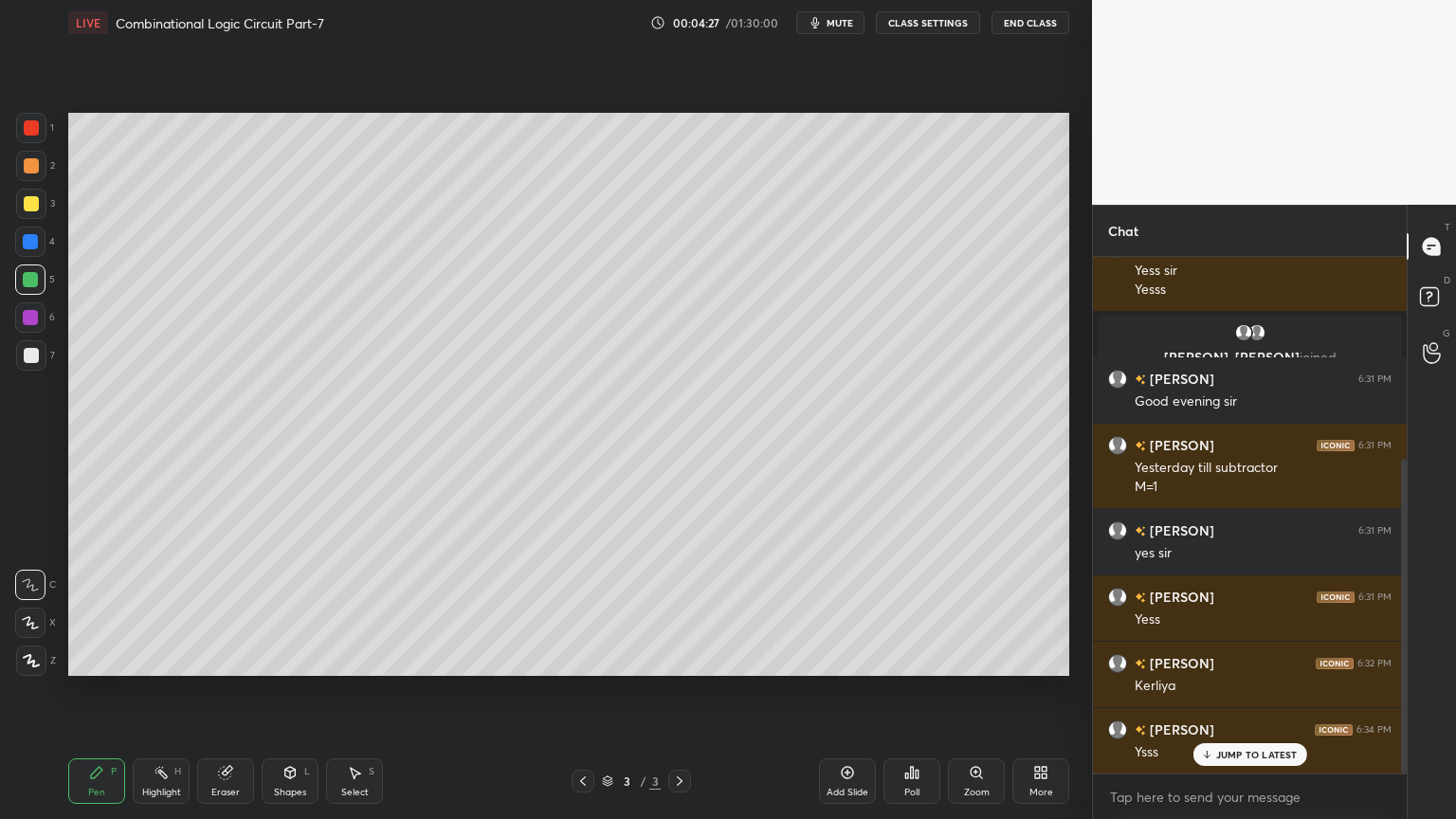 click on "mute" at bounding box center (840, 23) 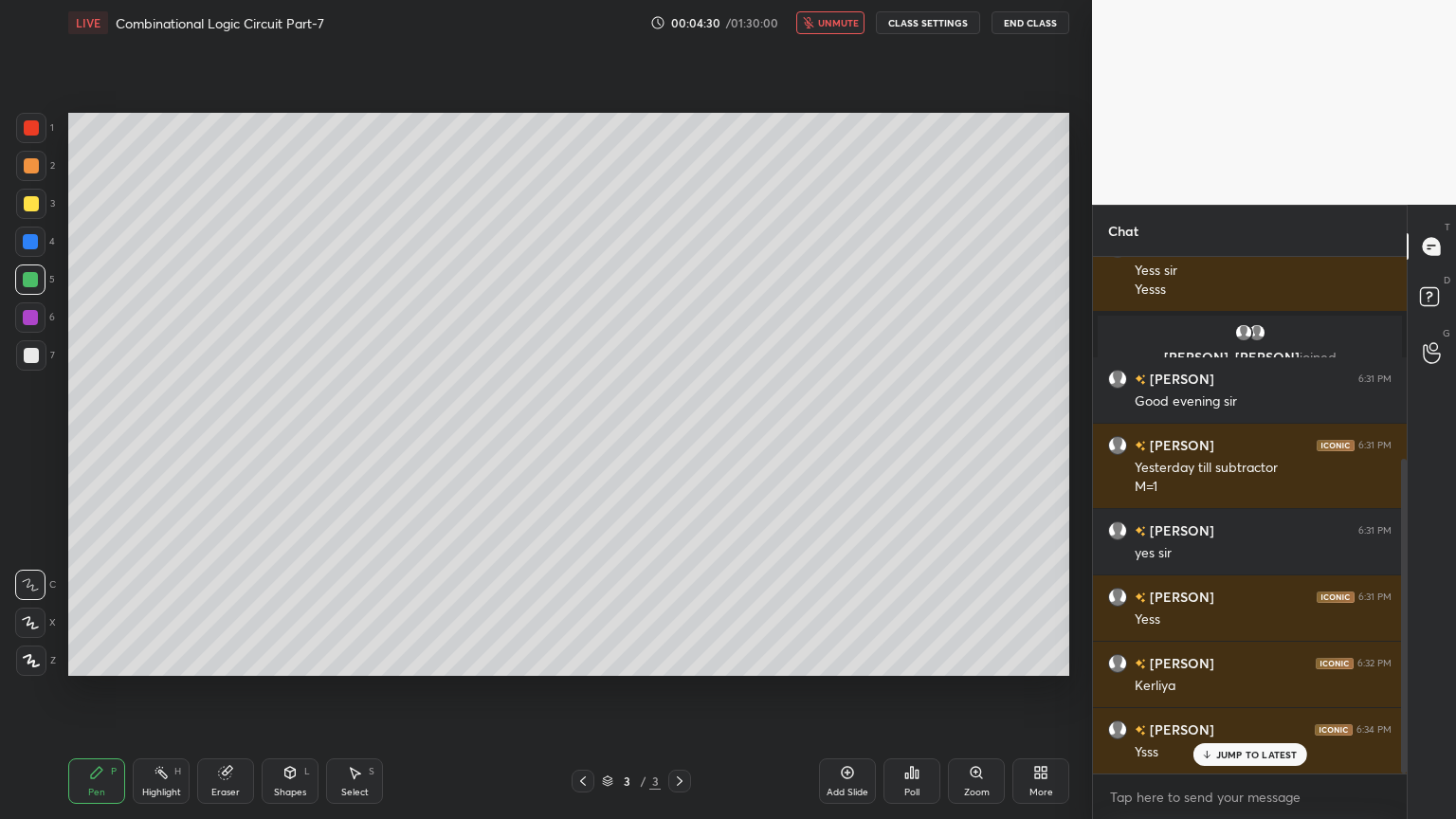 click on "unmute" at bounding box center (838, 23) 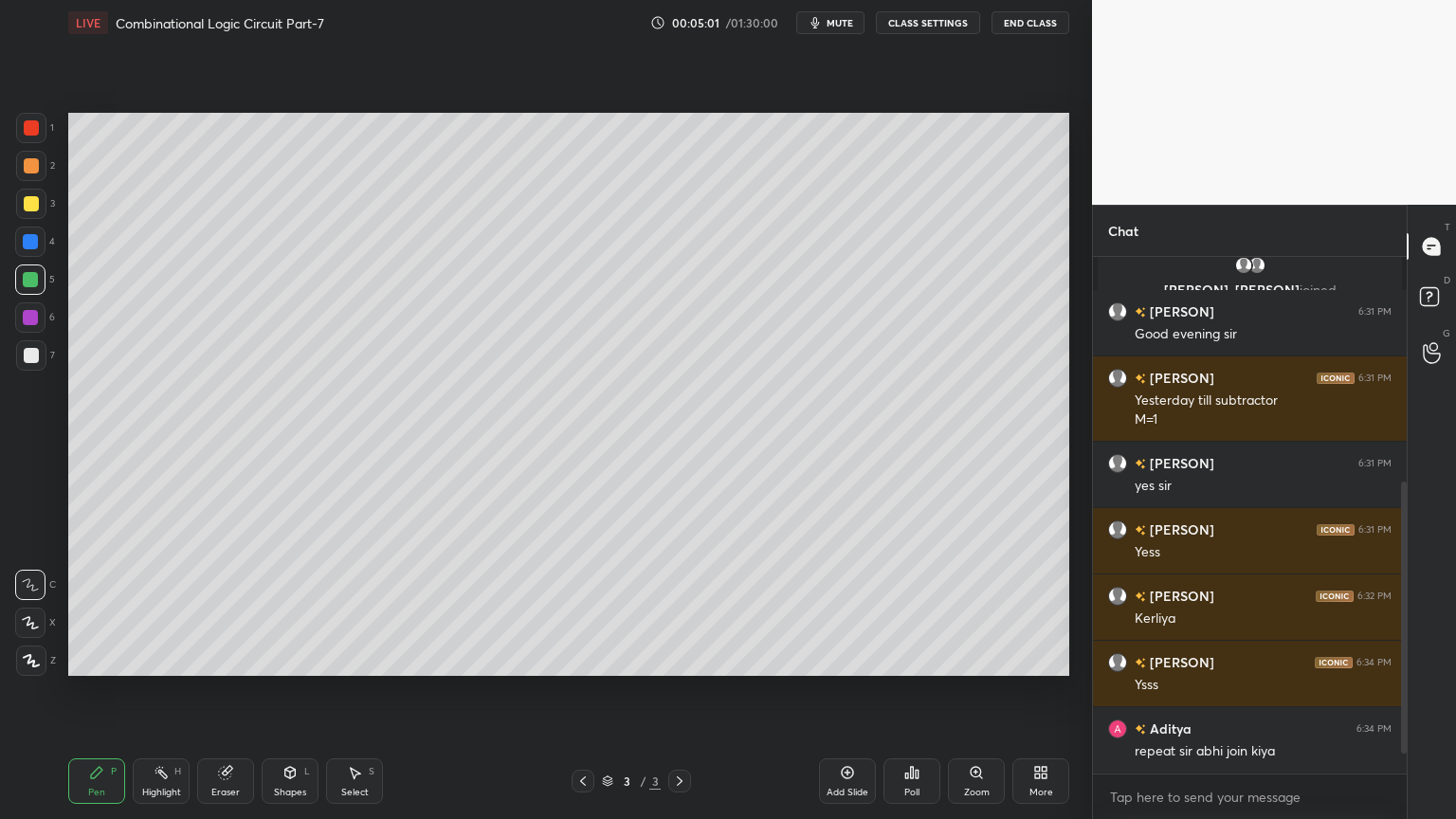 scroll, scrollTop: 463, scrollLeft: 0, axis: vertical 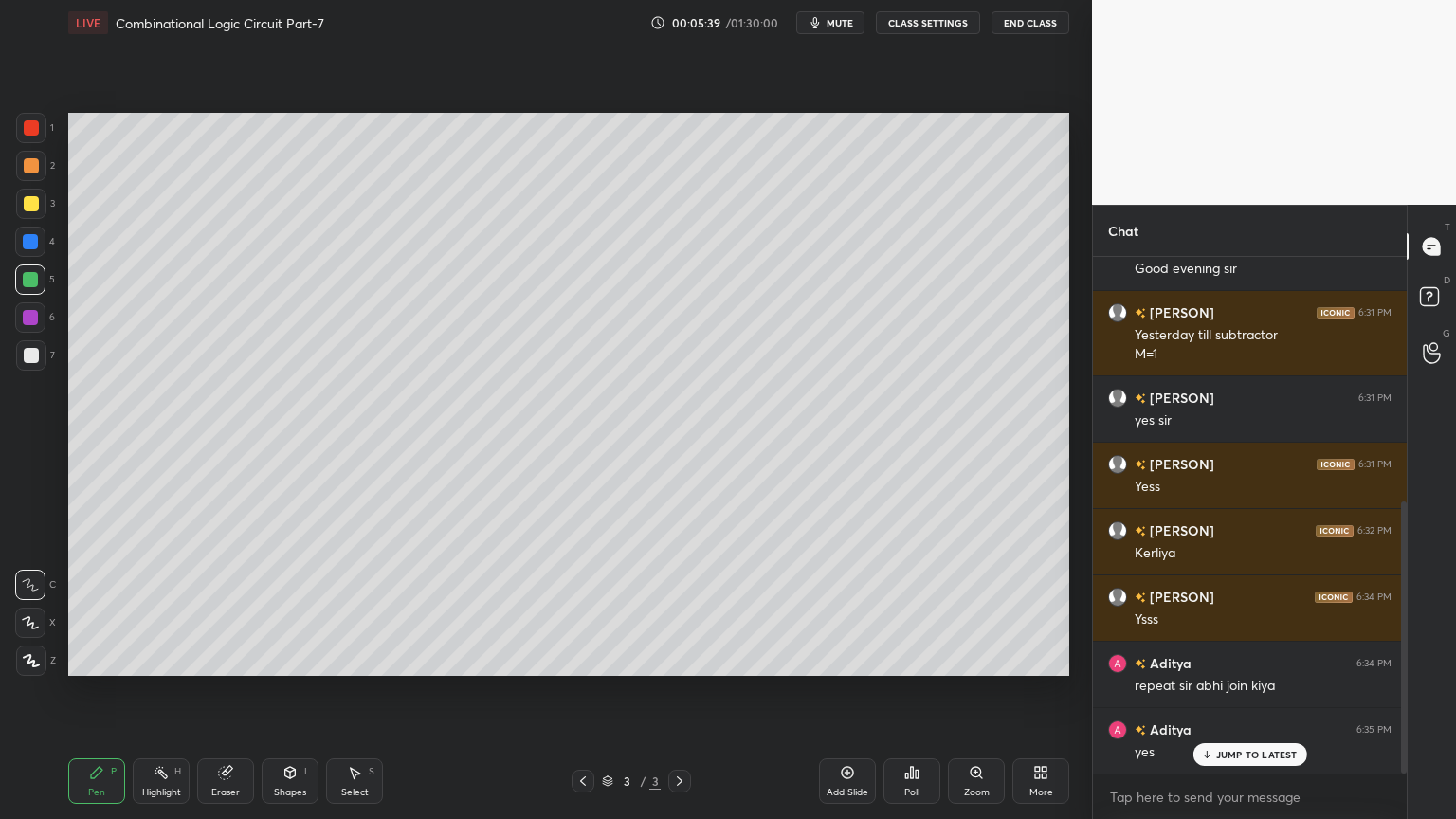 click on "Highlight H" at bounding box center [161, 781] 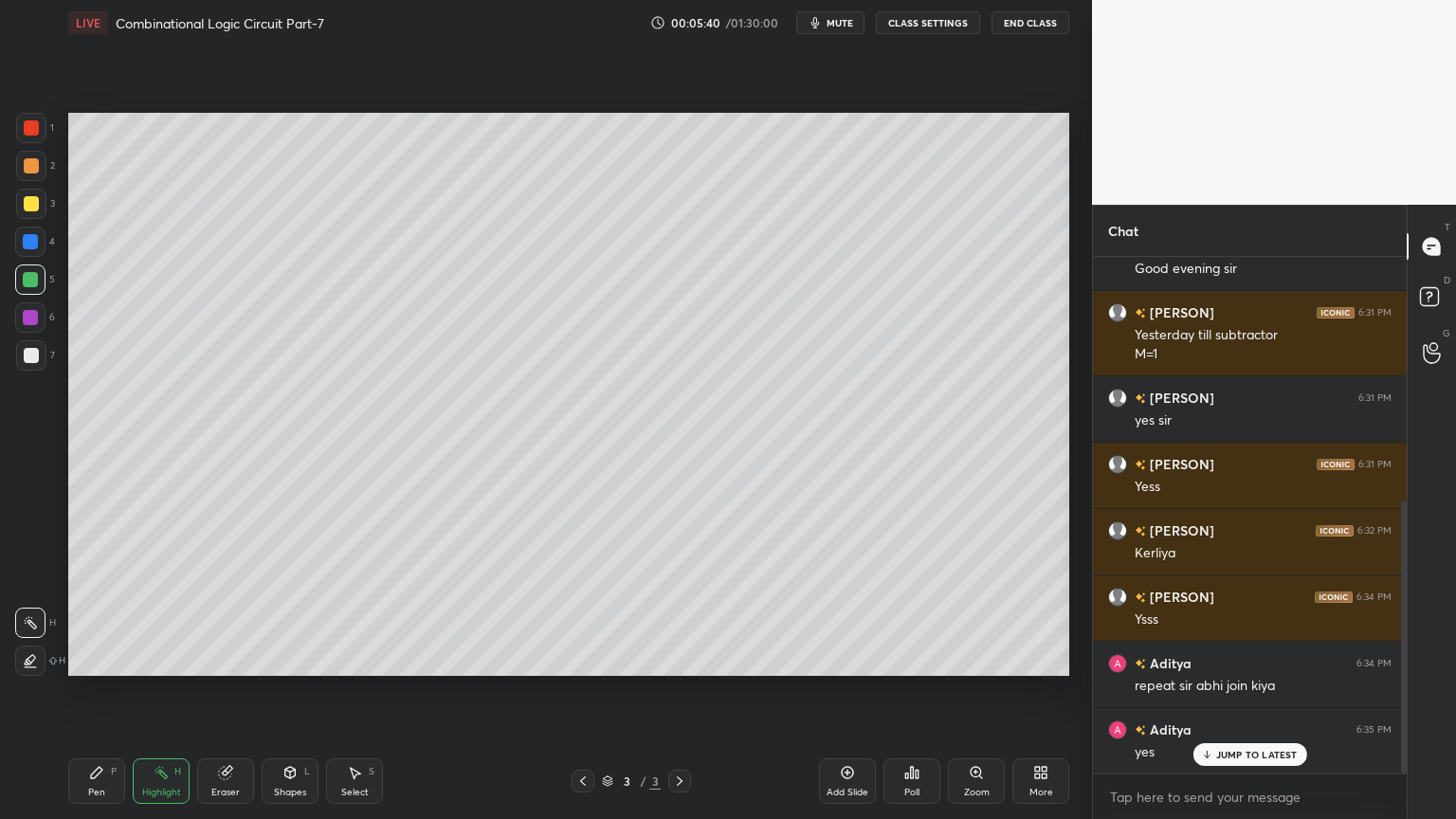 click at bounding box center [30, 318] 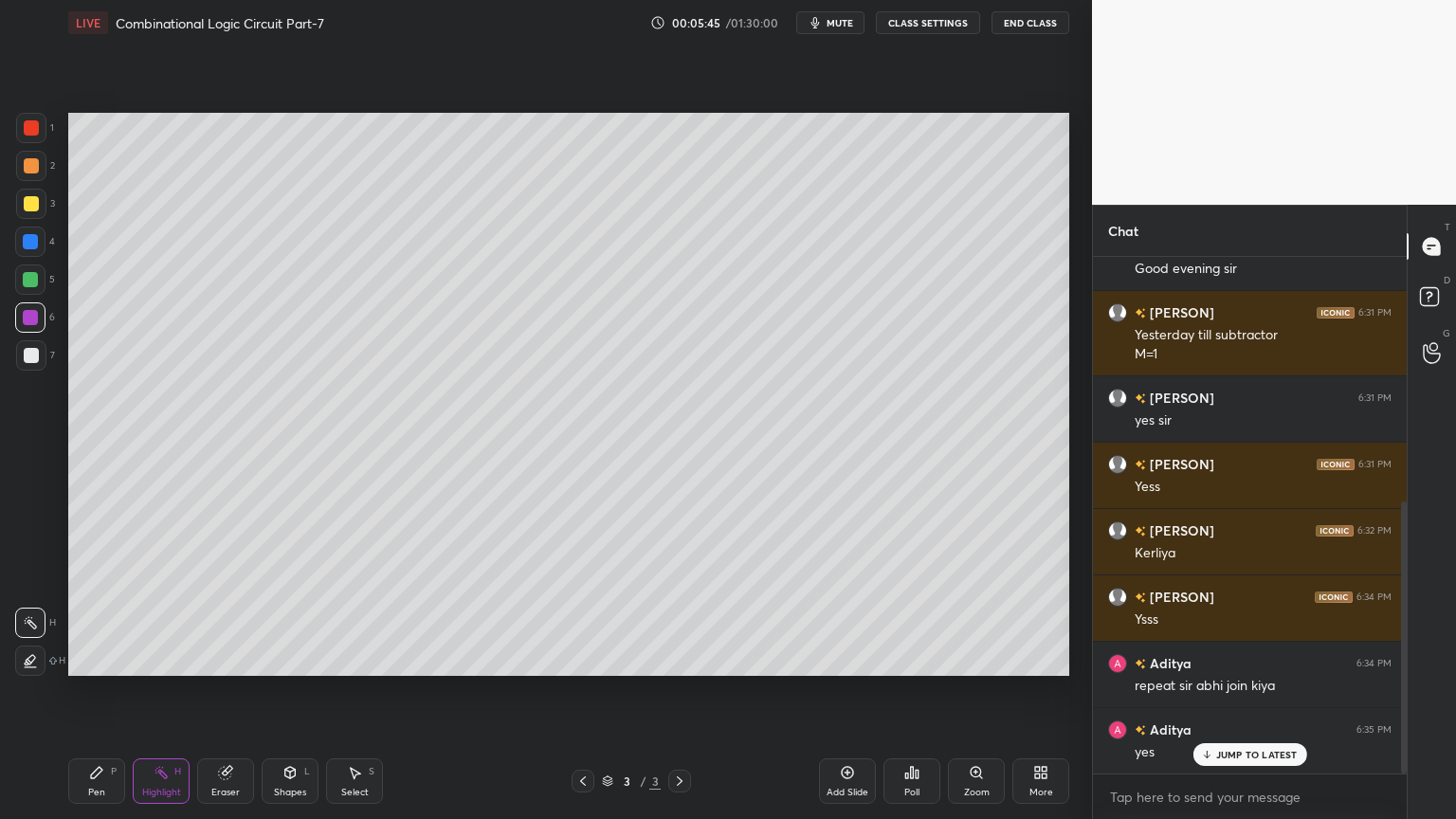 click on "Pen P" at bounding box center [97, 781] 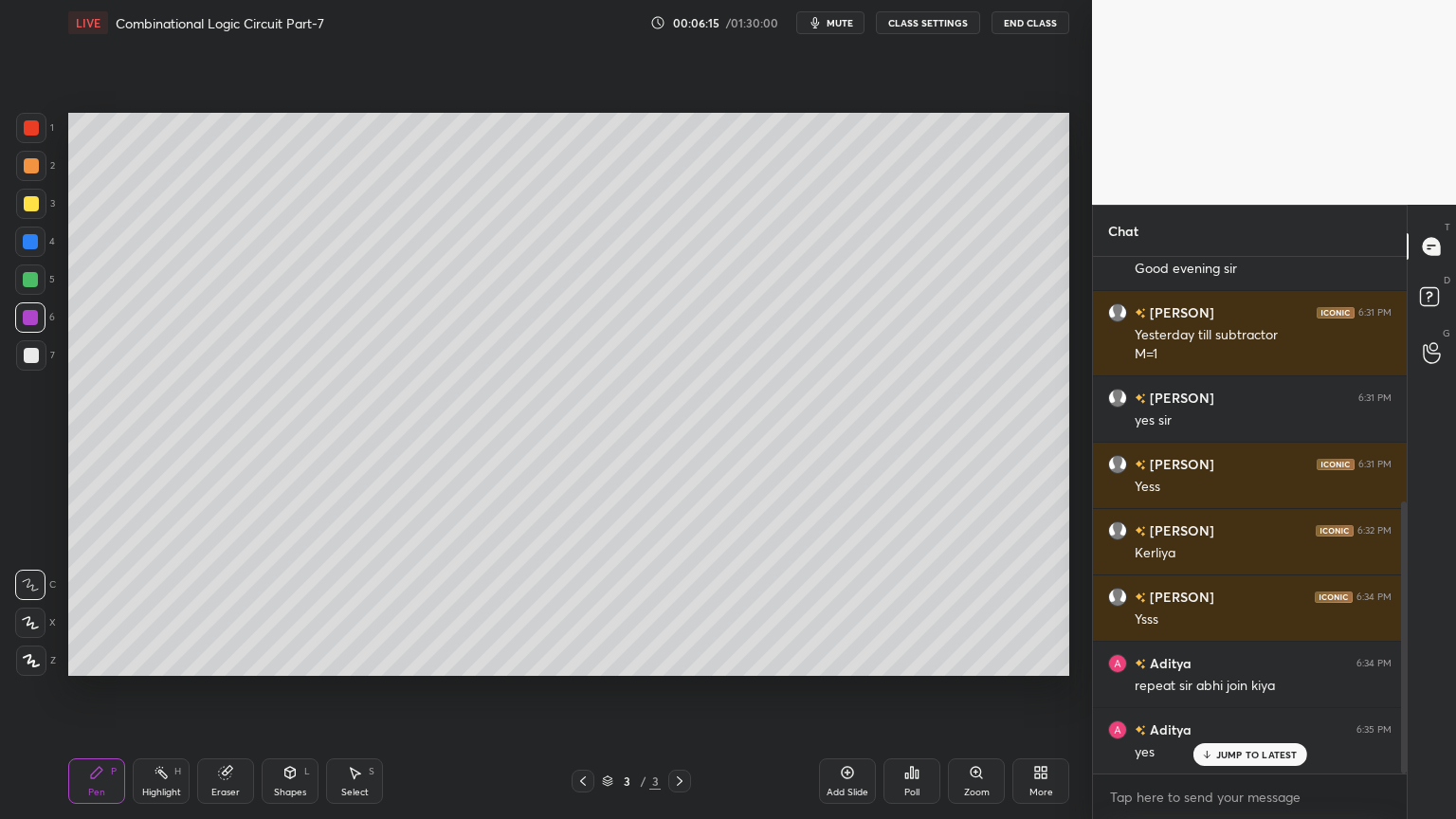 click on "Highlight H" at bounding box center [161, 781] 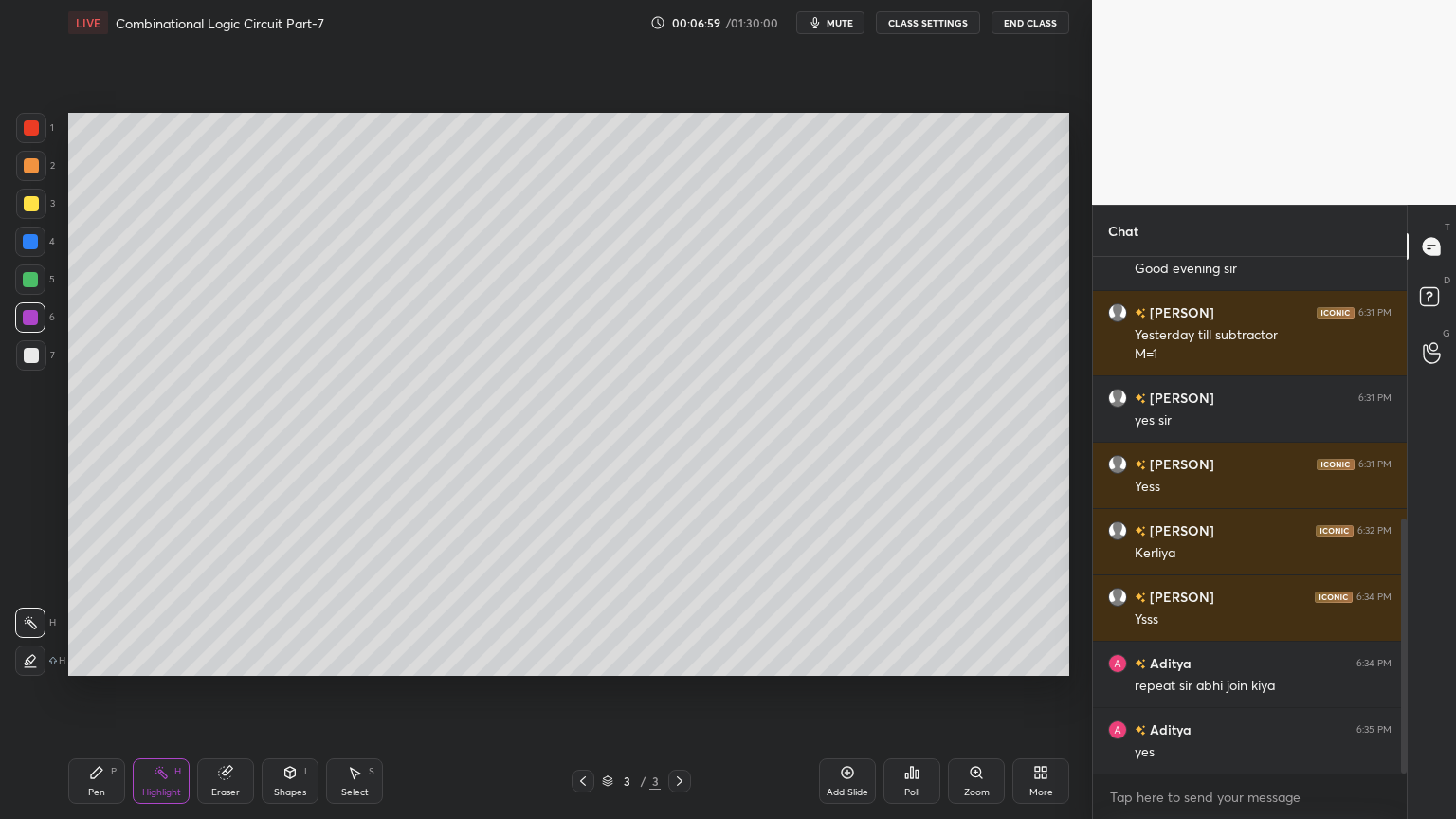 scroll, scrollTop: 530, scrollLeft: 0, axis: vertical 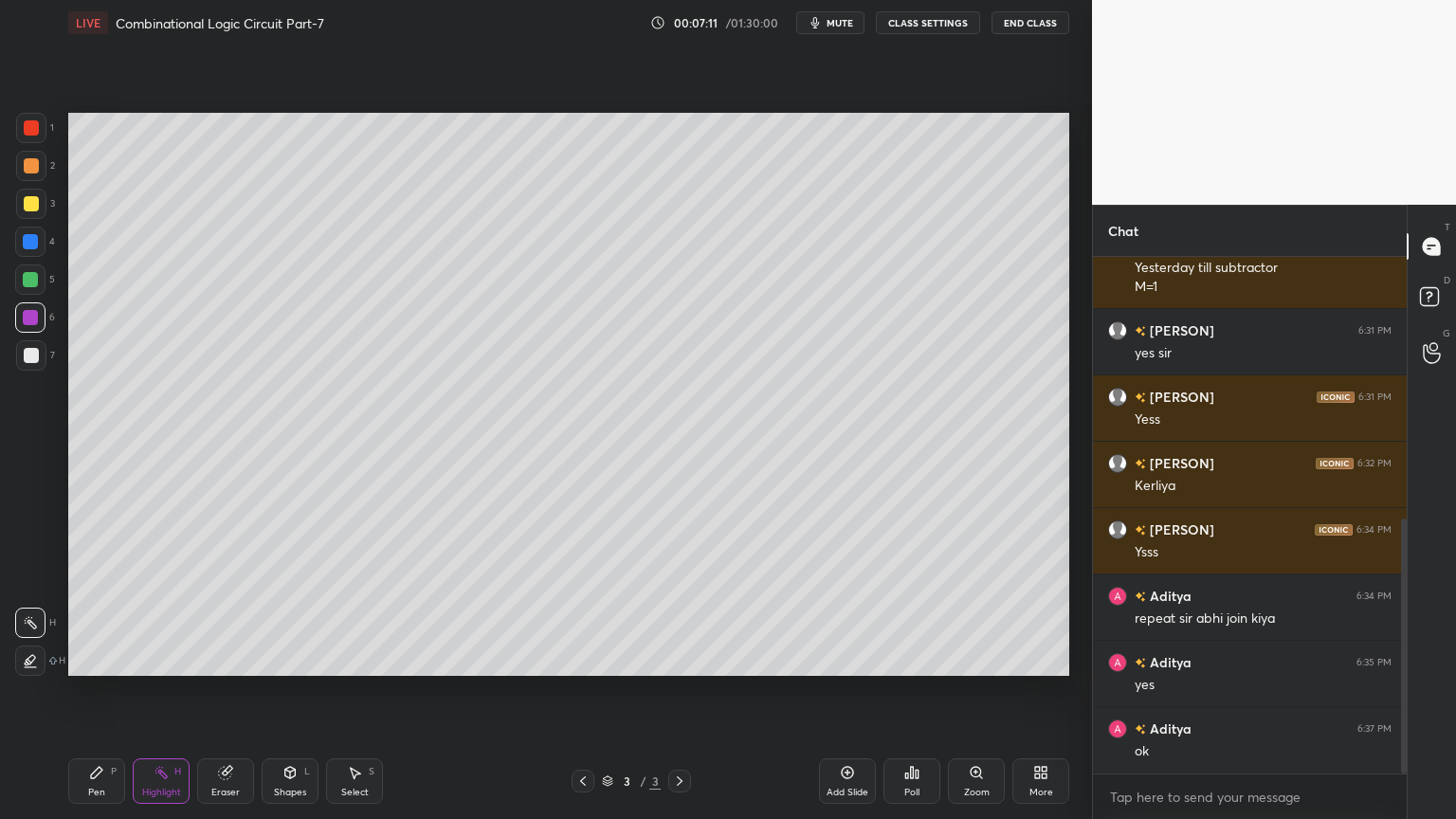 click on "More" at bounding box center (1041, 781) 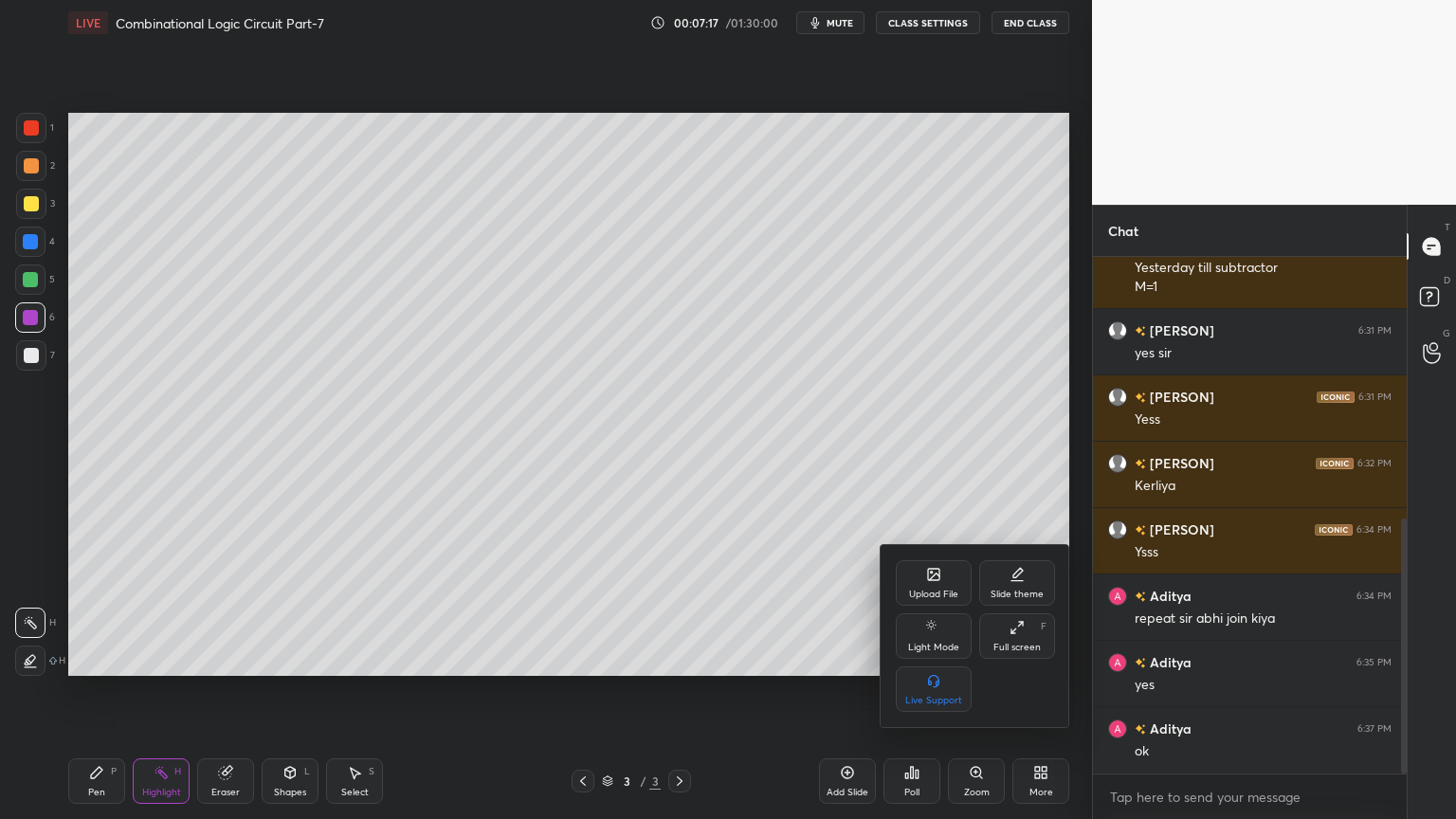 click on "Slide theme" at bounding box center [1017, 583] 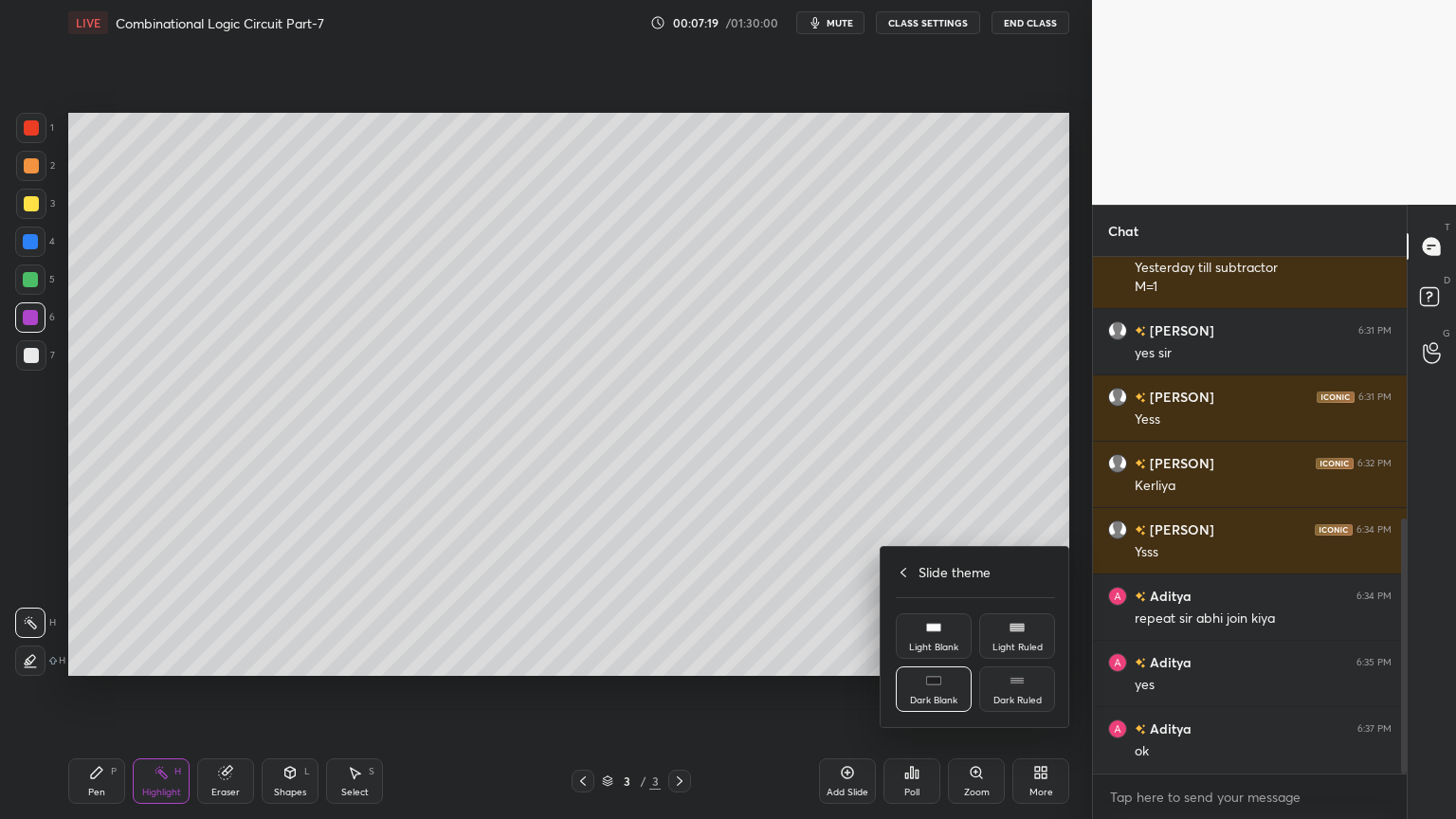 click on "Dark Ruled" at bounding box center (1017, 689) 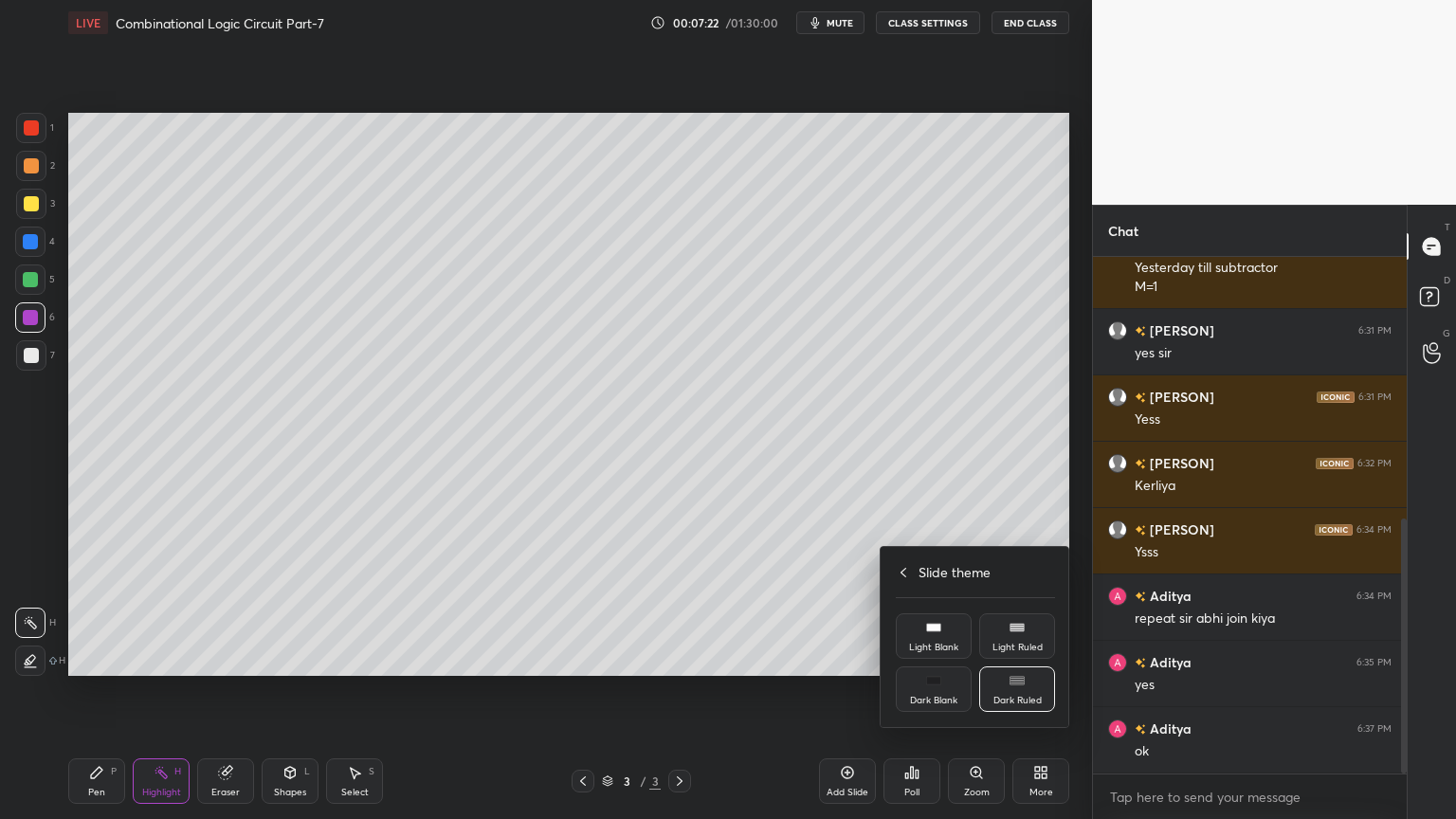 click at bounding box center (728, 410) 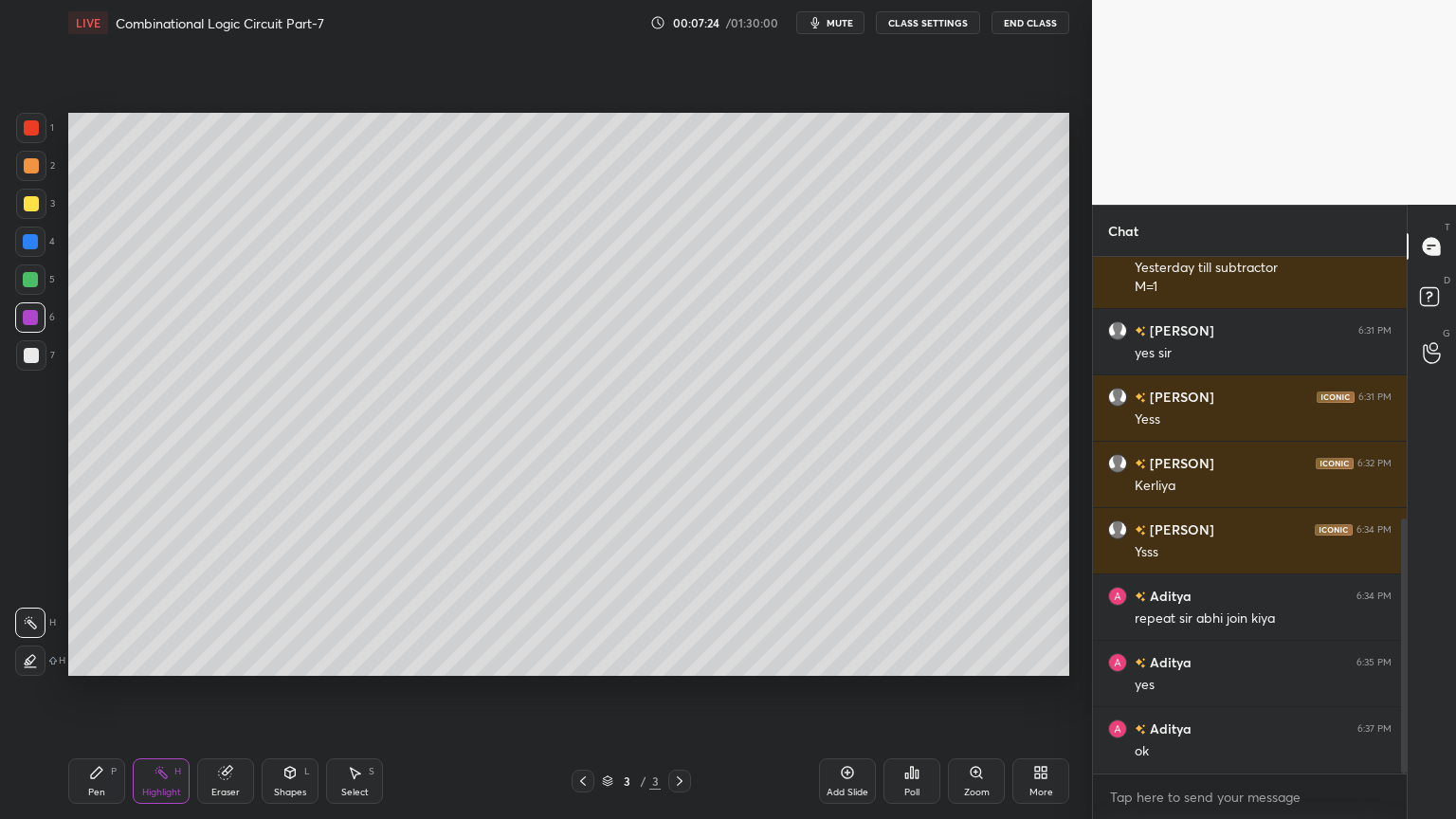 click 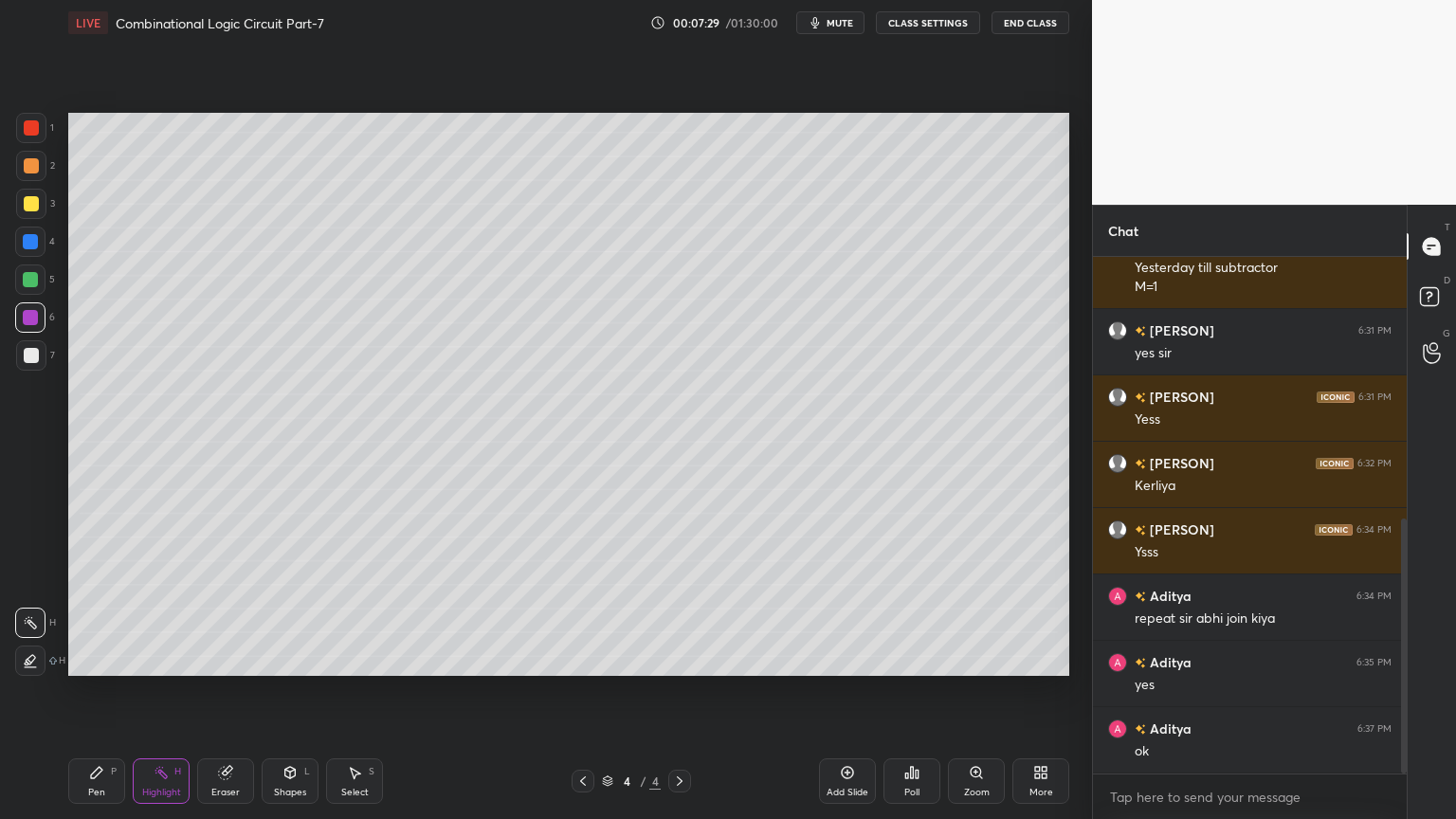 click at bounding box center [31, 355] 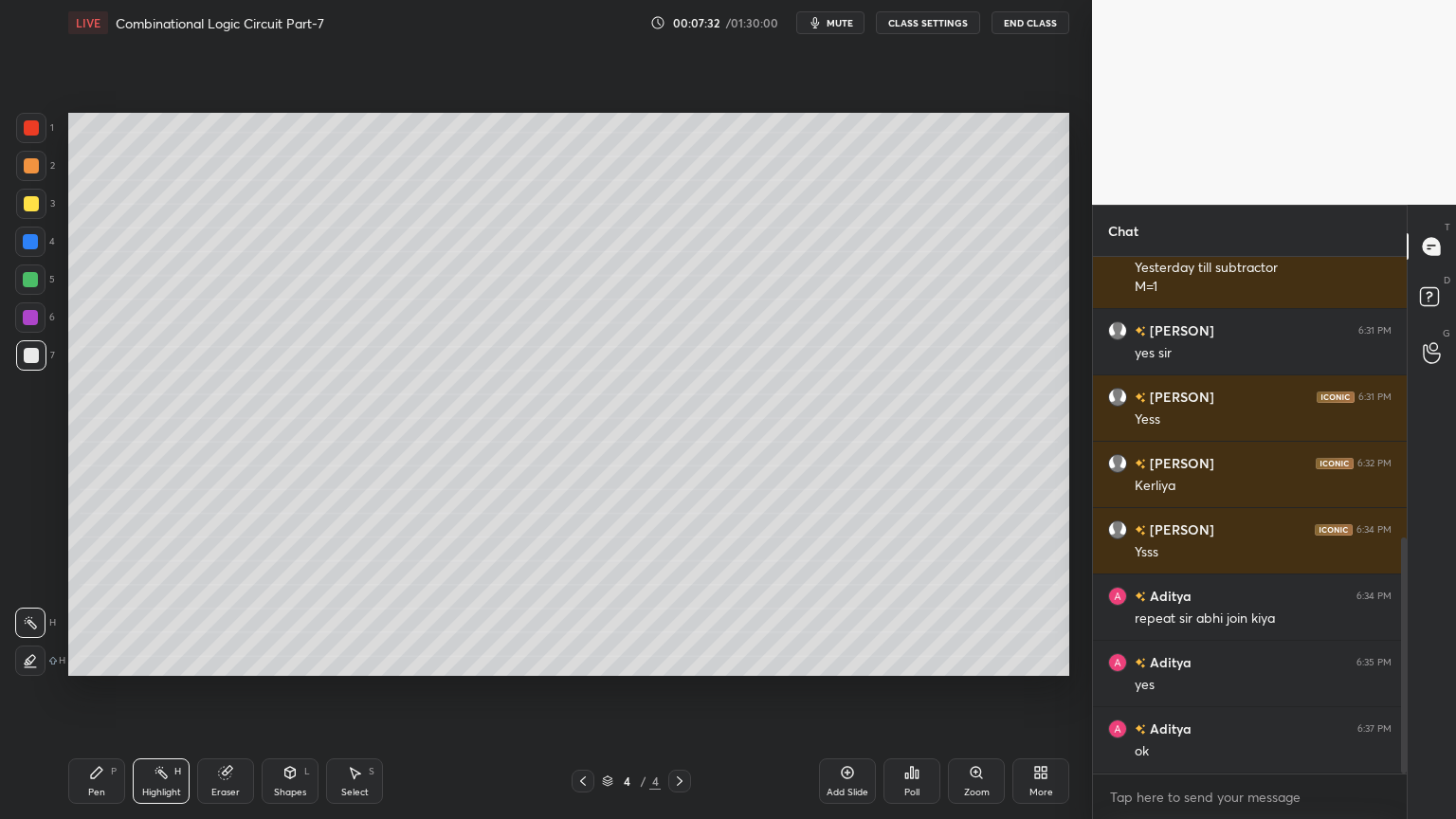 scroll, scrollTop: 613, scrollLeft: 0, axis: vertical 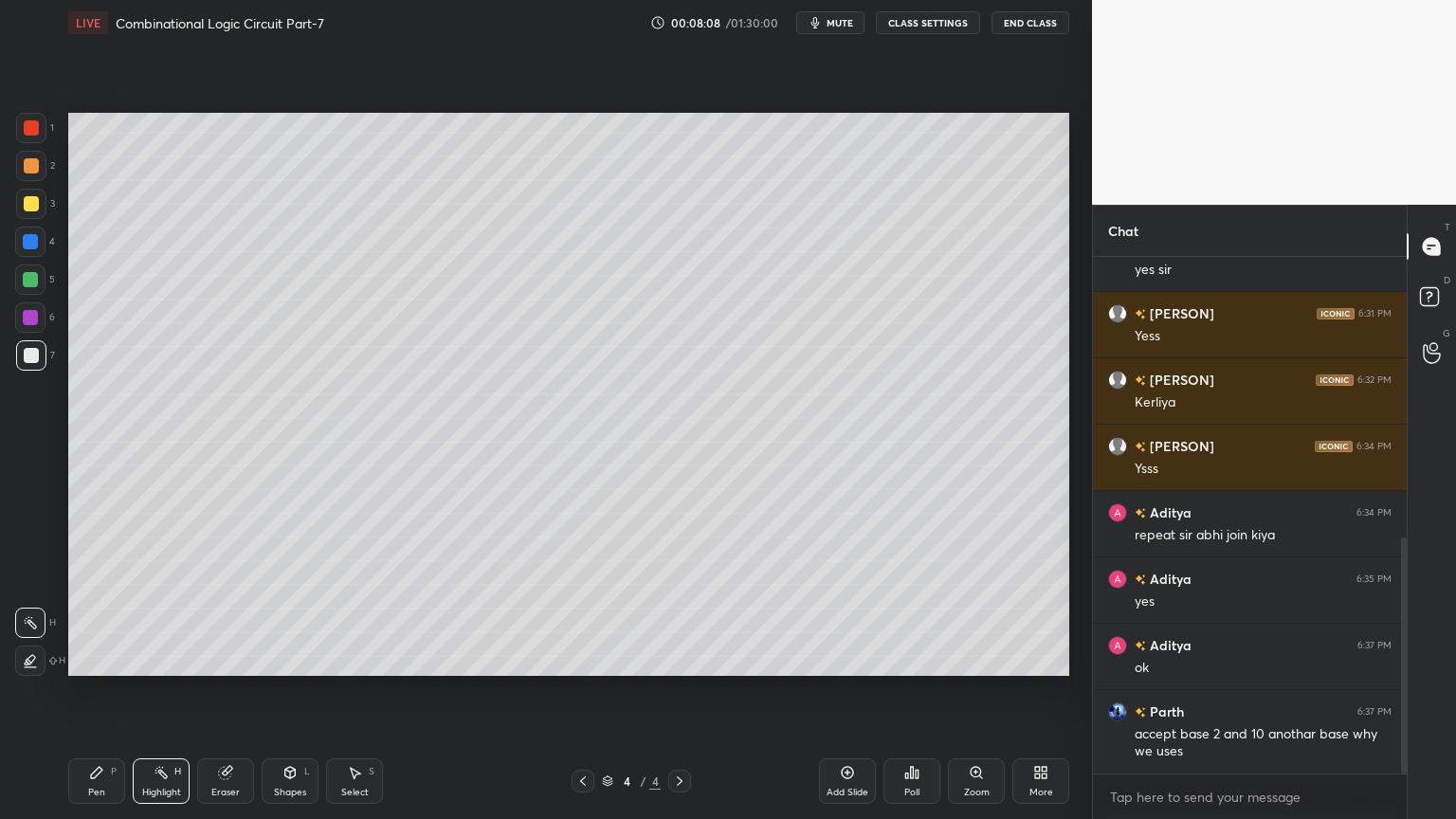 click on "Pen P" at bounding box center (97, 781) 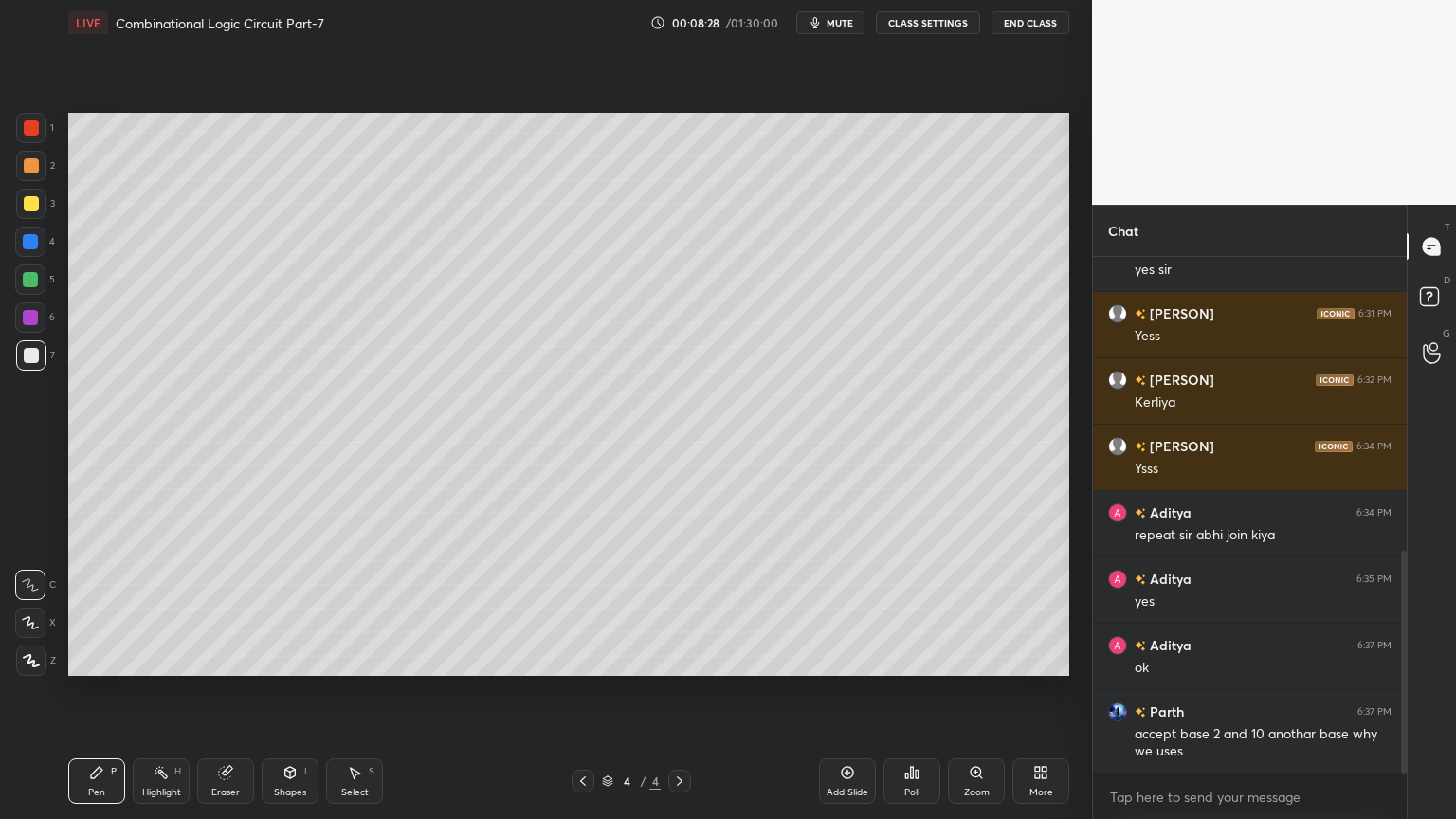 scroll, scrollTop: 679, scrollLeft: 0, axis: vertical 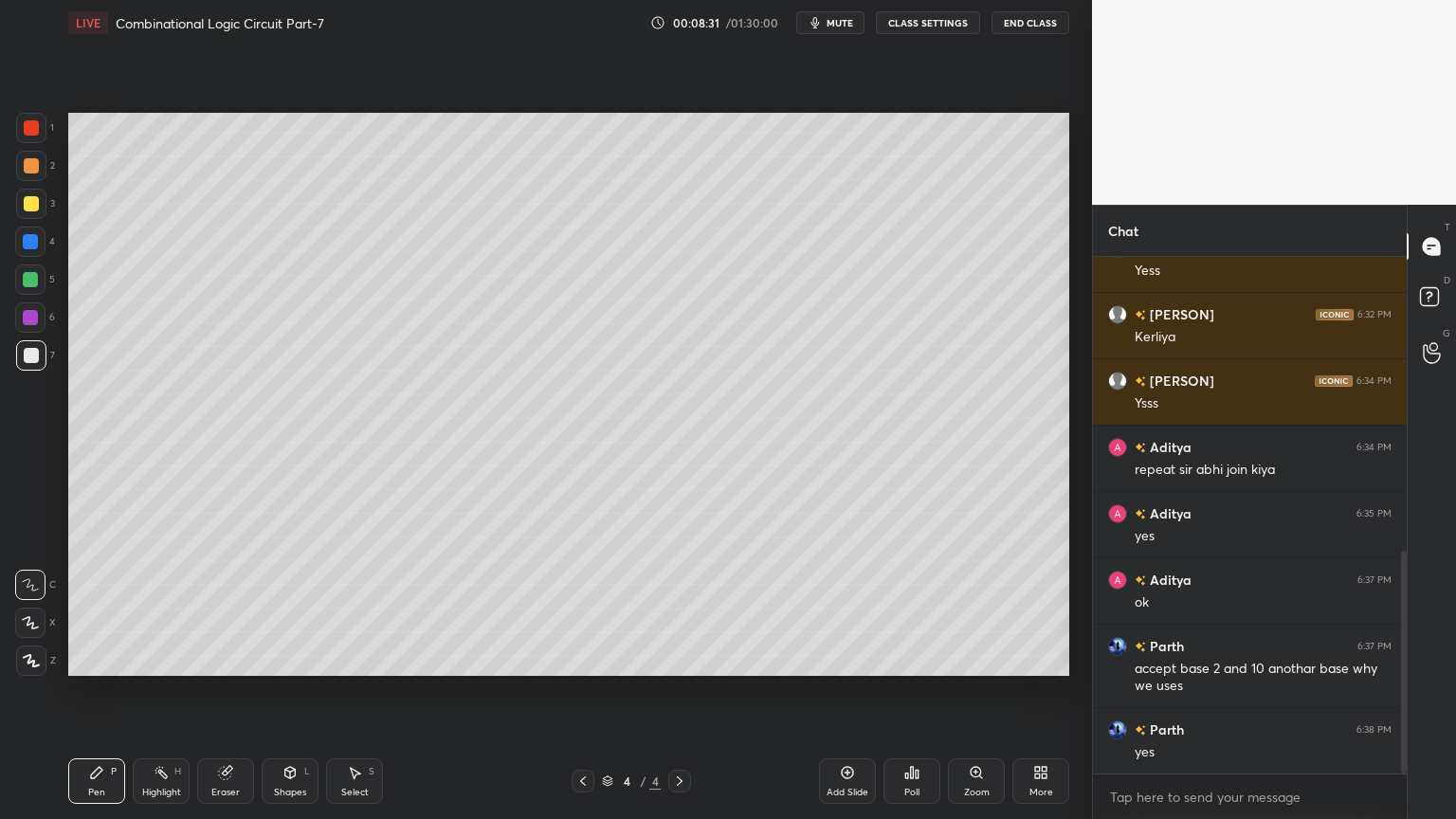 click on "Eraser" at bounding box center [226, 781] 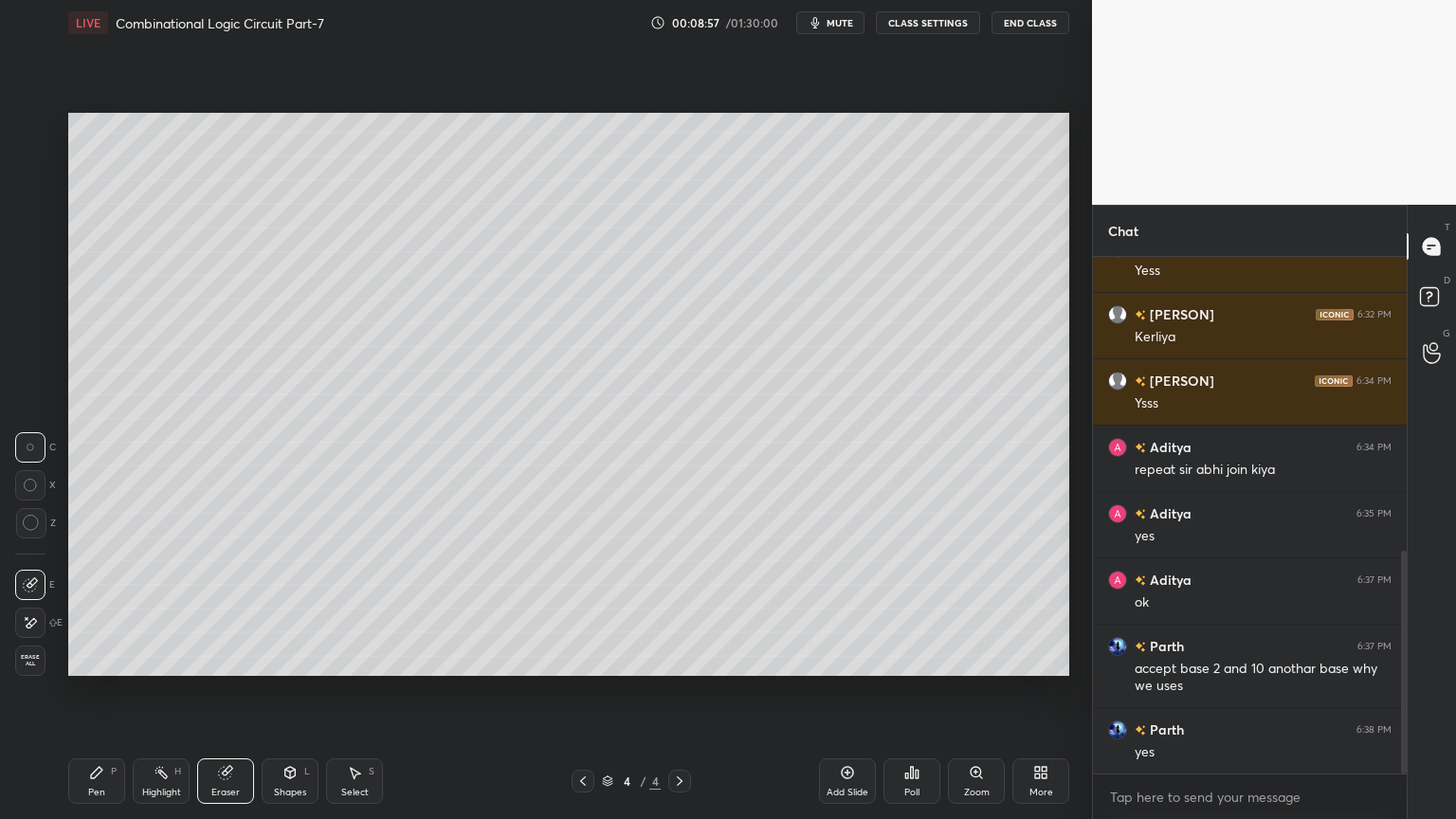 scroll, scrollTop: 473, scrollLeft: 308, axis: both 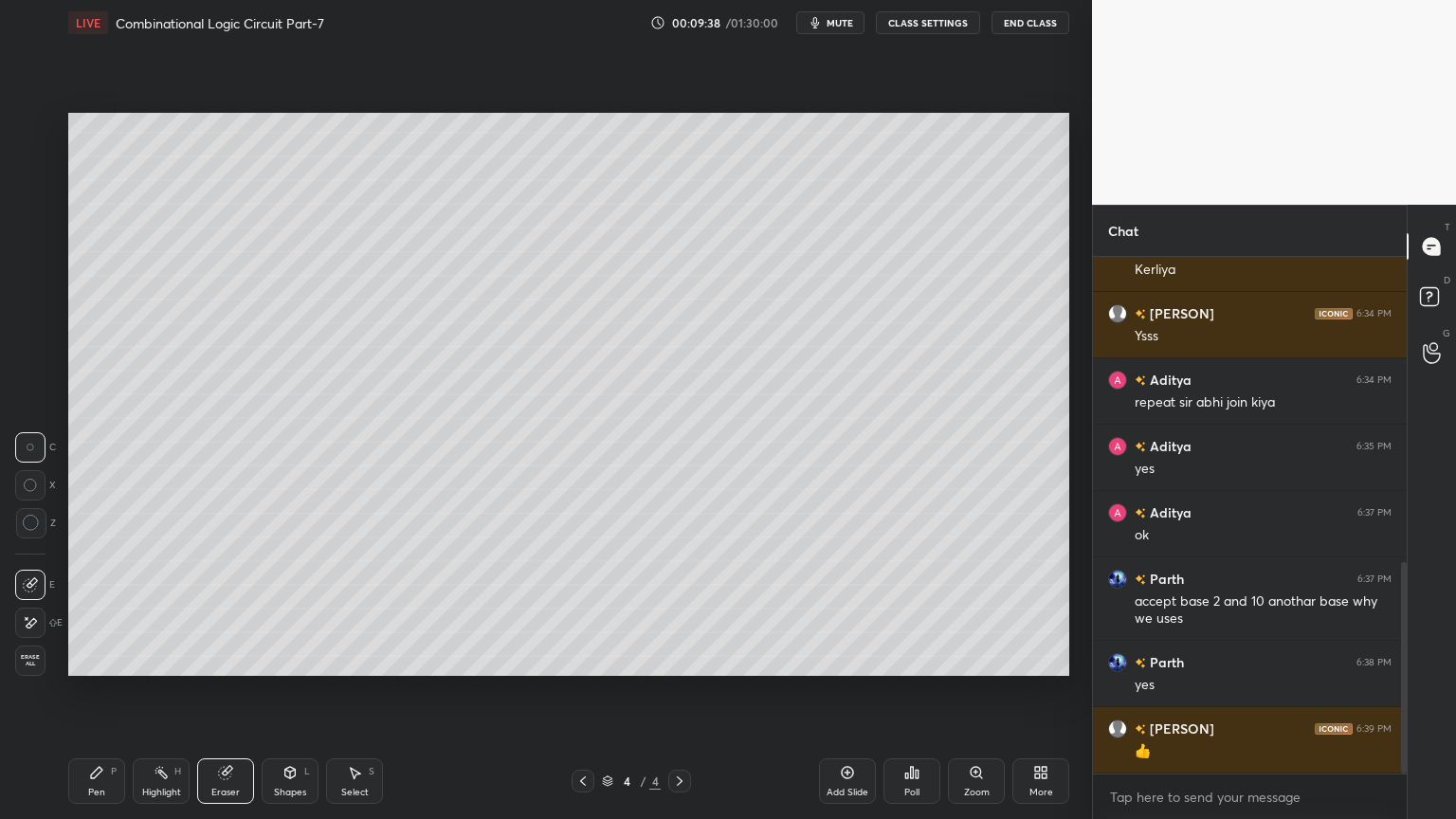 click on "Pen P" at bounding box center [97, 781] 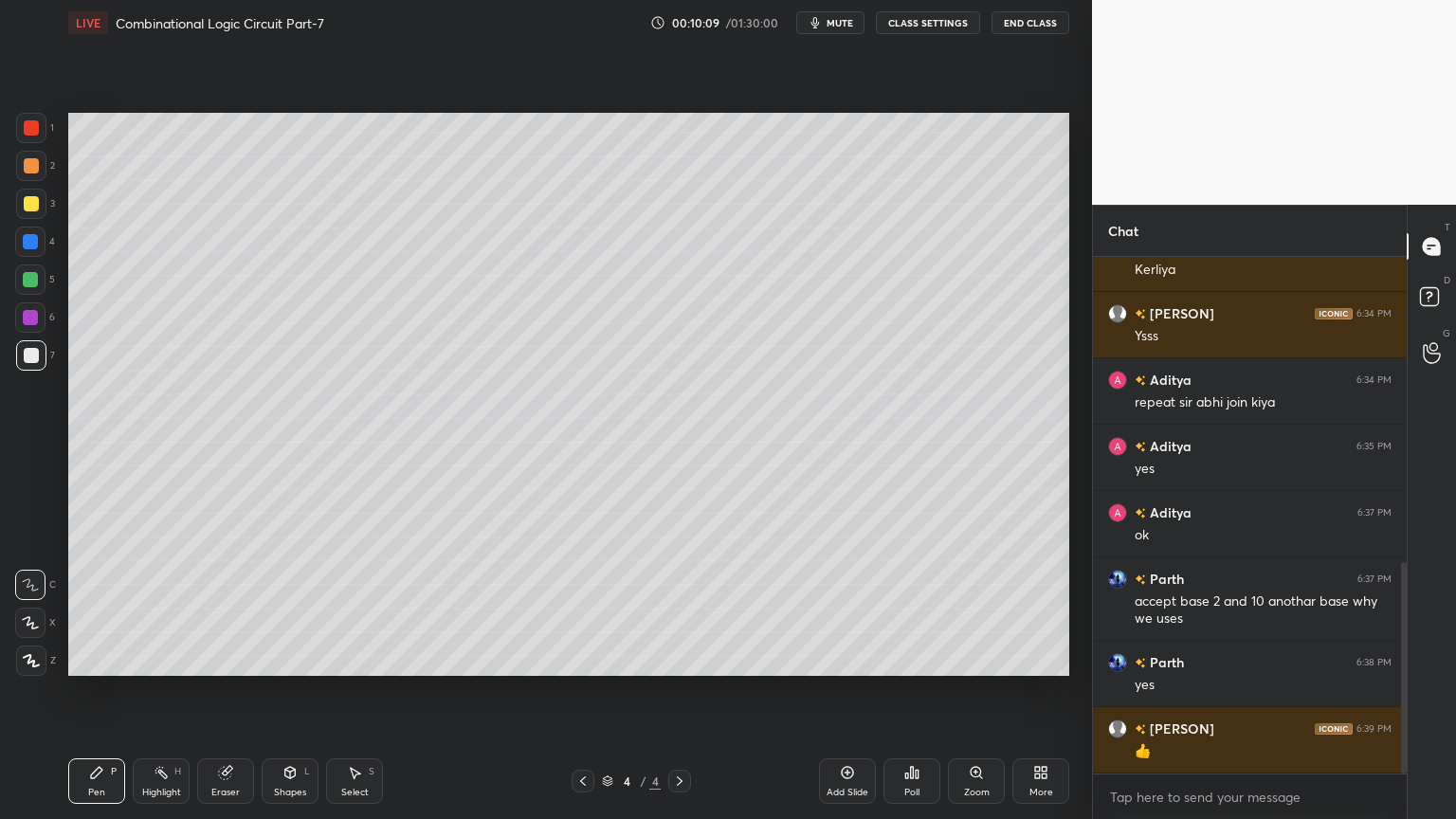 click 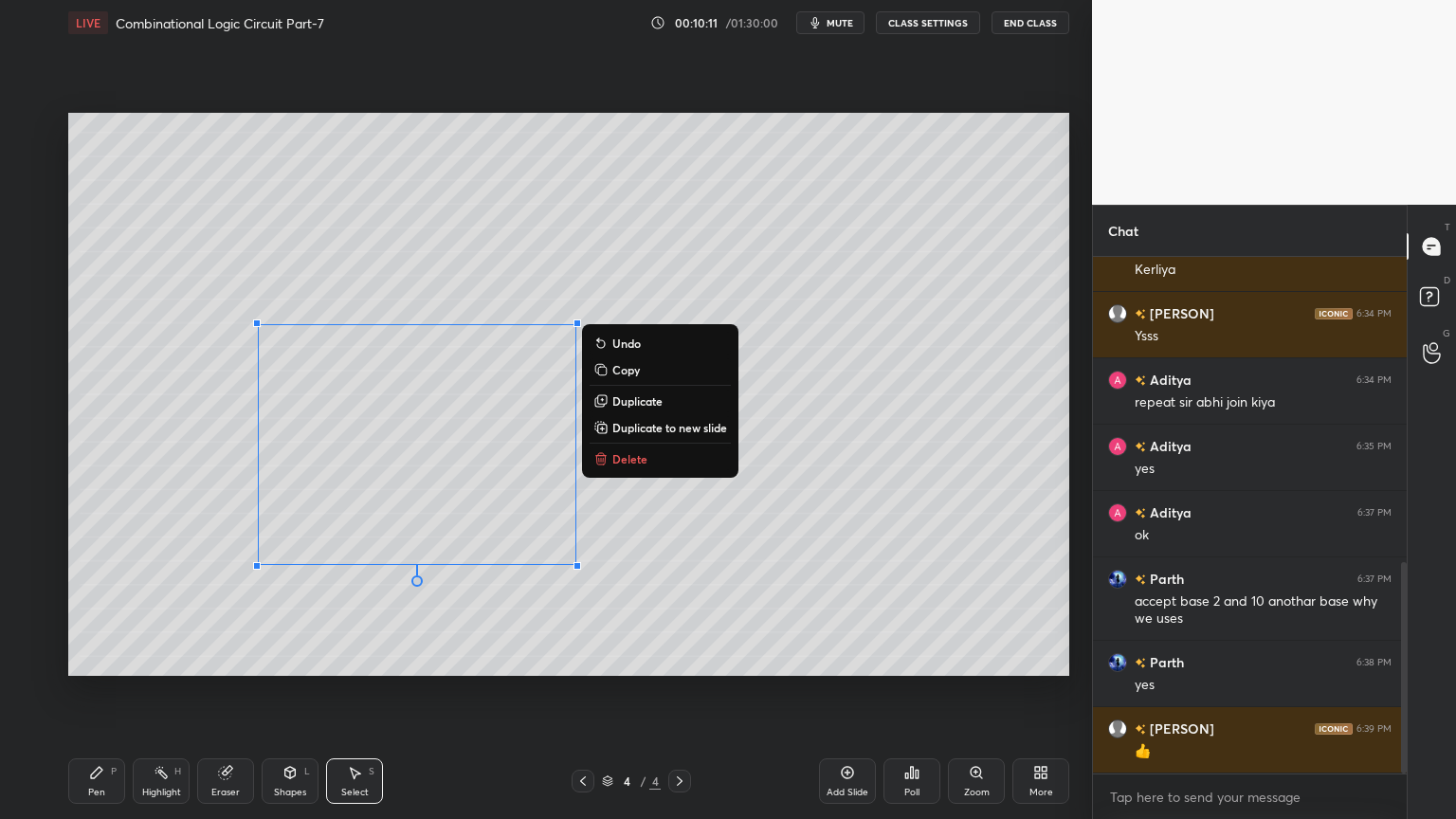 click on "Delete" at bounding box center (660, 459) 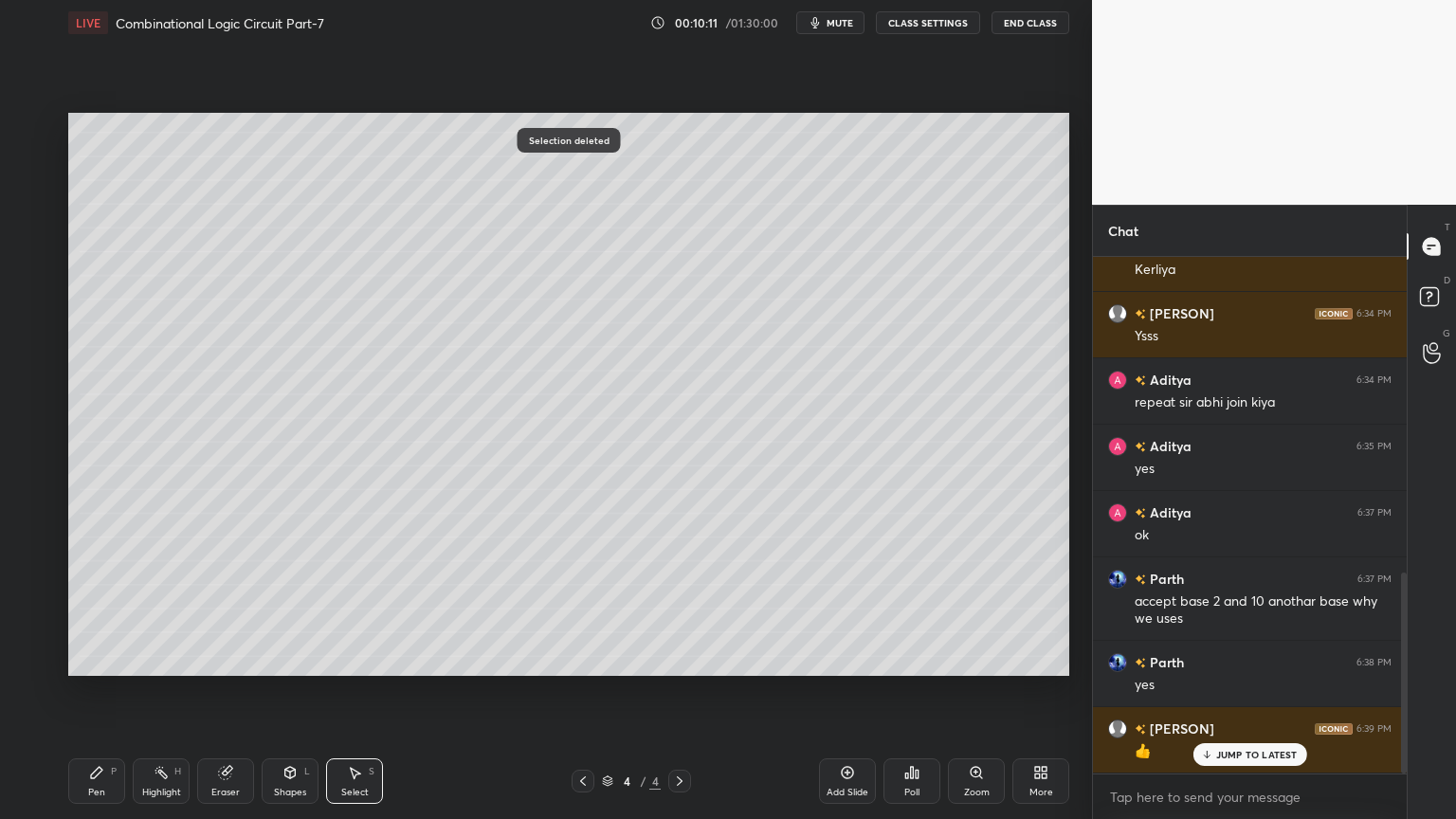 scroll, scrollTop: 811, scrollLeft: 0, axis: vertical 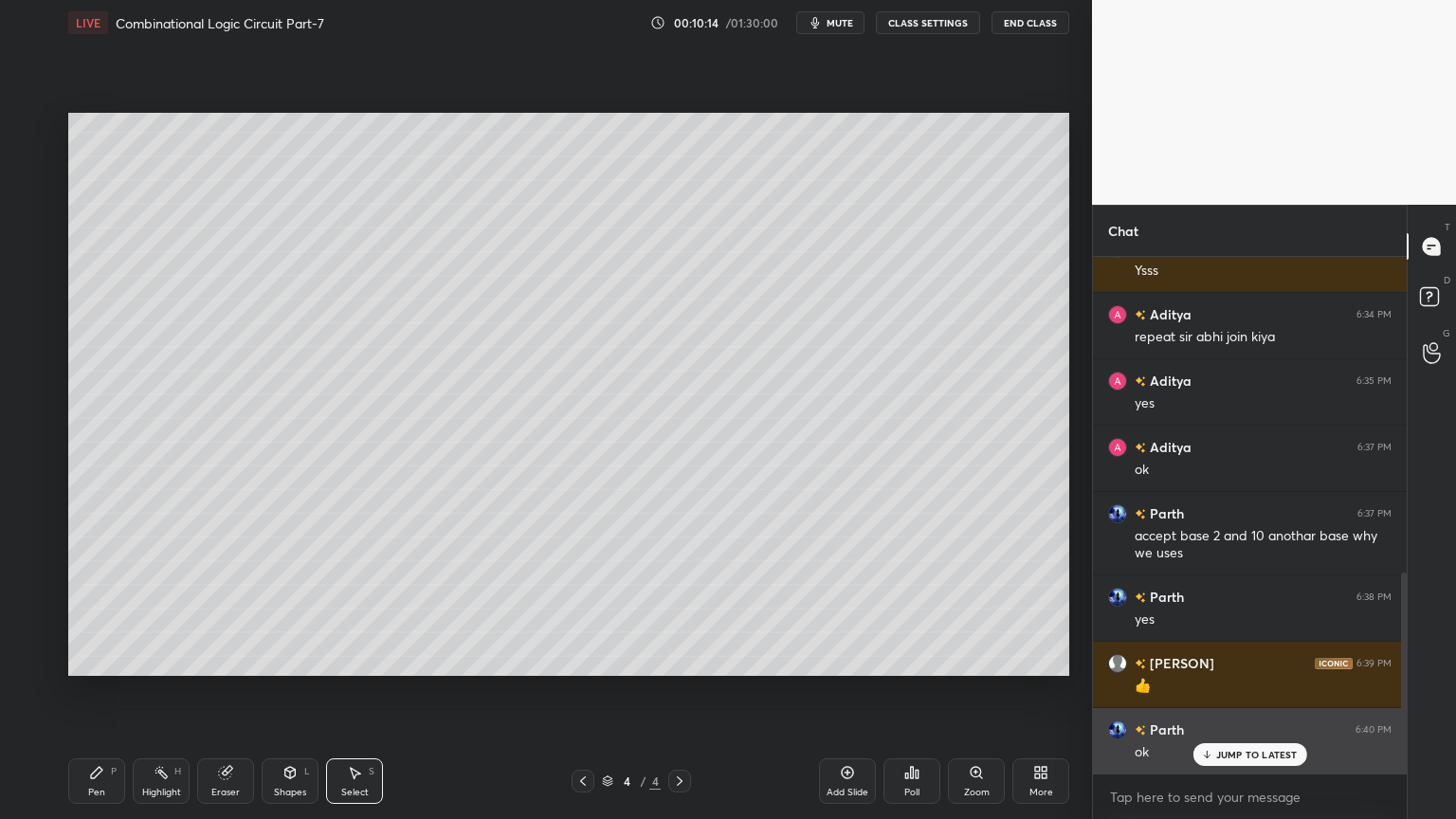 click on "JUMP TO LATEST" at bounding box center [1249, 755] 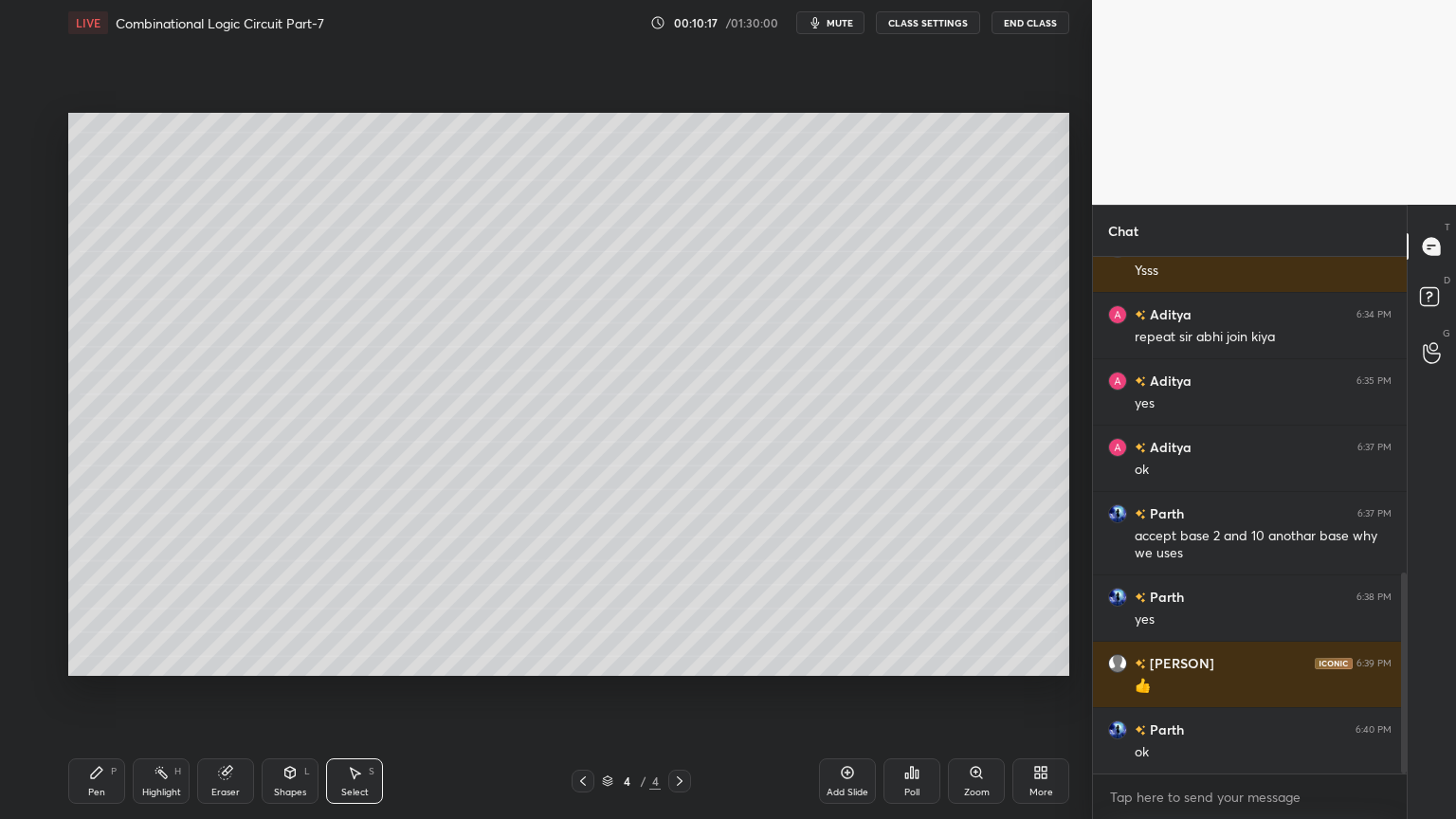 click on "LIVE Combinational Logic Circuit Part-7 00:10:17 /  01:30:00 mute CLASS SETTINGS End Class 0 ° Undo Copy Duplicate Duplicate to new slide Delete Setting up your live class Poll for   secs No correct answer Start poll Back Combinational Logic Circuit Part-7 • L20 of Complete Course on Digital Logic [PERSON] Pen P Highlight H Eraser Shapes L Select S 4 / 4 Add Slide Poll Zoom More" at bounding box center (569, 410) 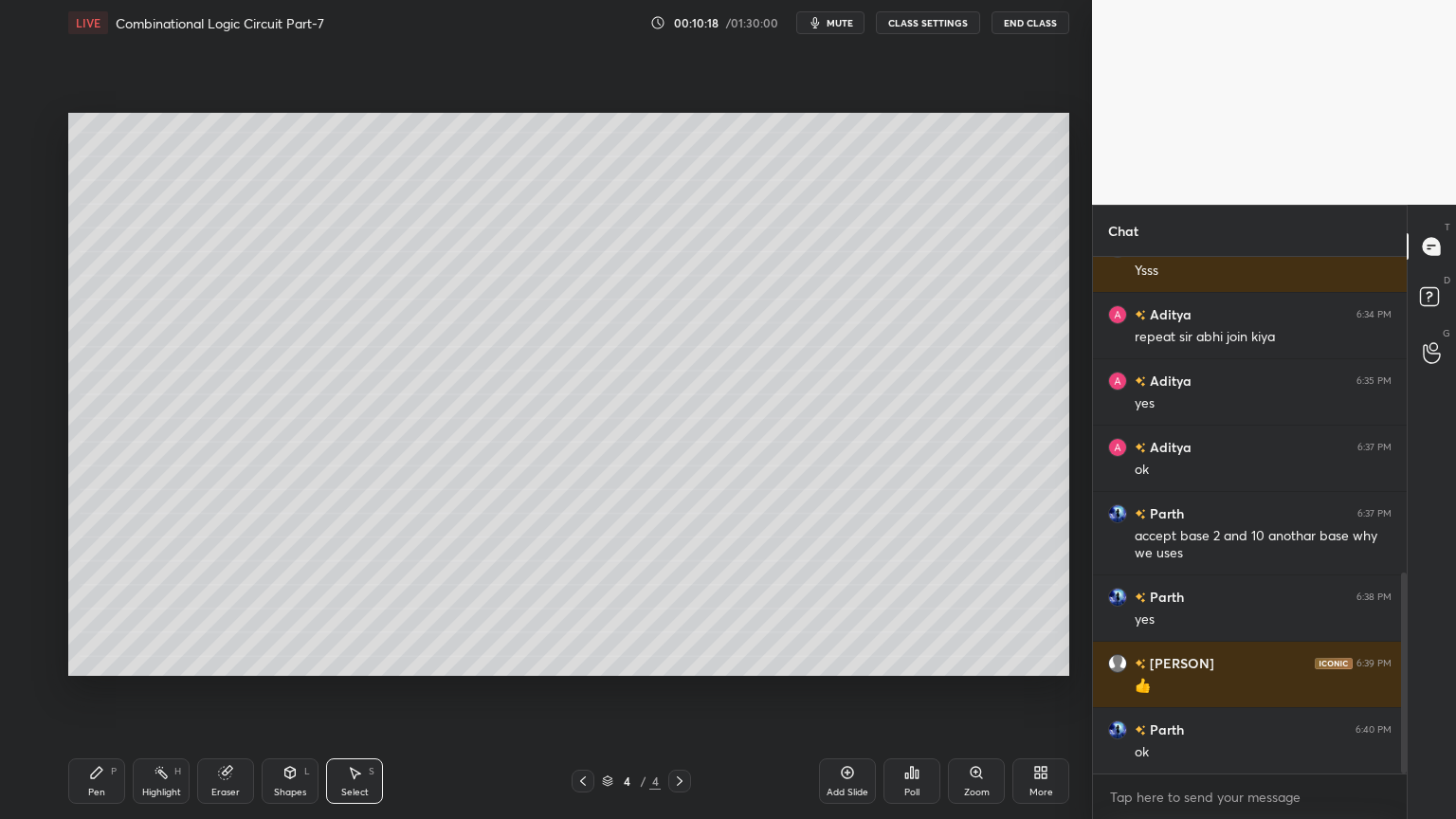 click on "Pen P" at bounding box center [97, 781] 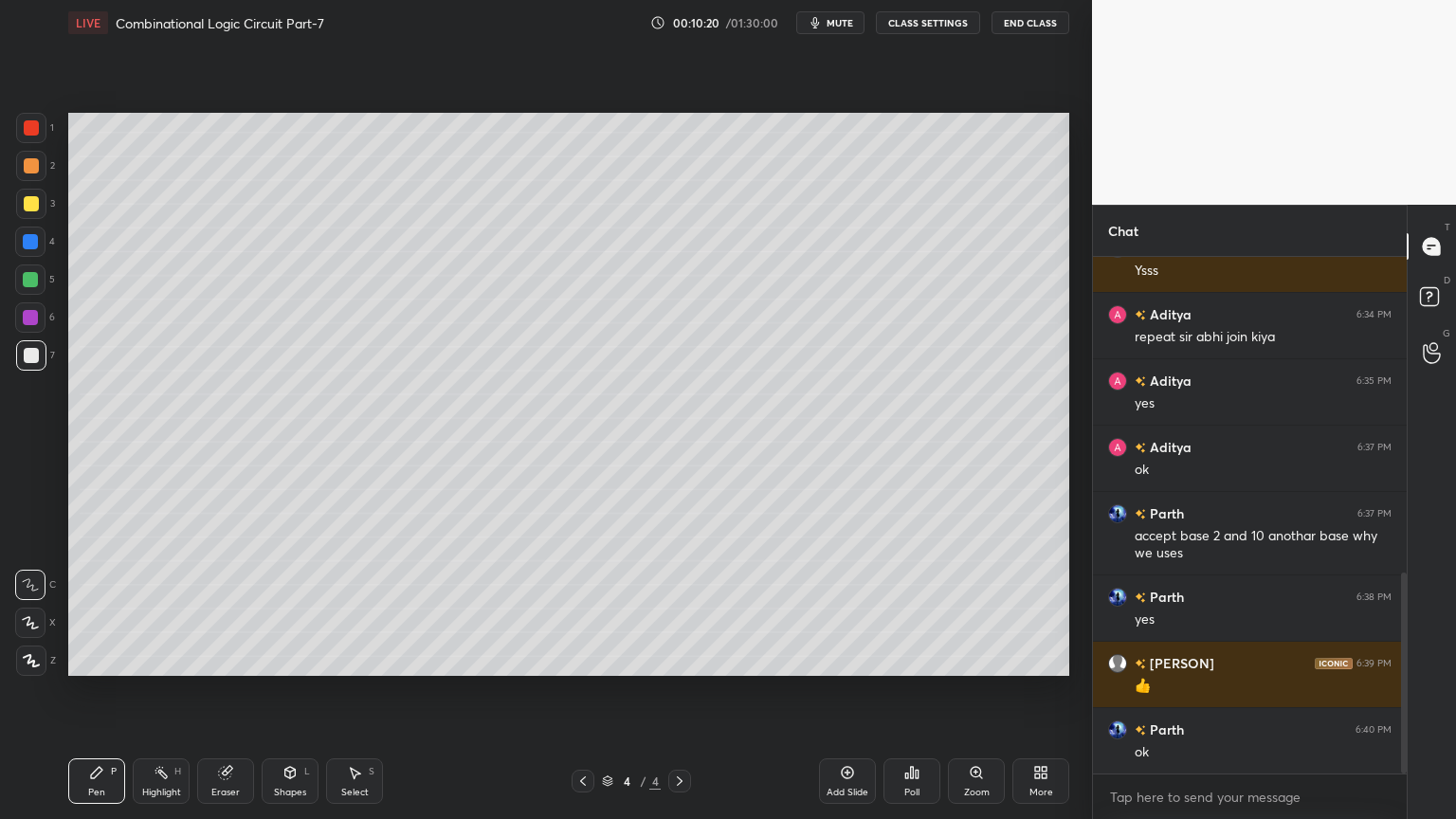 click at bounding box center (31, 204) 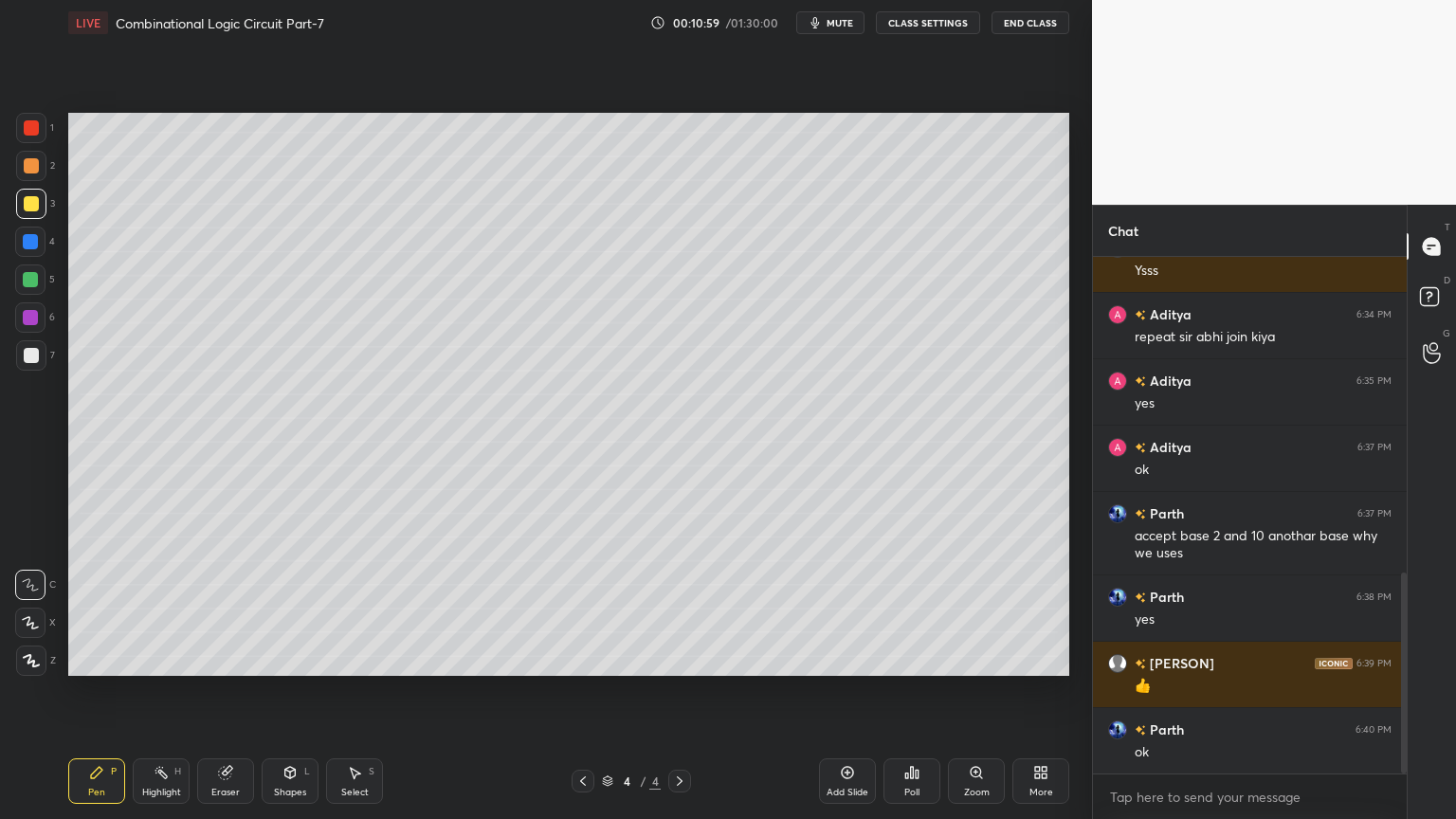 scroll, scrollTop: 902, scrollLeft: 0, axis: vertical 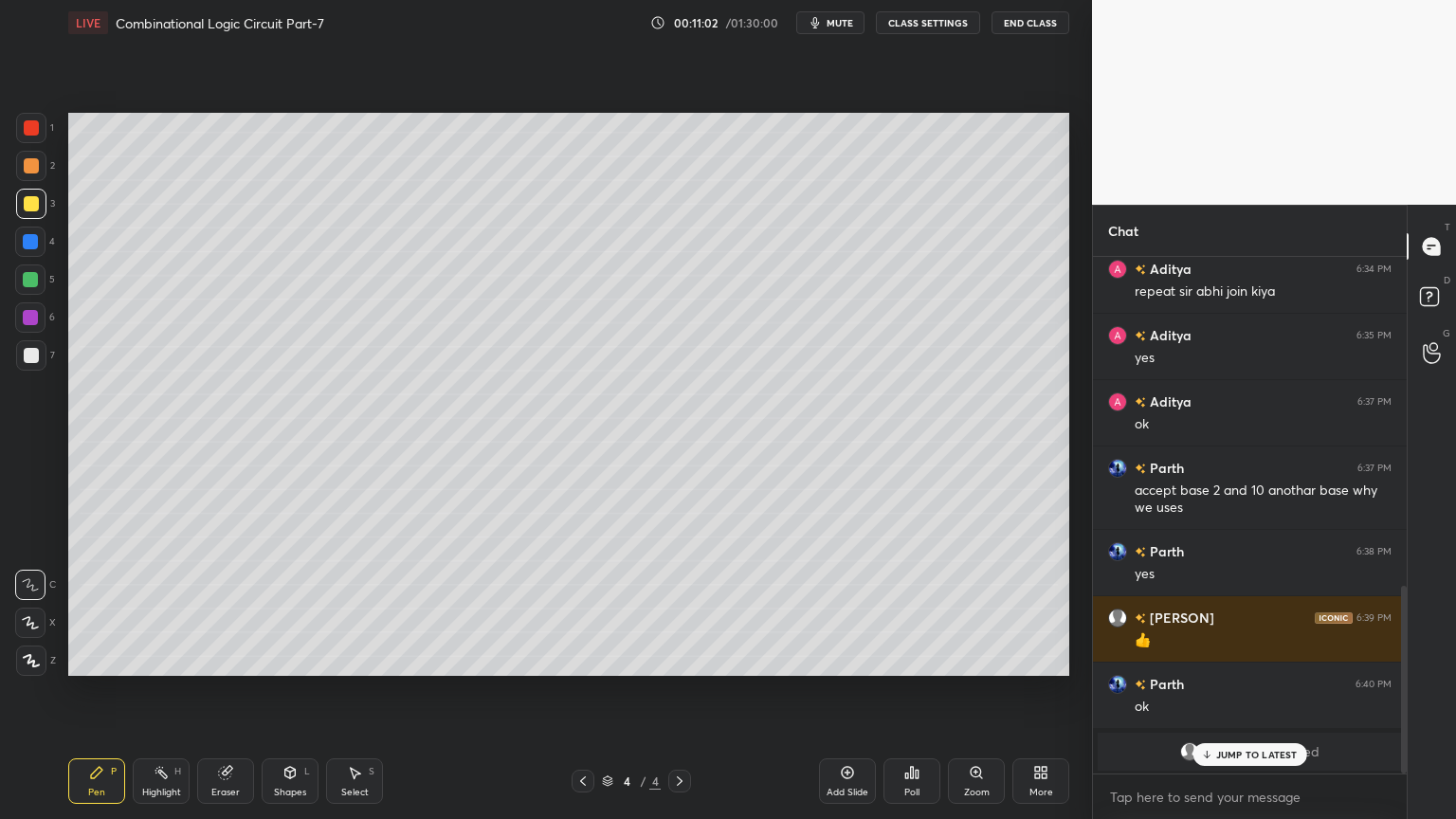 click 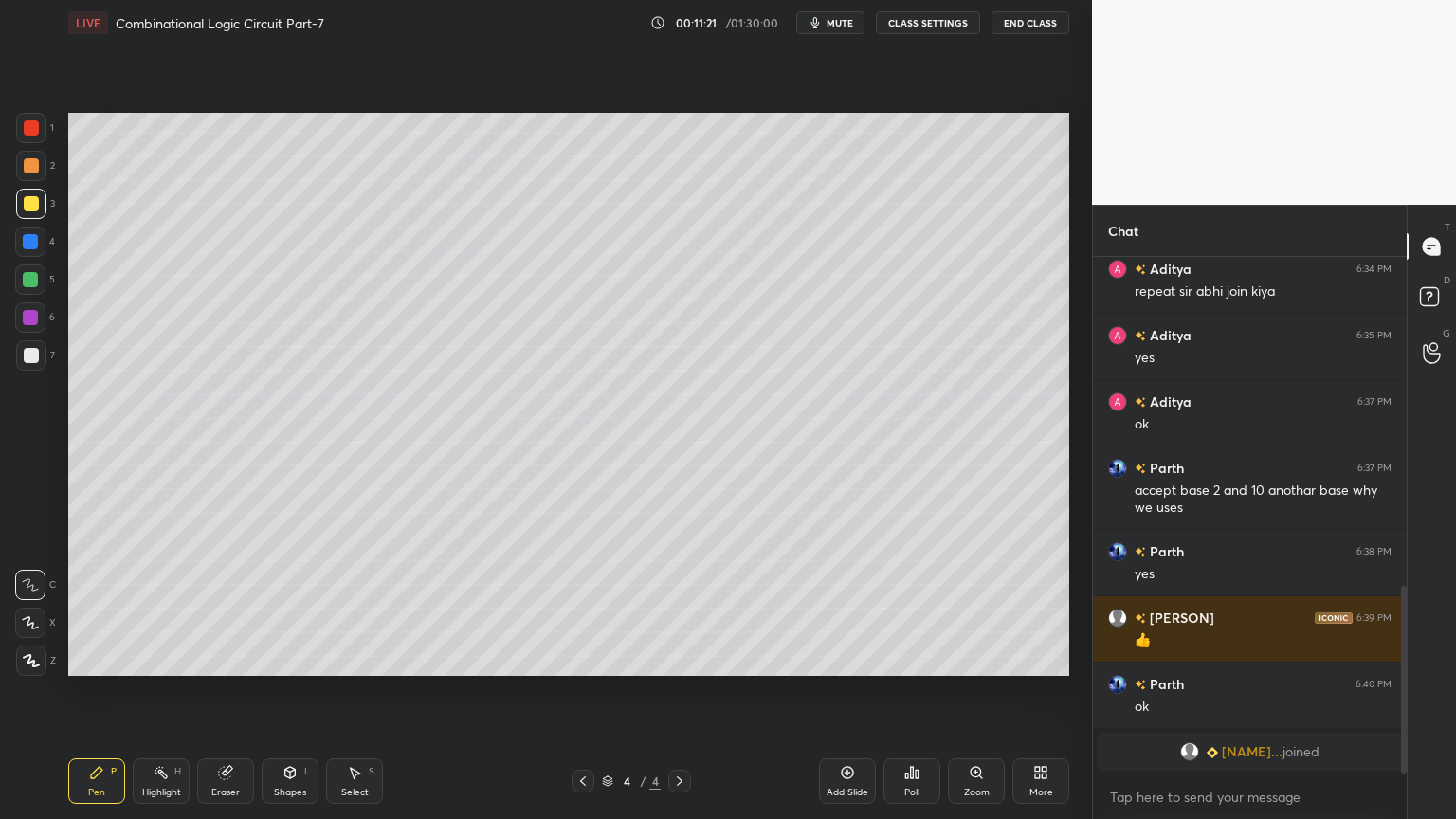 click 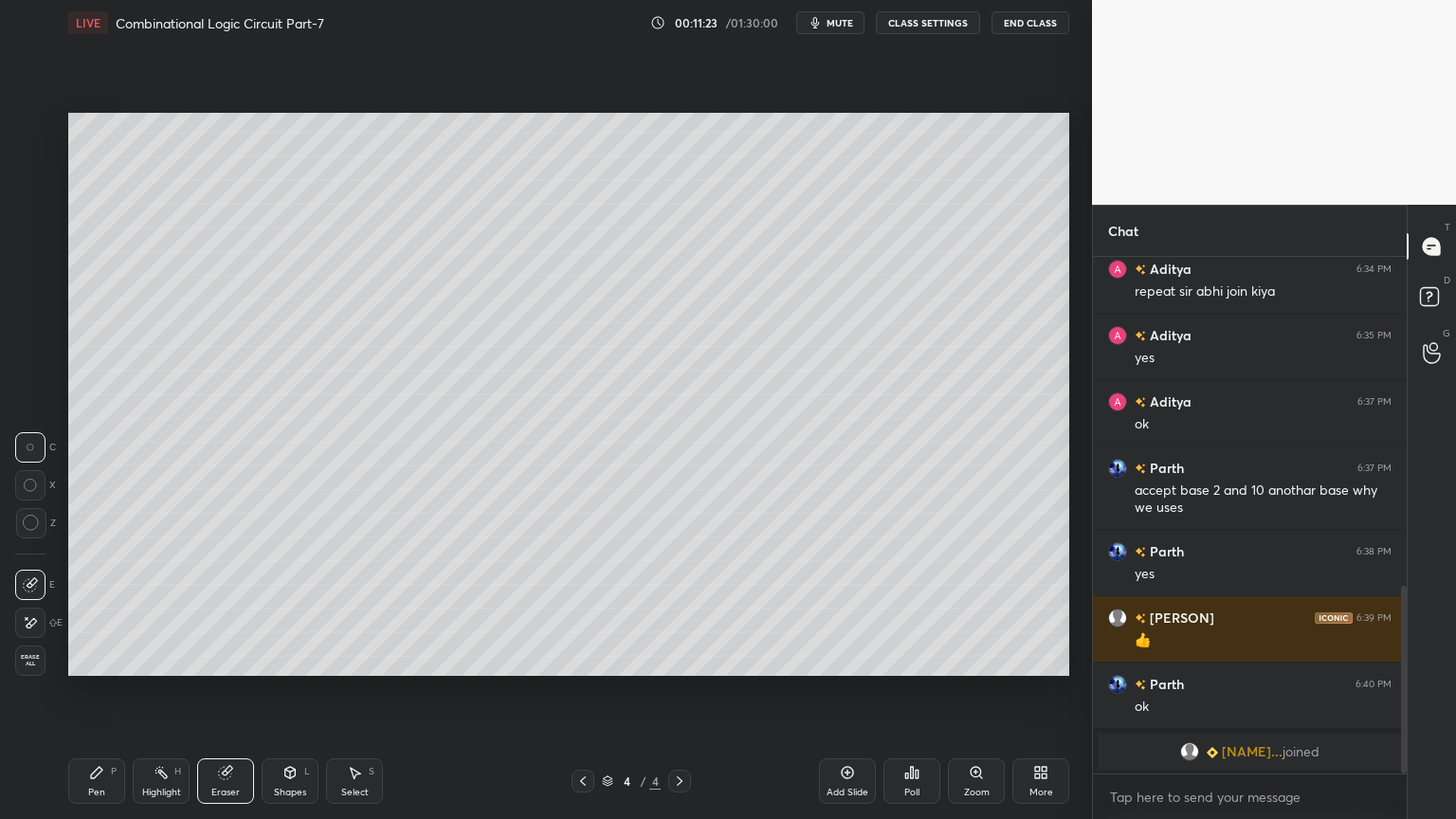 click 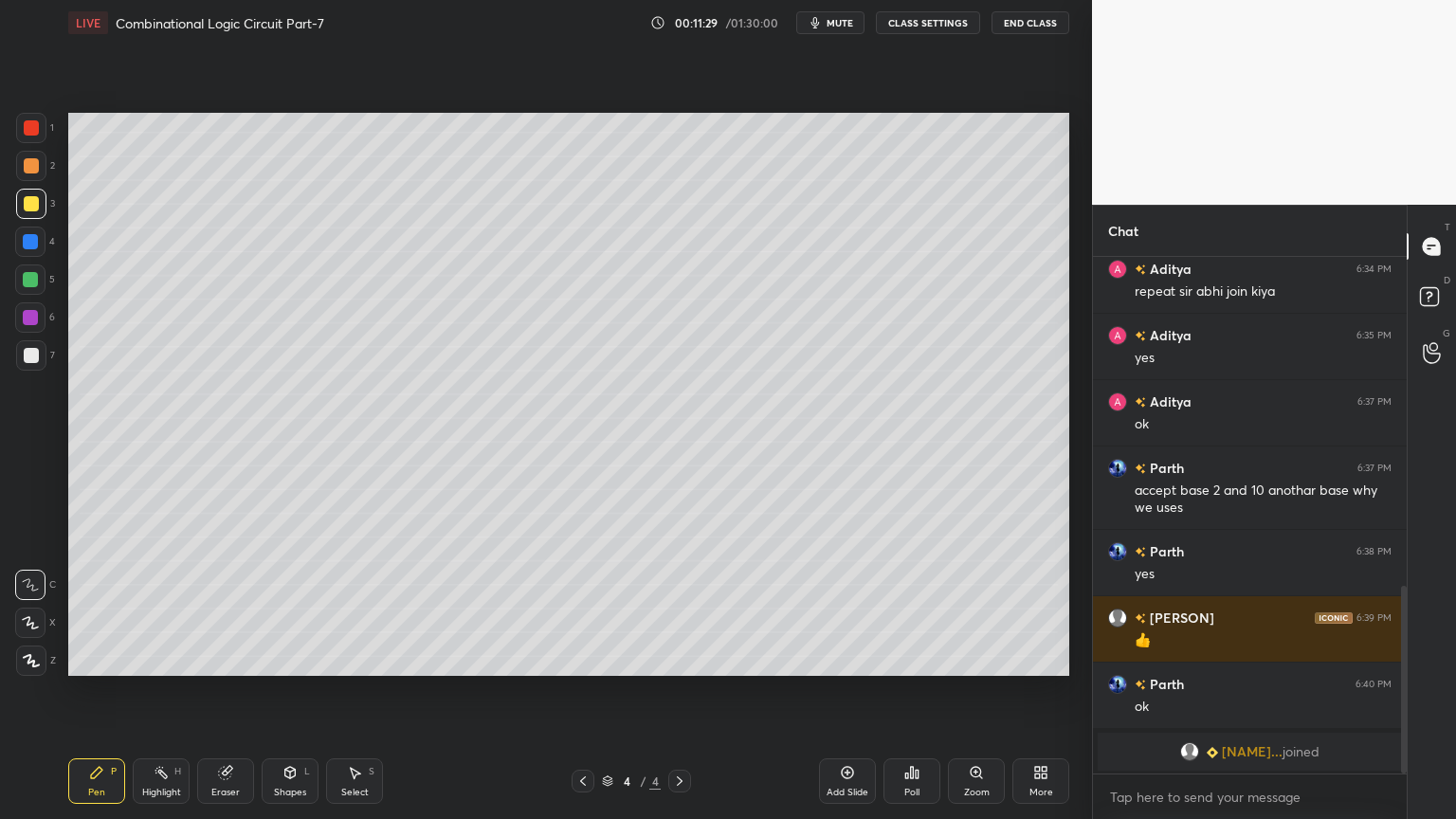 click 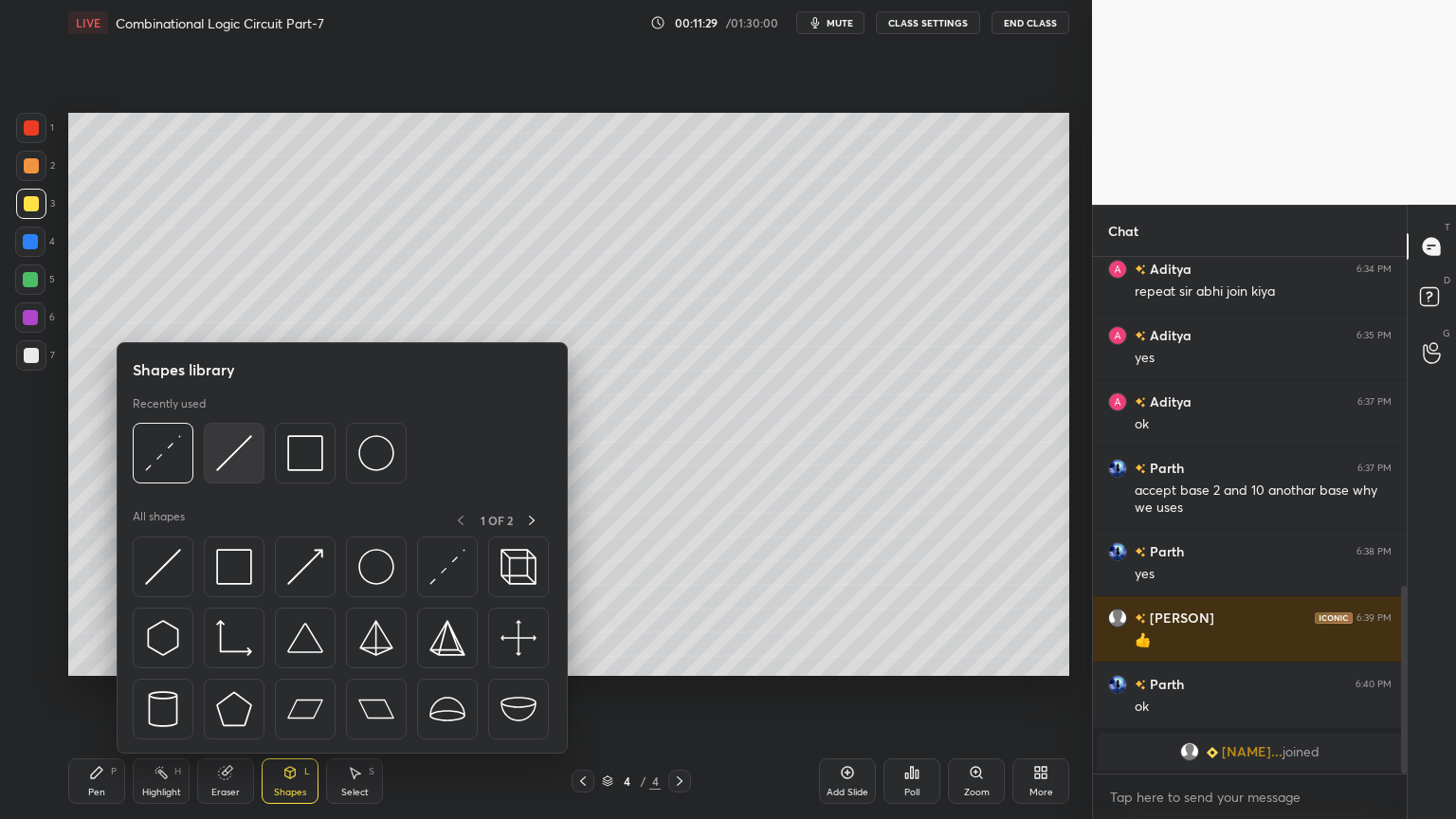 click at bounding box center (234, 453) 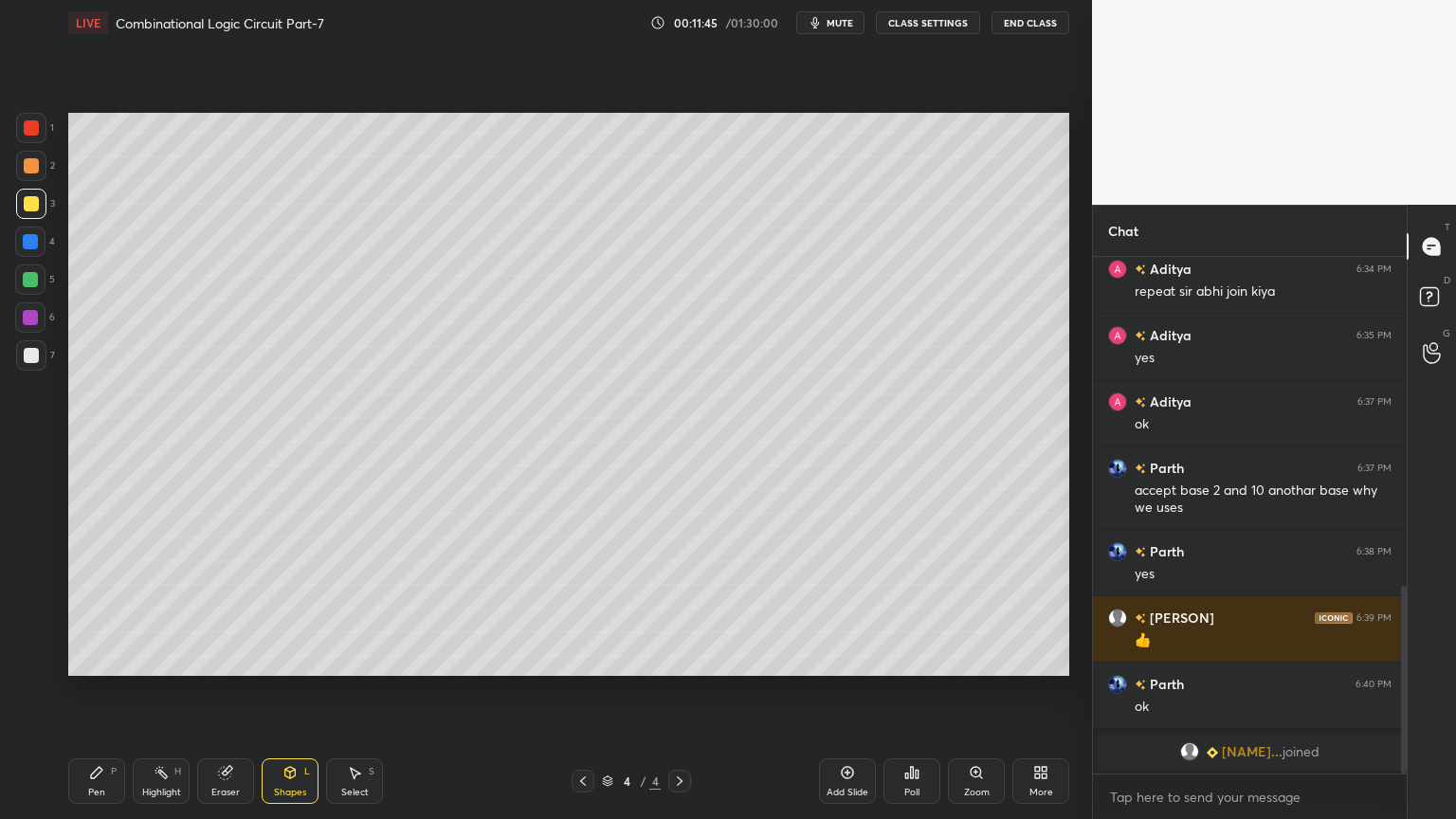 click on "Eraser" at bounding box center [226, 792] 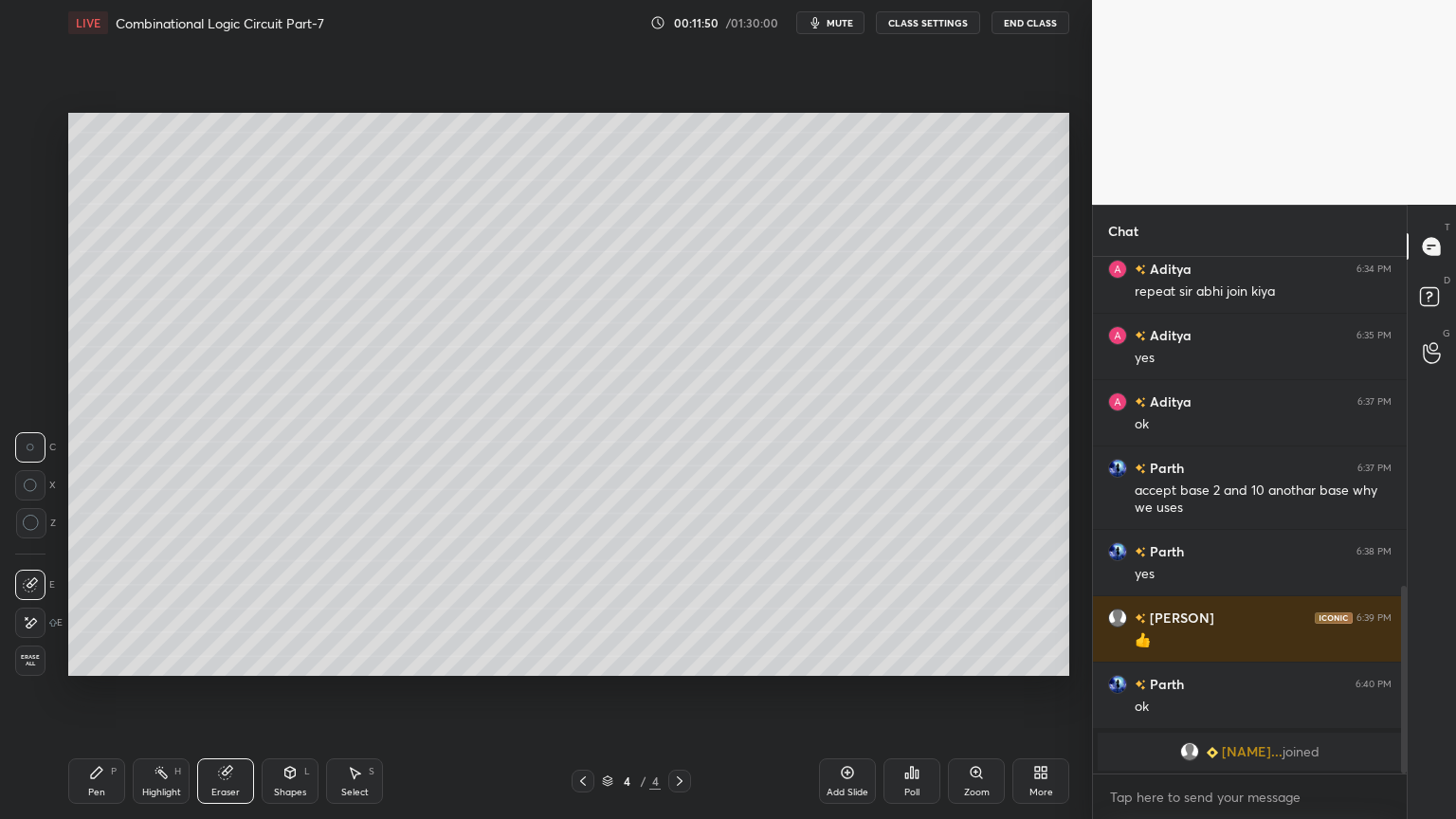 click on "Pen P" at bounding box center (97, 781) 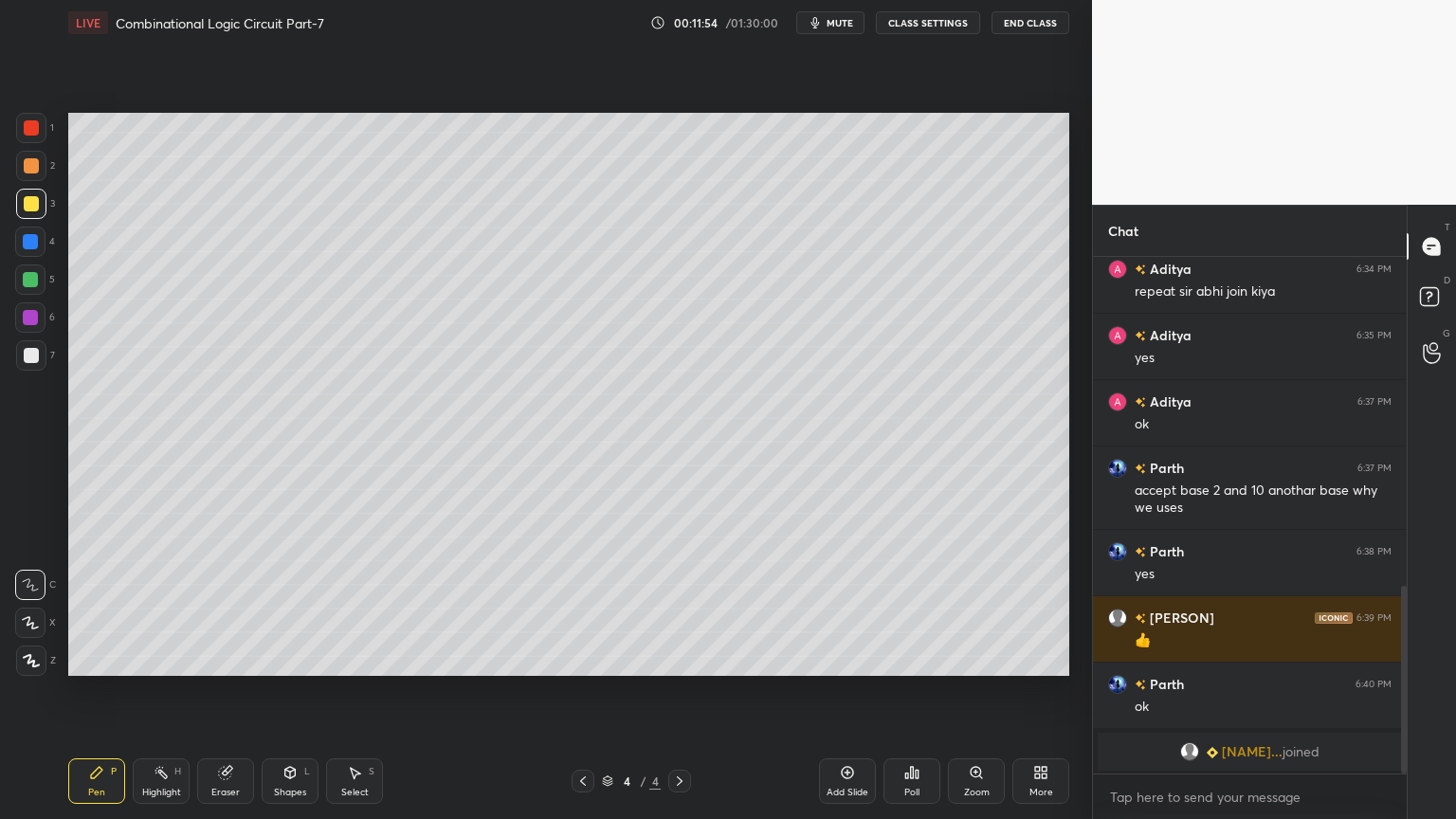 click on "Eraser" at bounding box center [226, 781] 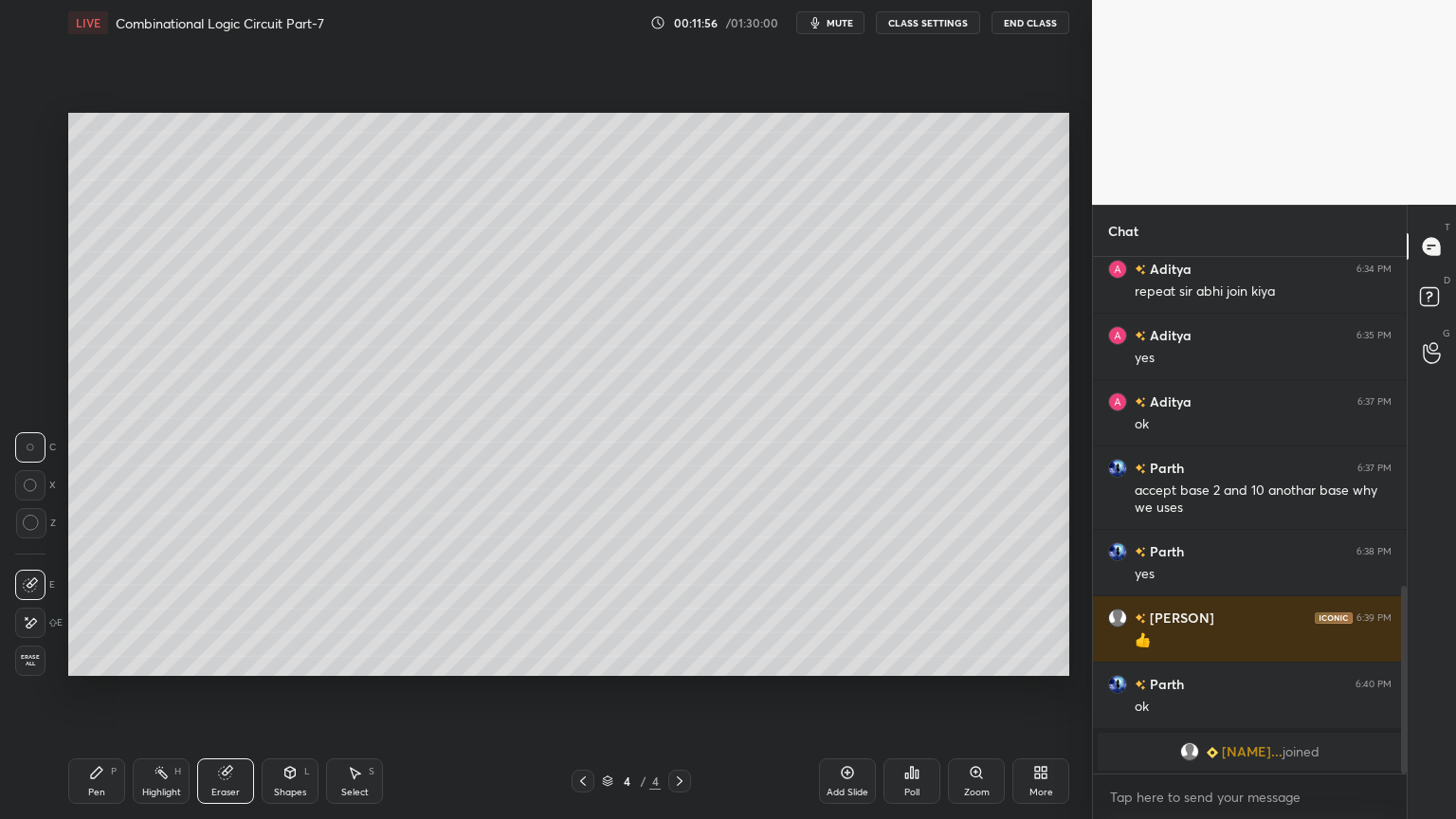 click on "Shapes L" at bounding box center [290, 781] 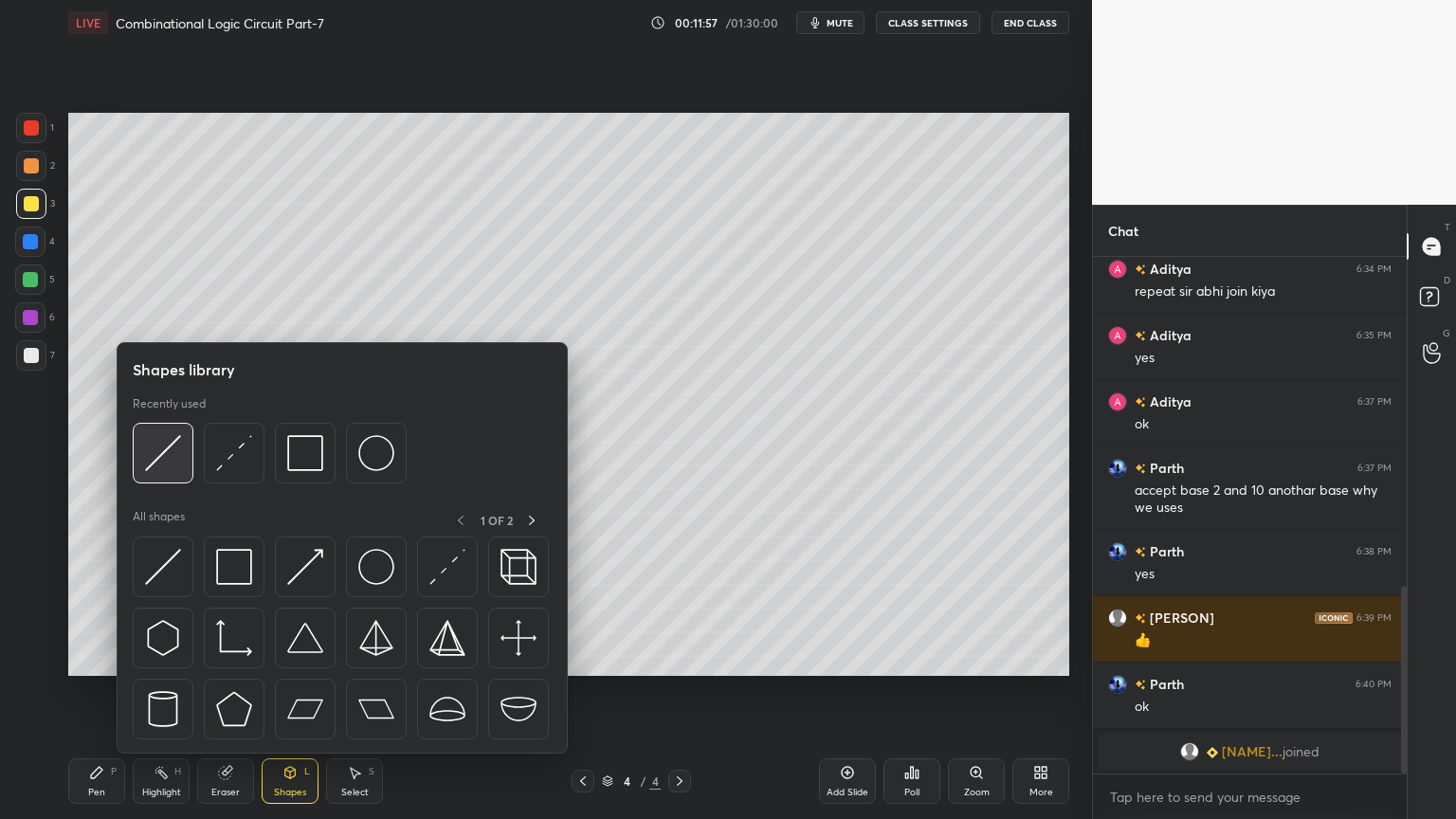 click at bounding box center (163, 453) 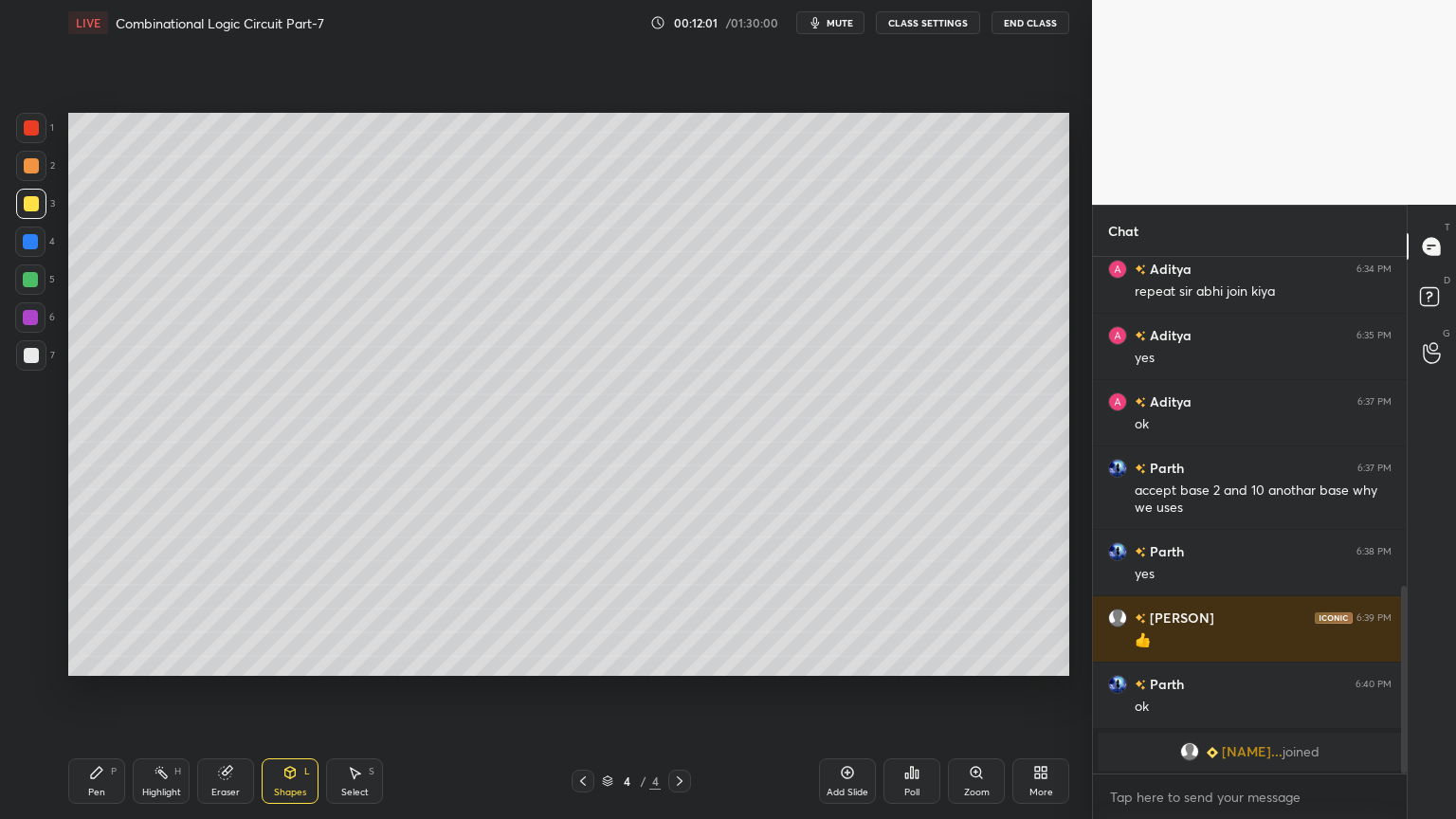 click on "Pen P" at bounding box center [97, 781] 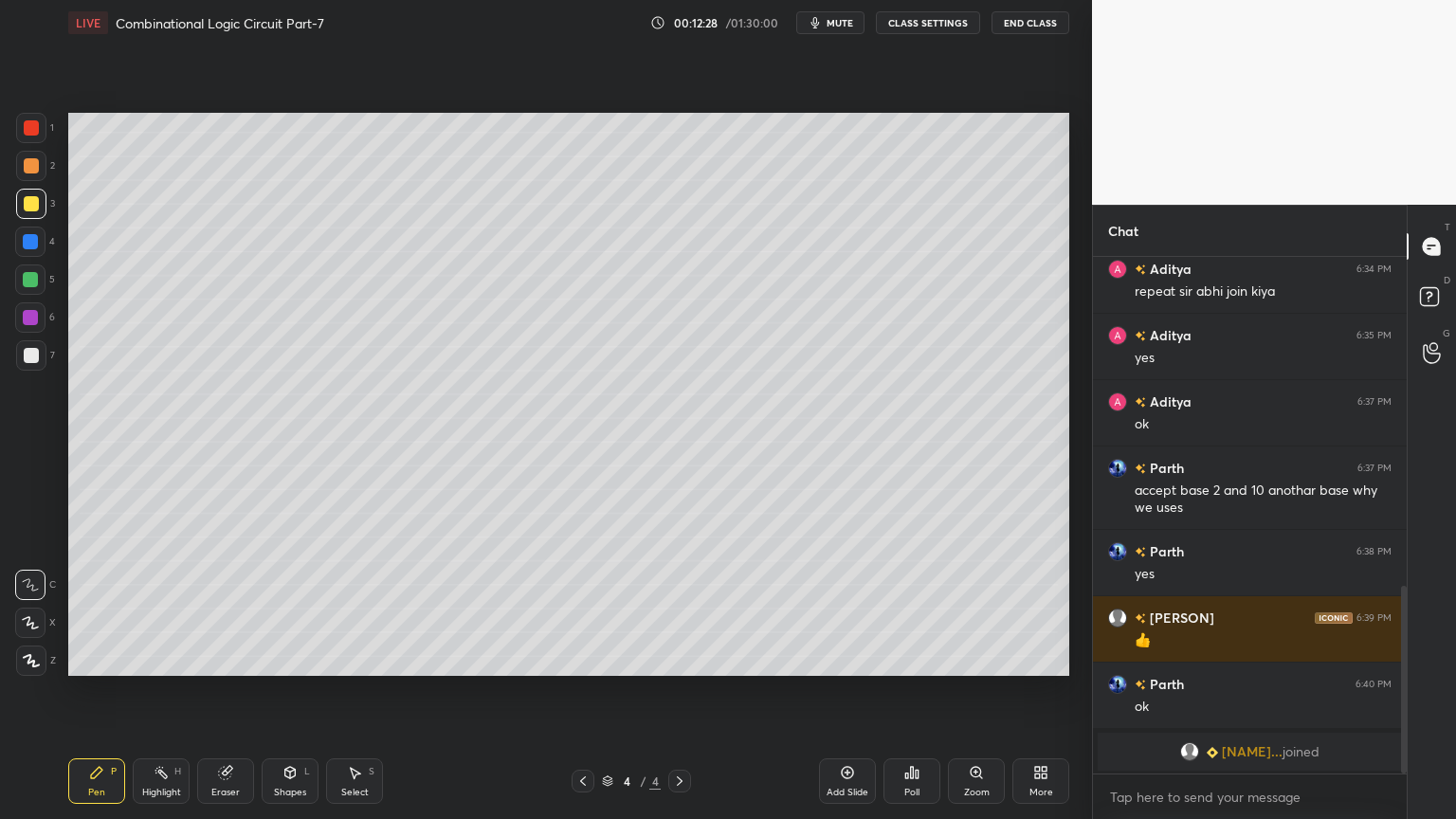 click on "Shapes L" at bounding box center (290, 781) 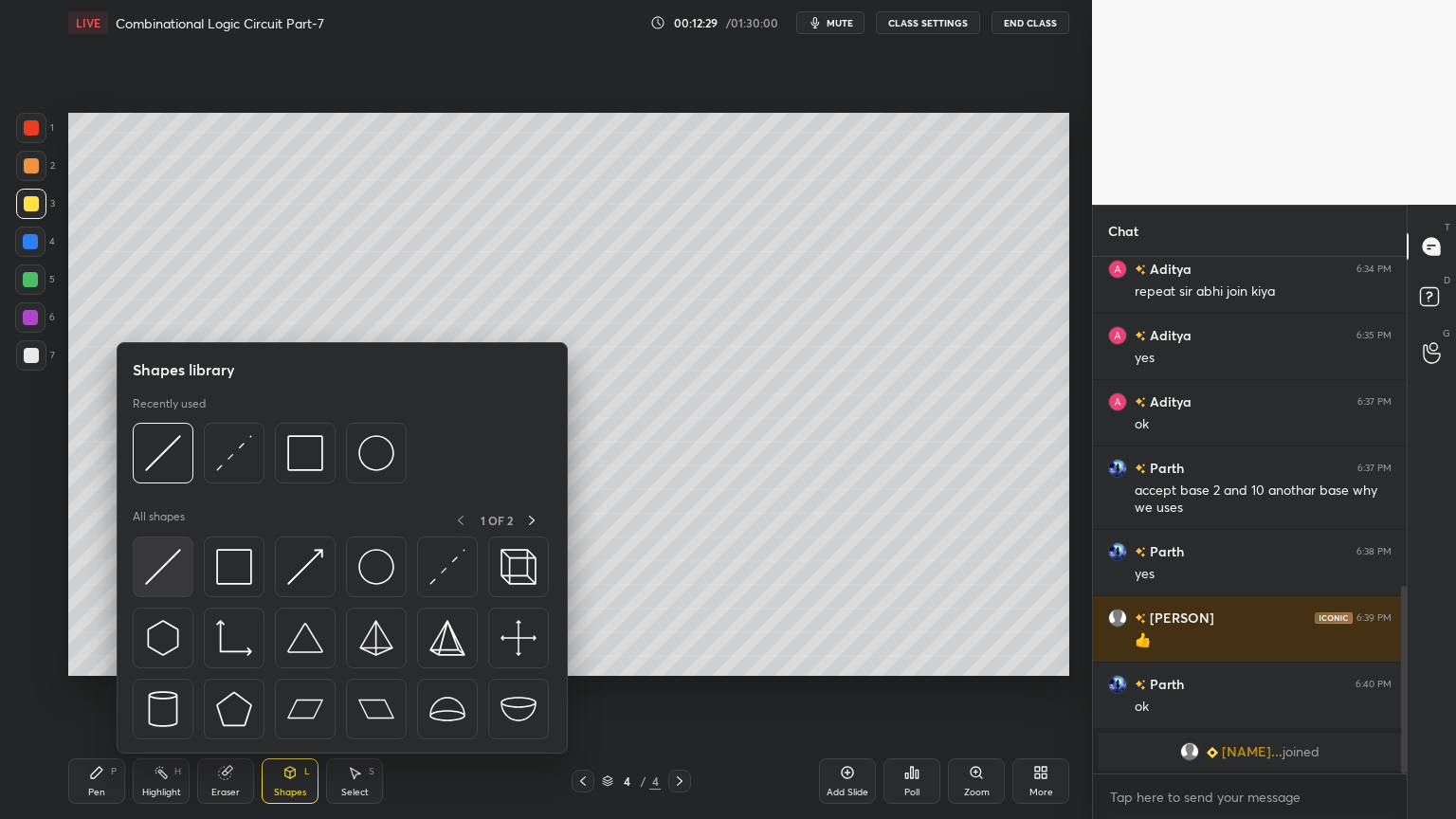 click at bounding box center [163, 567] 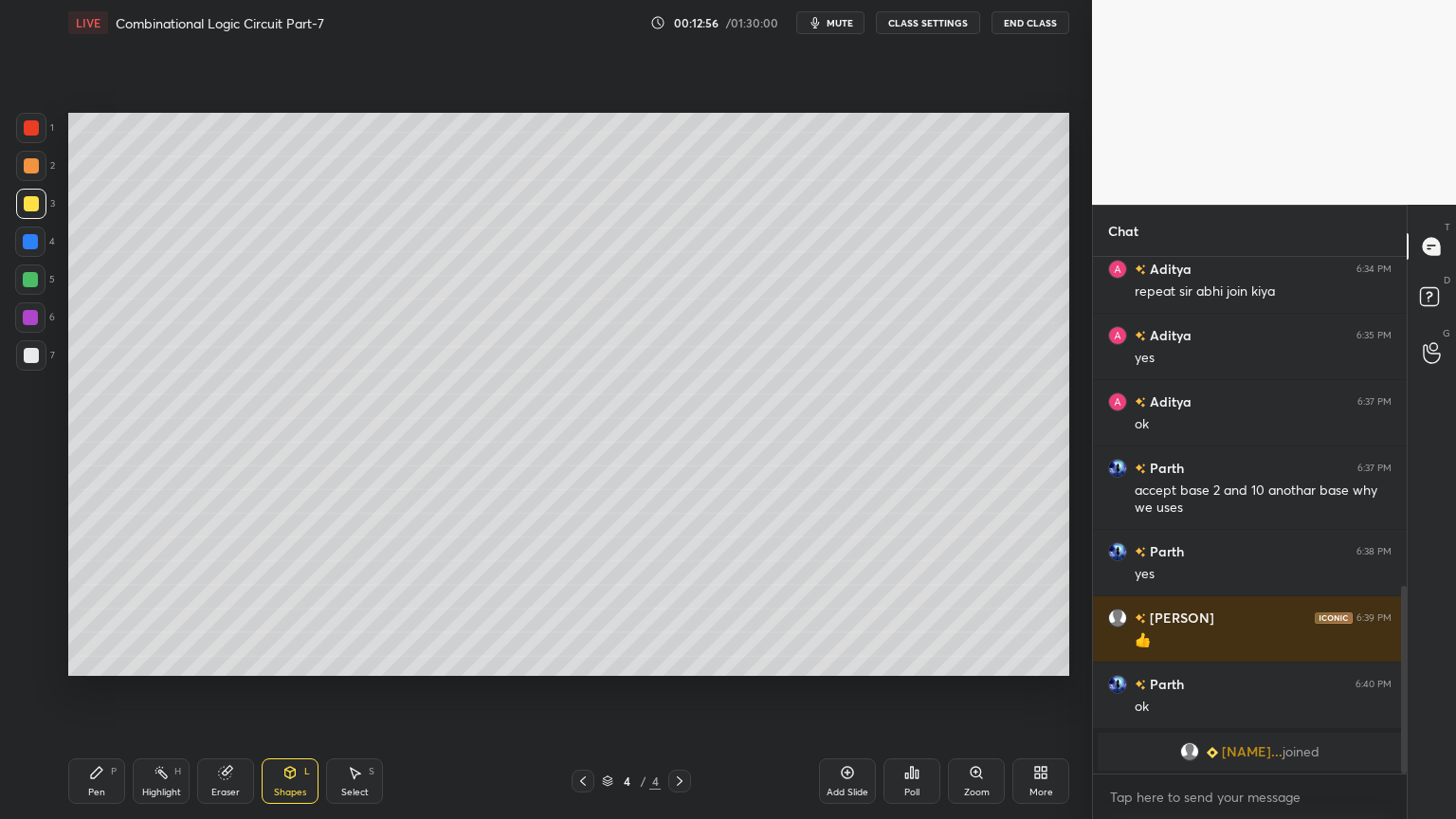 click on "Eraser" at bounding box center (226, 792) 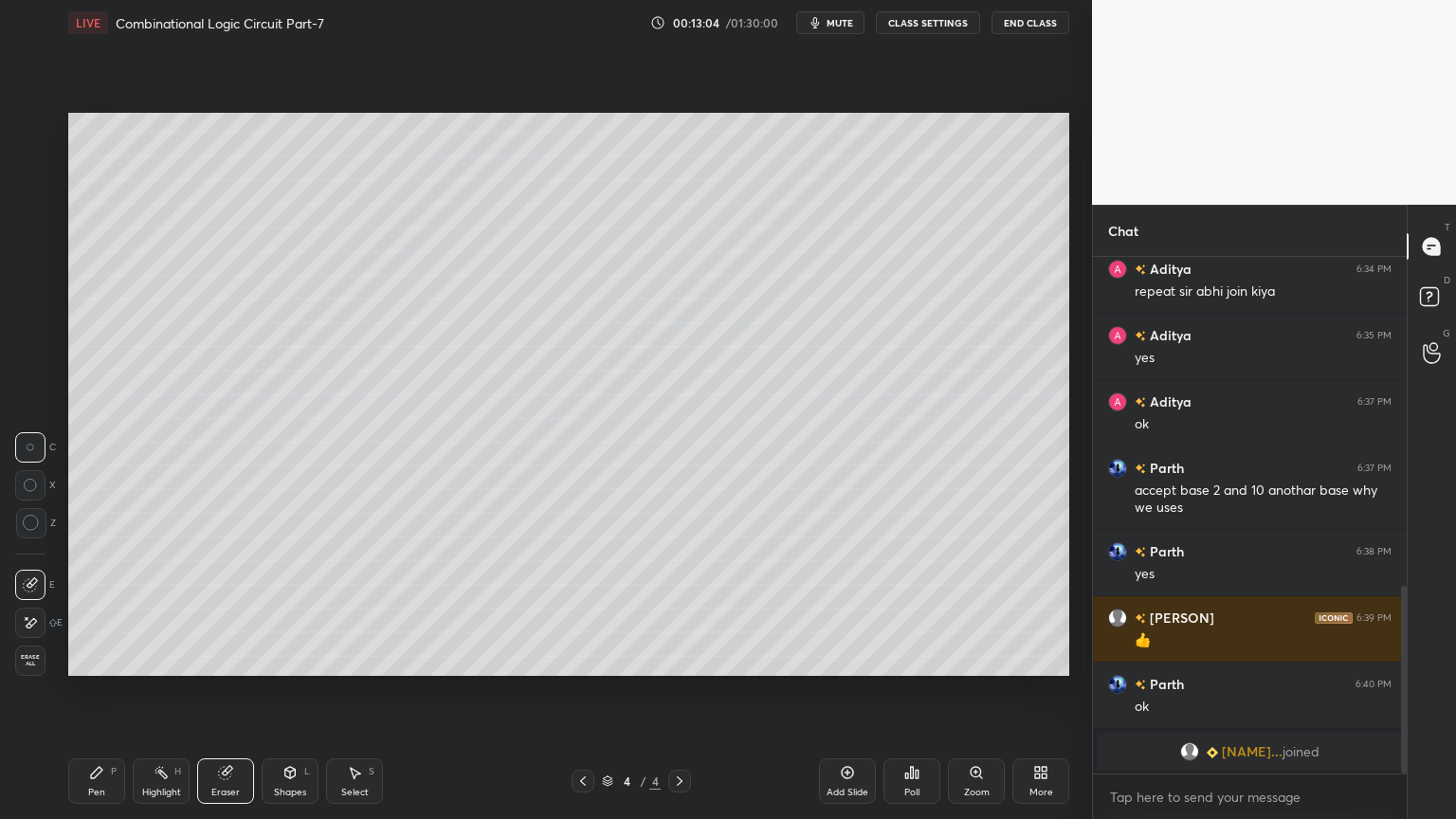 click on "Pen P" at bounding box center (97, 781) 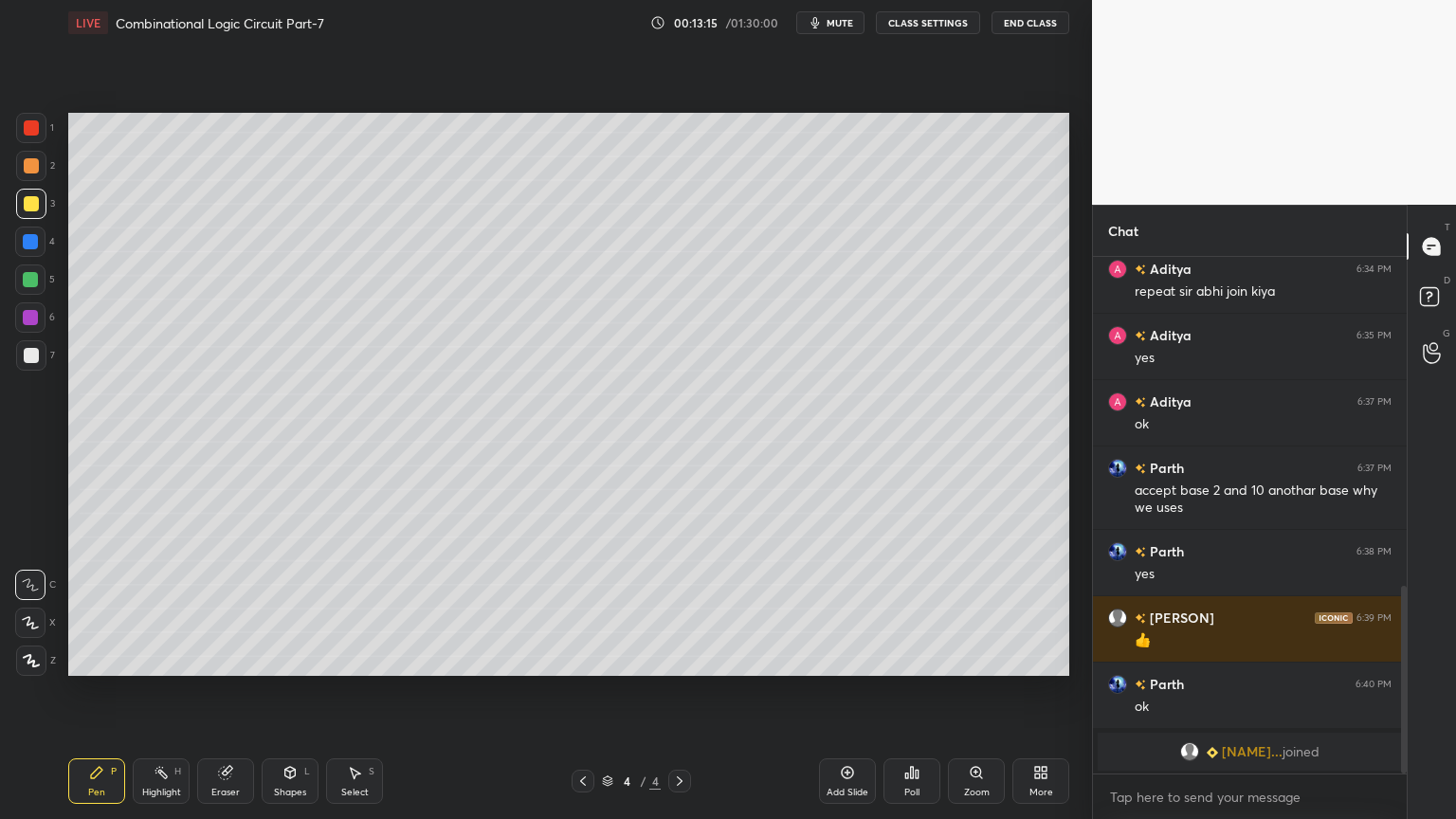 click on "Eraser" at bounding box center (226, 792) 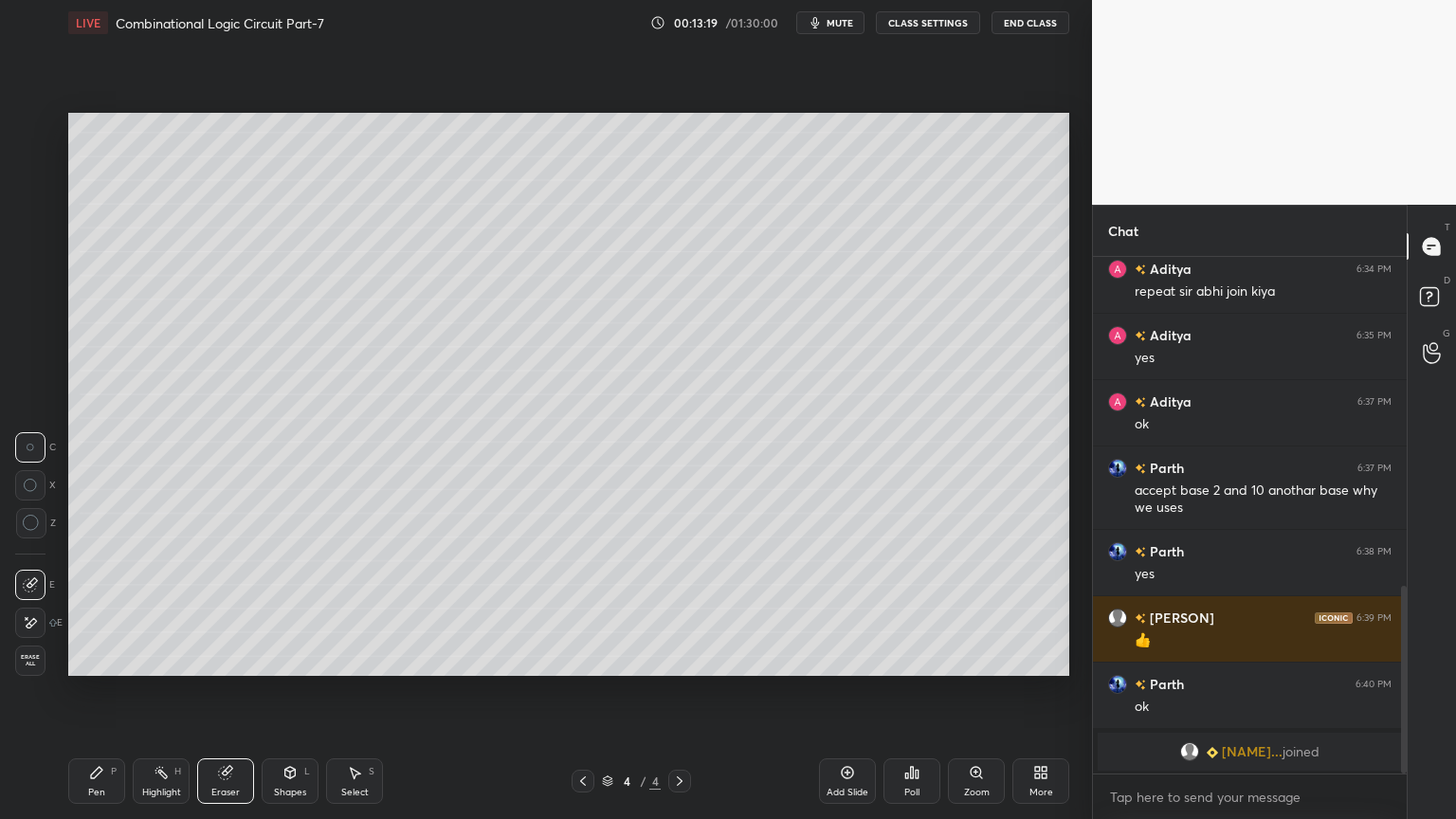 click on "Pen P" at bounding box center [97, 781] 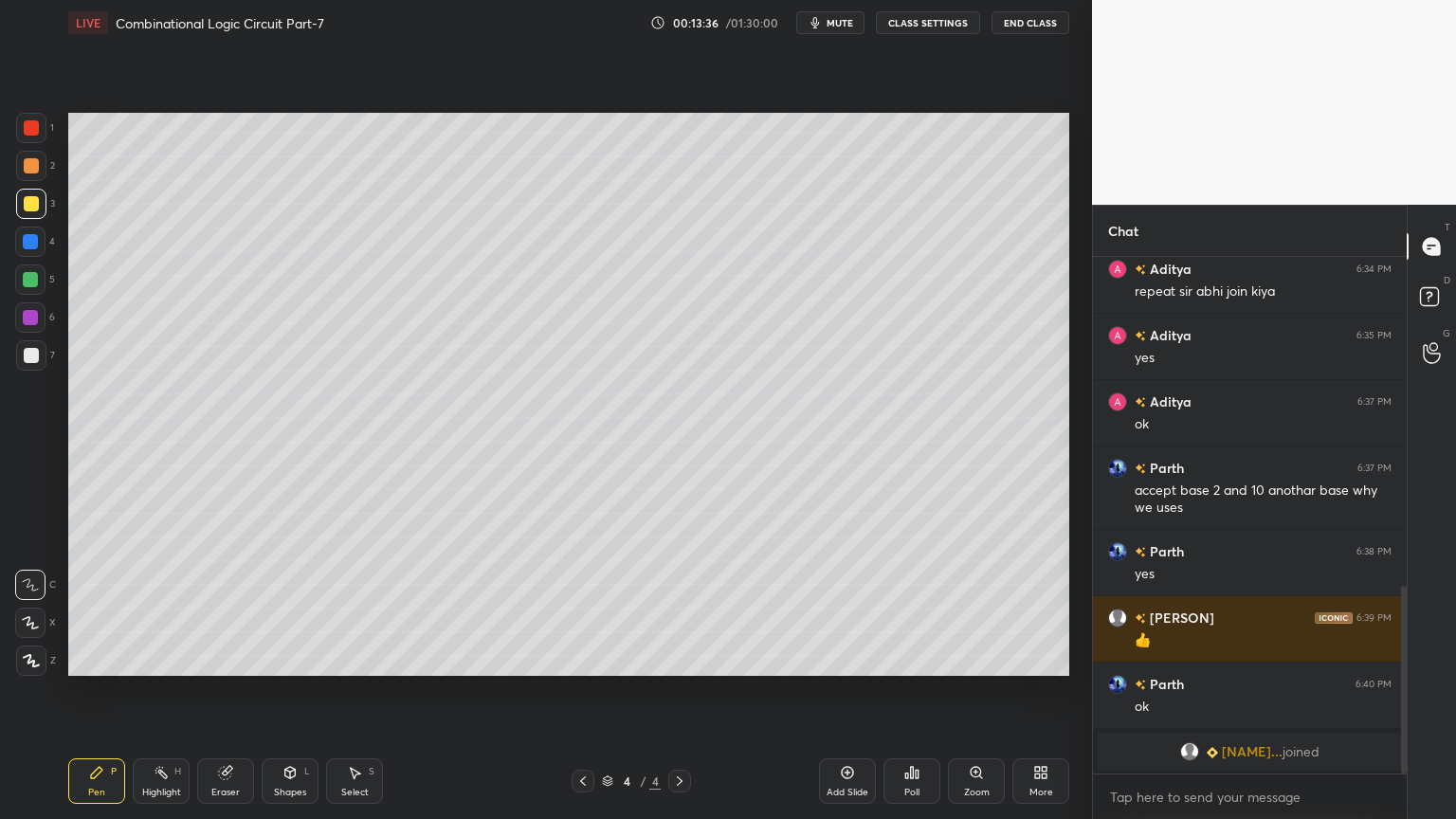 click at bounding box center (31, 355) 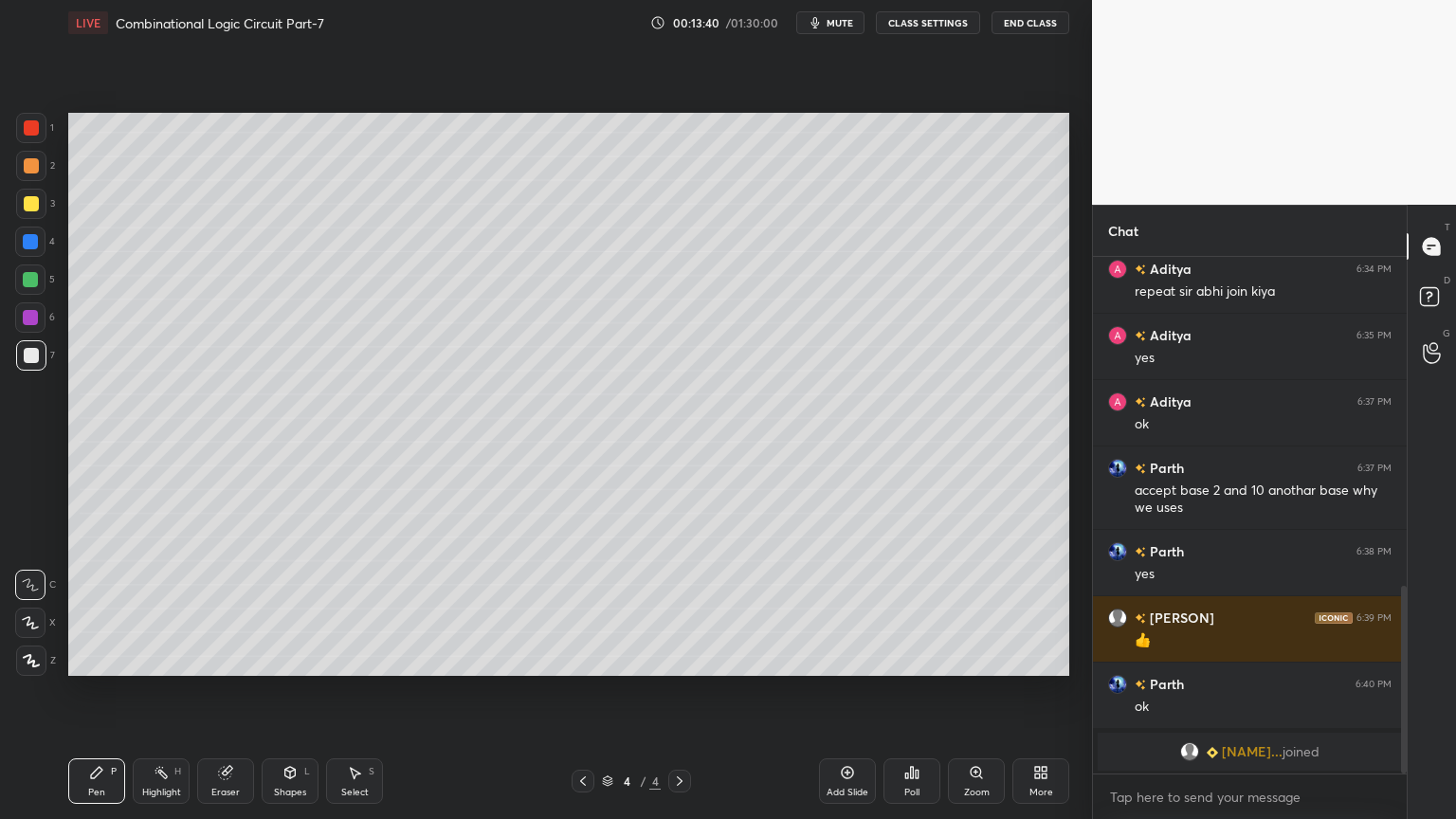 click 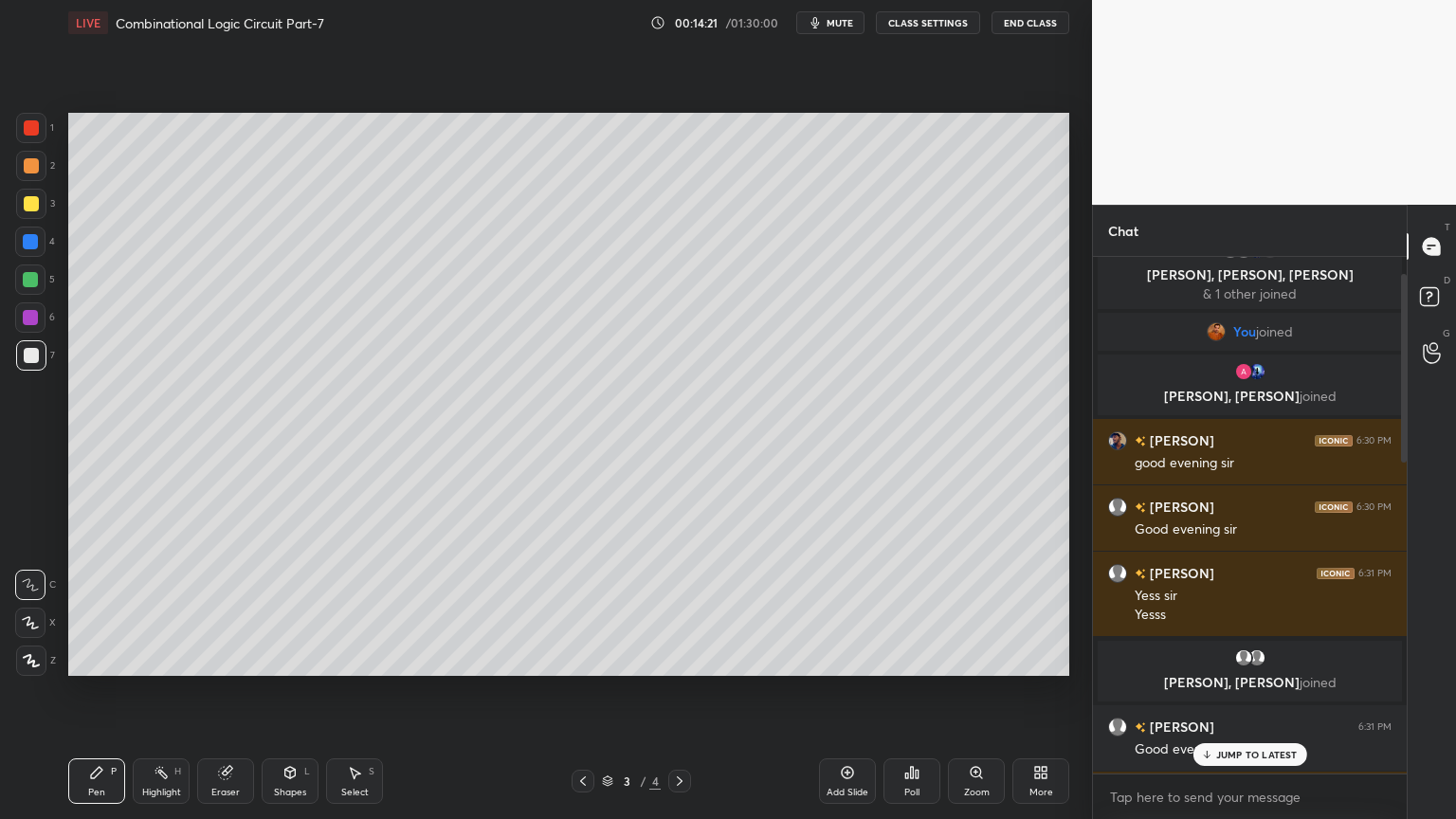 scroll, scrollTop: 0, scrollLeft: 0, axis: both 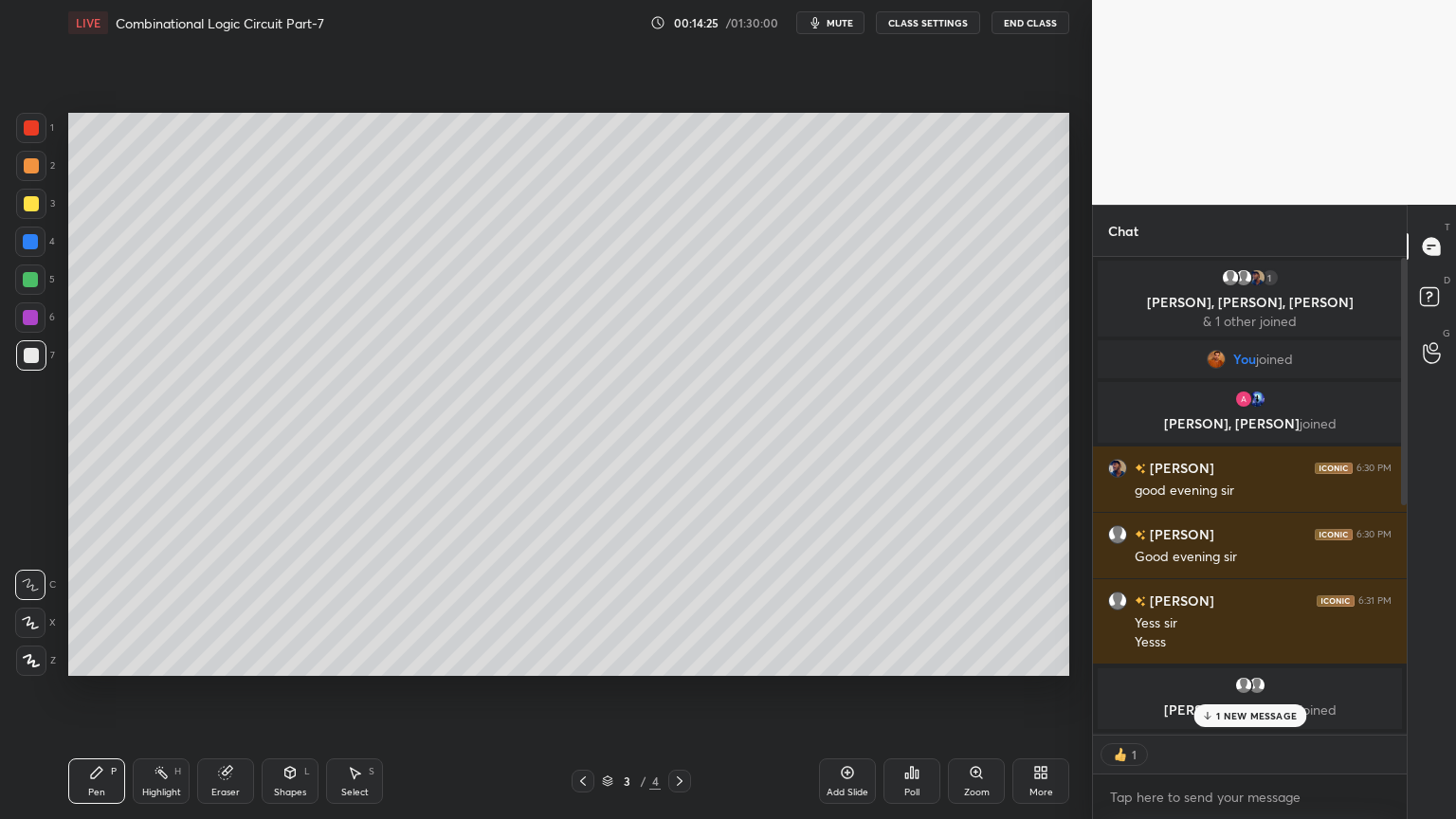 click 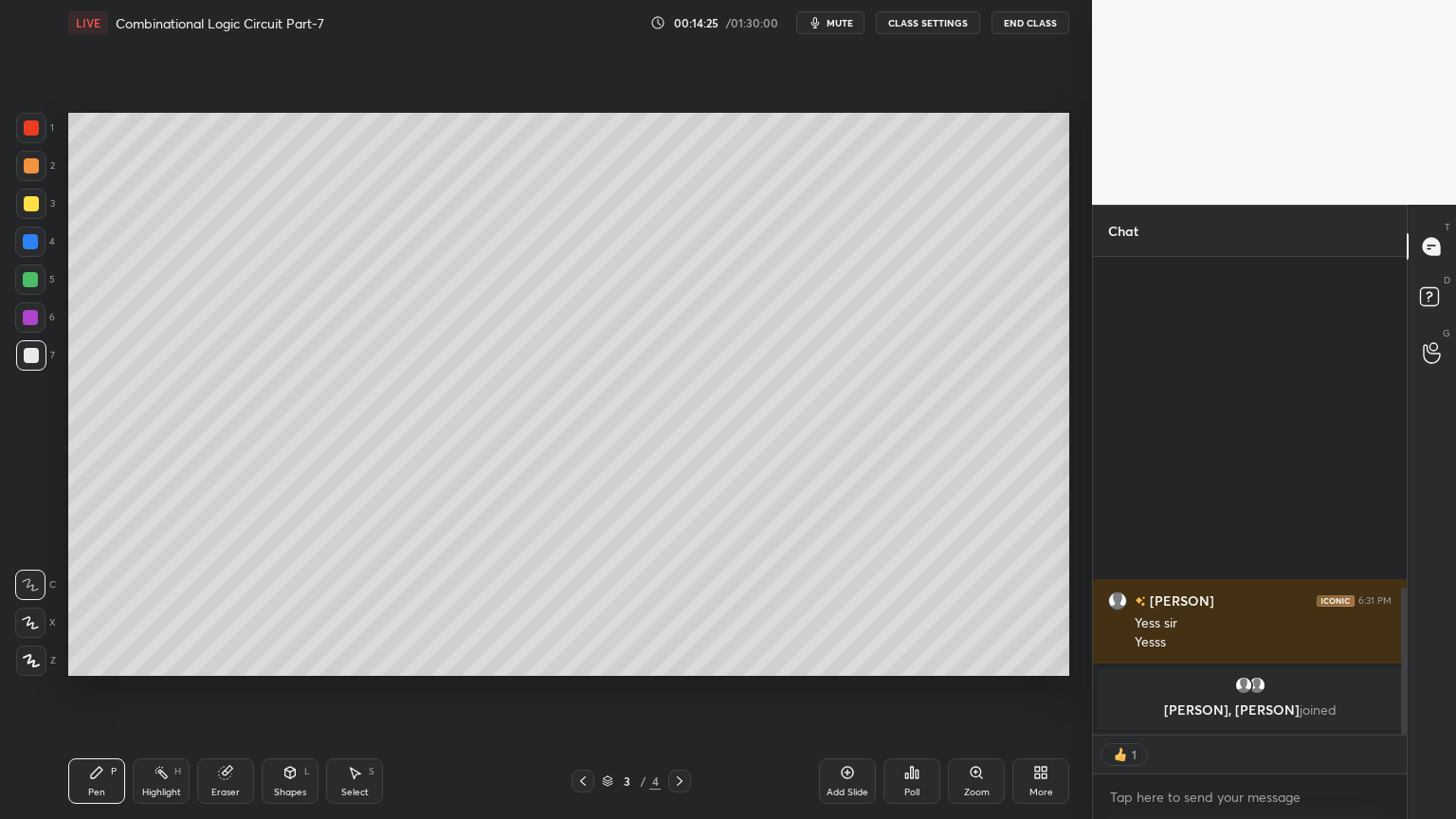 scroll, scrollTop: 1075, scrollLeft: 0, axis: vertical 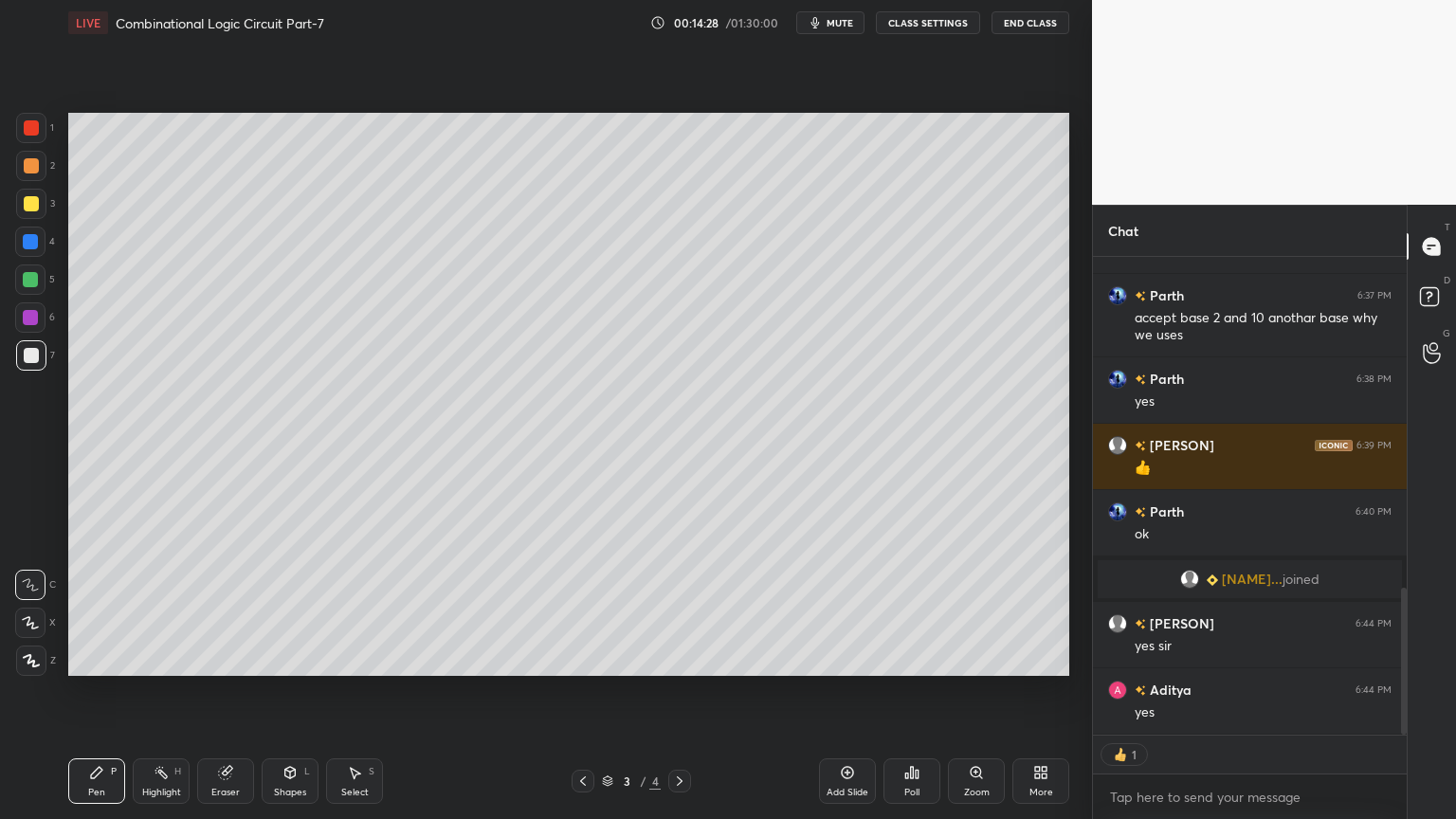 click 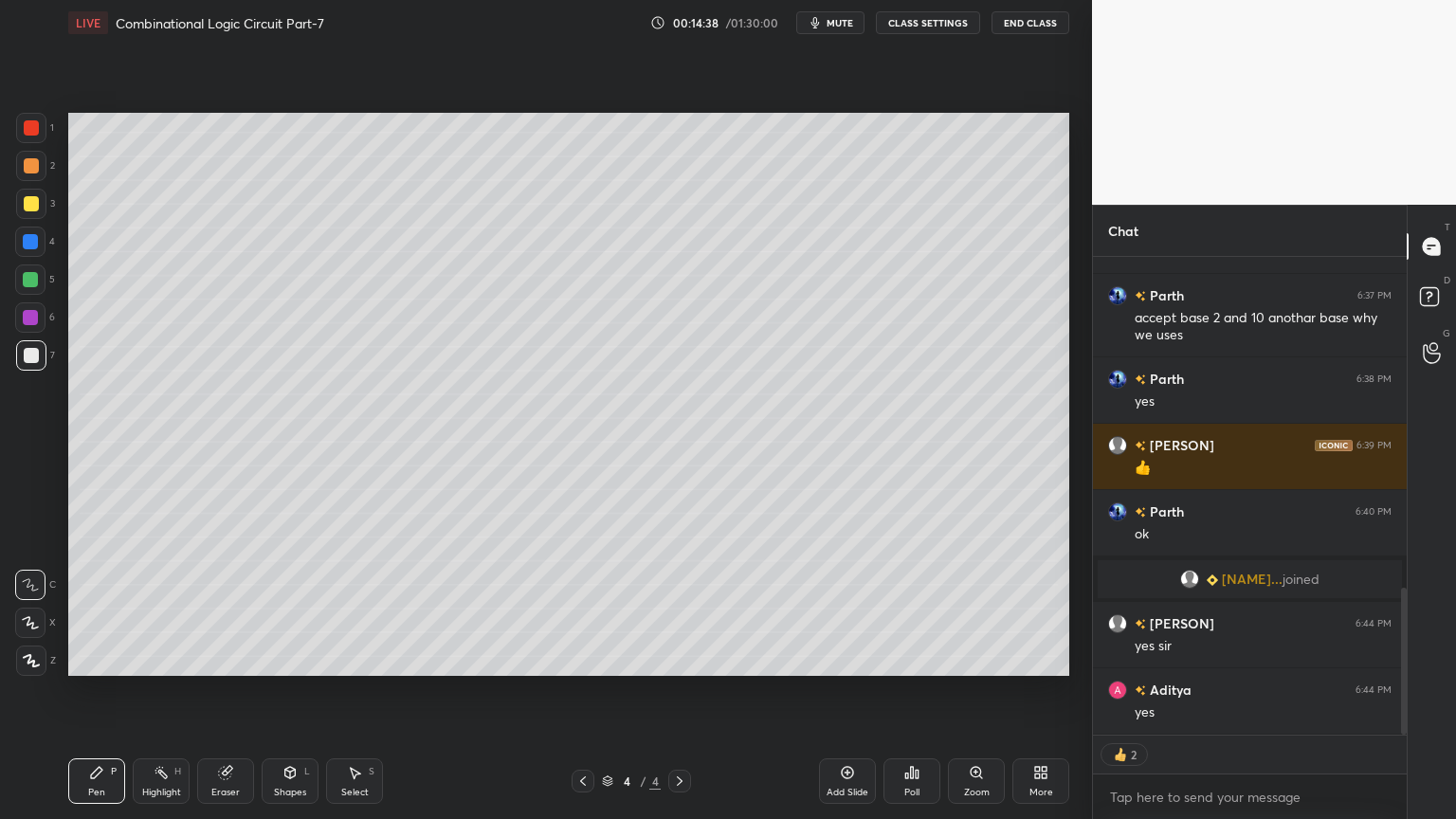 scroll, scrollTop: 6, scrollLeft: 6, axis: both 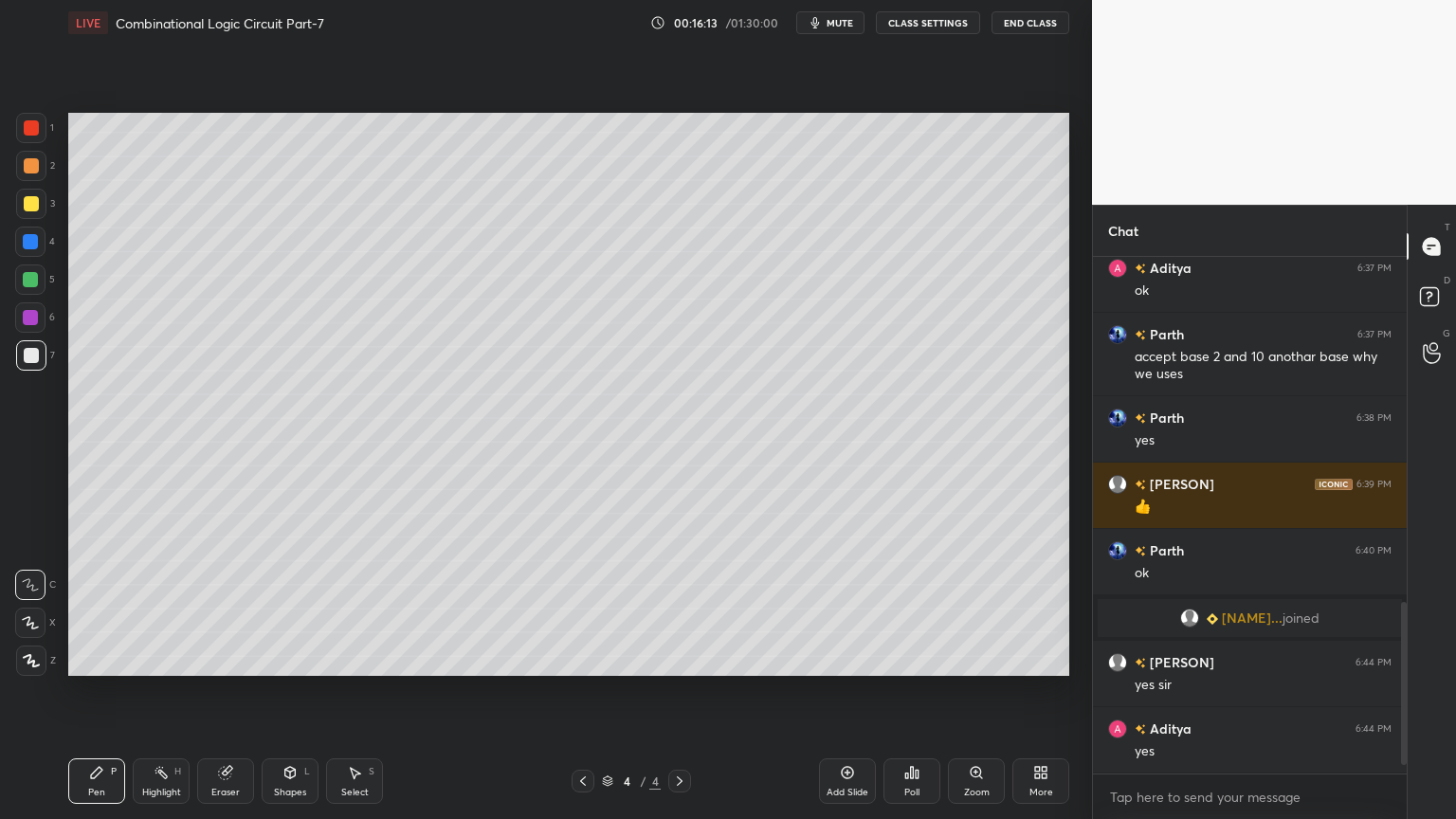 click on "Highlight" at bounding box center [161, 792] 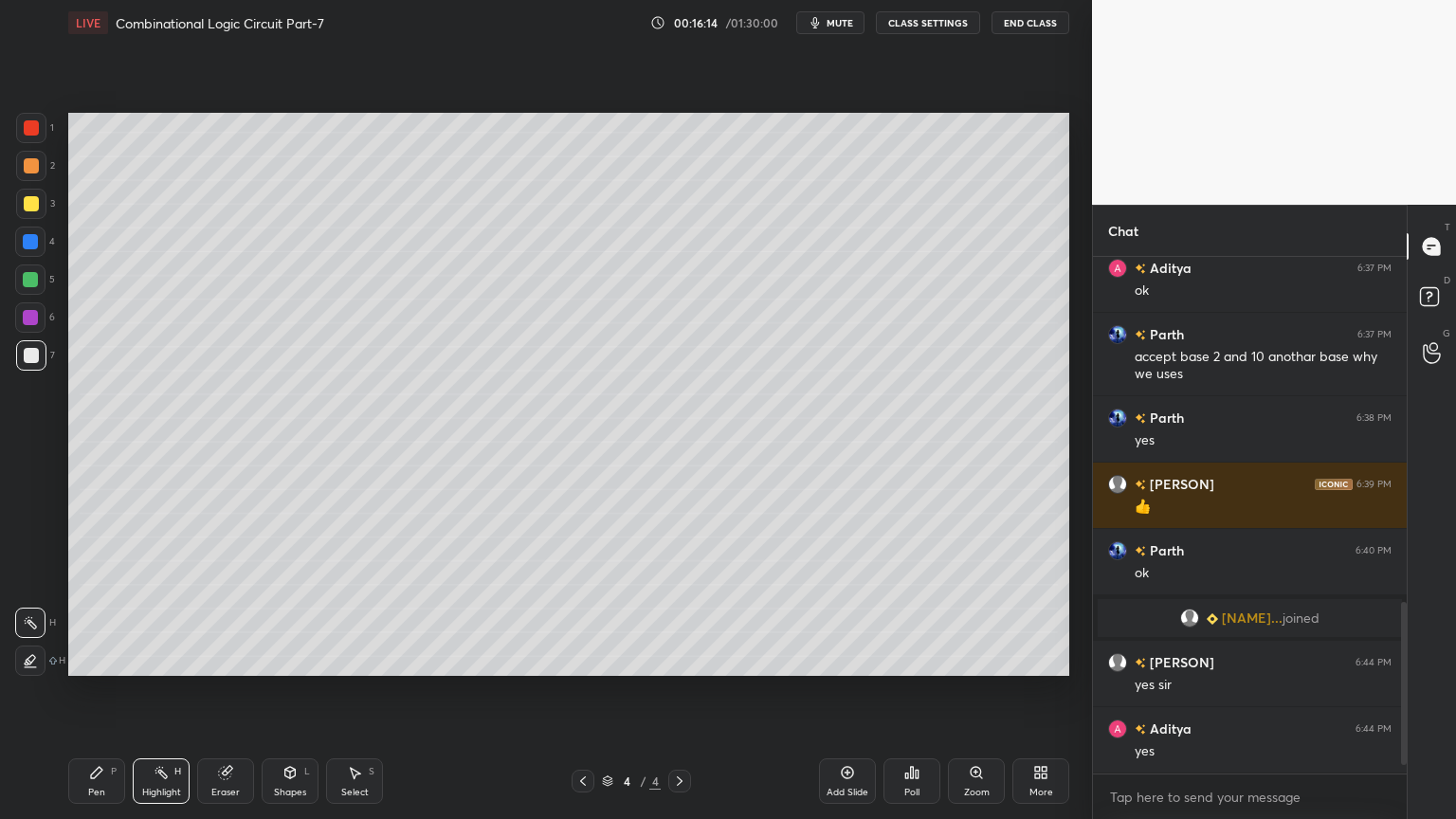 click 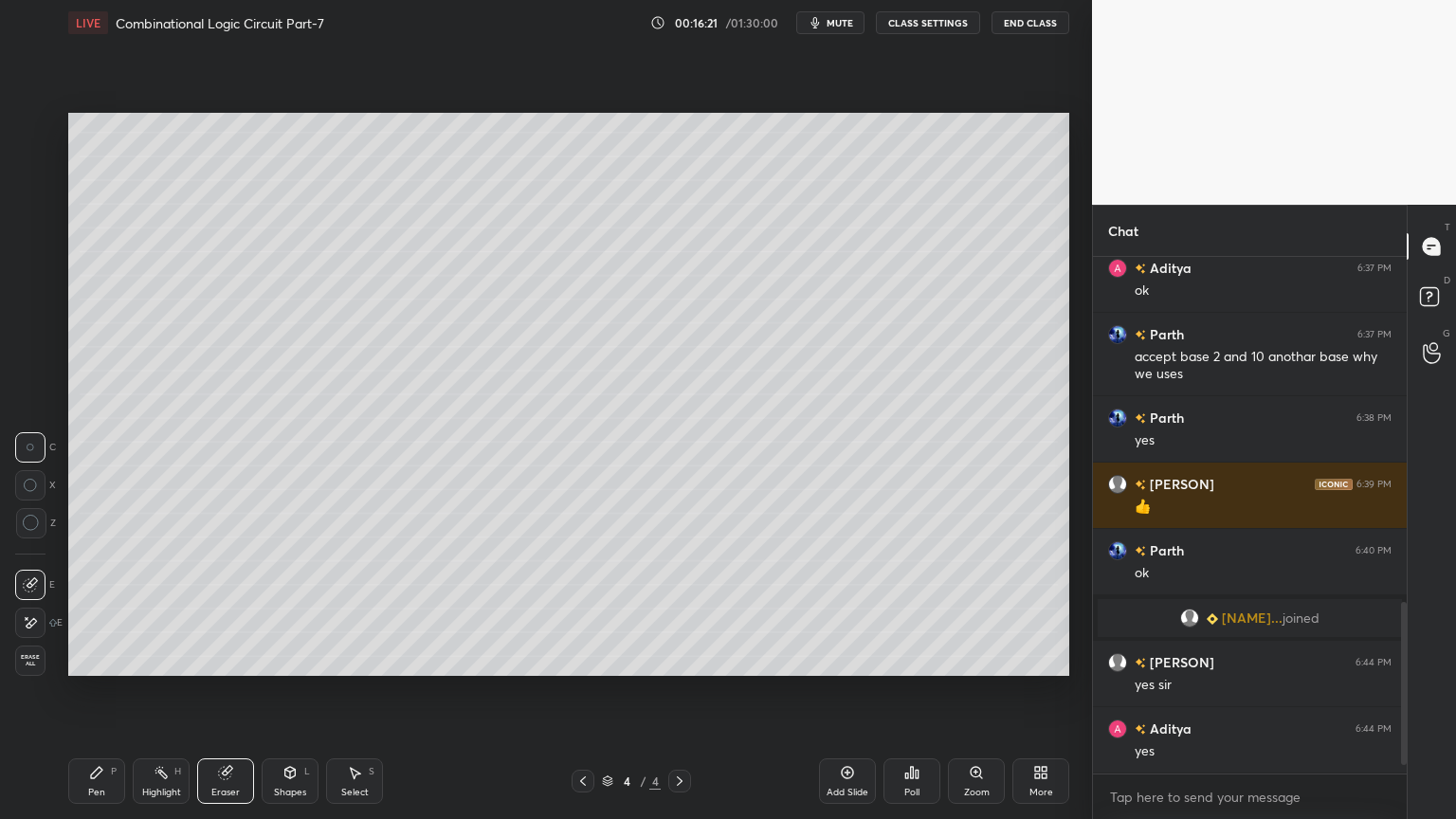 click on "Pen P" at bounding box center (97, 781) 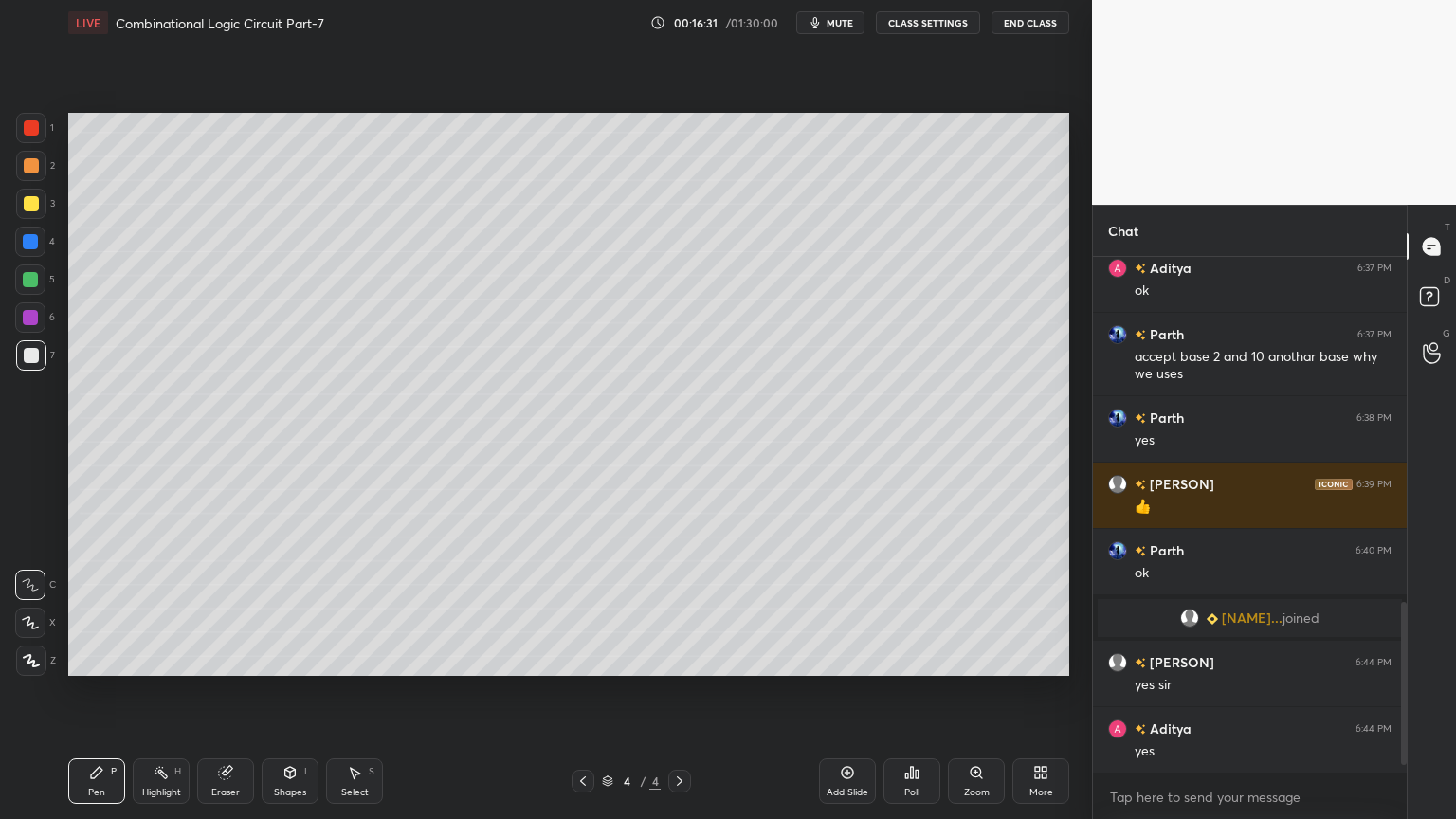 click on "Pen P" at bounding box center [97, 781] 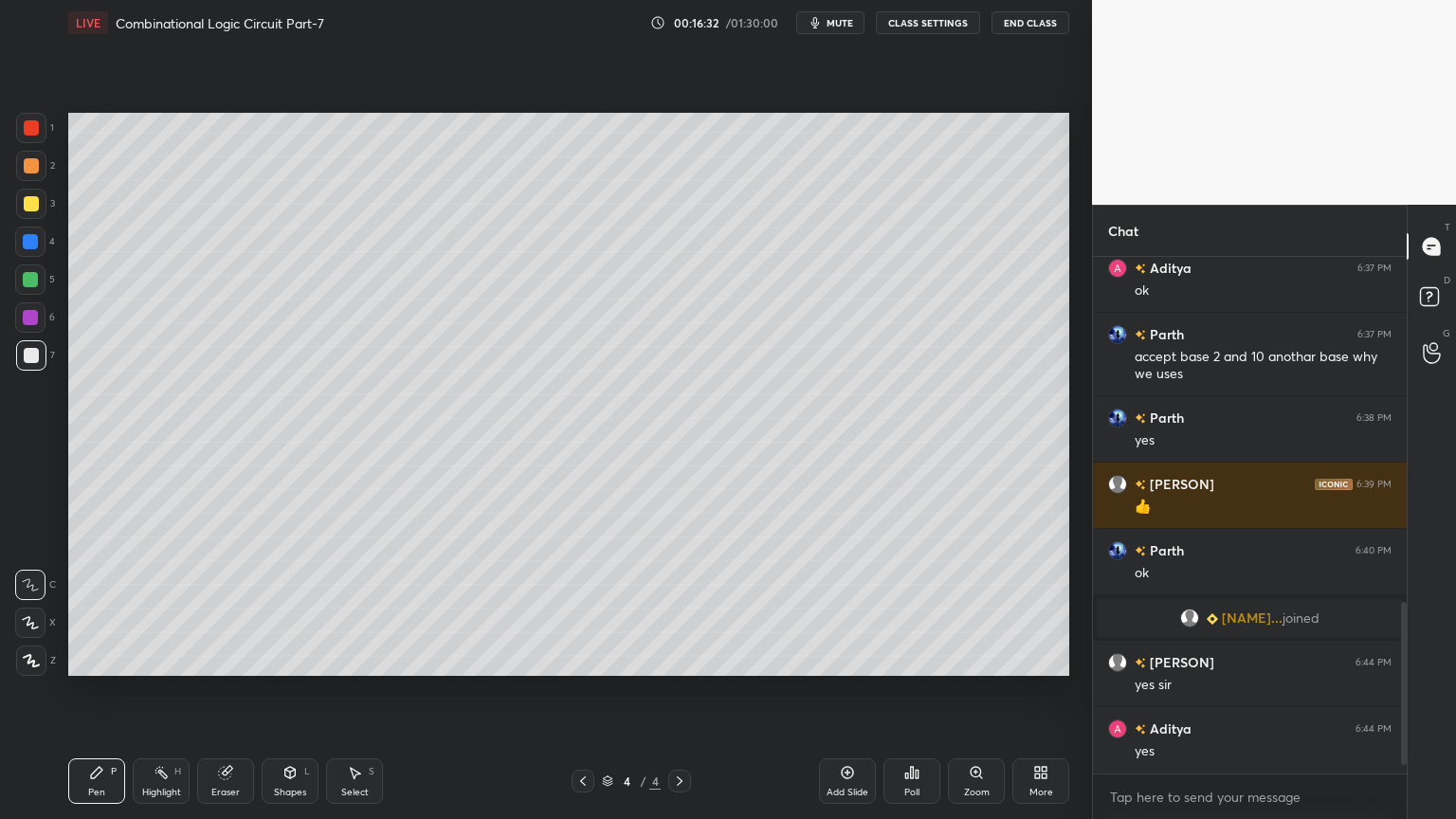 click at bounding box center (31, 204) 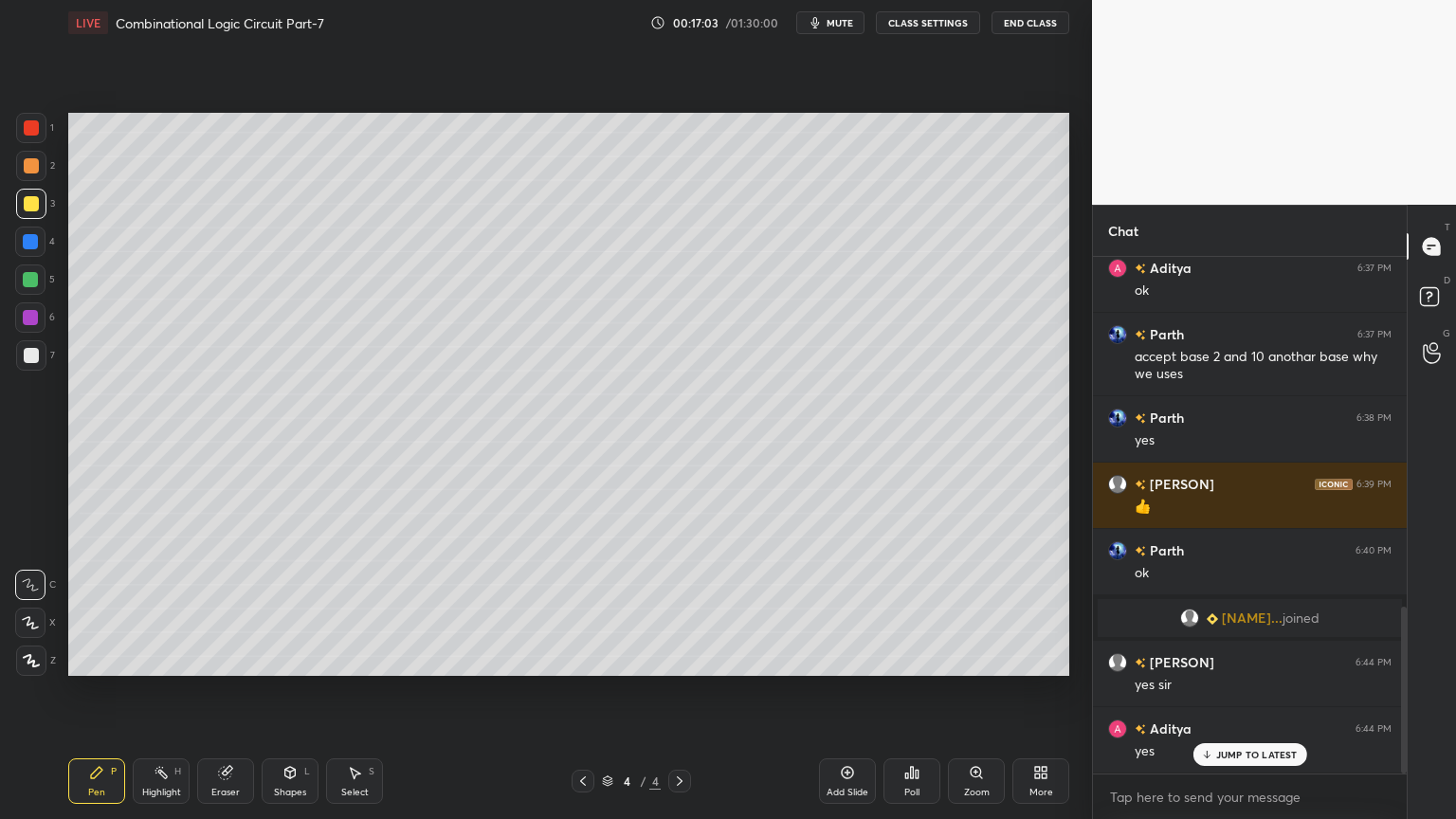 scroll, scrollTop: 1081, scrollLeft: 0, axis: vertical 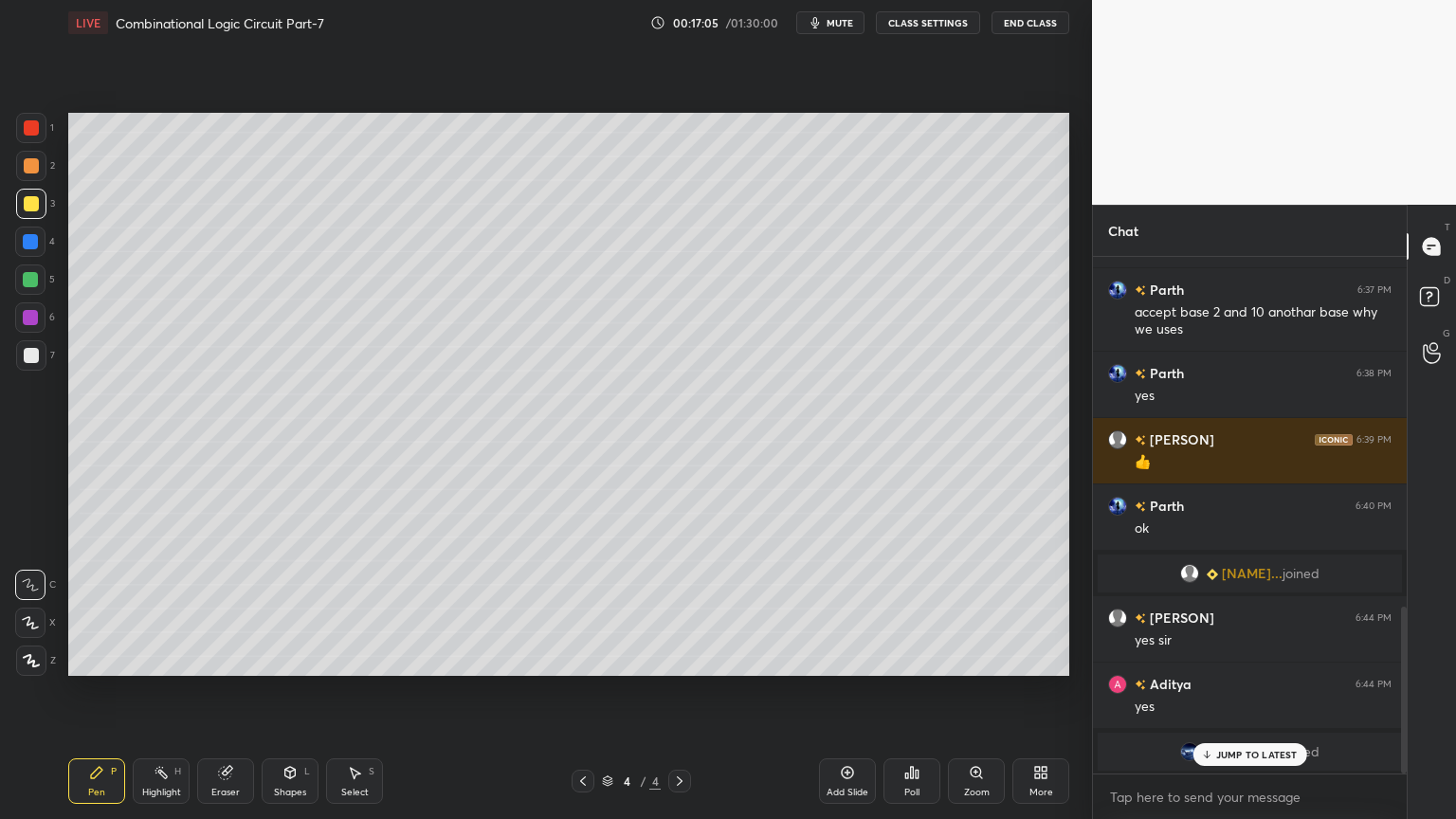 click at bounding box center [30, 280] 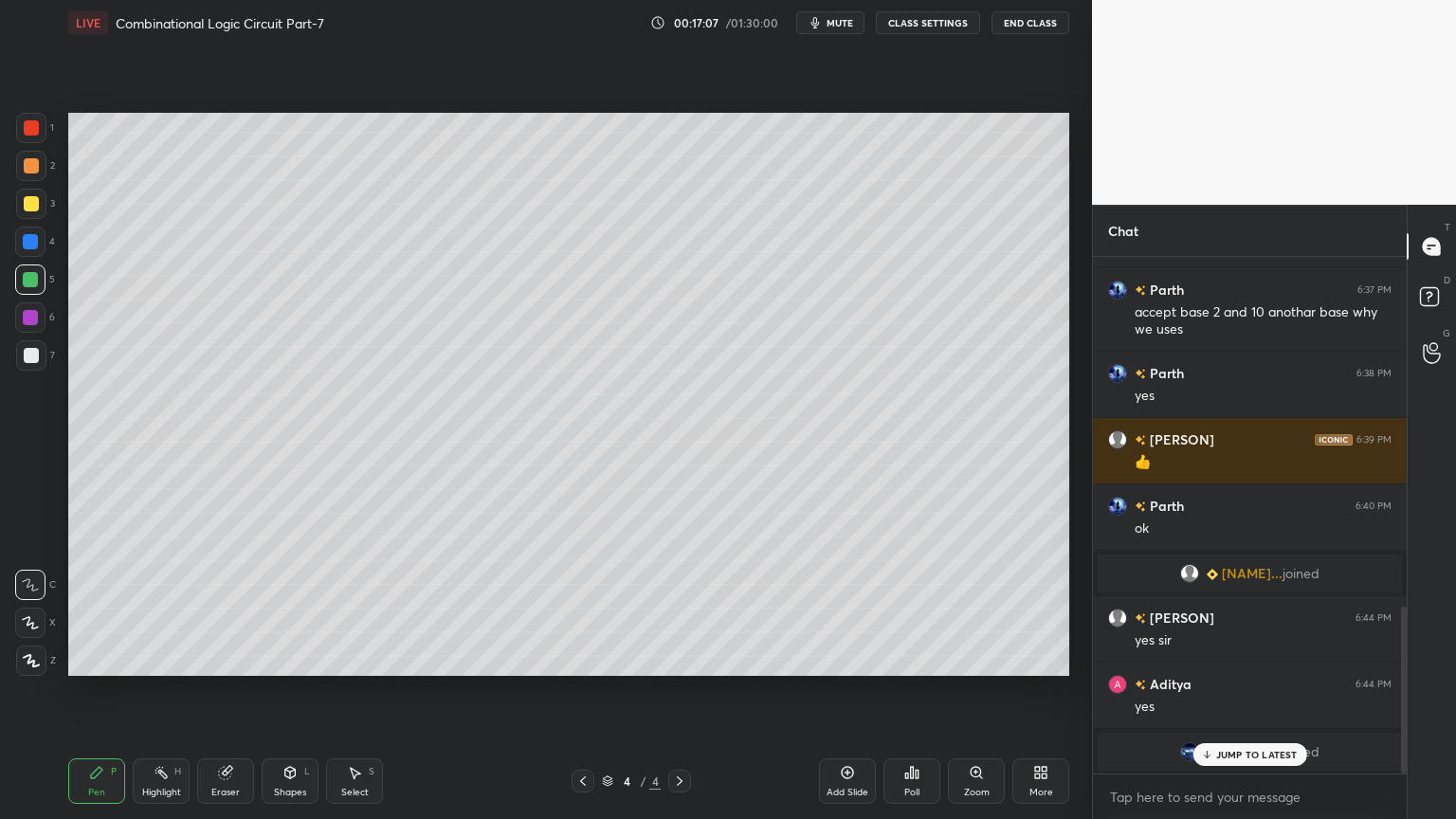 click at bounding box center (30, 242) 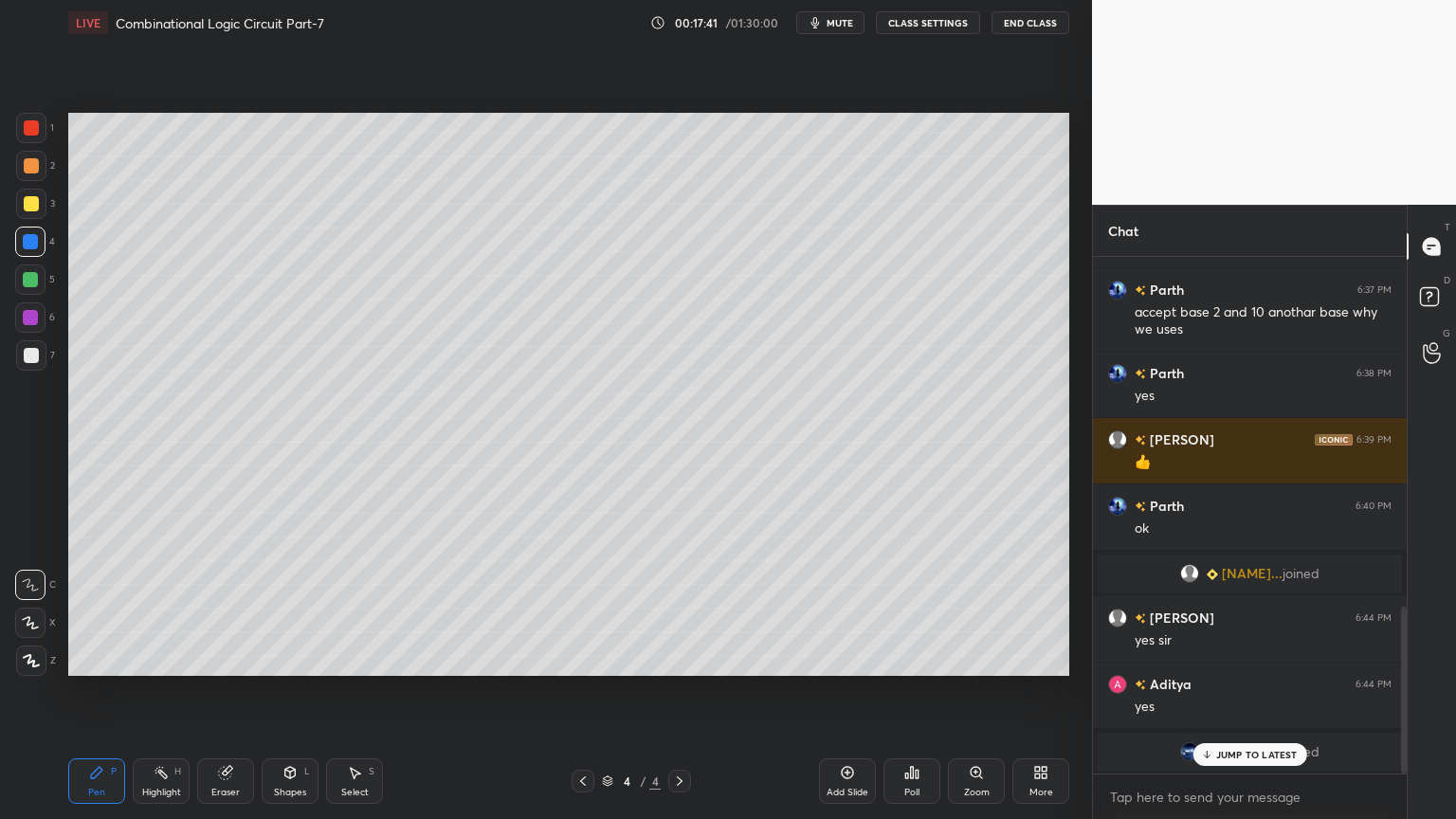 click on "JUMP TO LATEST" at bounding box center (1257, 755) 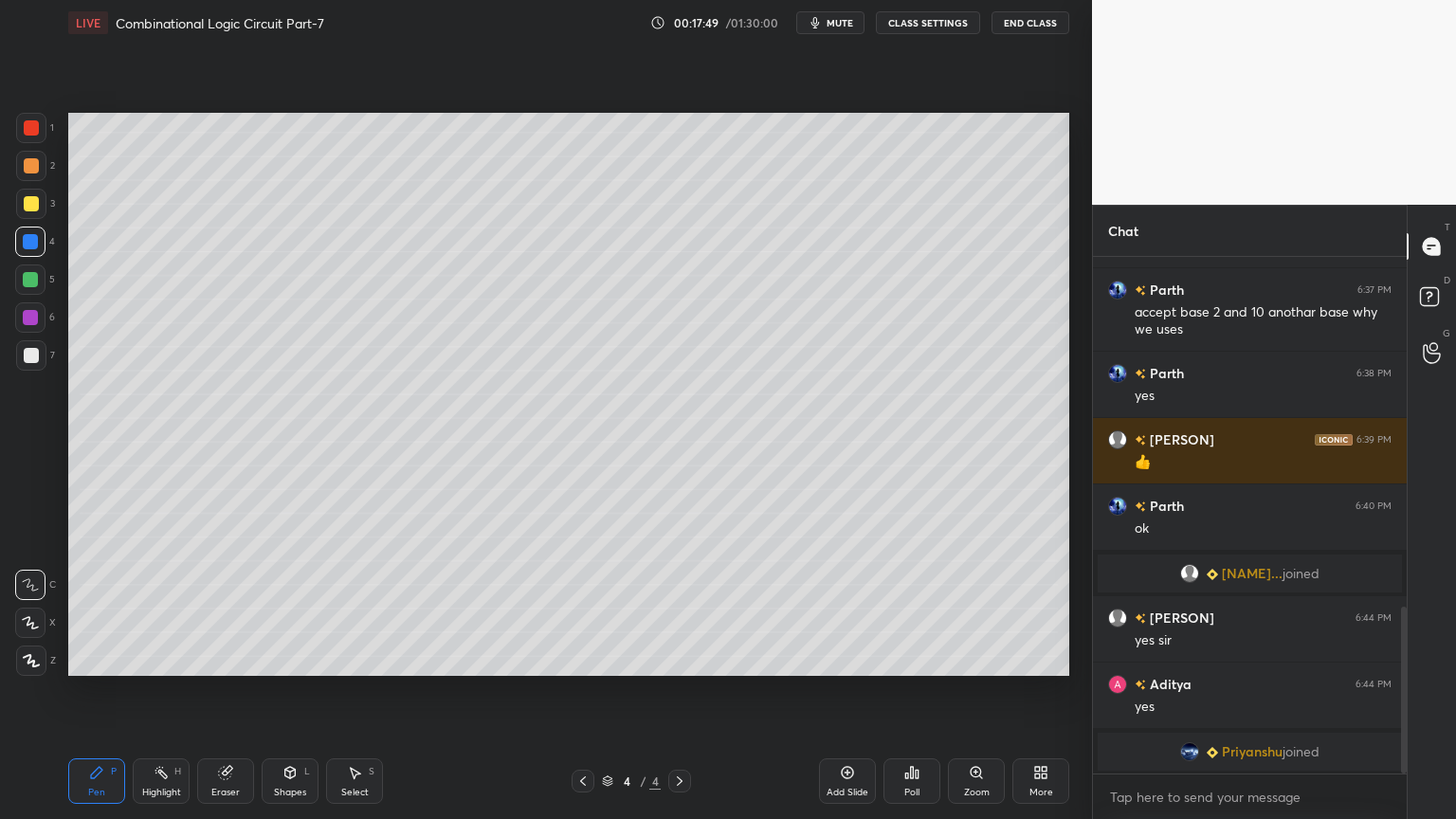 click at bounding box center [30, 280] 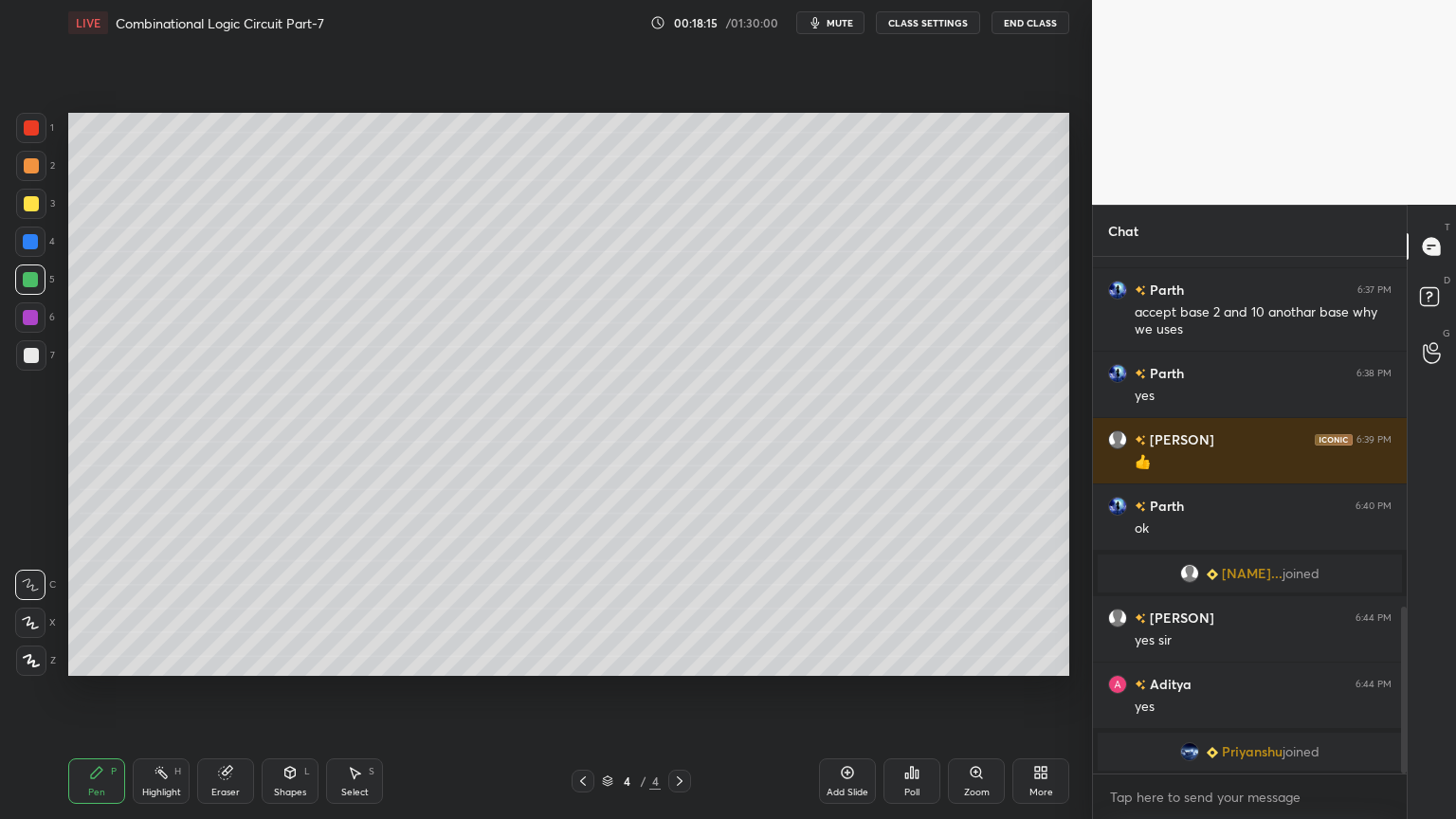 click on "Eraser" at bounding box center [226, 792] 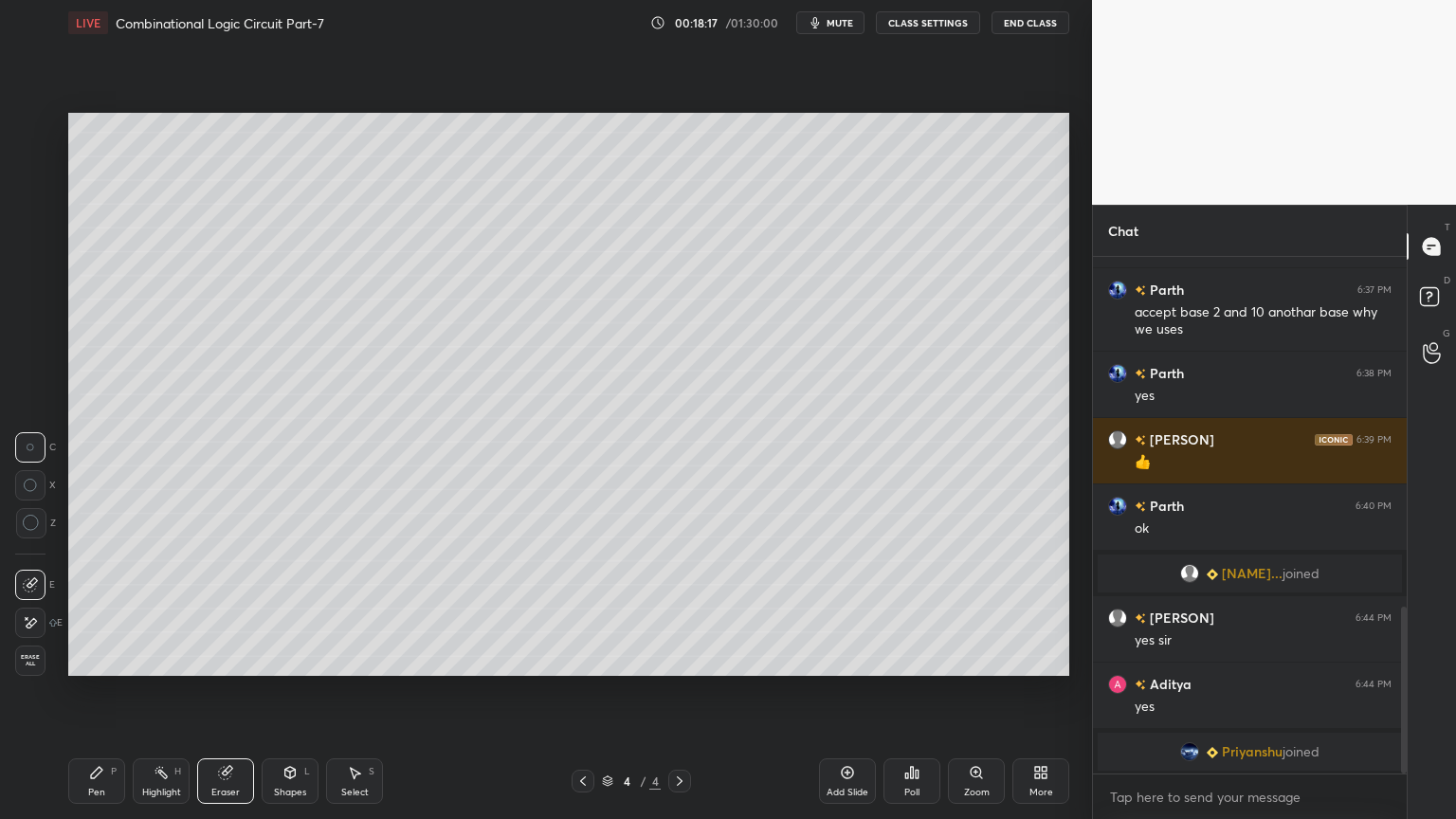click on "Pen P" at bounding box center [97, 781] 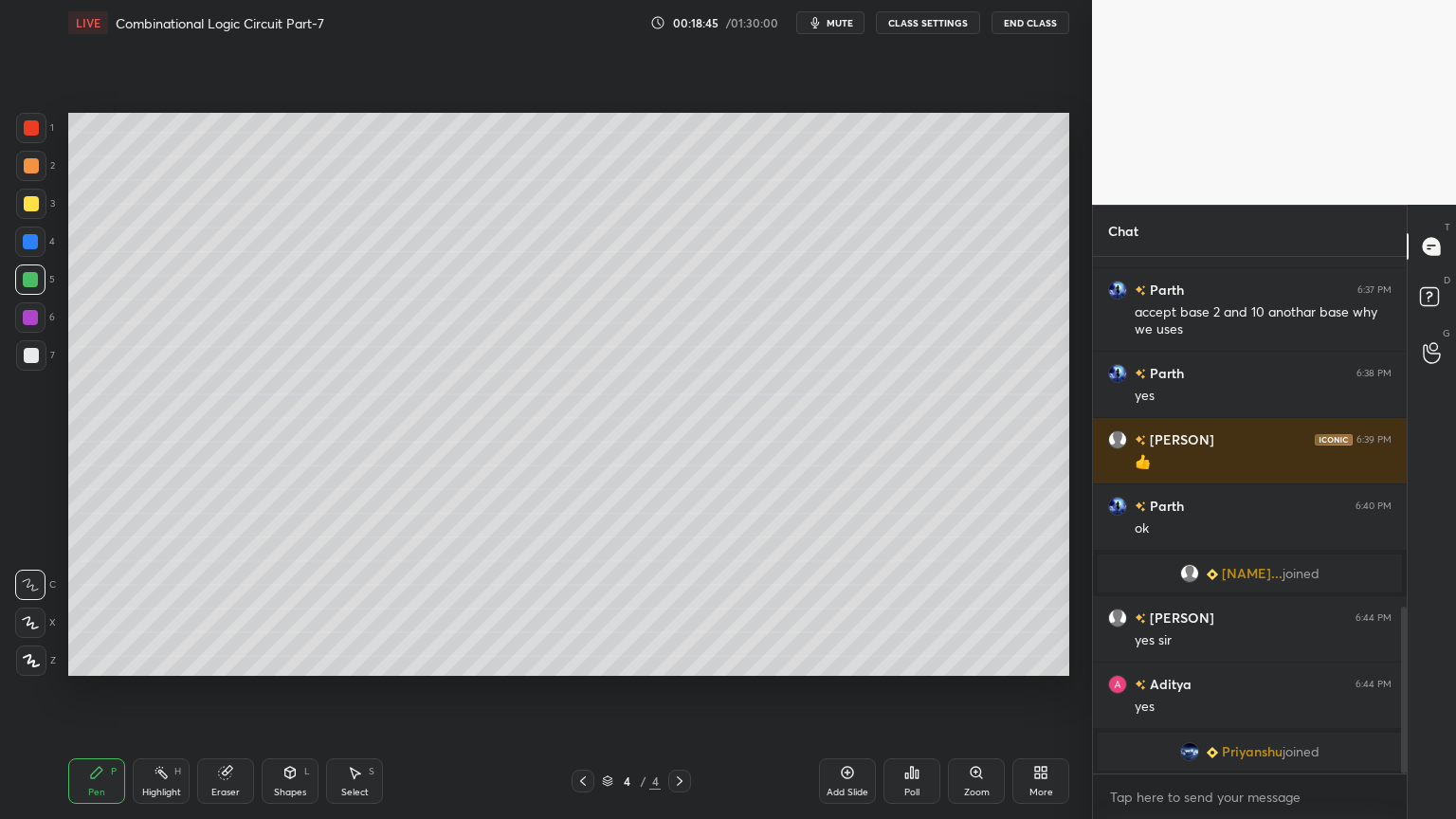 click at bounding box center [30, 318] 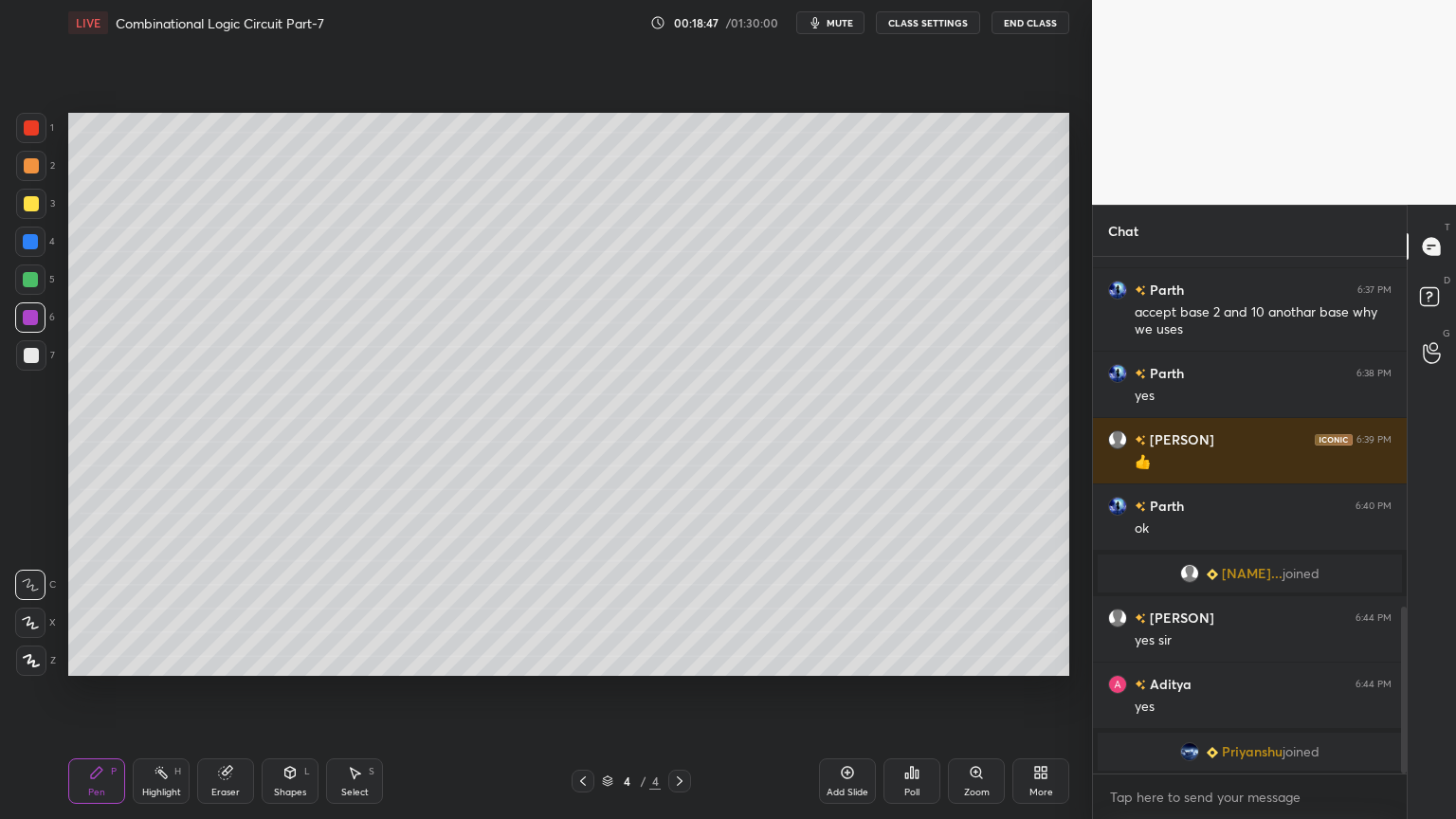 click 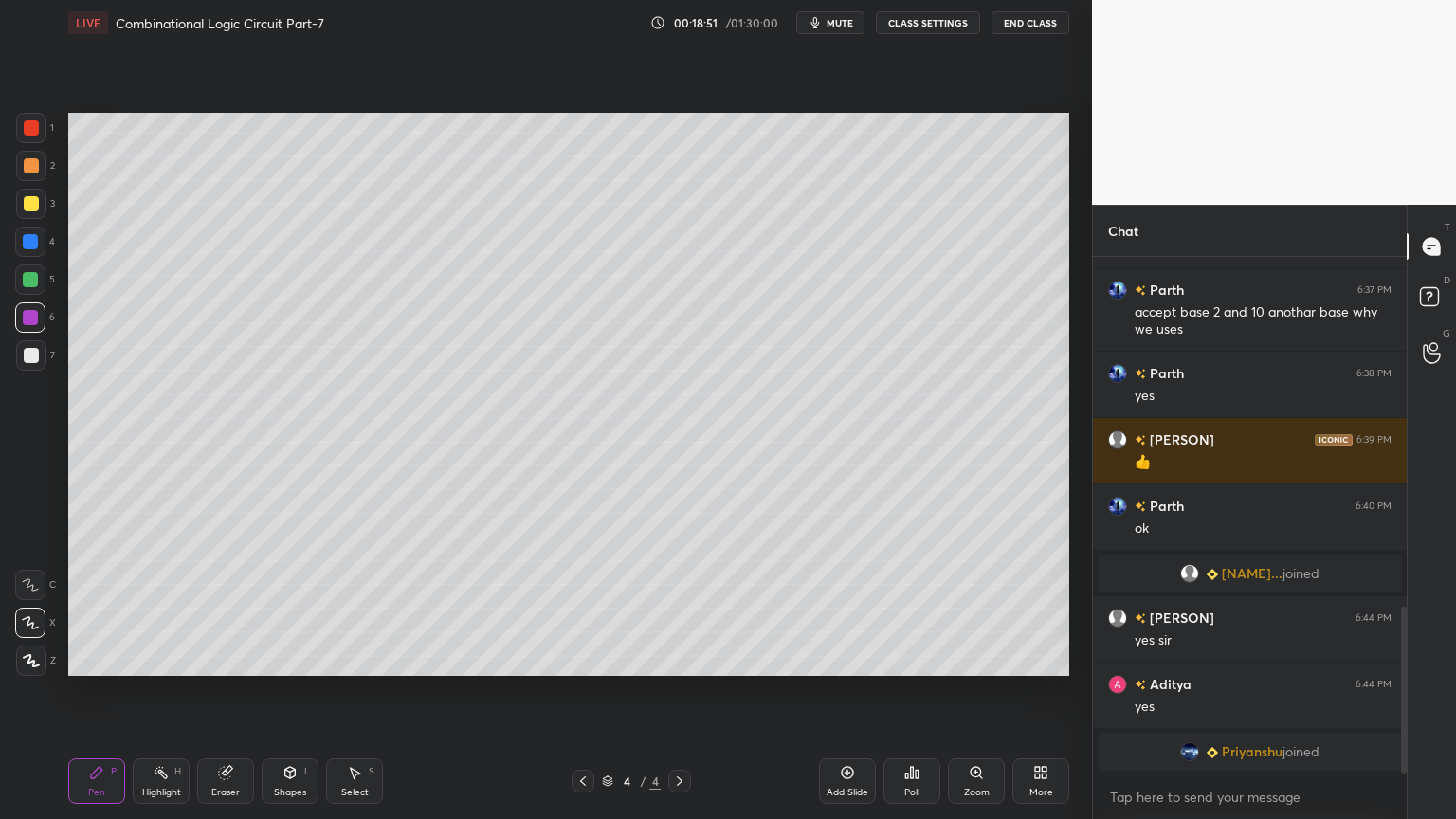 click 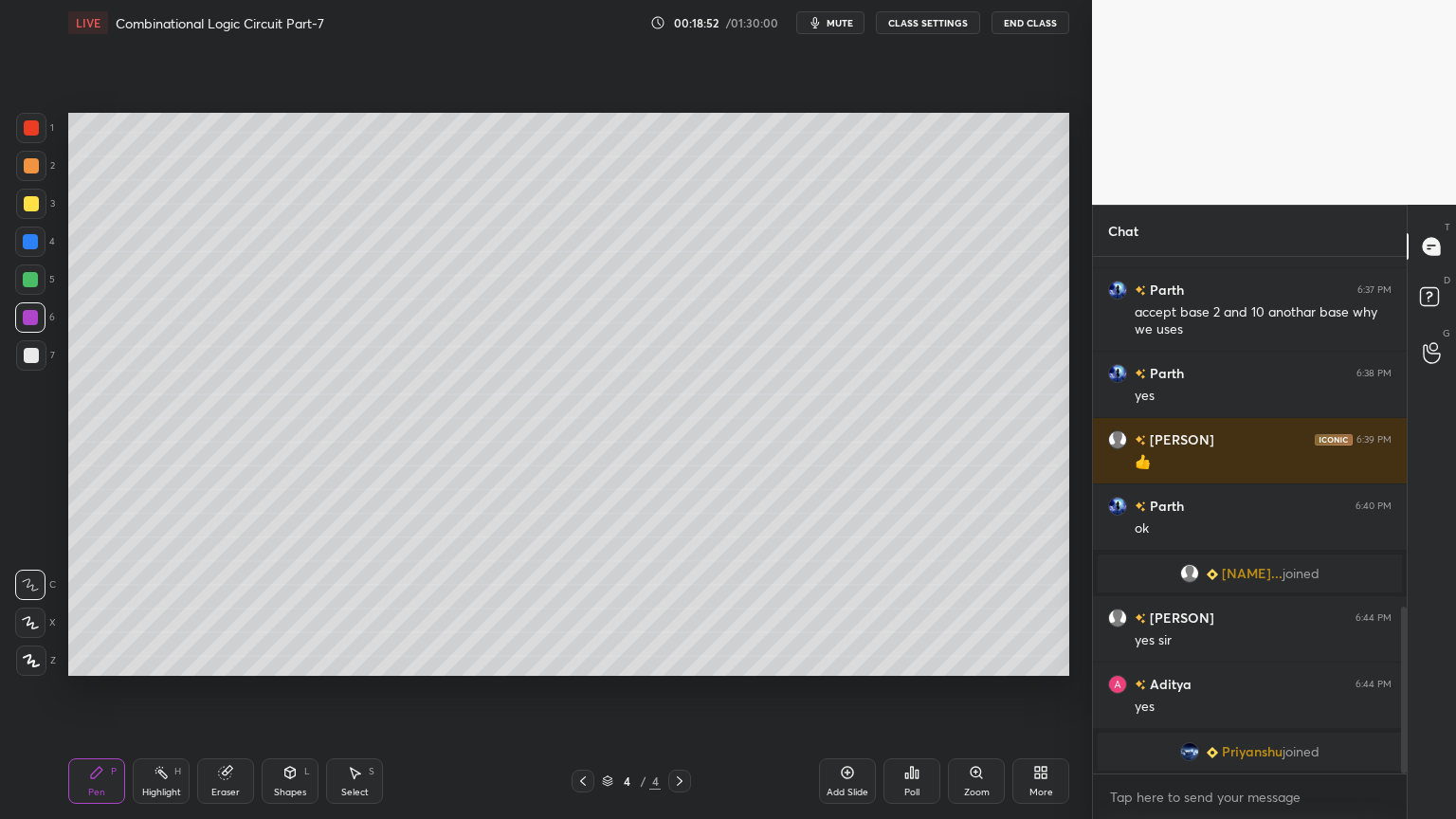 click on "Shapes L" at bounding box center [290, 781] 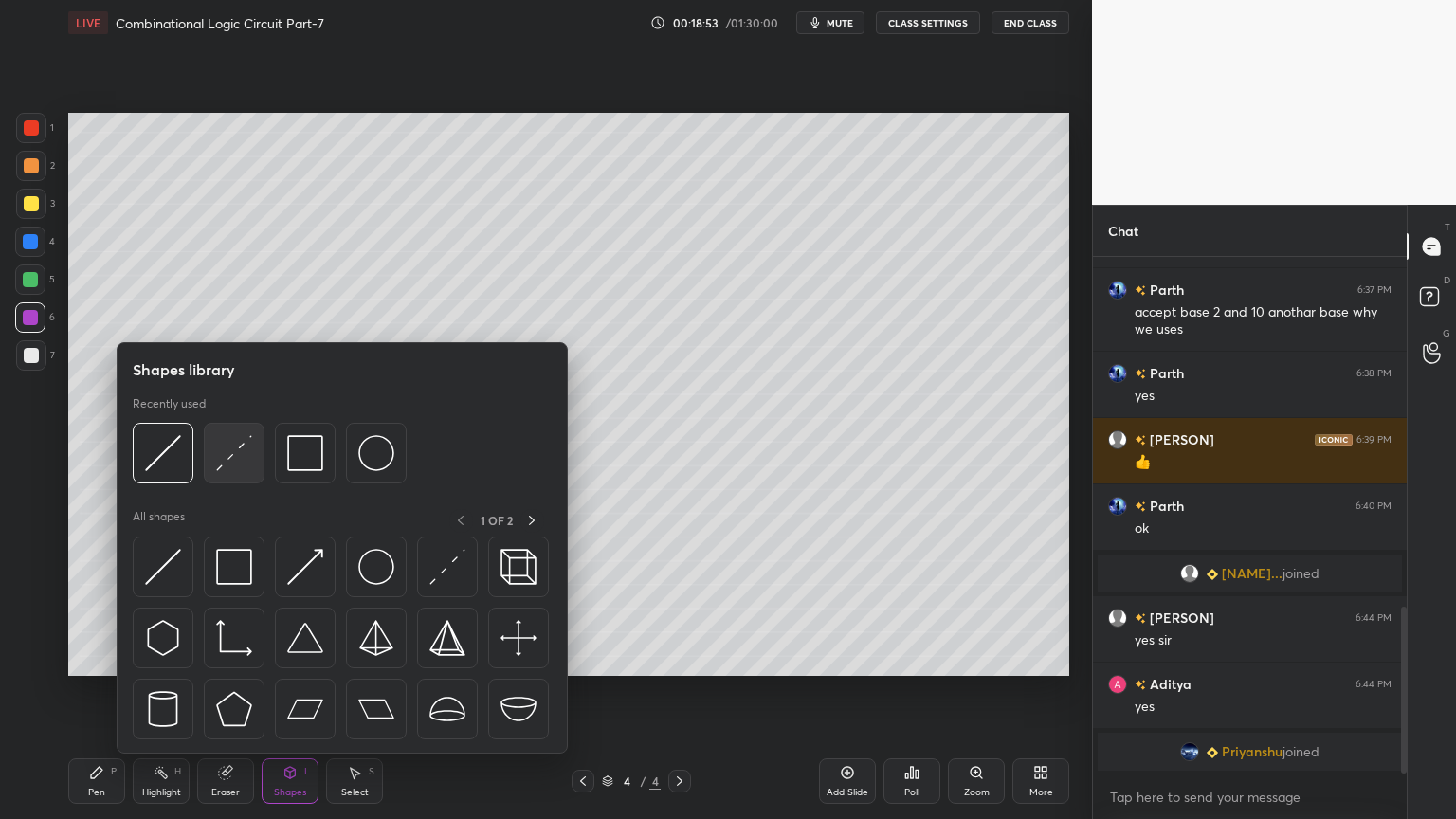 click at bounding box center (234, 453) 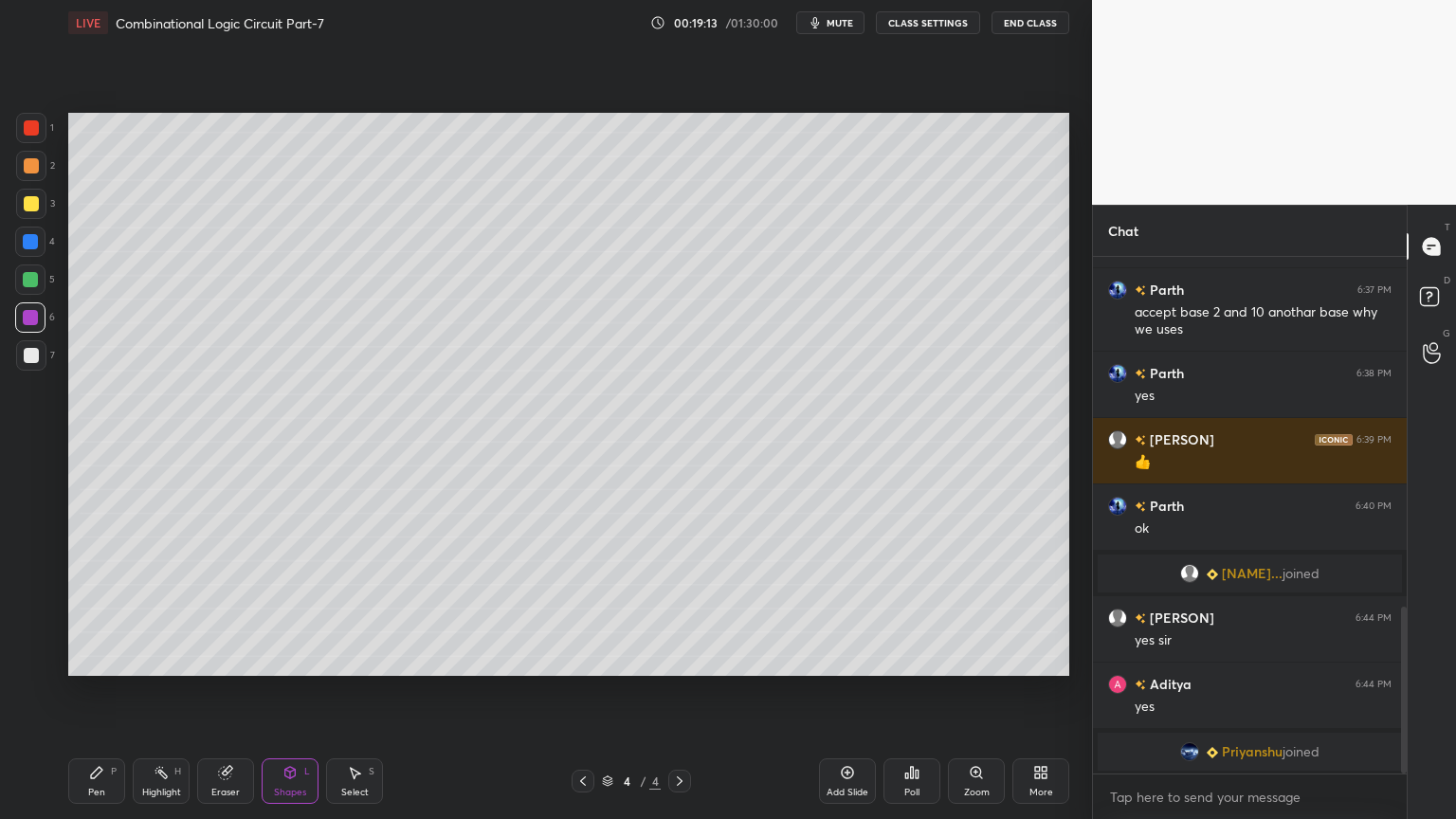 click on "Pen P" at bounding box center (97, 781) 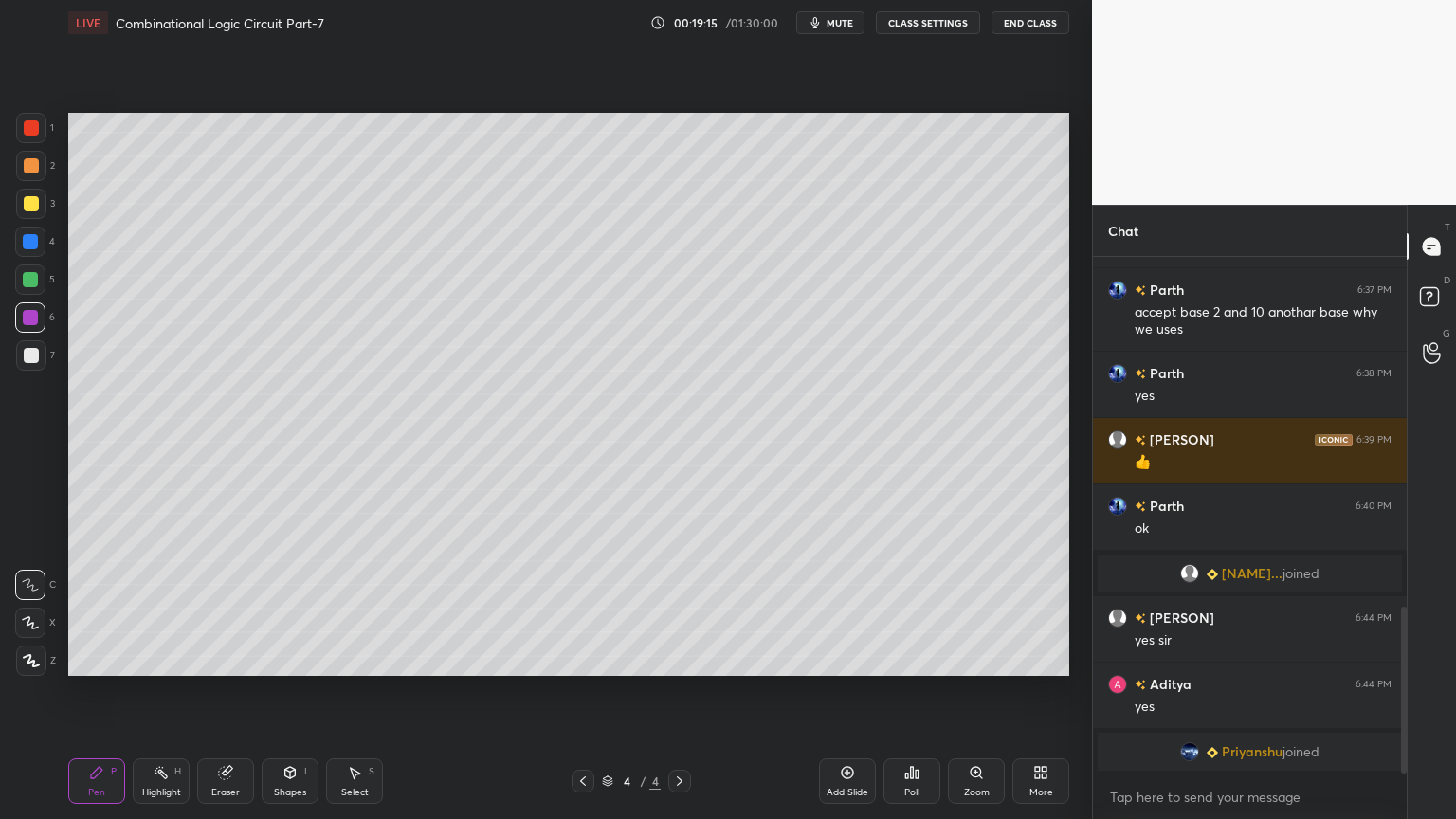 click at bounding box center [30, 280] 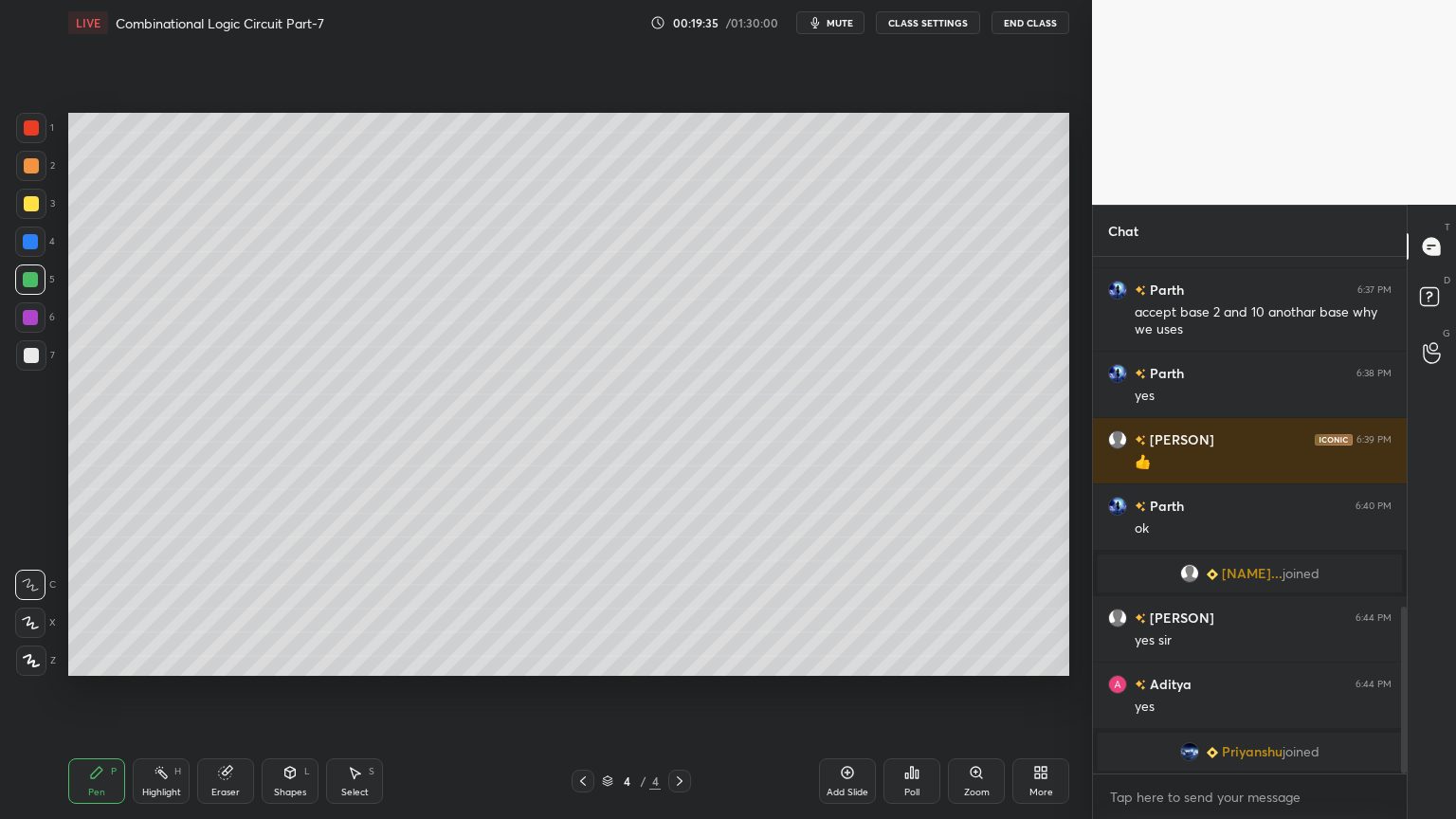 click on "Highlight" at bounding box center [161, 792] 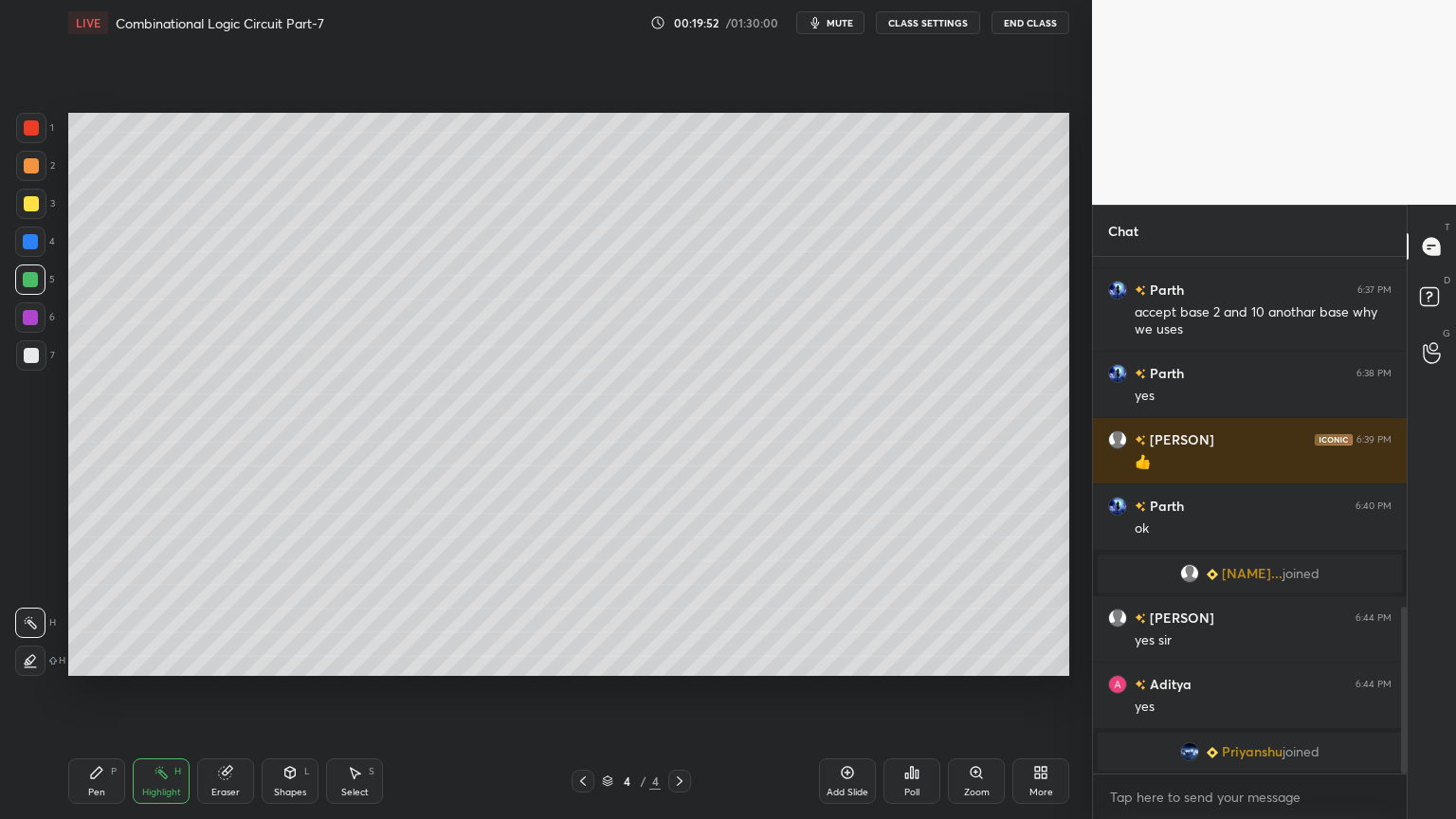 click on "Pen P" at bounding box center [97, 781] 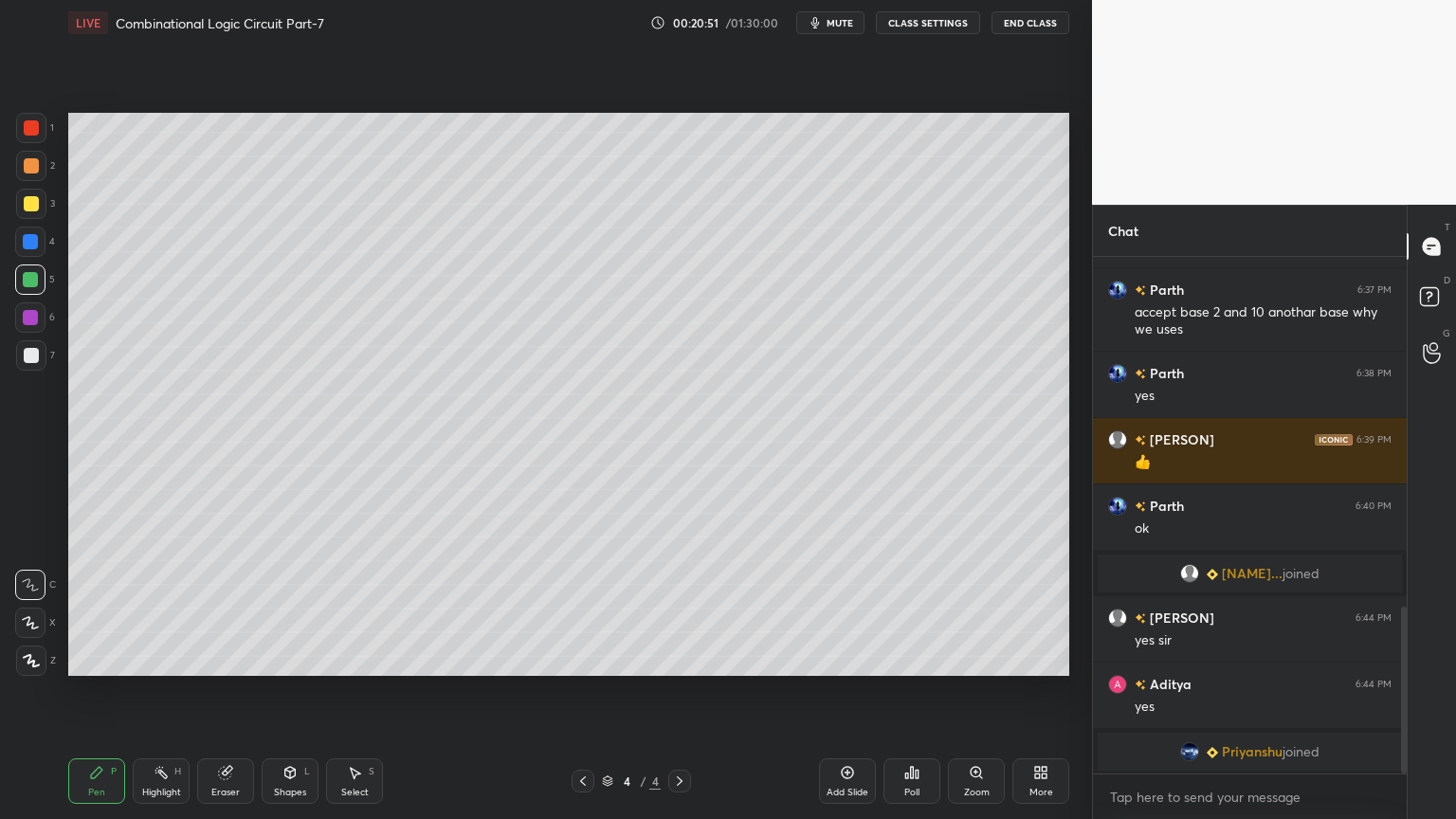 click 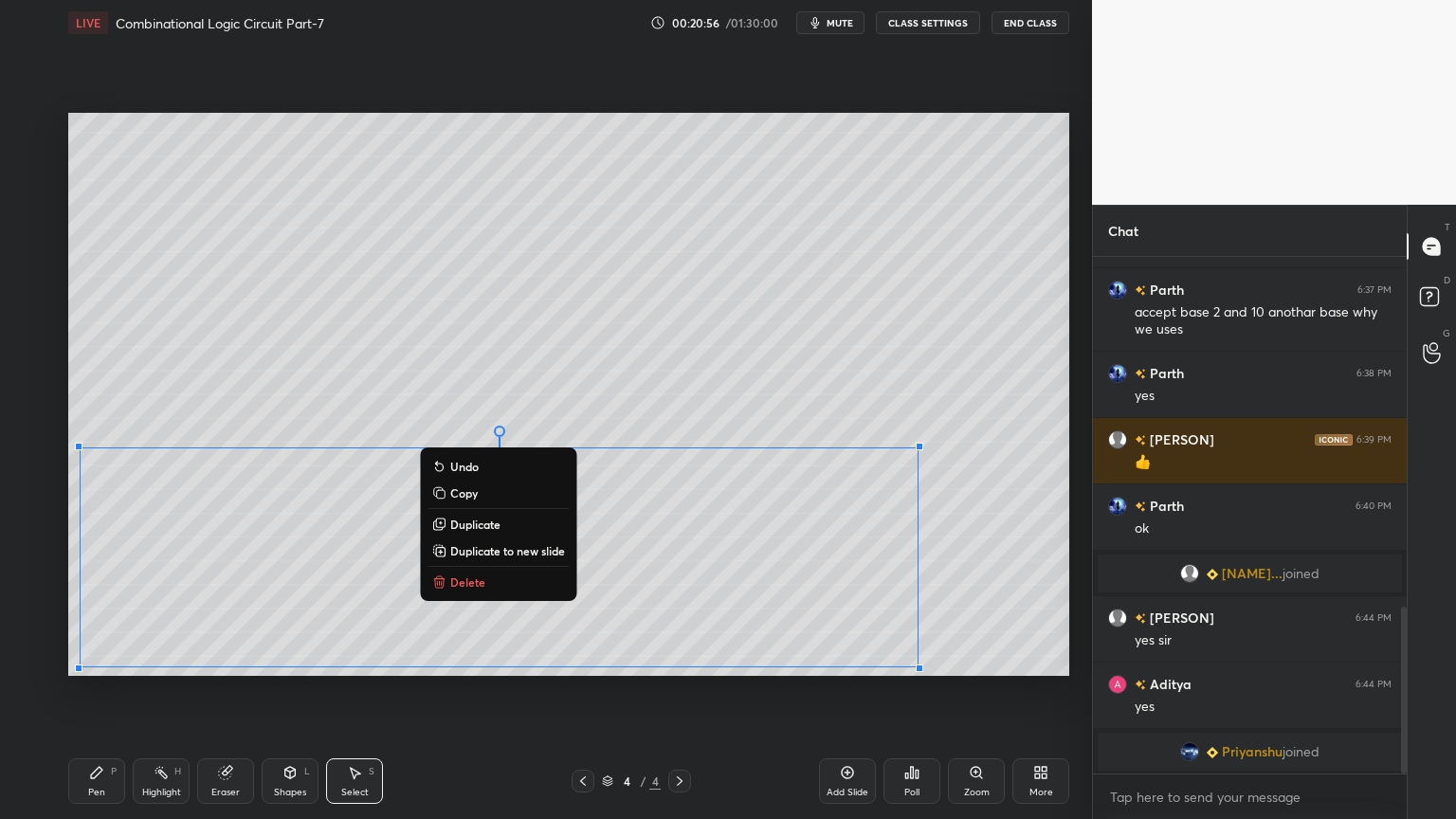 click on "0 ° Undo Copy Duplicate Duplicate to new slide Delete" at bounding box center (569, 394) 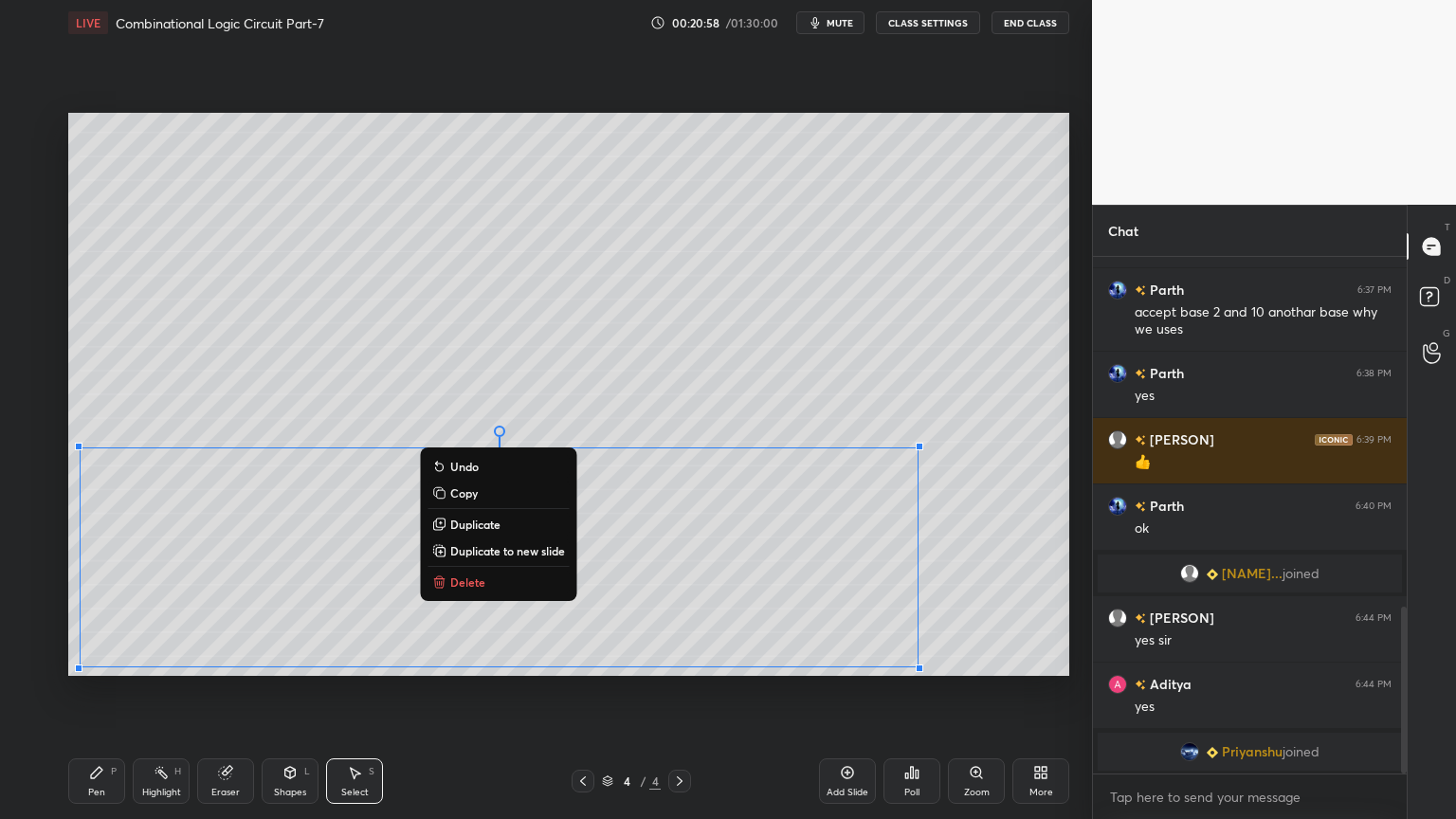 click on "0 ° Undo Copy Duplicate Duplicate to new slide Delete Setting up your live class Poll for   secs No correct answer Start poll" at bounding box center [569, 394] 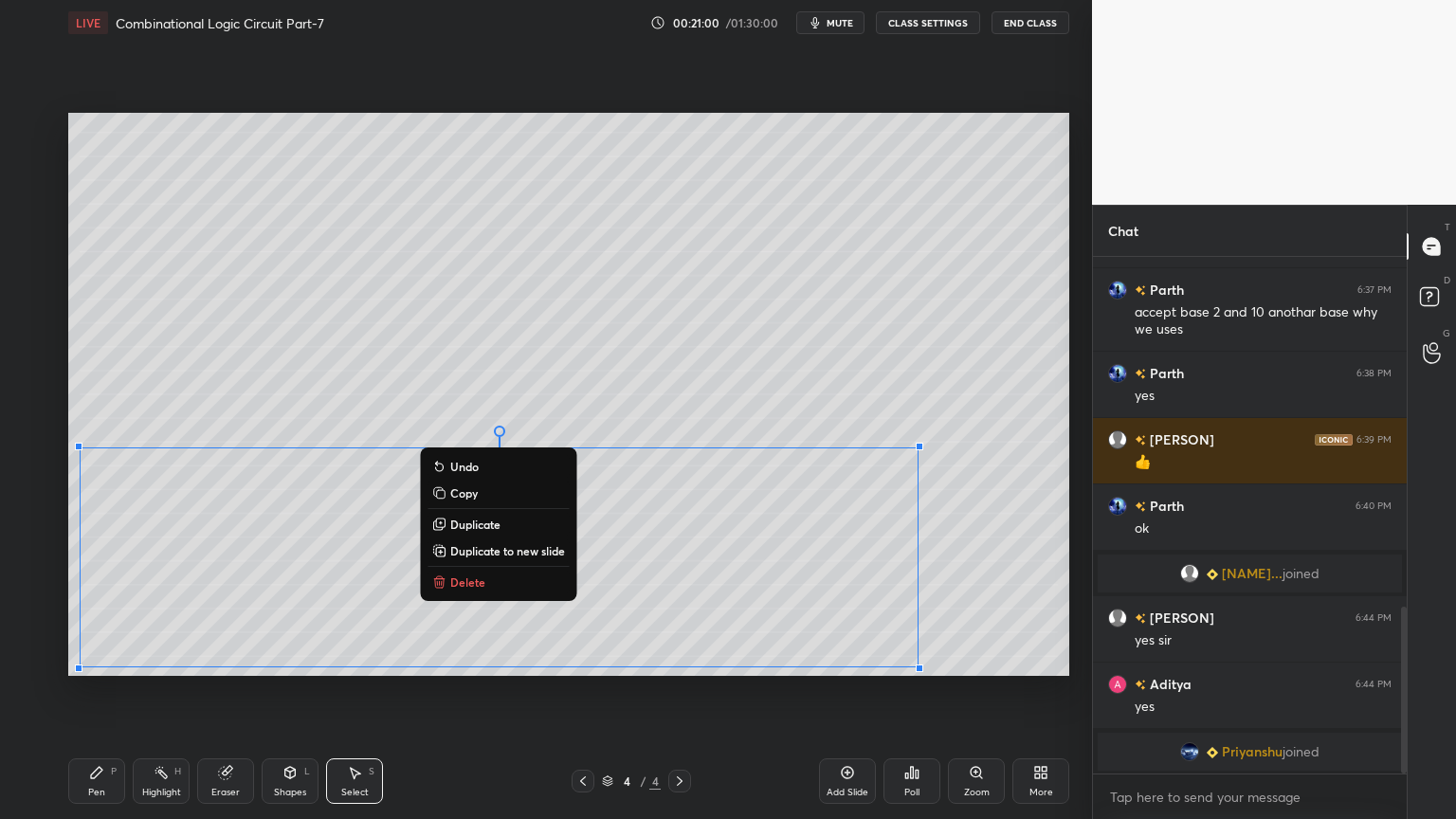 click on "0 ° Undo Copy Duplicate Duplicate to new slide Delete" at bounding box center [569, 394] 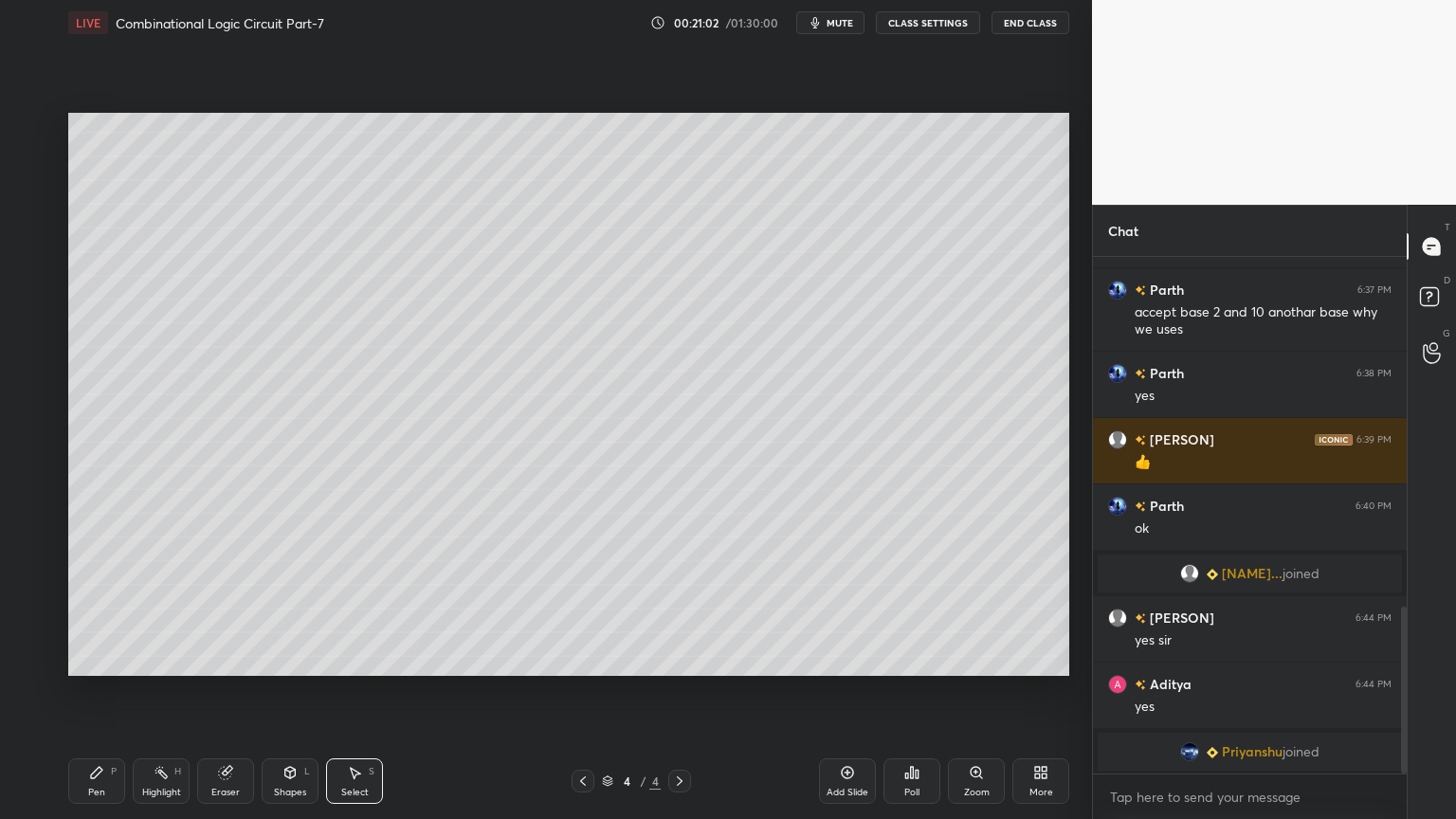 click on "Pen P" at bounding box center [97, 781] 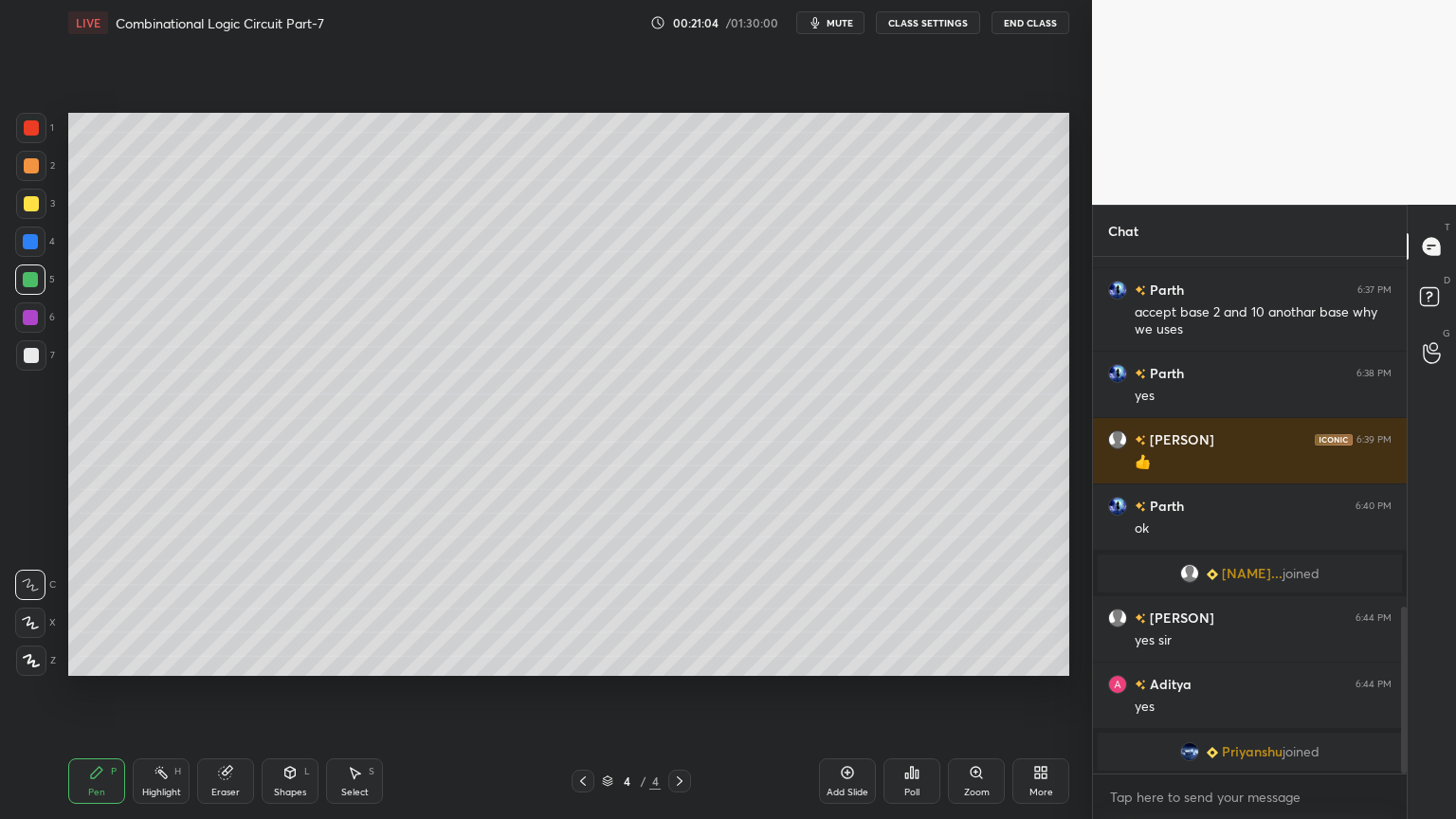 click at bounding box center [31, 204] 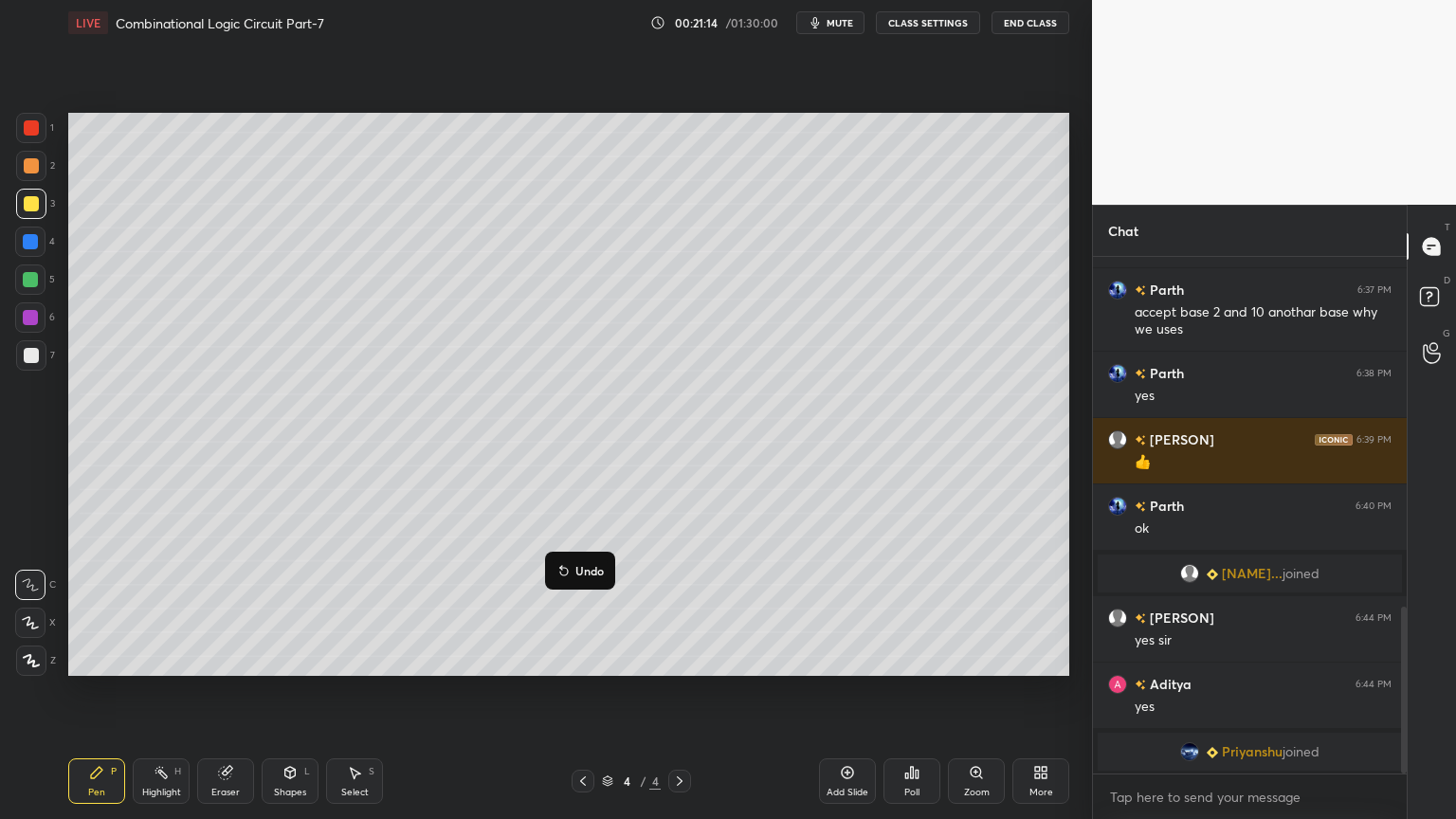 click on "Undo" at bounding box center [590, 571] 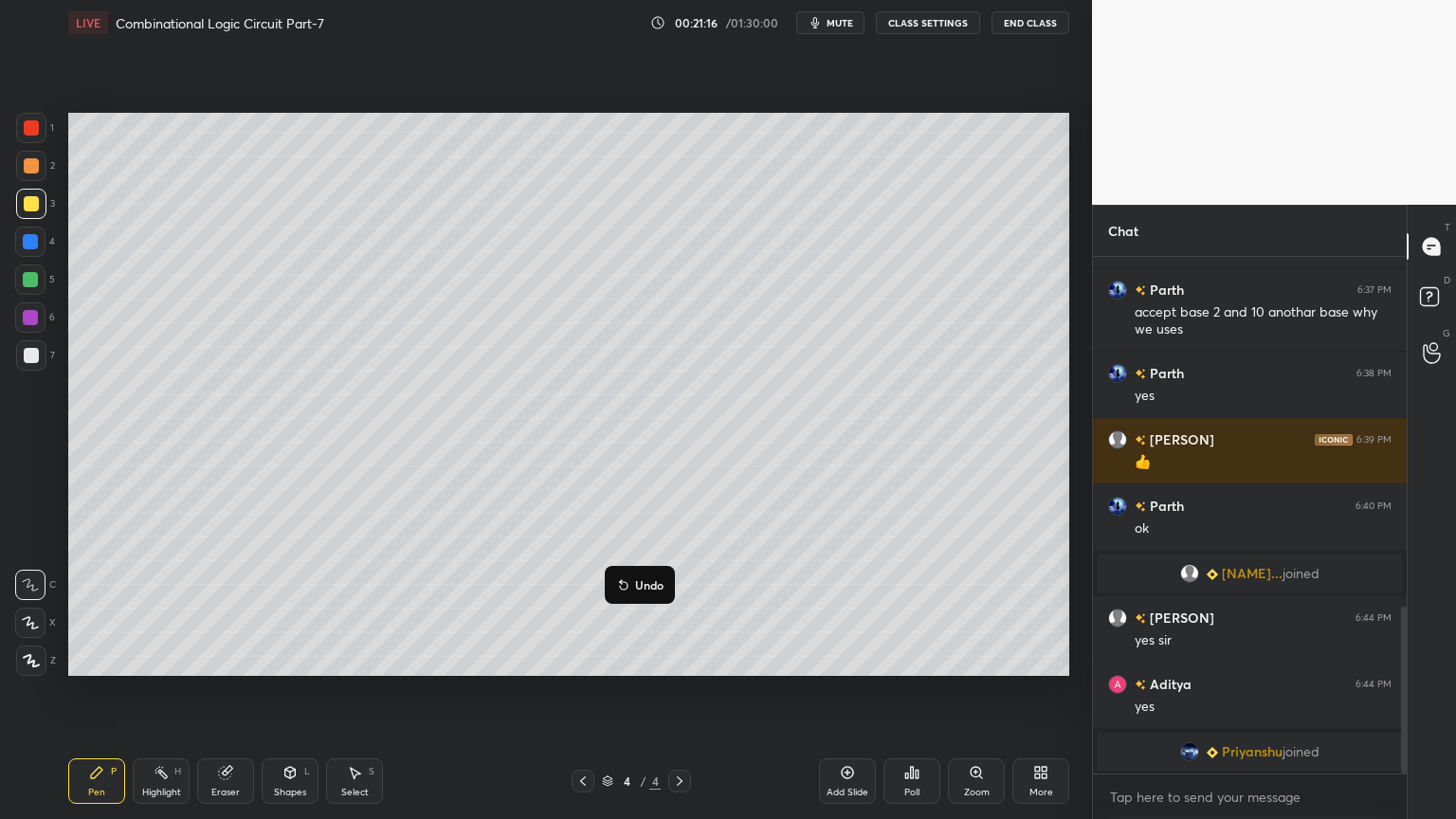 click on "Undo" at bounding box center (649, 585) 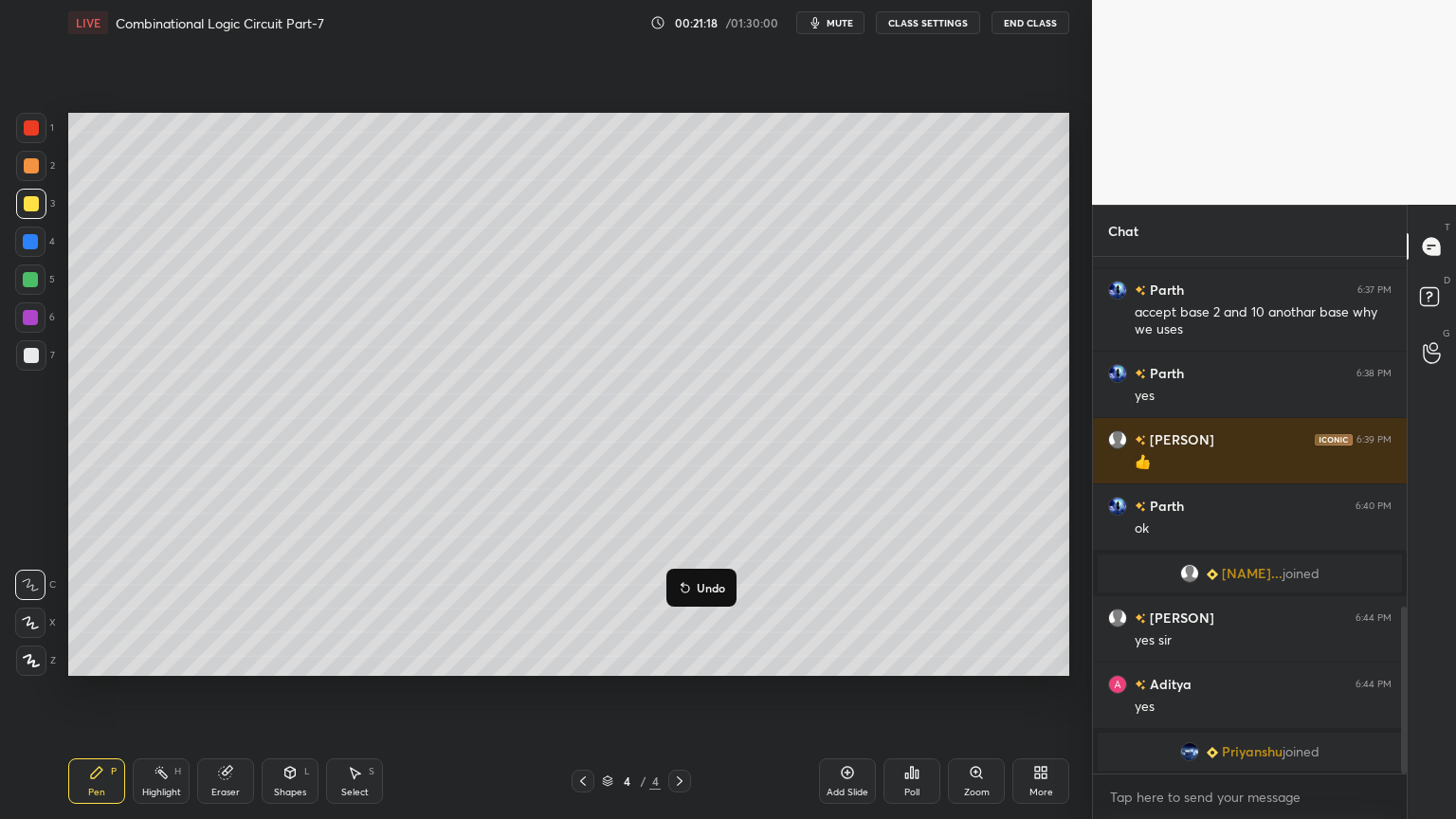 click on "Undo" at bounding box center (711, 588) 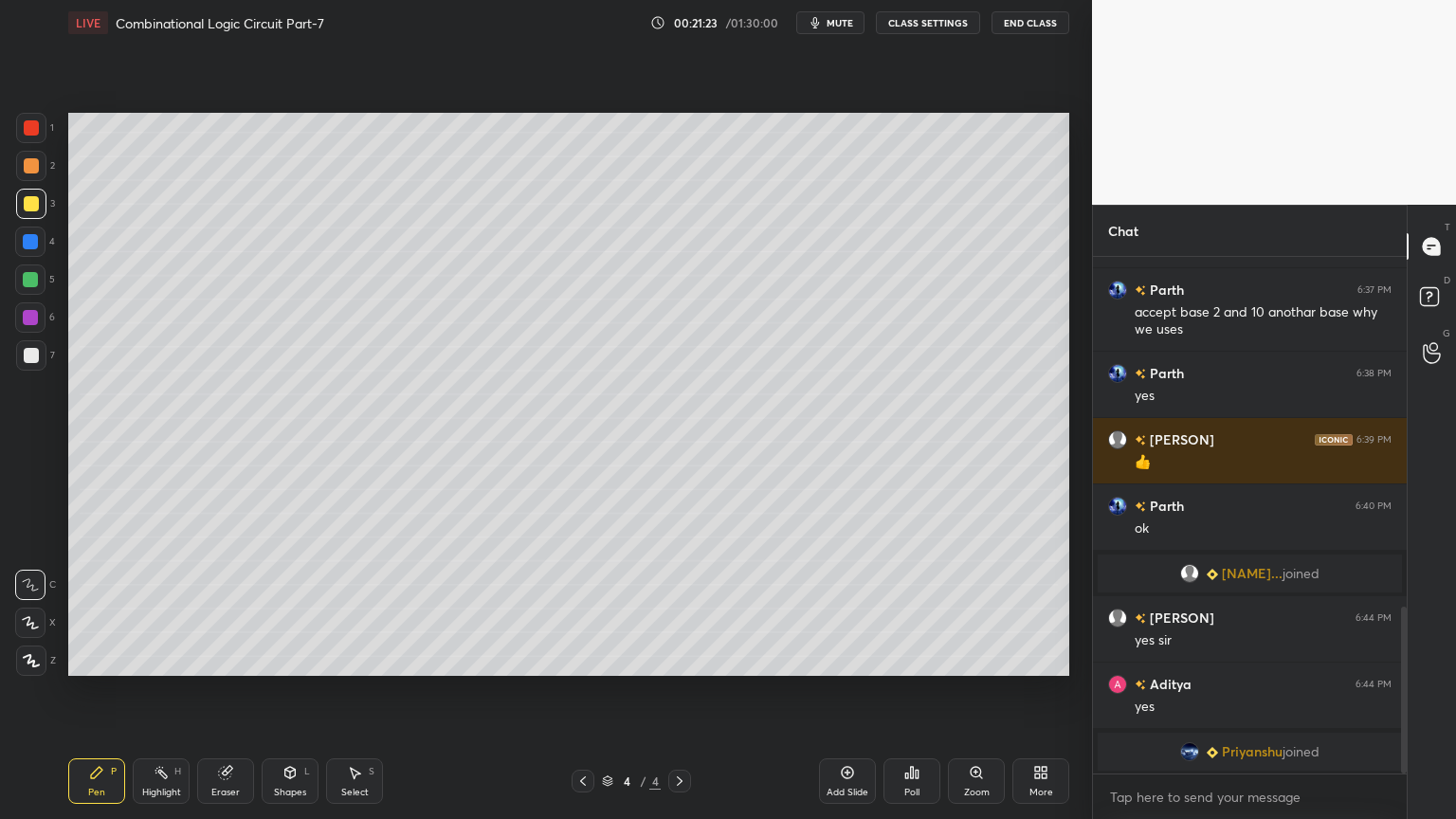 click on "Highlight H" at bounding box center (161, 781) 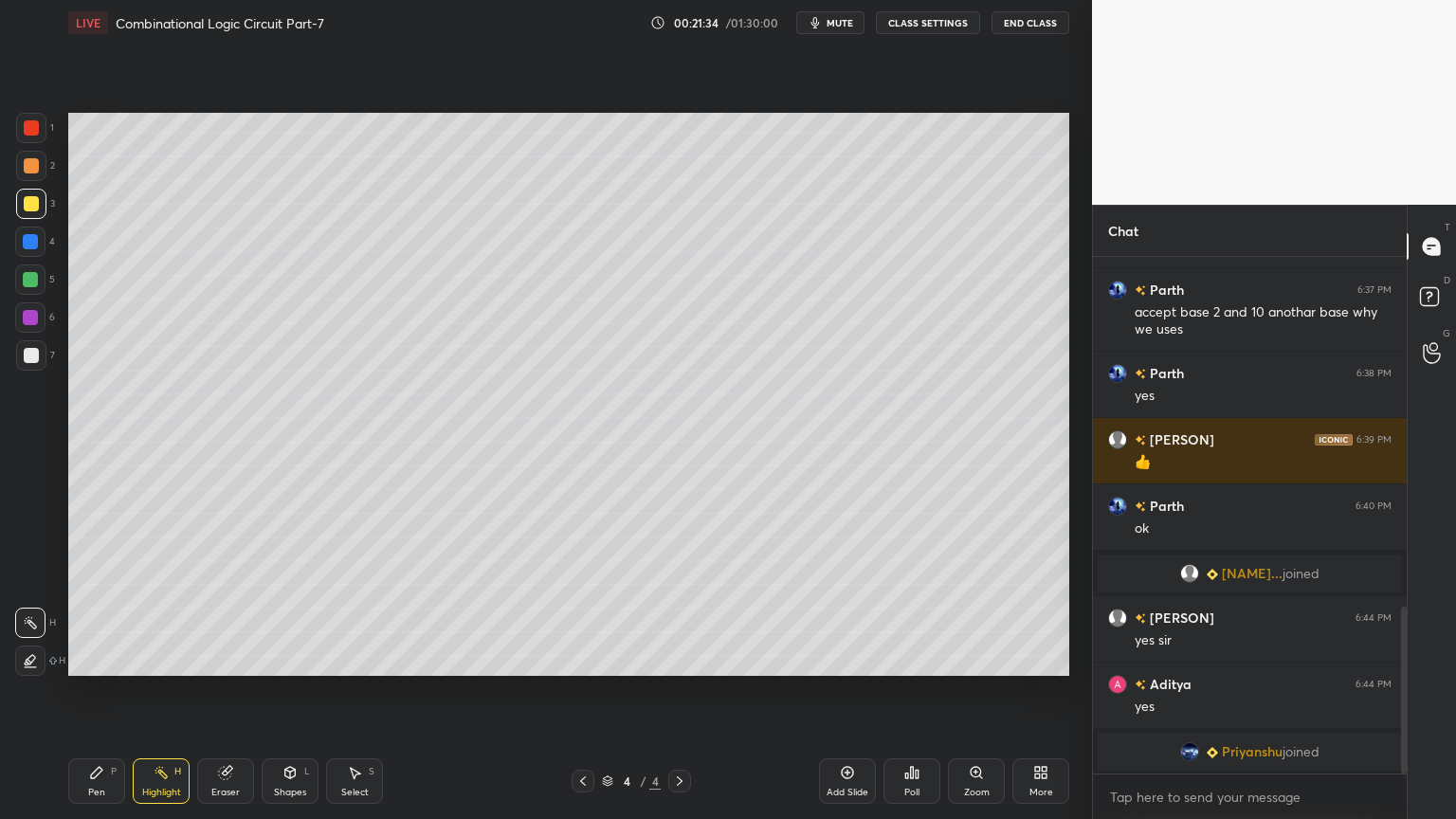 click at bounding box center (31, 166) 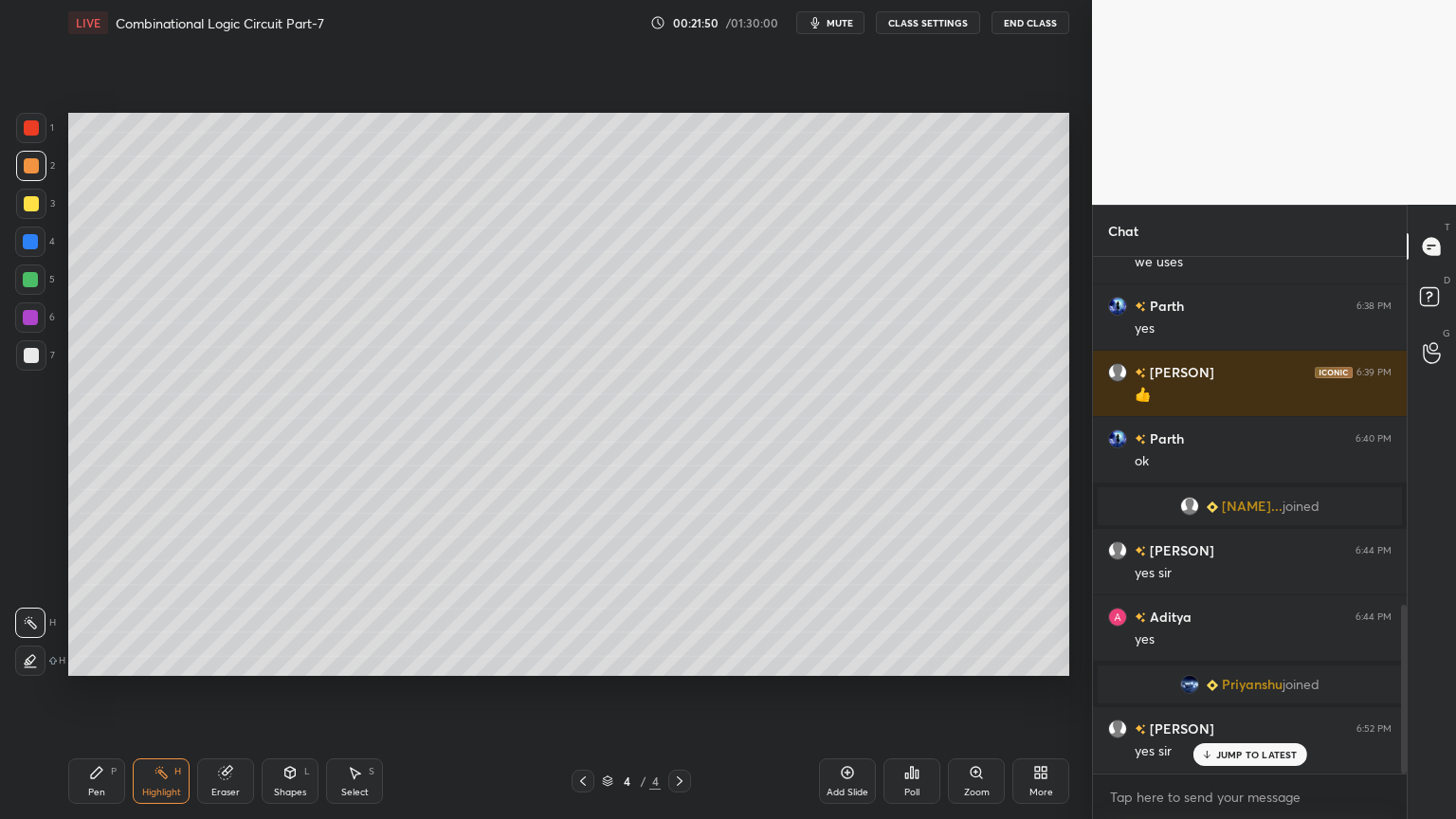 scroll, scrollTop: 1062, scrollLeft: 0, axis: vertical 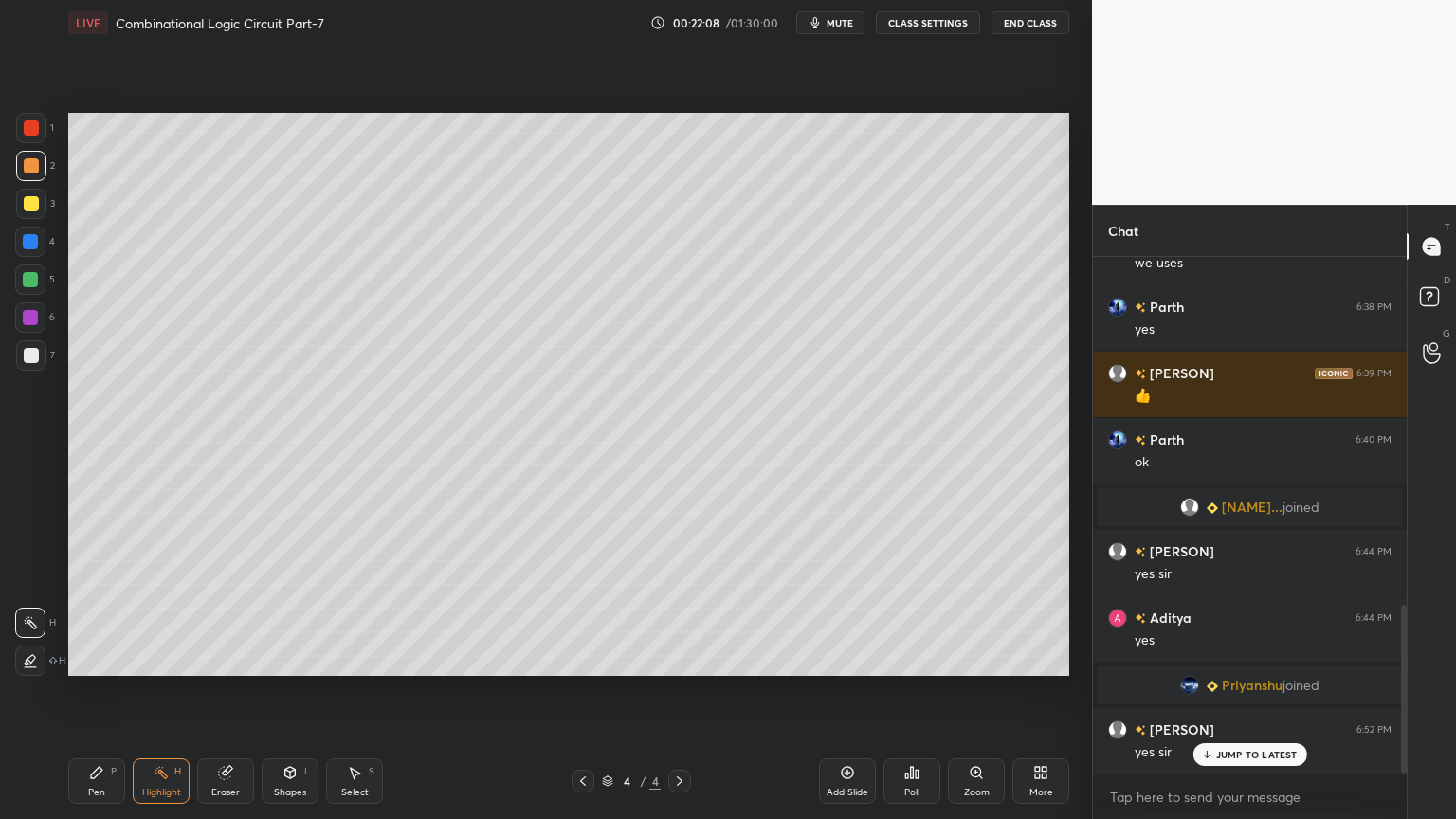 click on "Pen P" at bounding box center [97, 781] 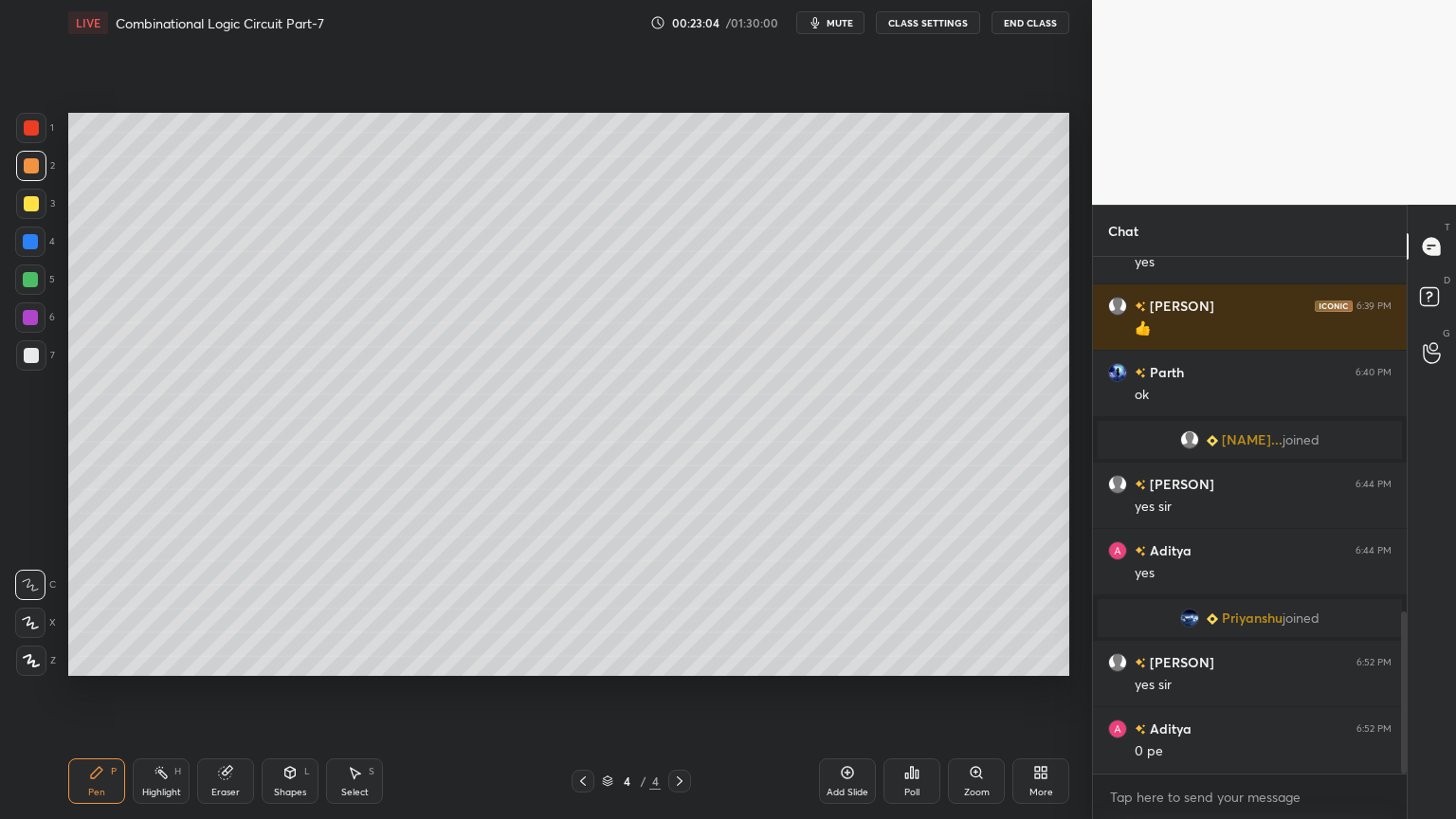 scroll, scrollTop: 1194, scrollLeft: 0, axis: vertical 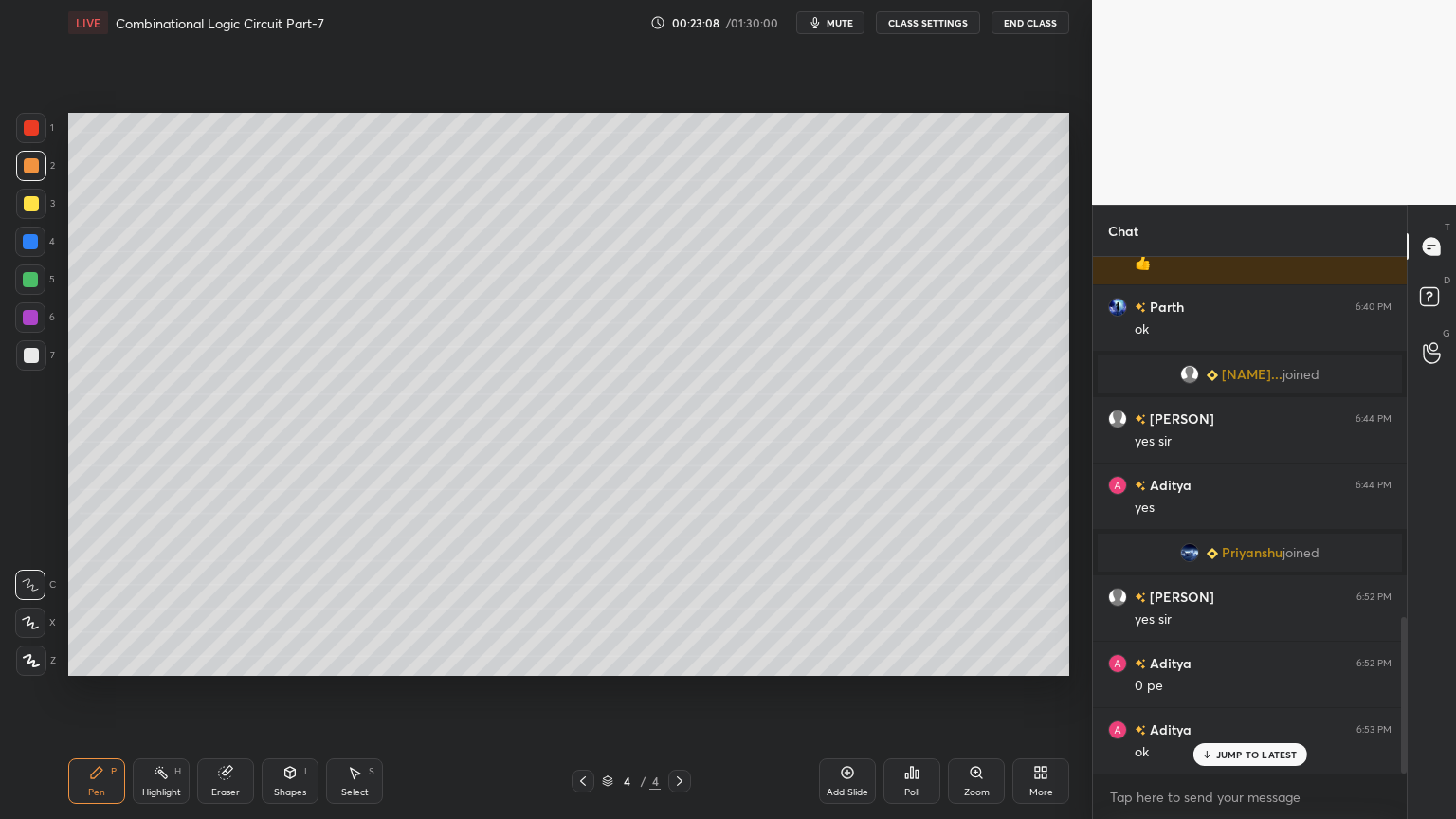 click 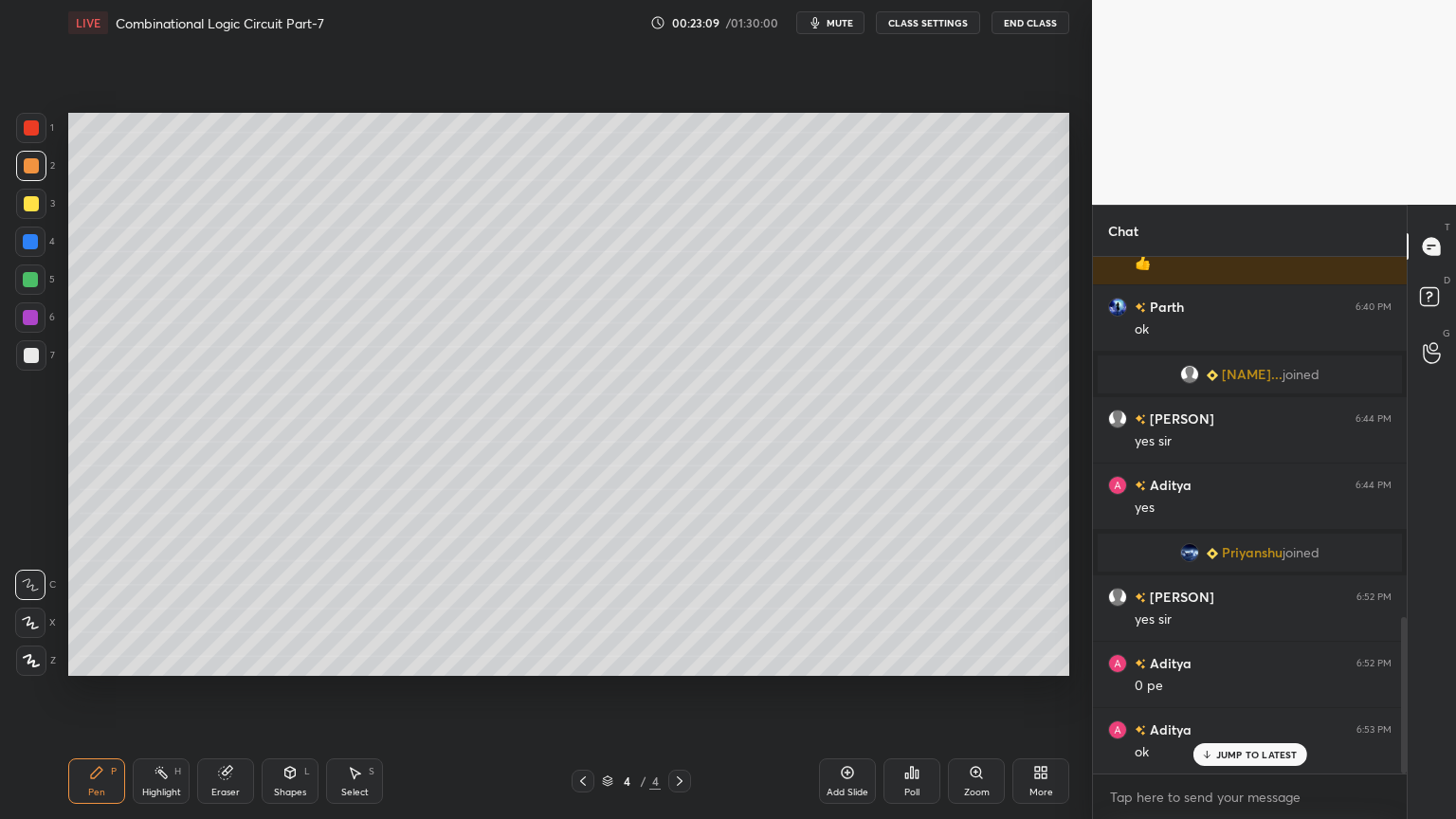 click on "Add Slide" at bounding box center (847, 781) 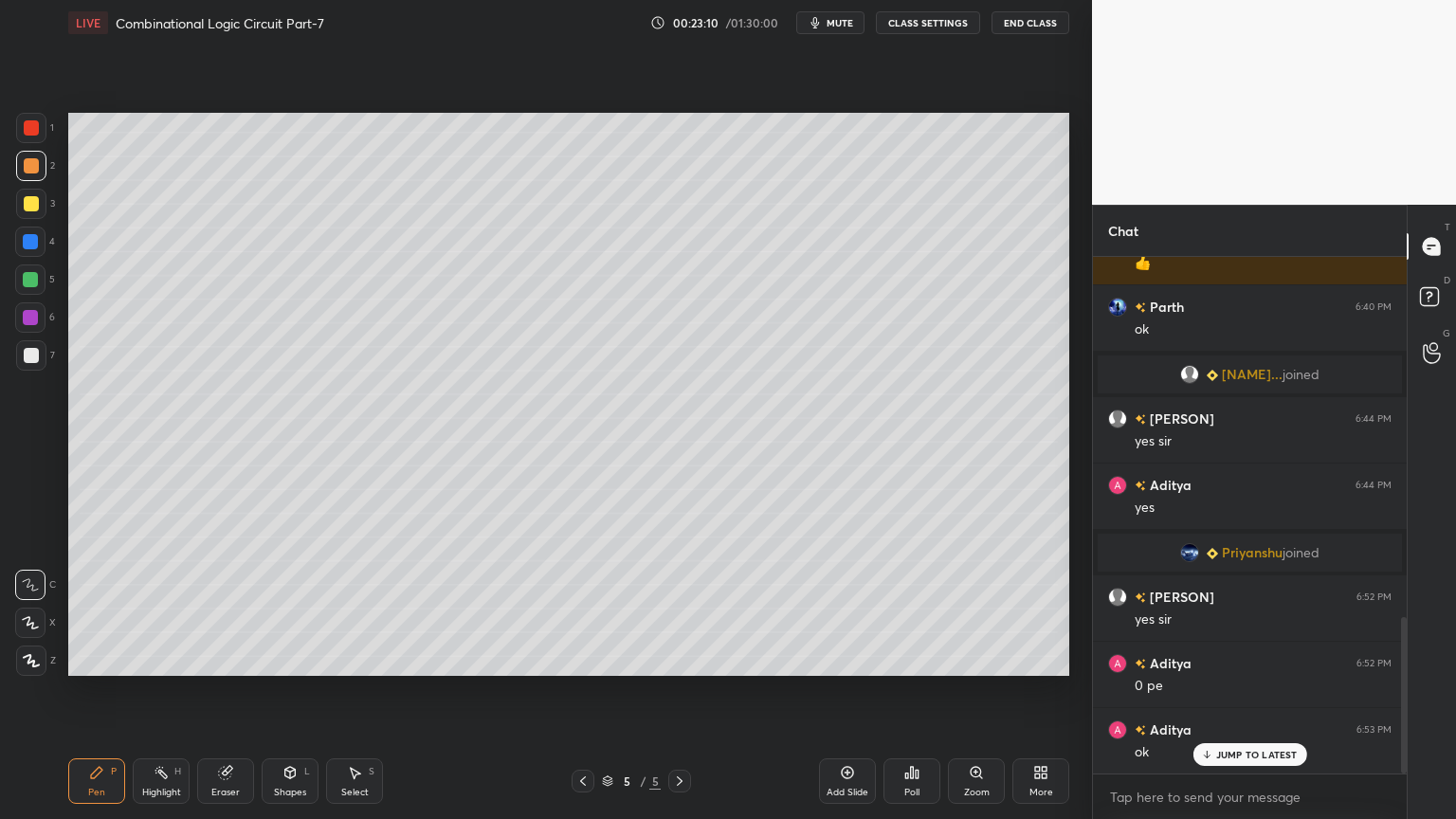 click 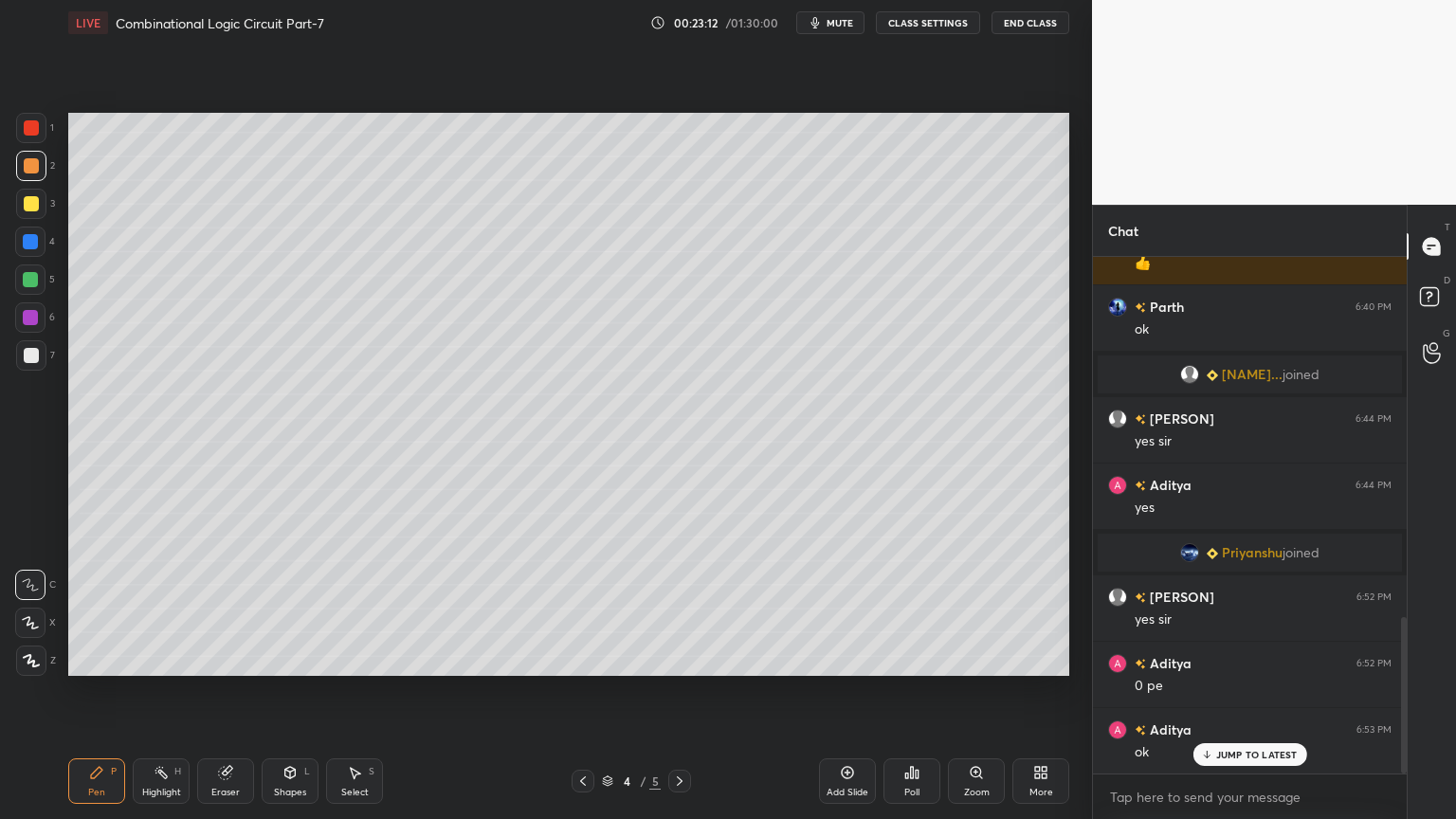 click on "Zoom" at bounding box center (976, 781) 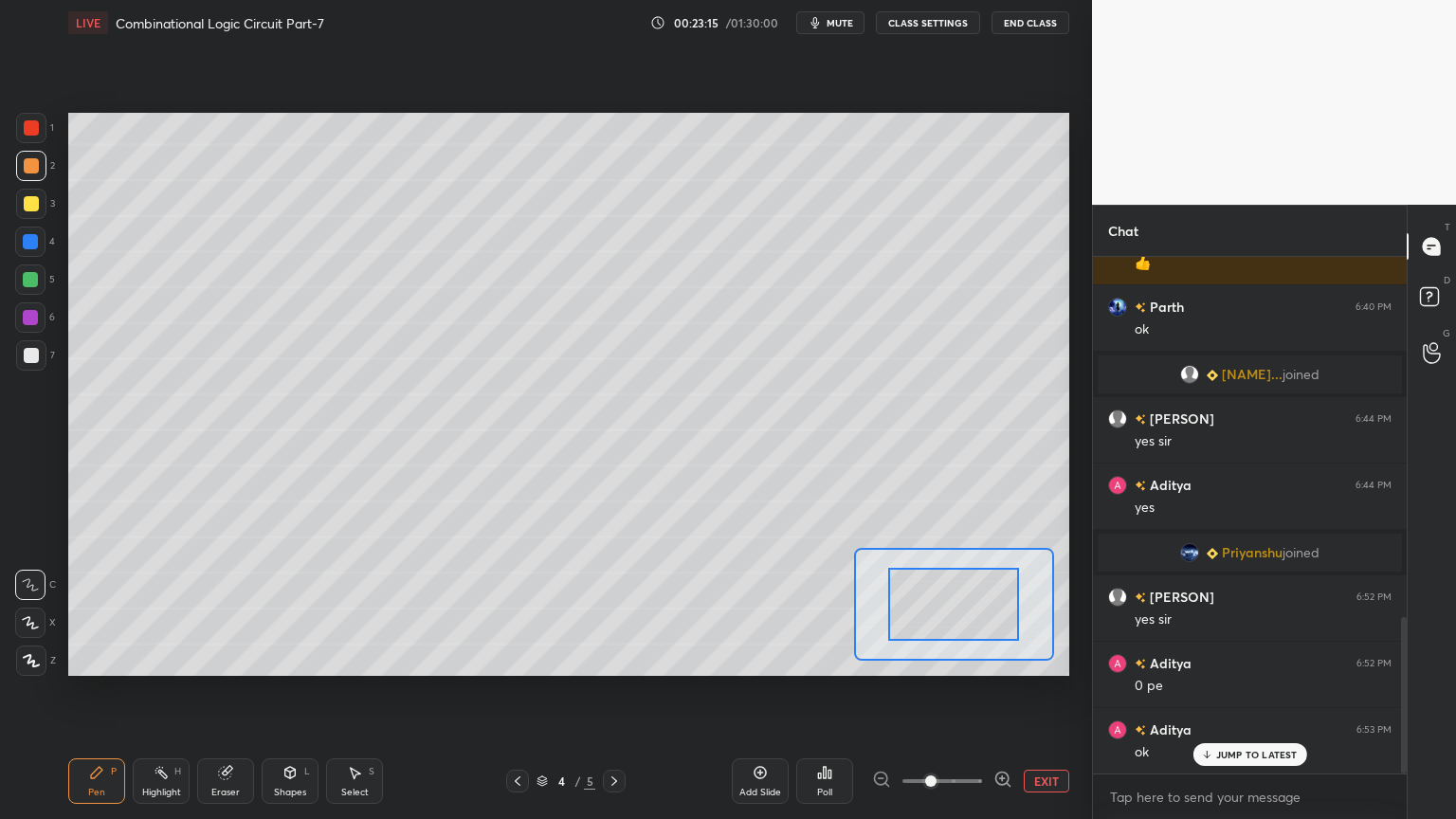 click on "EXIT" at bounding box center (1046, 781) 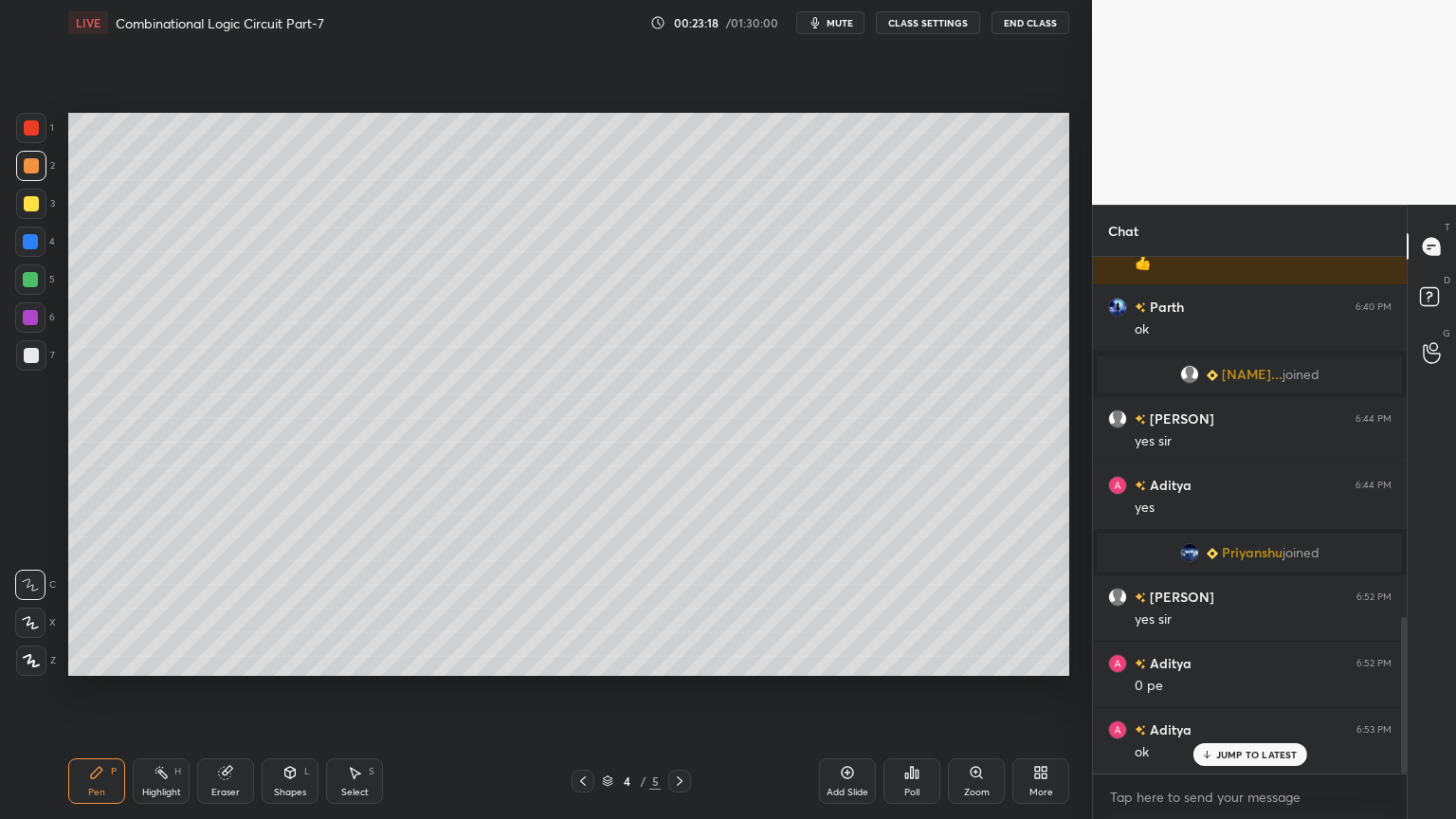 click on "More" at bounding box center [1041, 781] 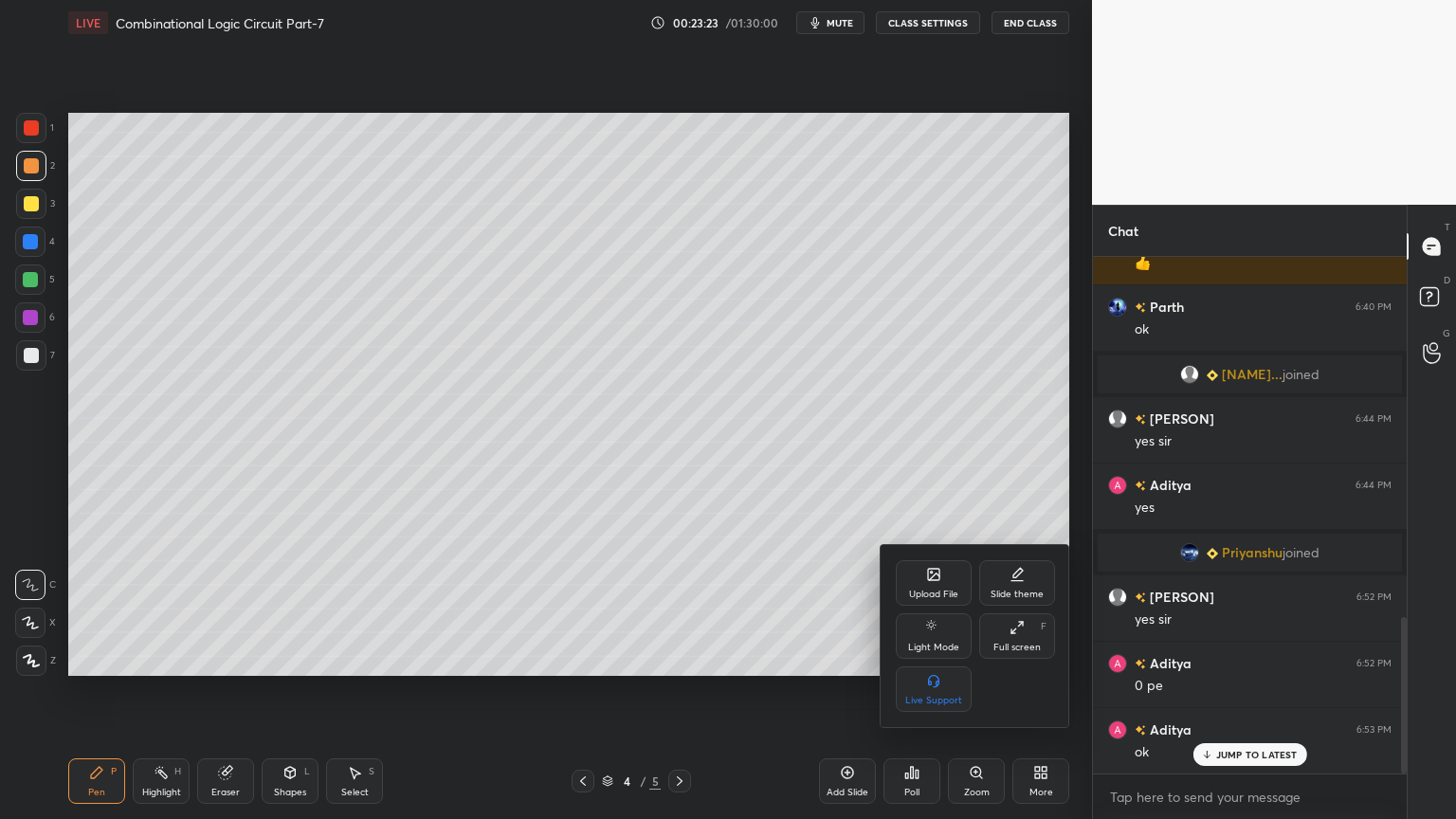 click on "Slide theme" at bounding box center (1017, 583) 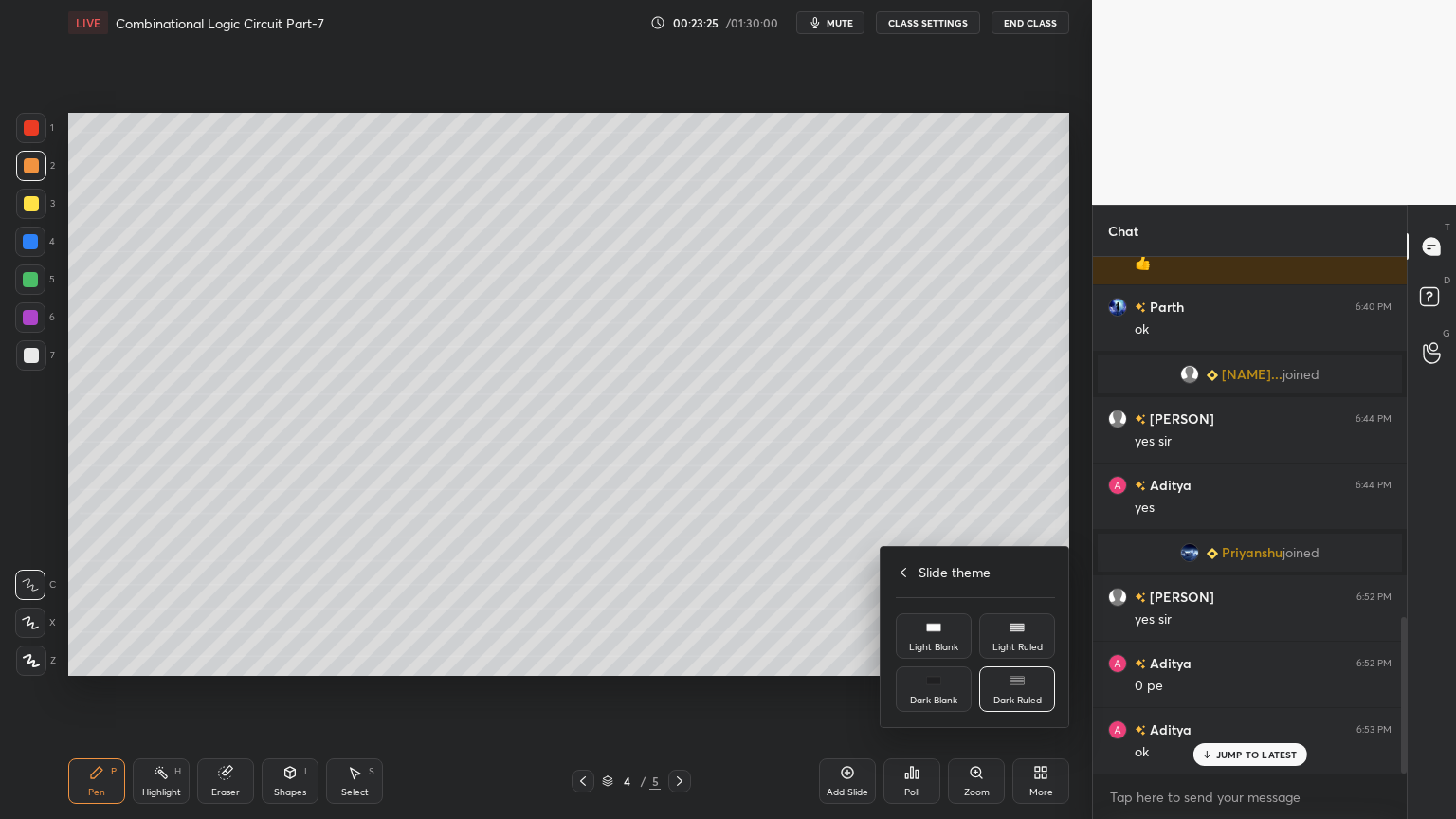 click on "Dark Blank" at bounding box center (934, 689) 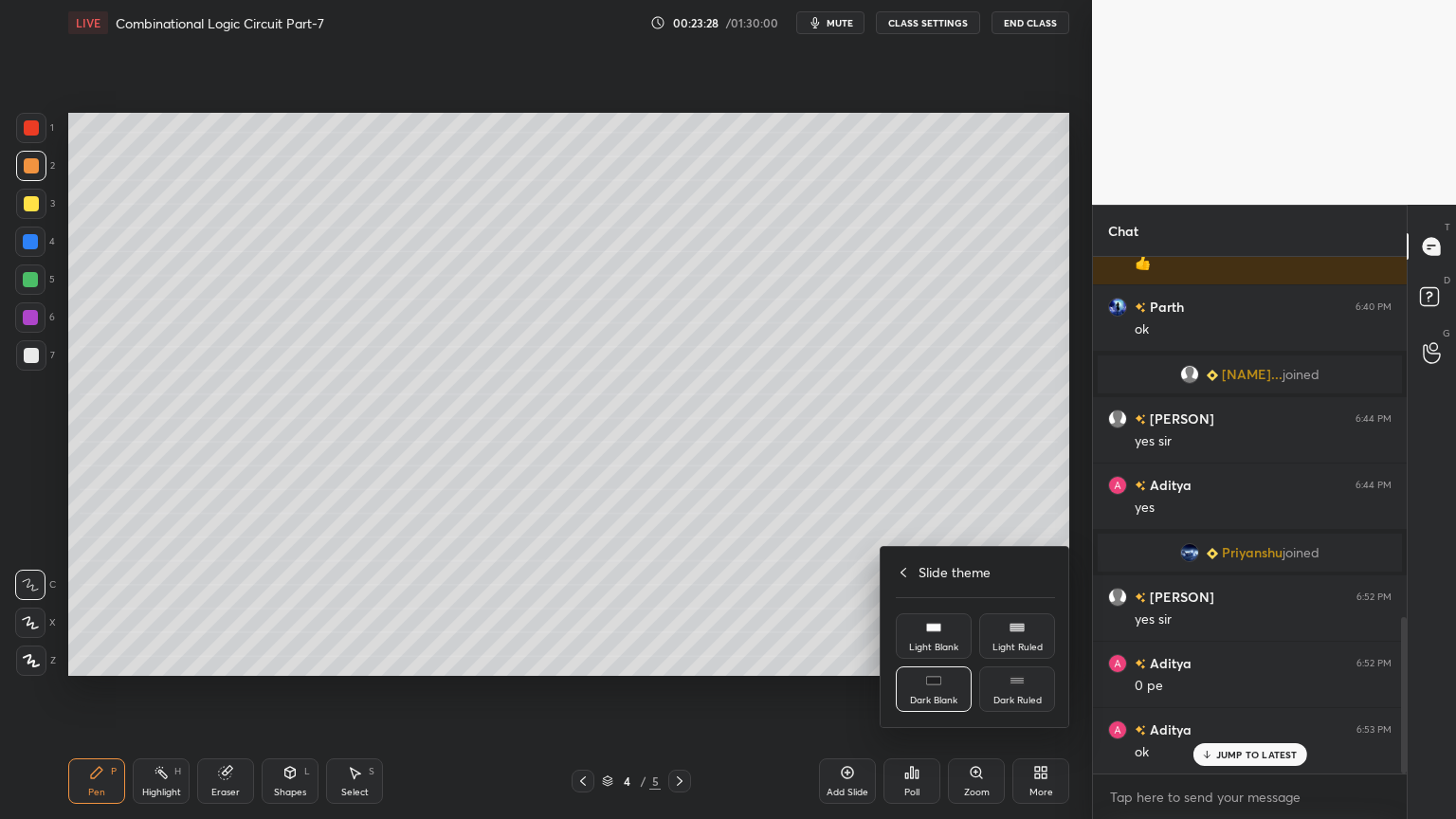 click at bounding box center [728, 410] 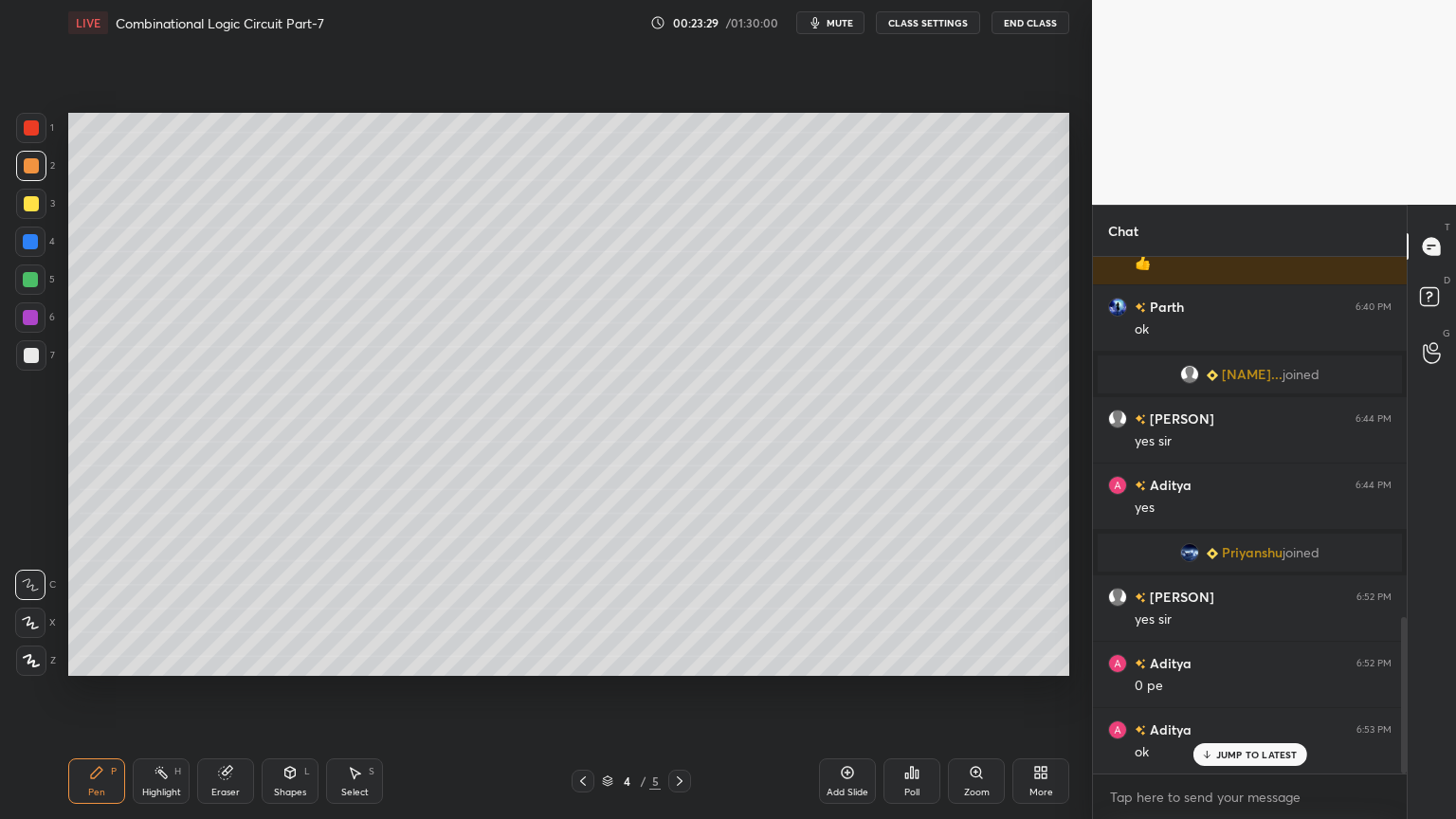 click on "Add Slide" at bounding box center [847, 781] 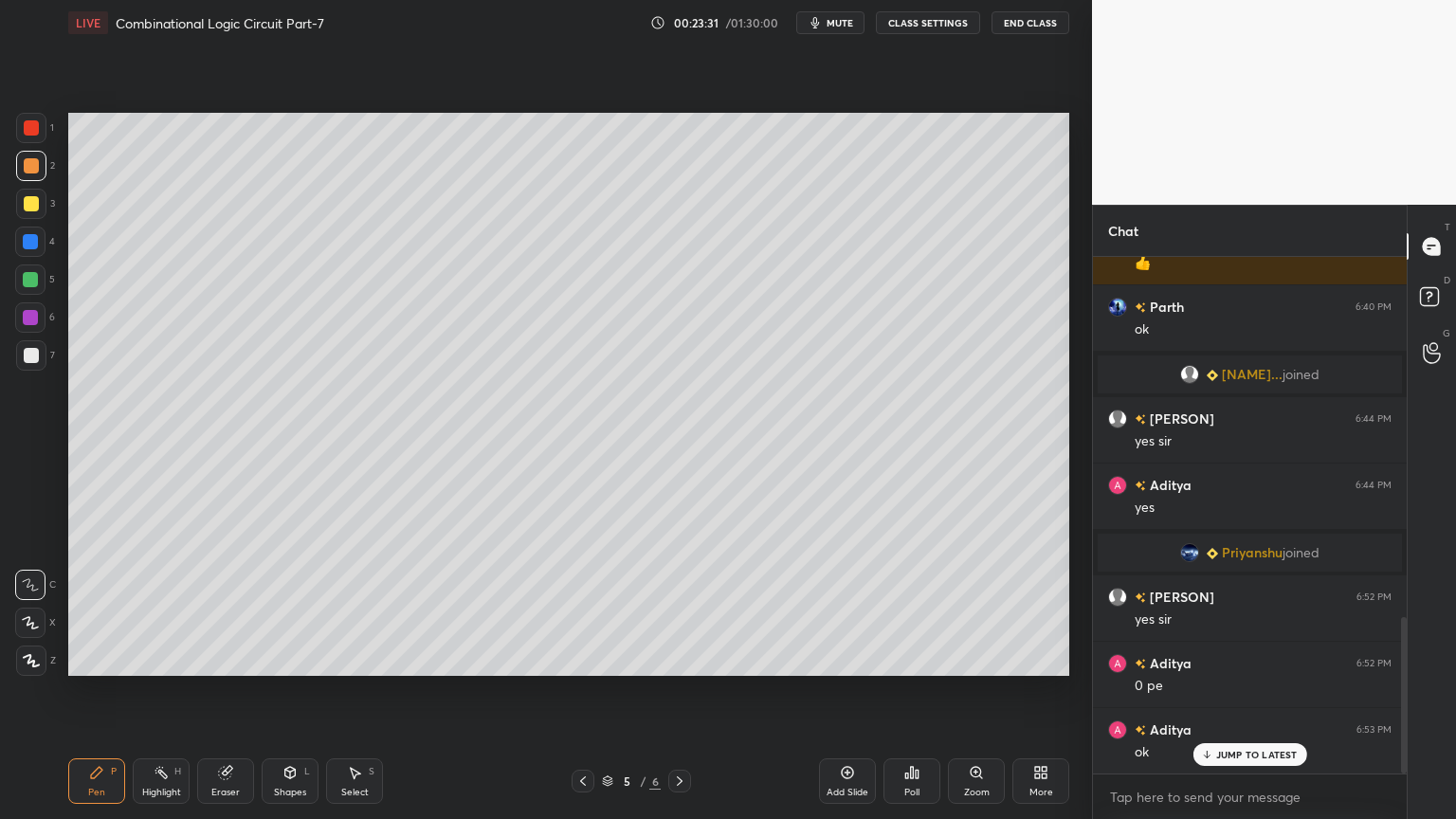 click 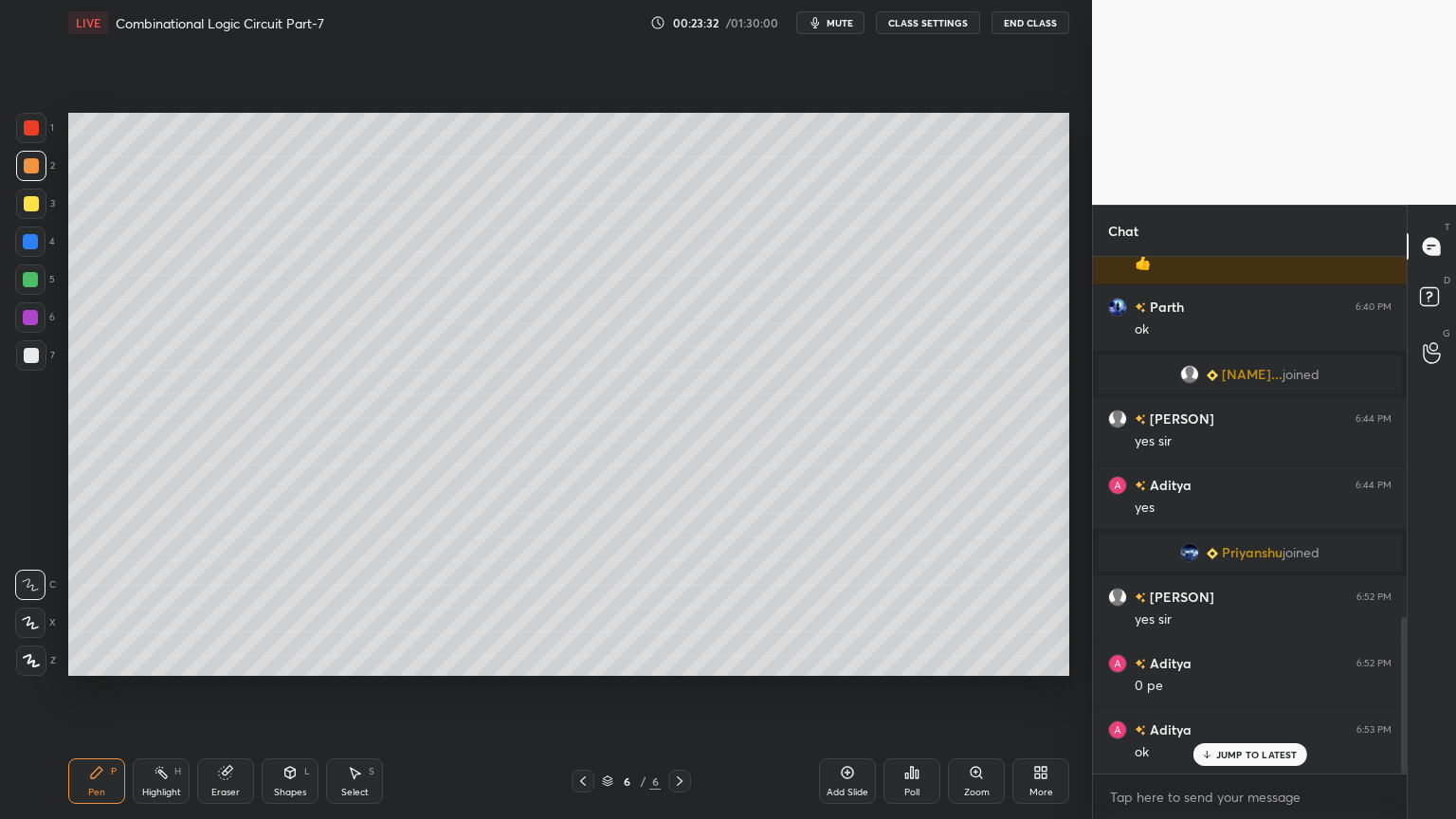 click 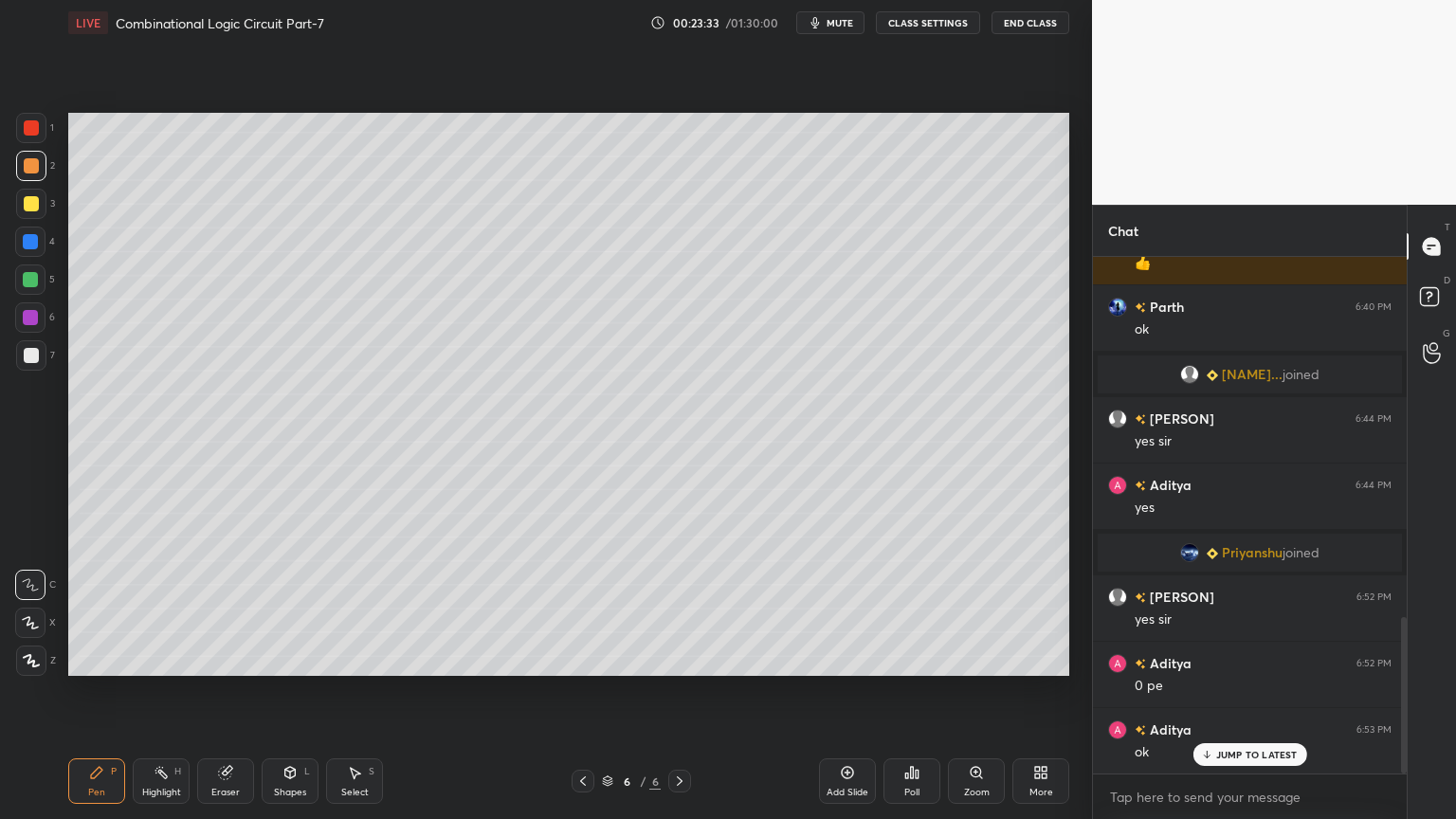 click 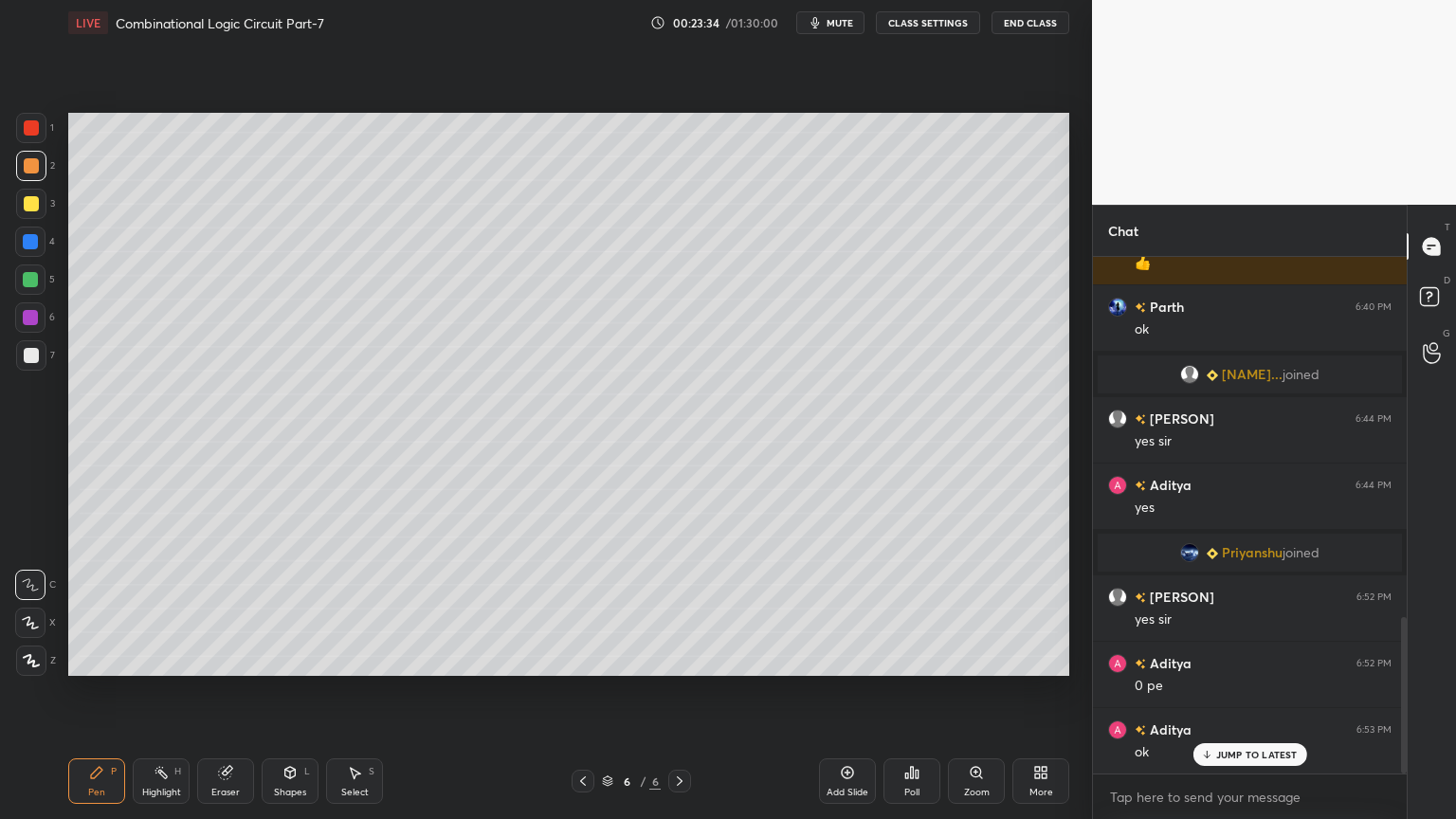 click 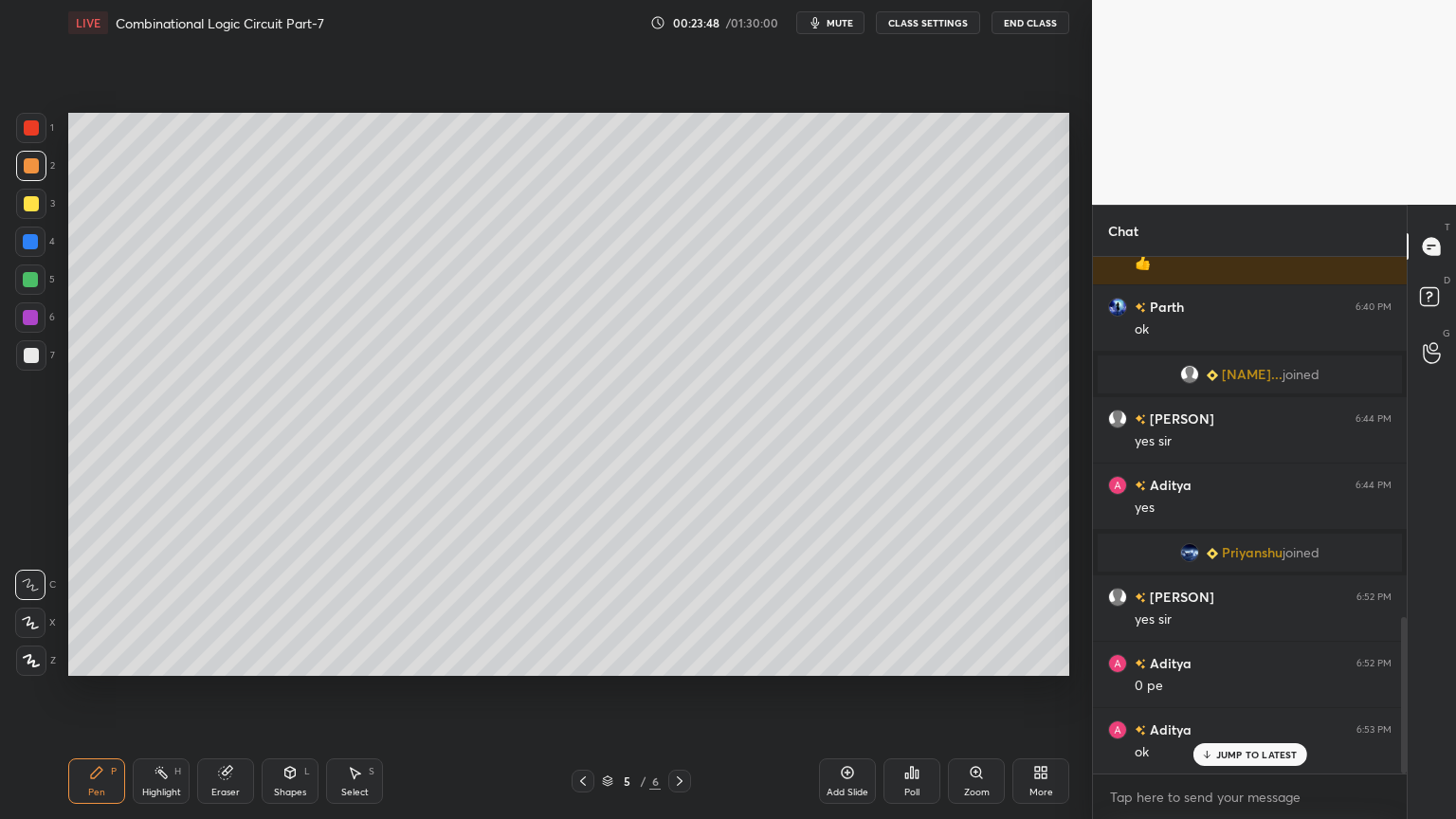 click 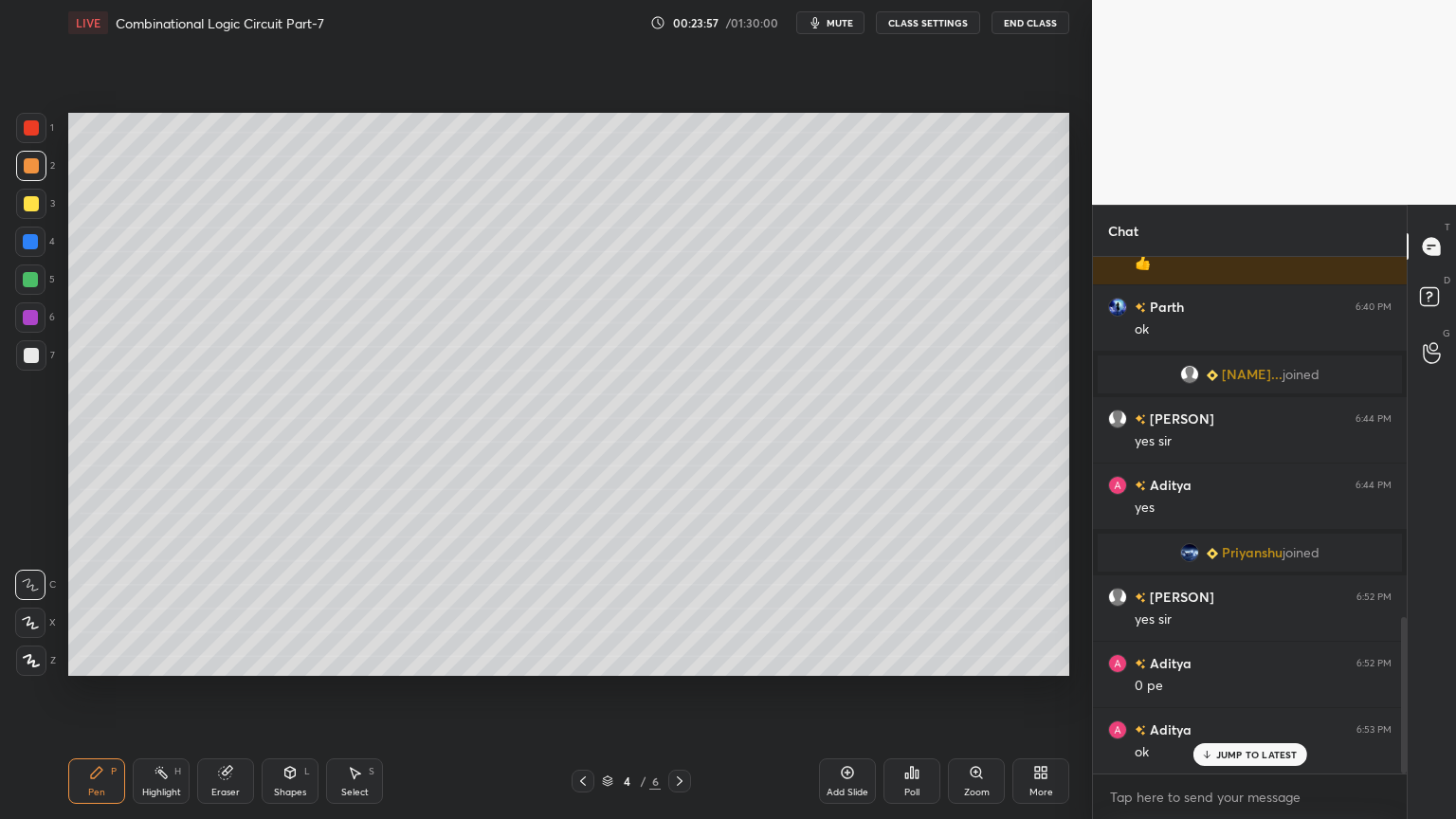 click on "Highlight H" at bounding box center (161, 781) 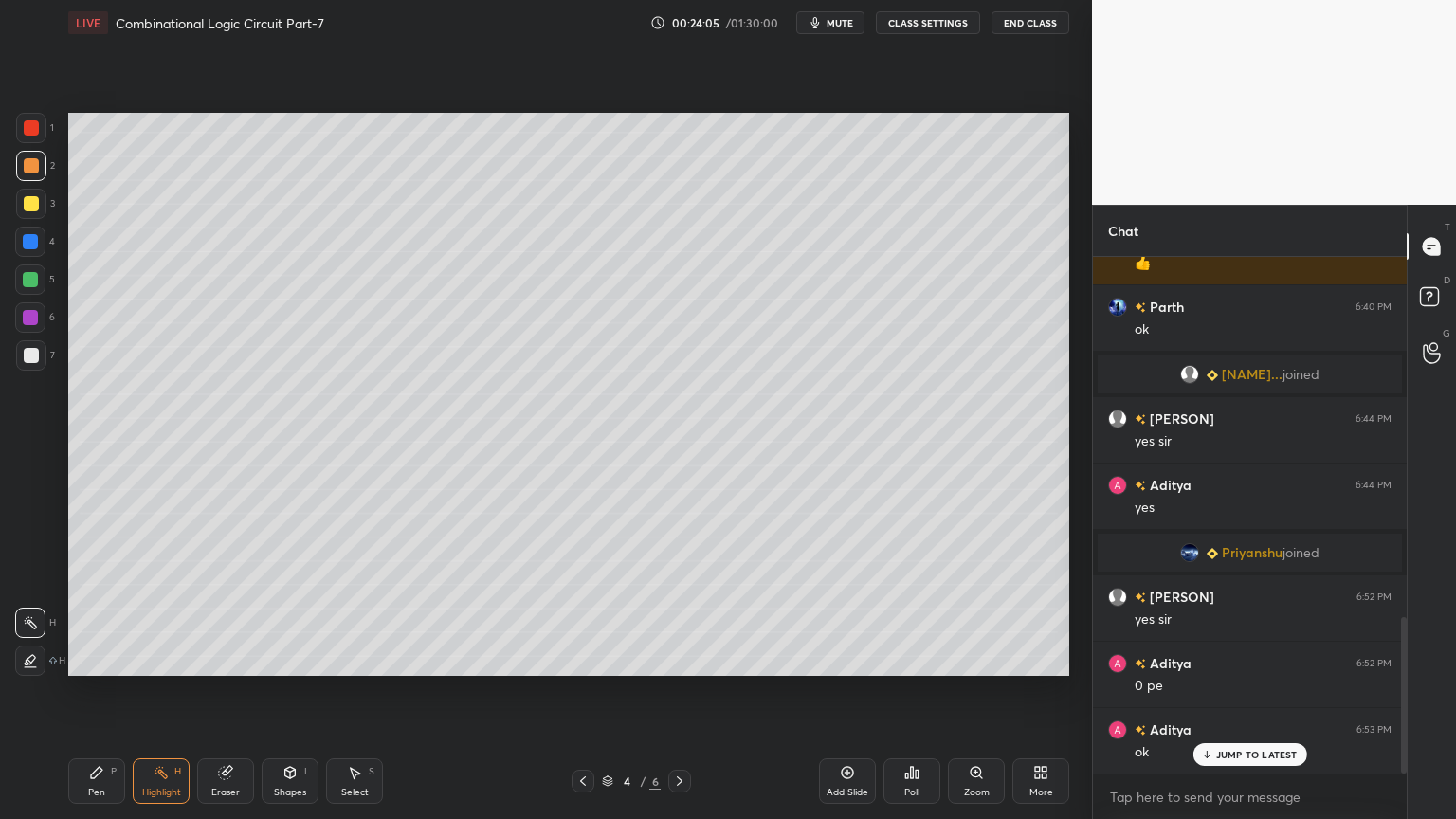click on "Setting up your live class Poll for   secs No correct answer Start poll" at bounding box center [569, 394] 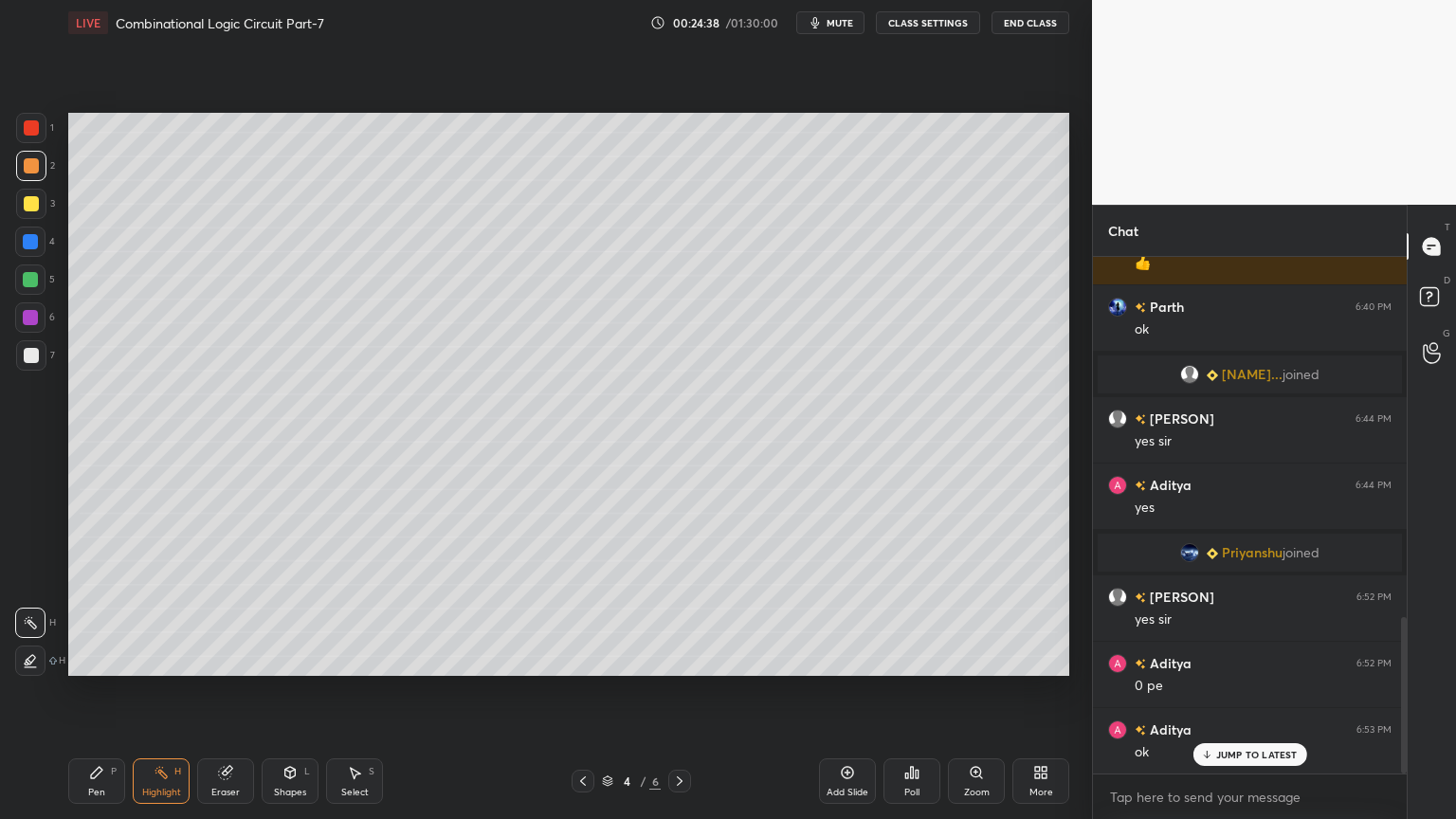 click on "Pen P" at bounding box center [97, 781] 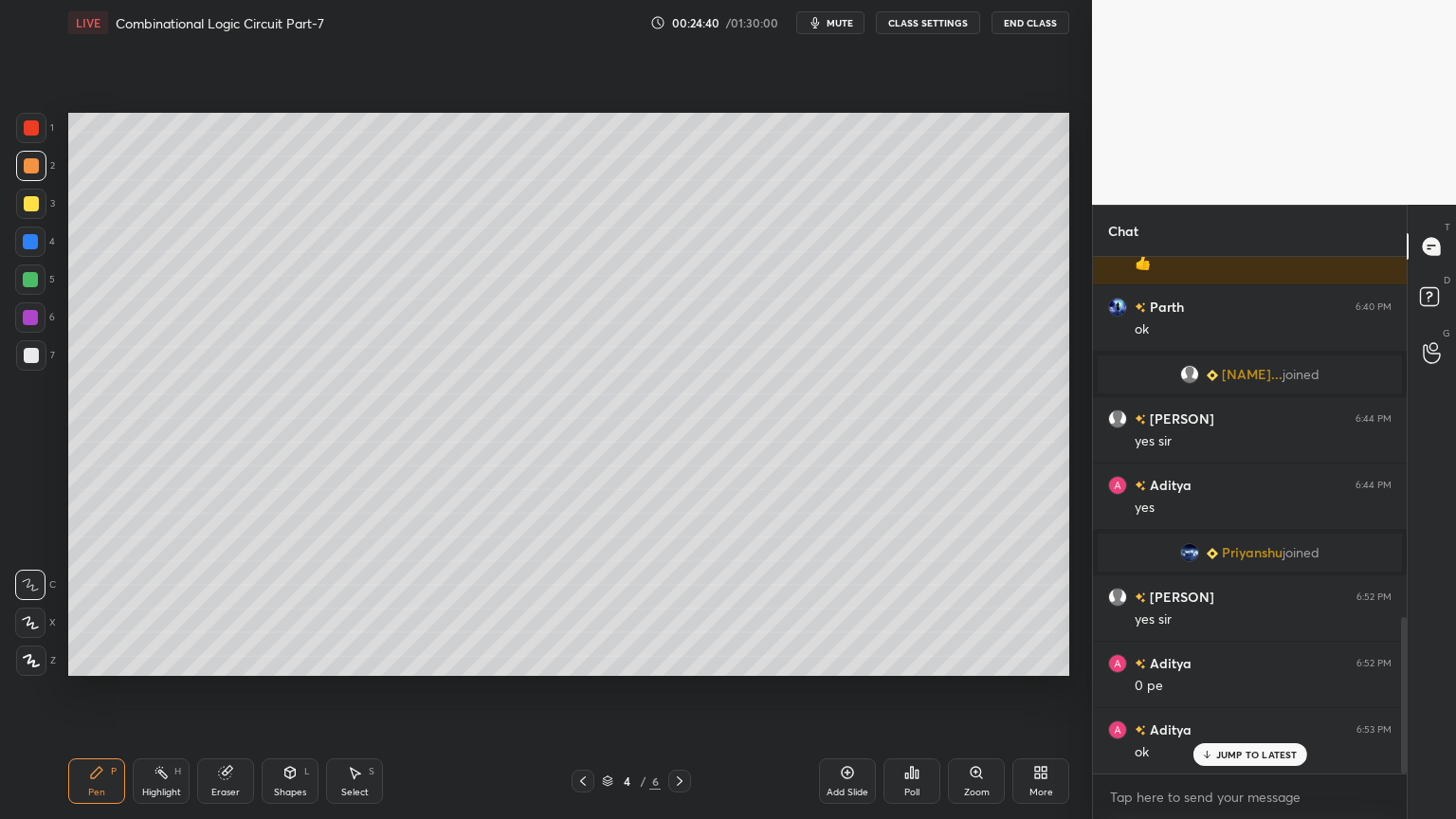 scroll, scrollTop: 1262, scrollLeft: 0, axis: vertical 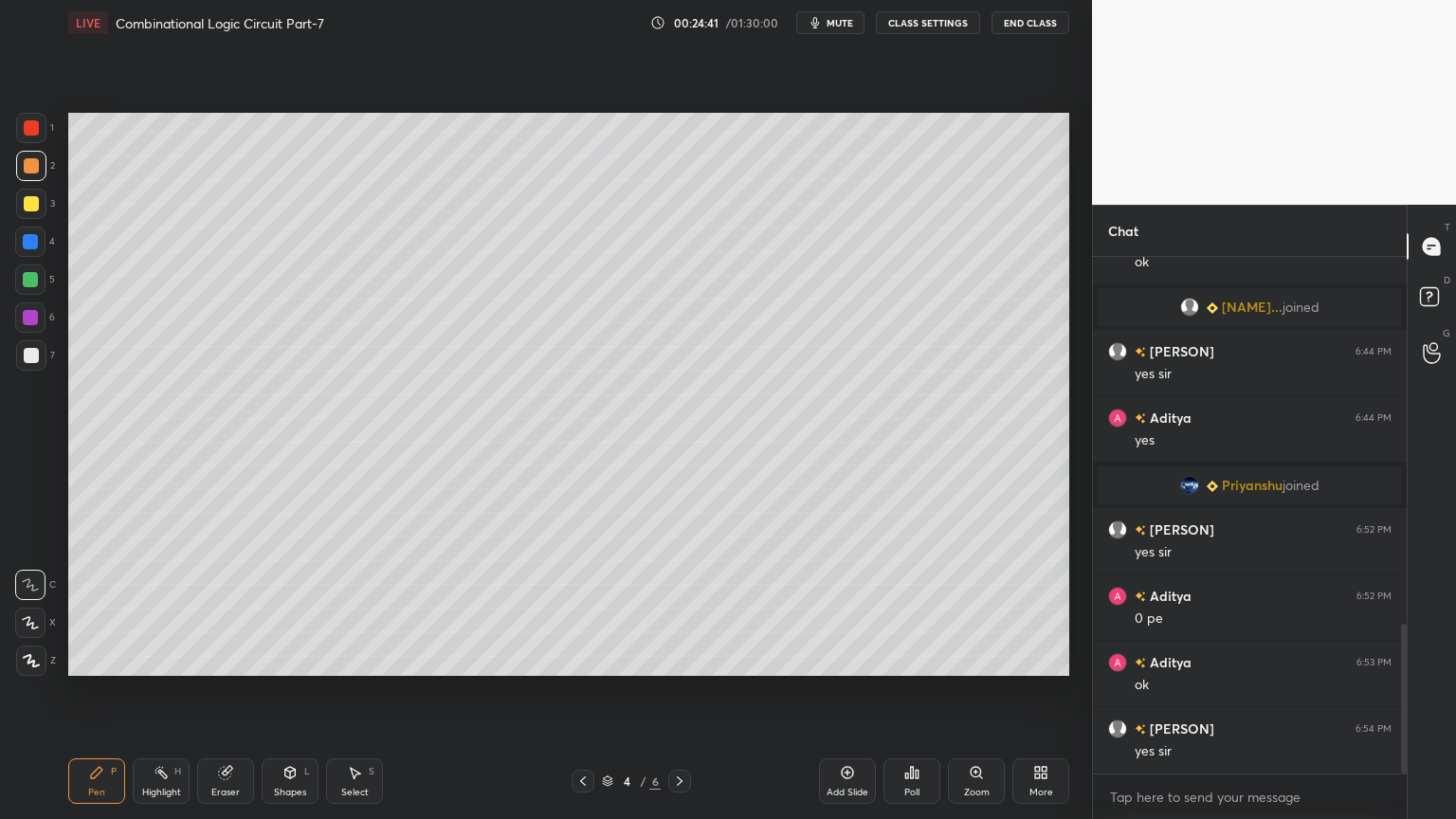 click at bounding box center [30, 318] 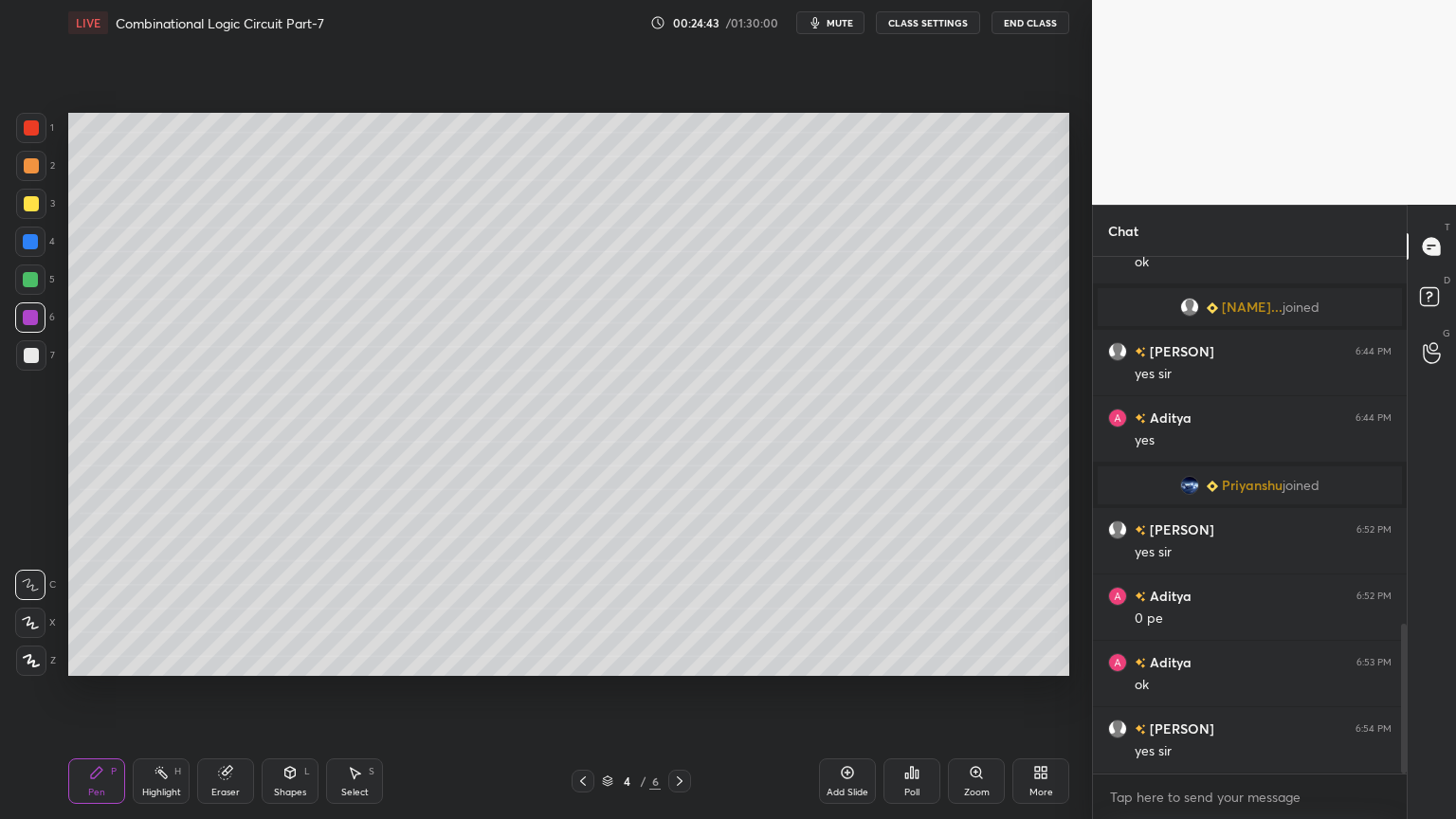 click 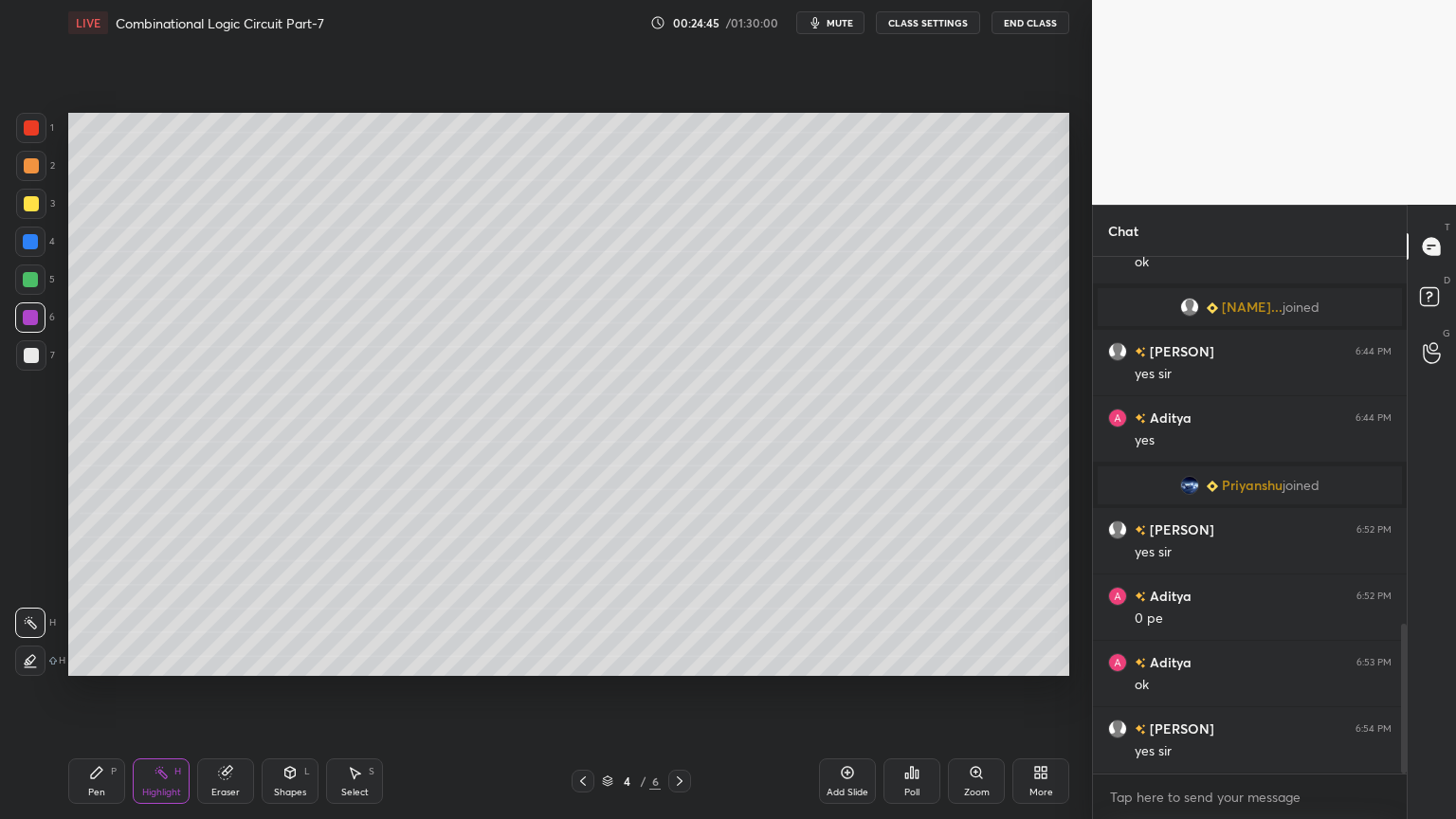 click on "Pen P" at bounding box center [97, 781] 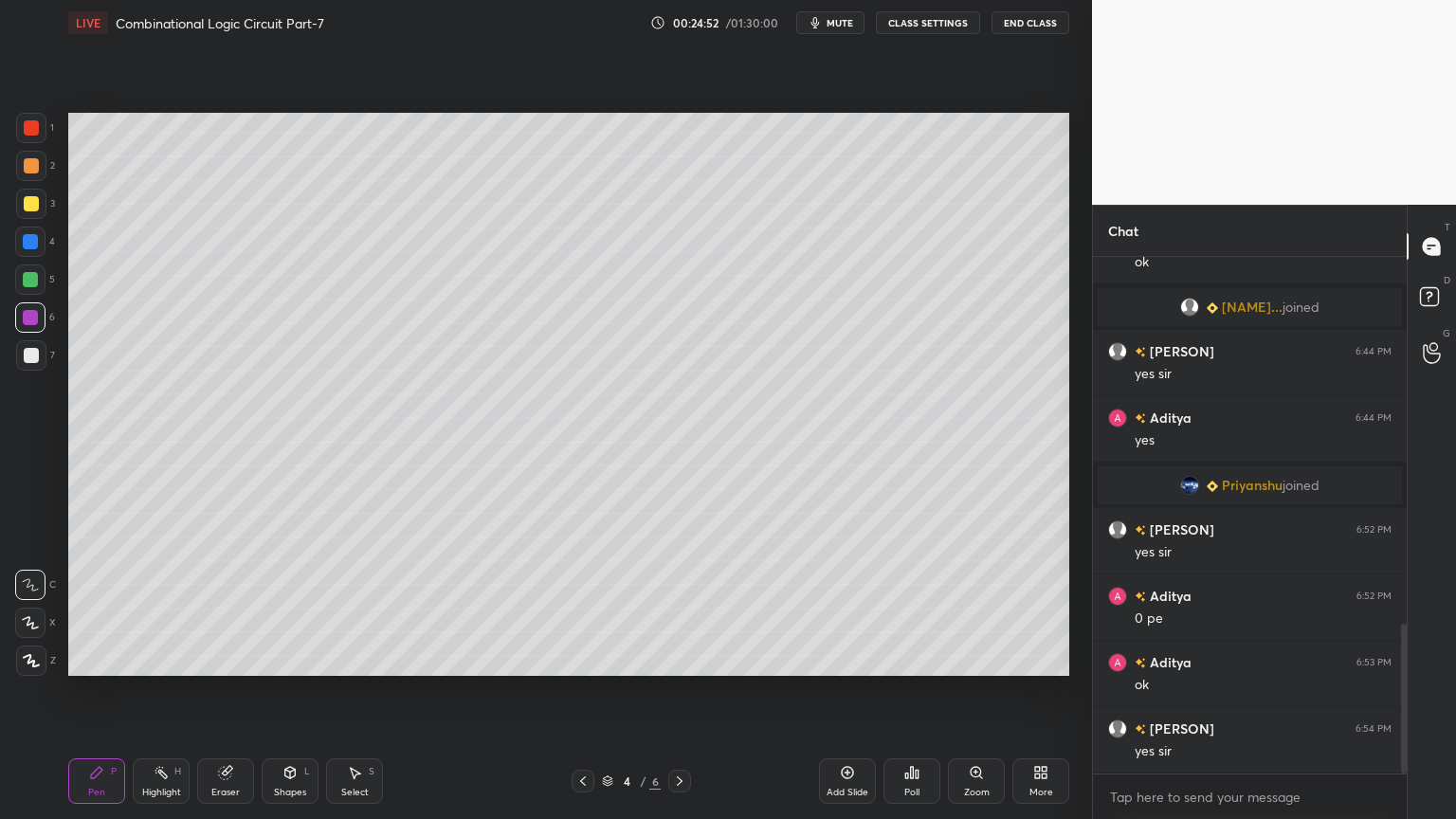 click 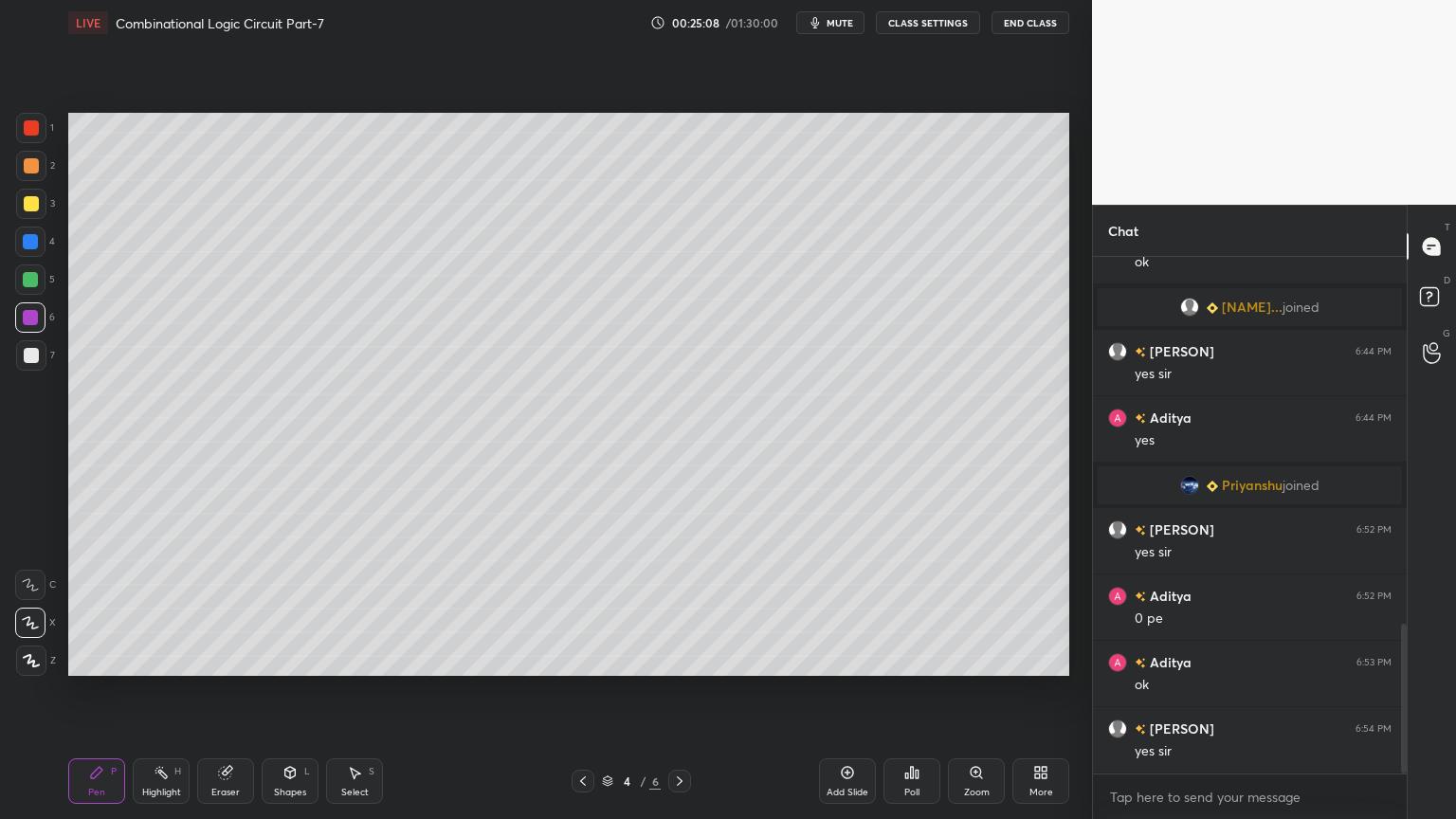 click 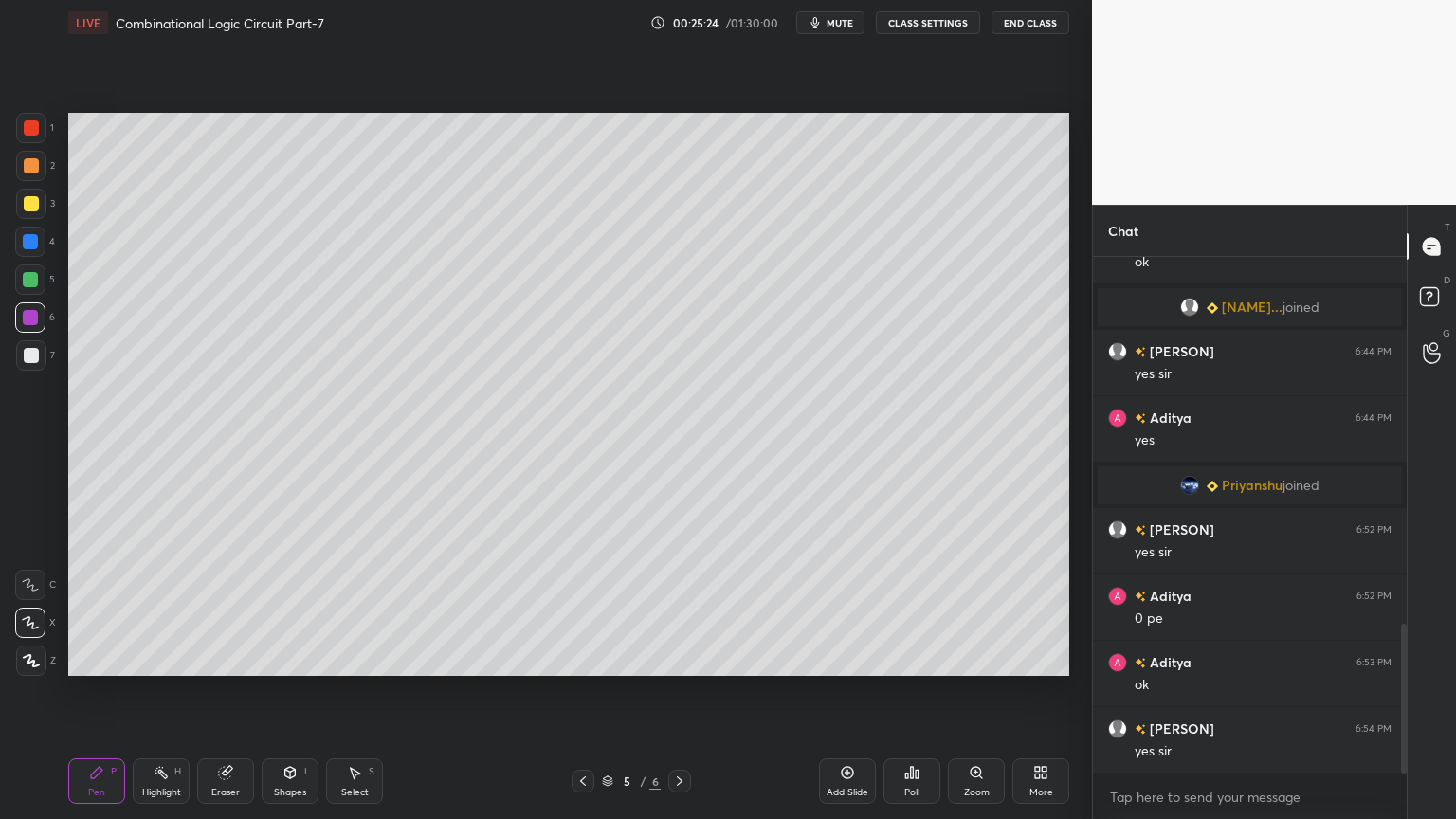 click 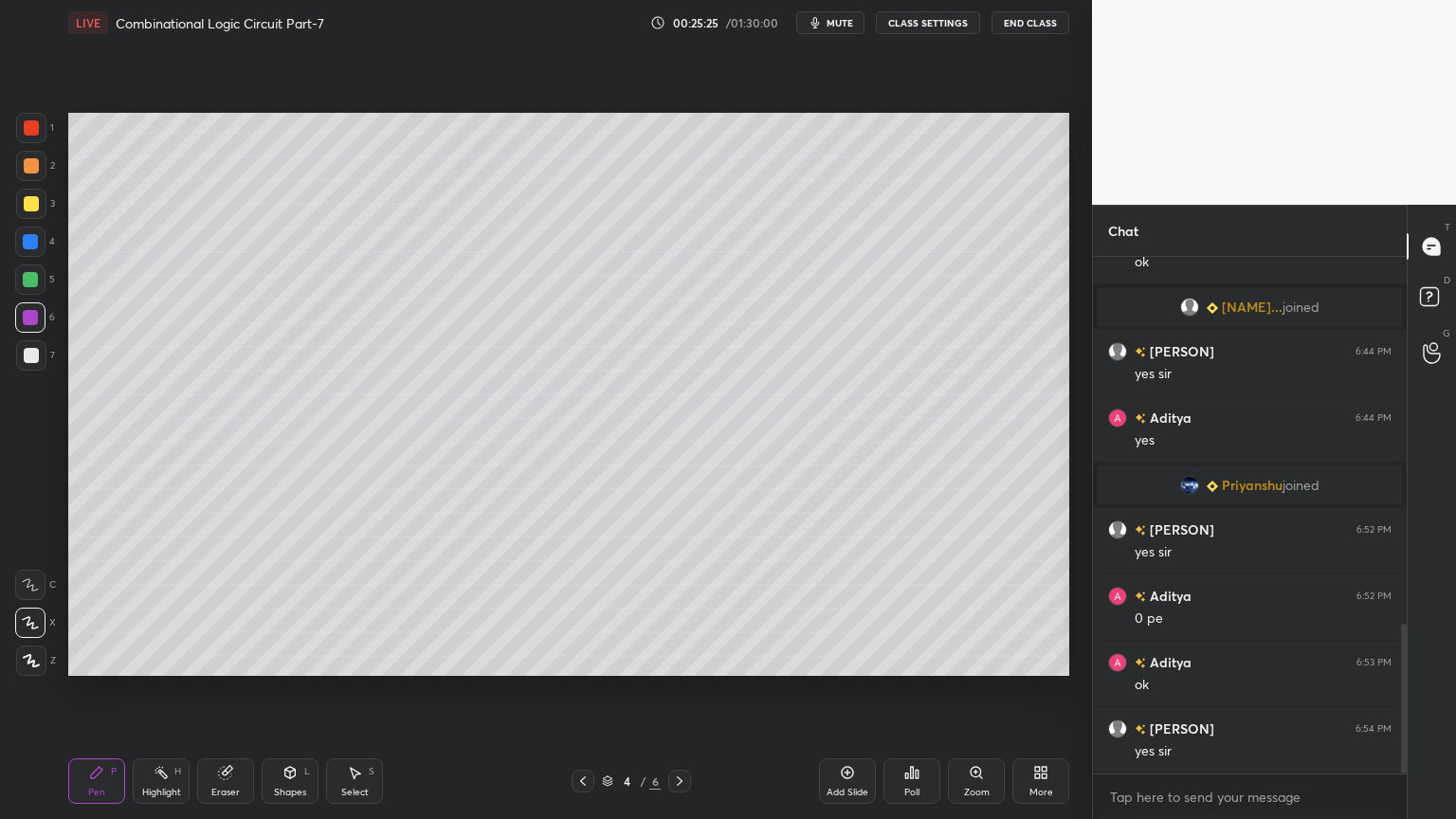 click on "Highlight H" at bounding box center (161, 781) 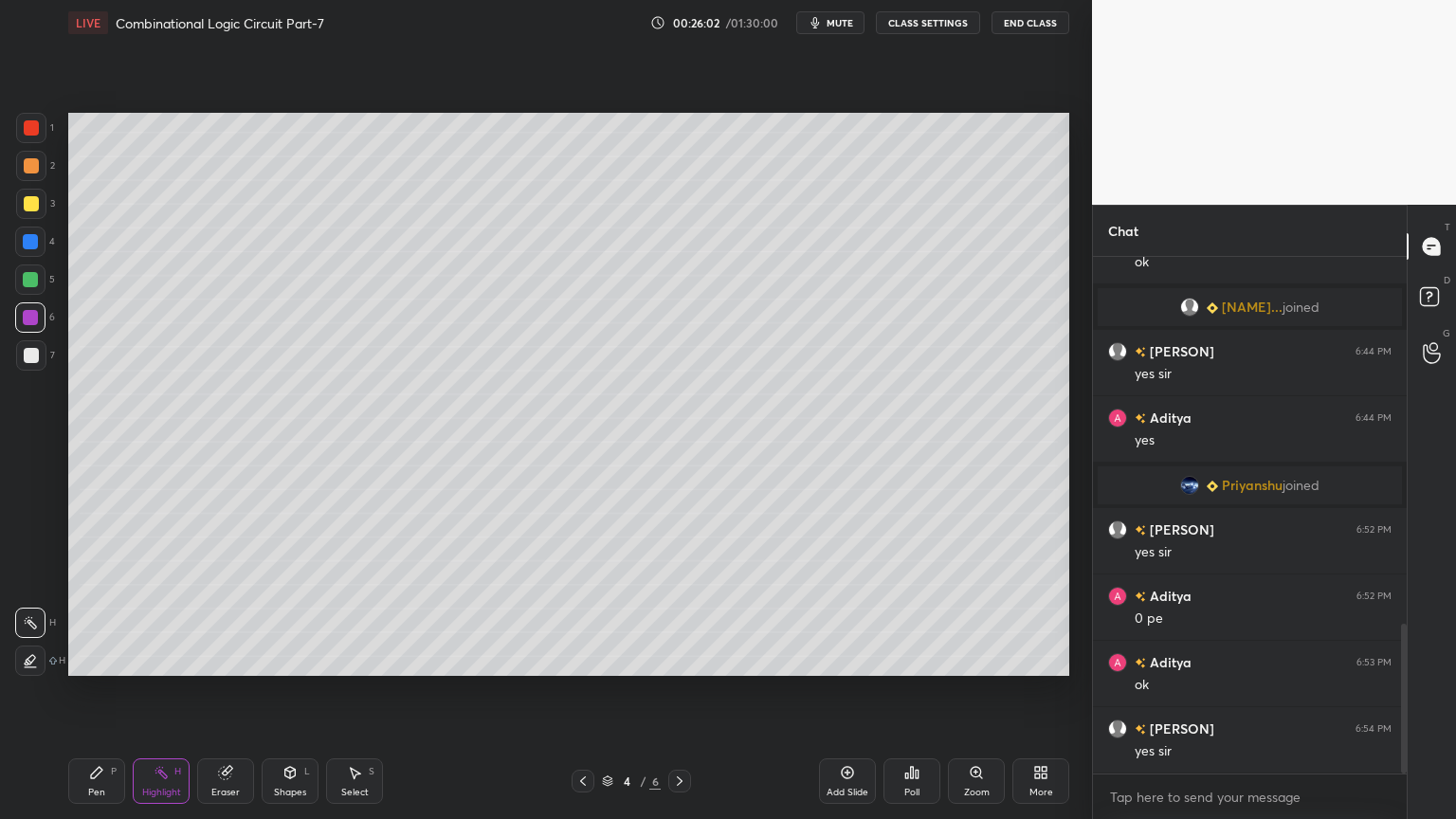 click on "Pen P" at bounding box center [97, 781] 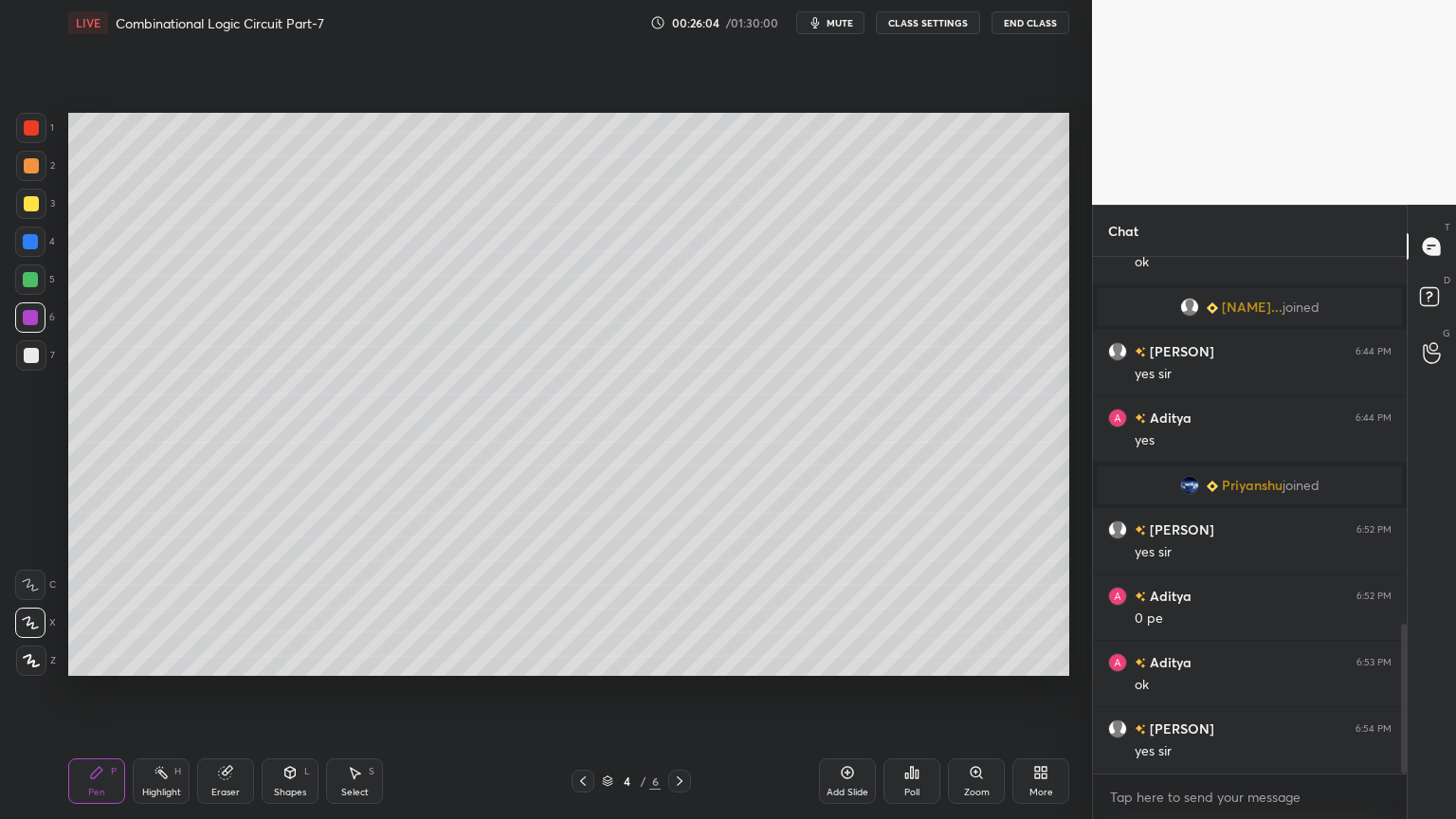 click at bounding box center [30, 242] 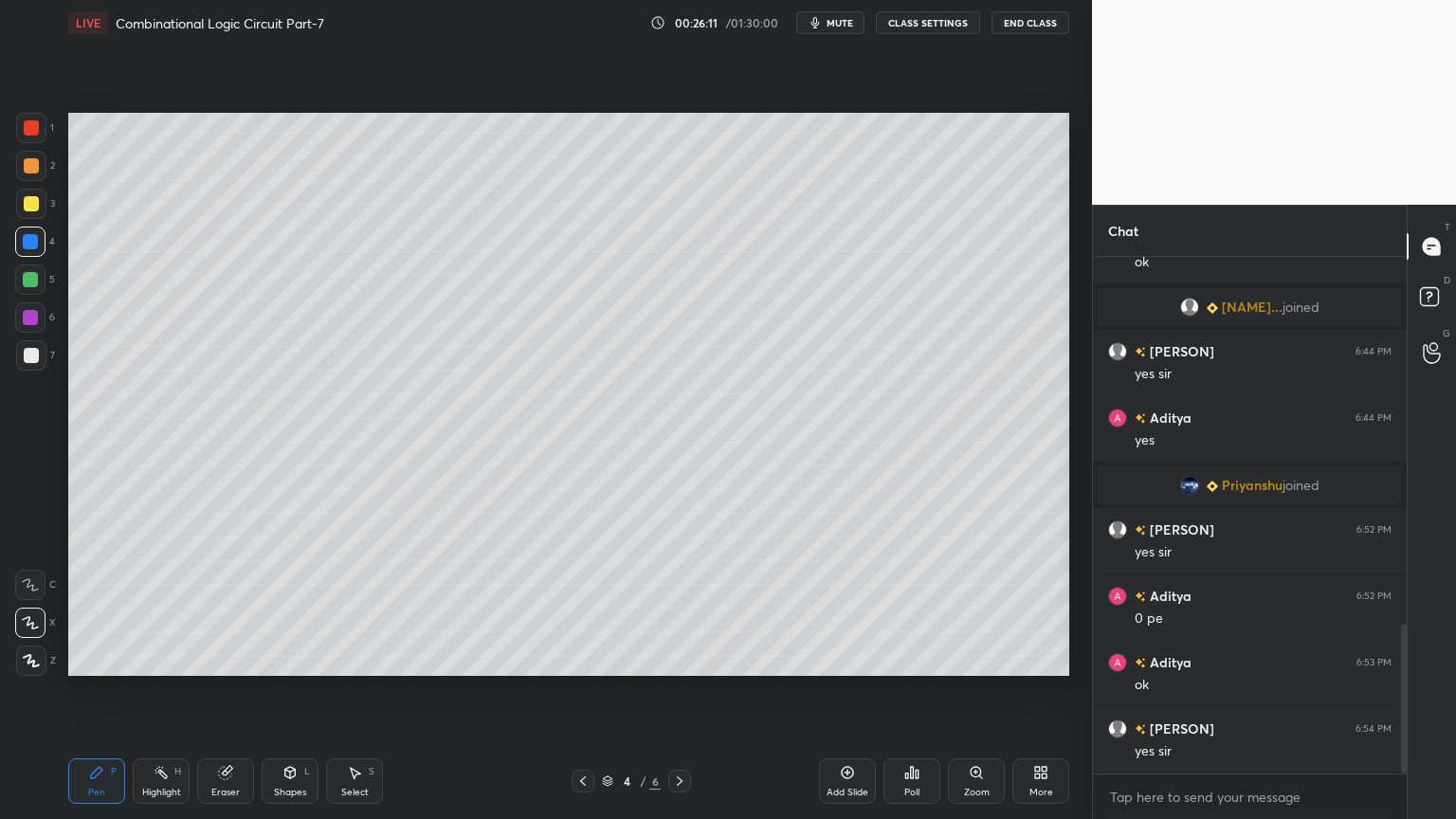 click 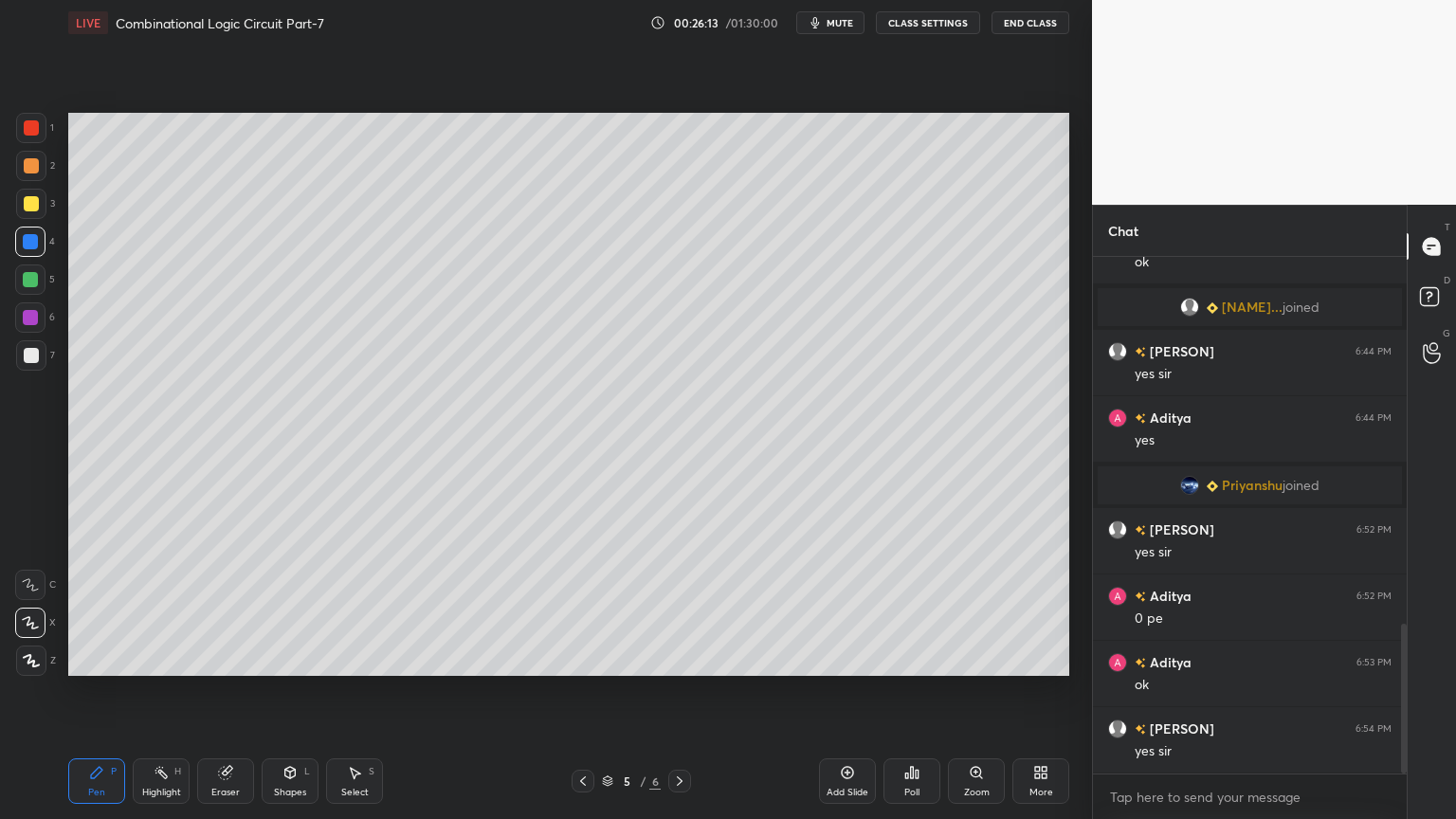 click at bounding box center (30, 318) 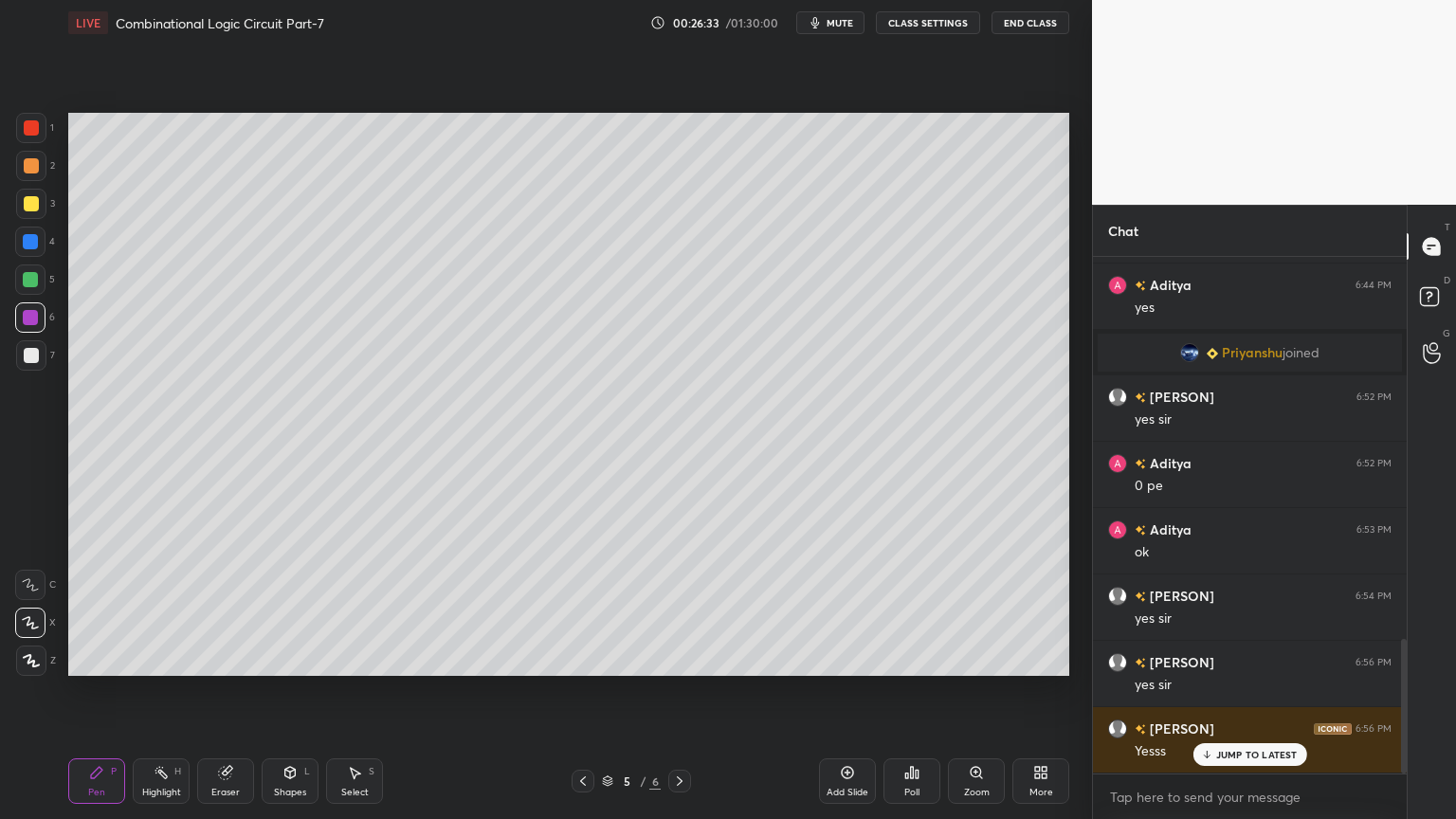 scroll, scrollTop: 1460, scrollLeft: 0, axis: vertical 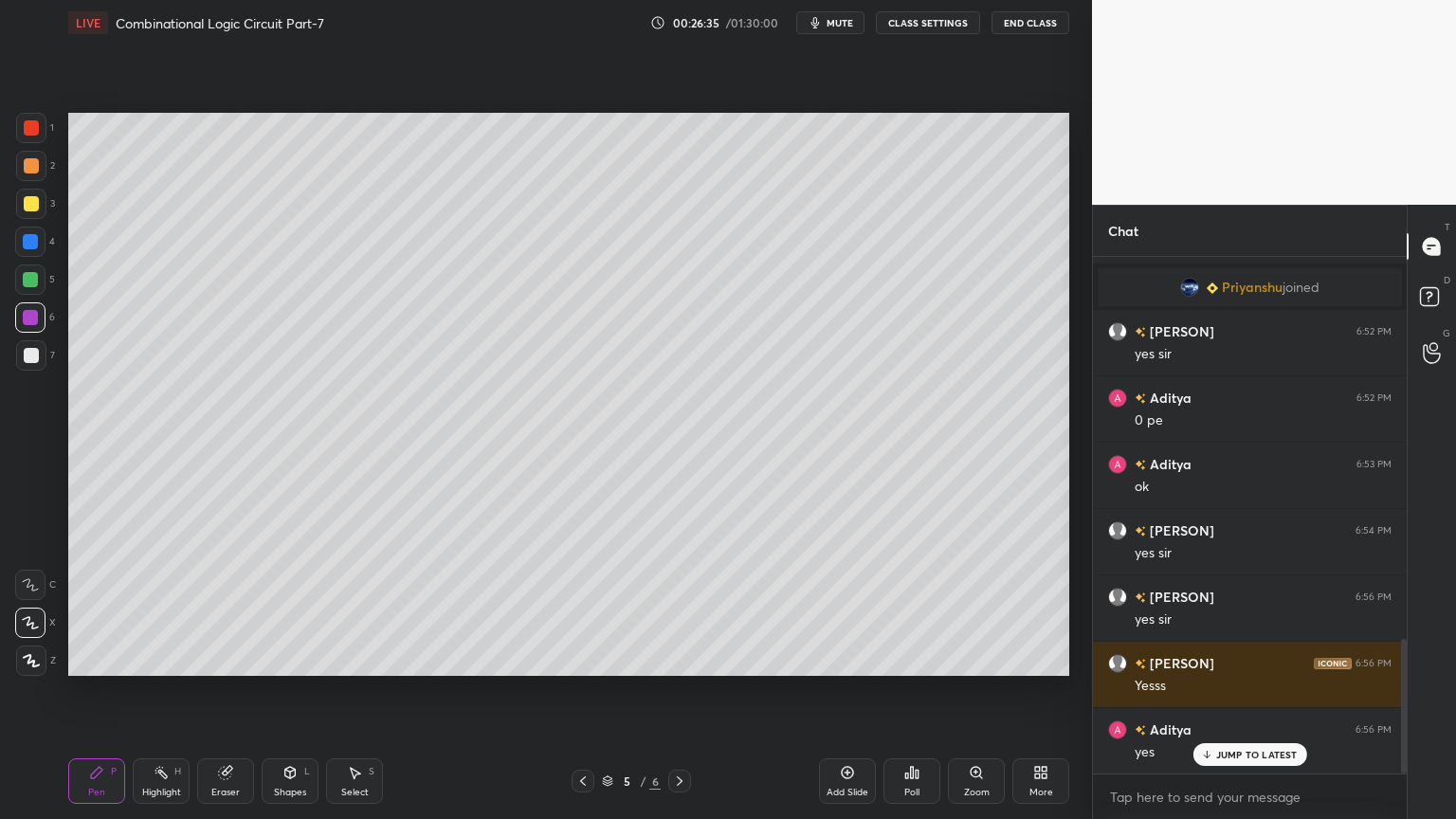 click at bounding box center (31, 204) 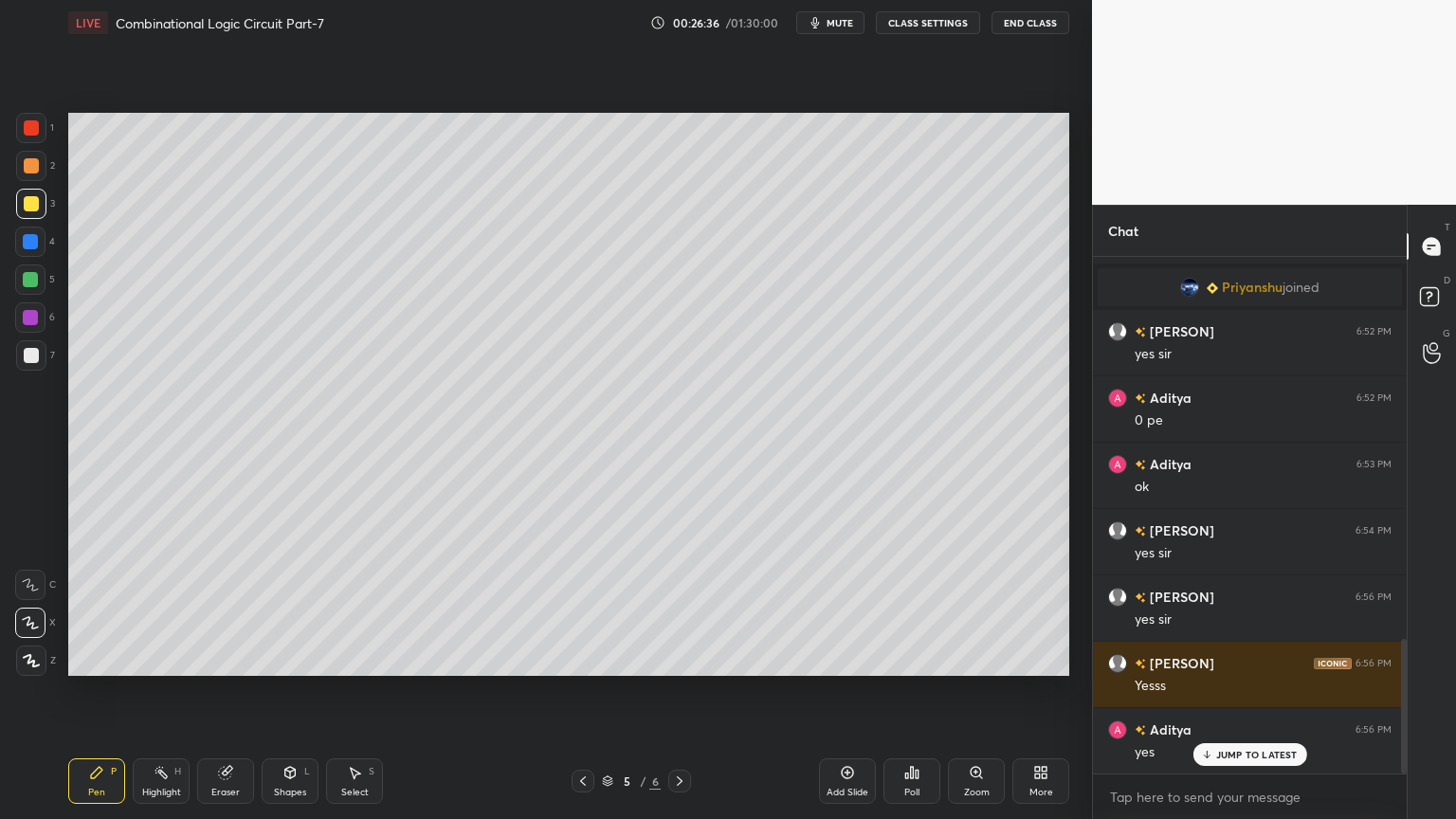 click at bounding box center (31, 166) 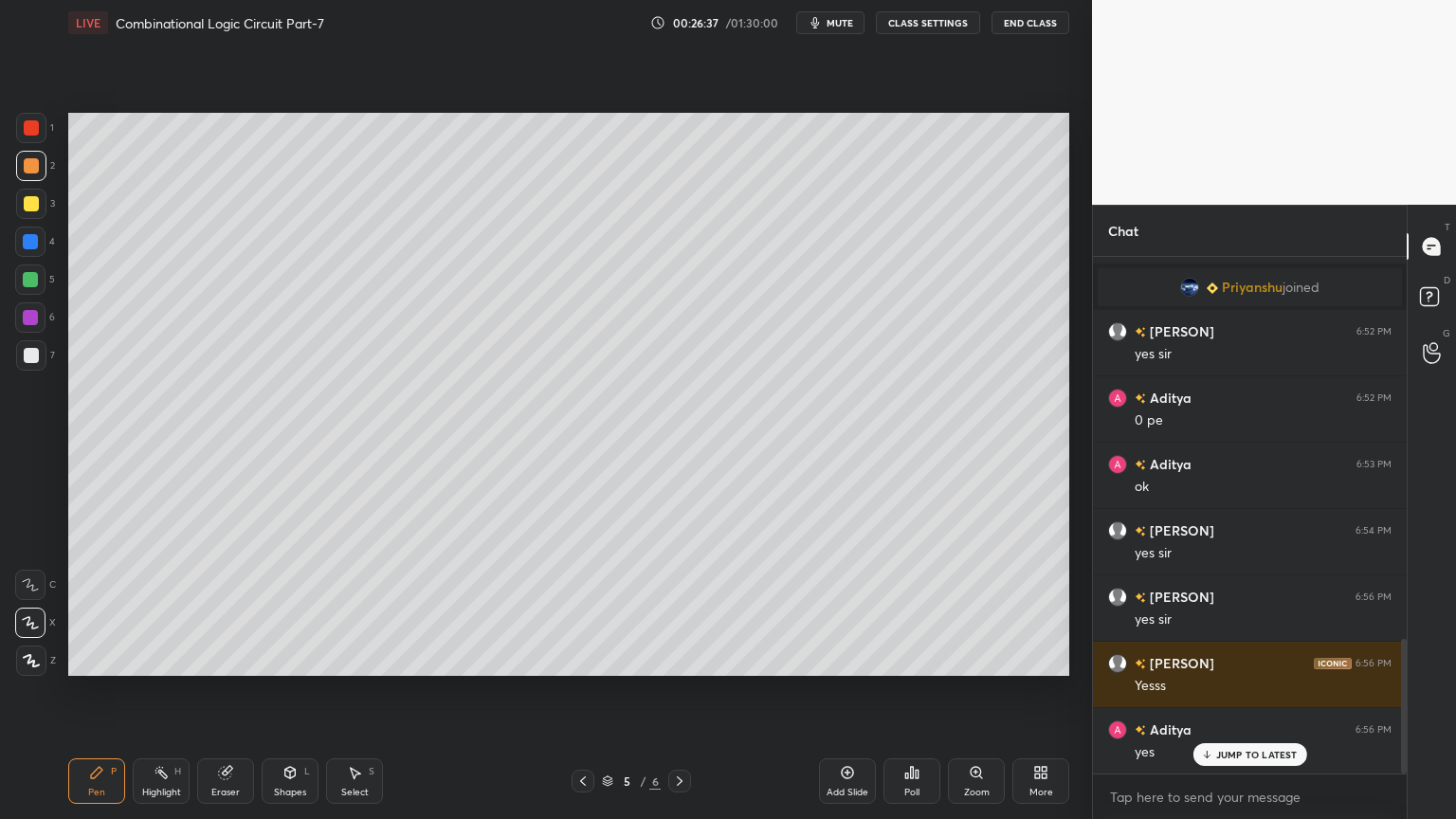 click 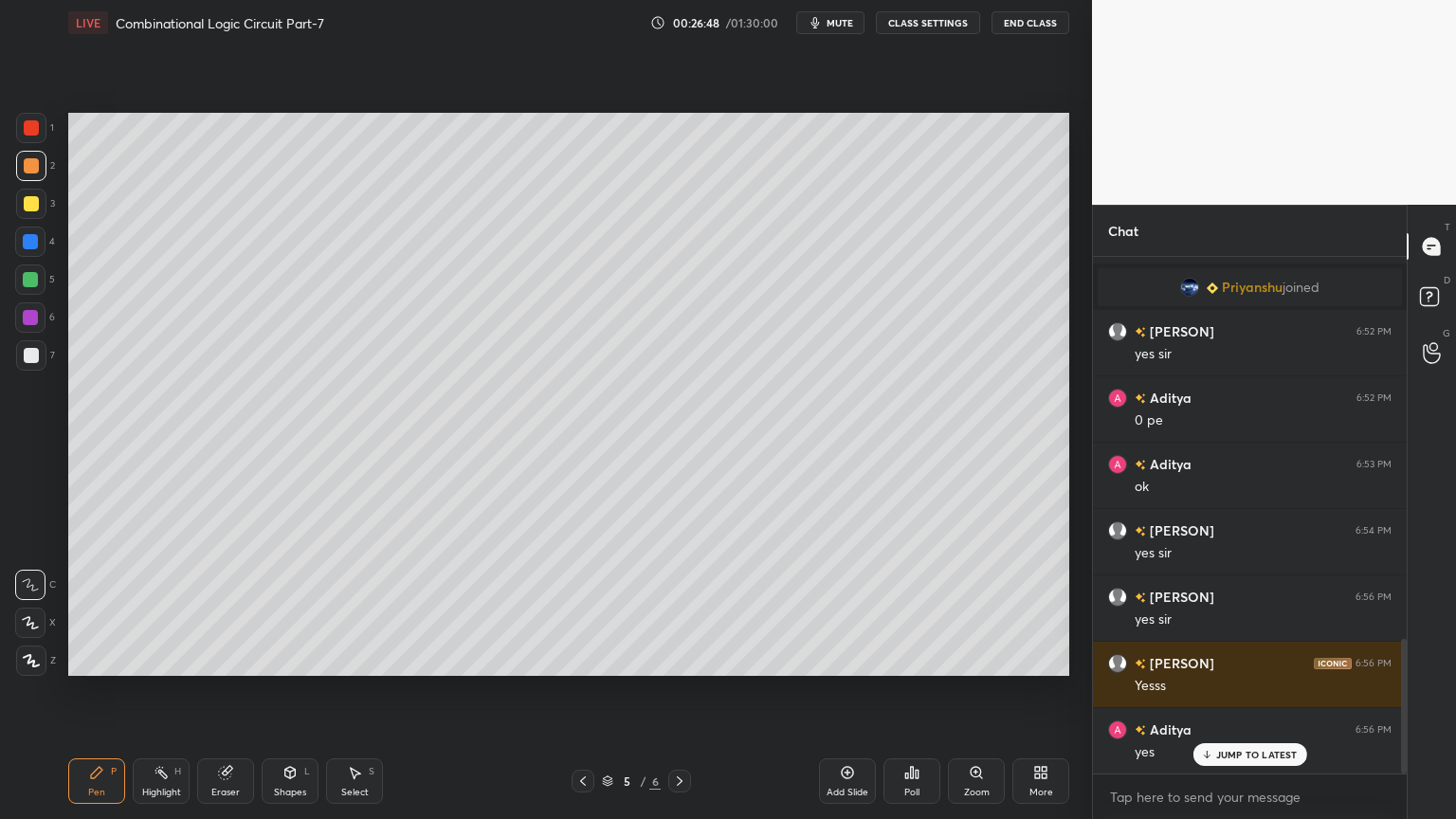 click on "Eraser" at bounding box center [226, 781] 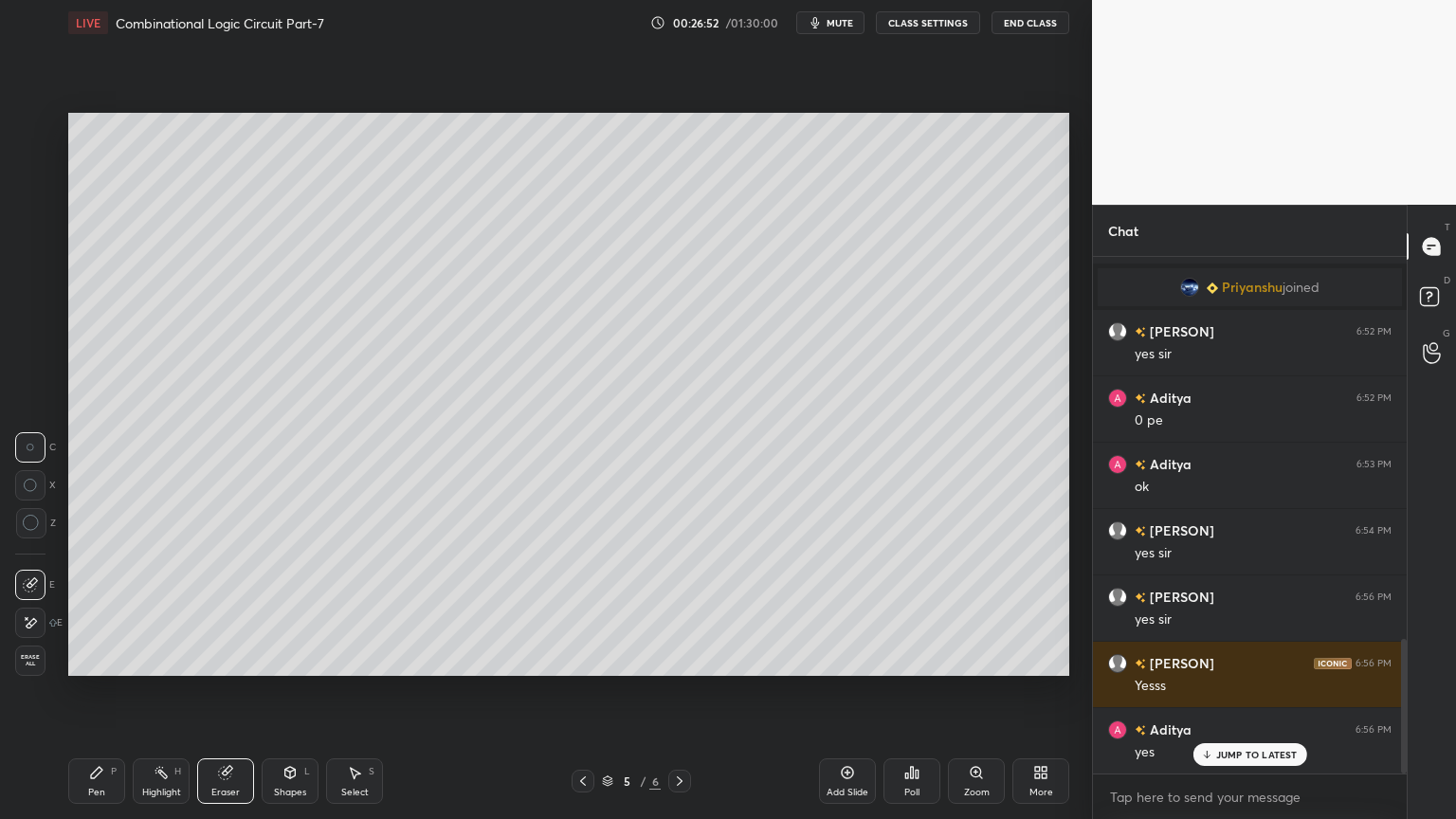 click on "Pen P" at bounding box center [97, 781] 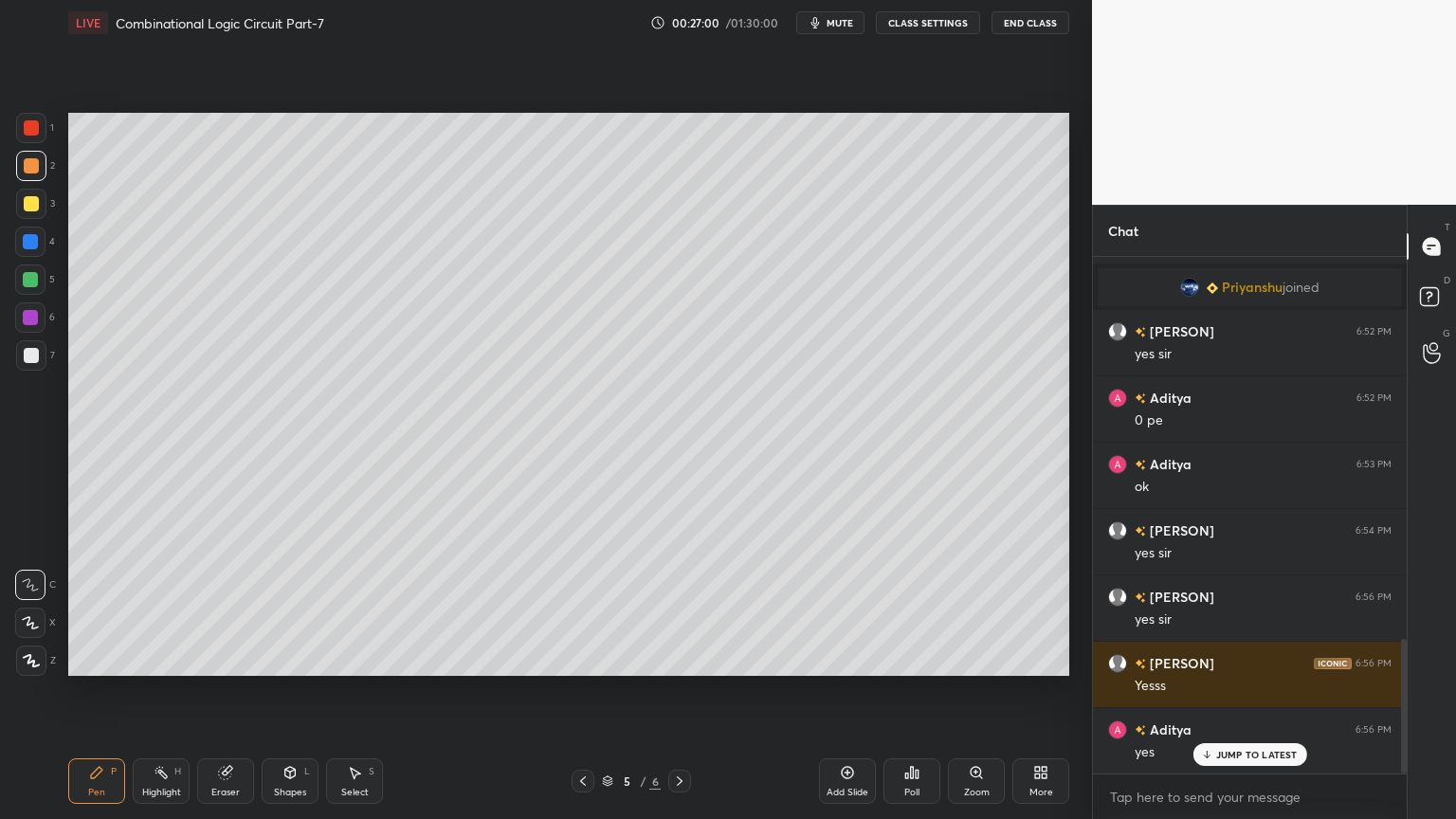 click on "Eraser" at bounding box center [226, 781] 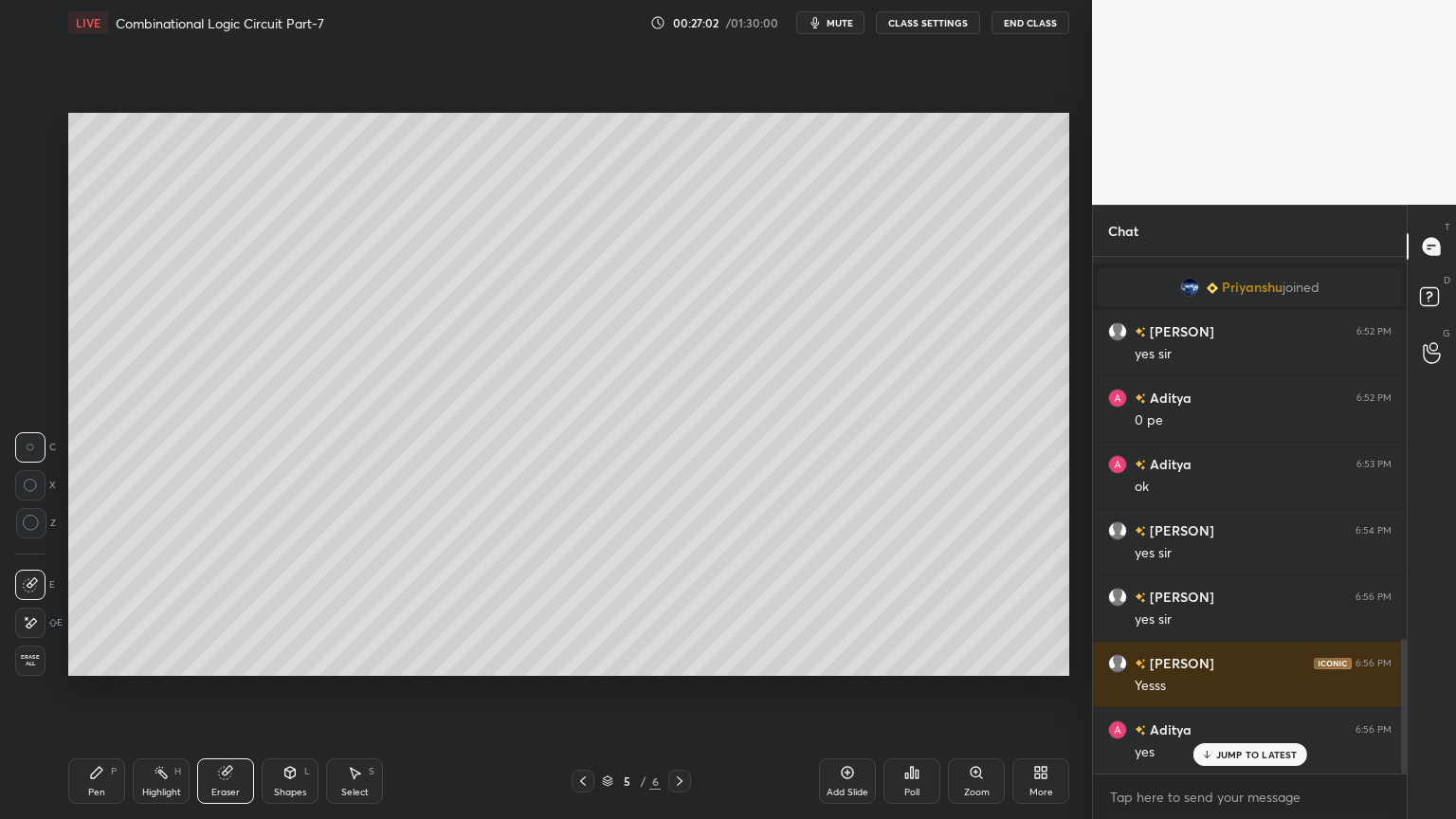 click on "Pen P" at bounding box center (97, 781) 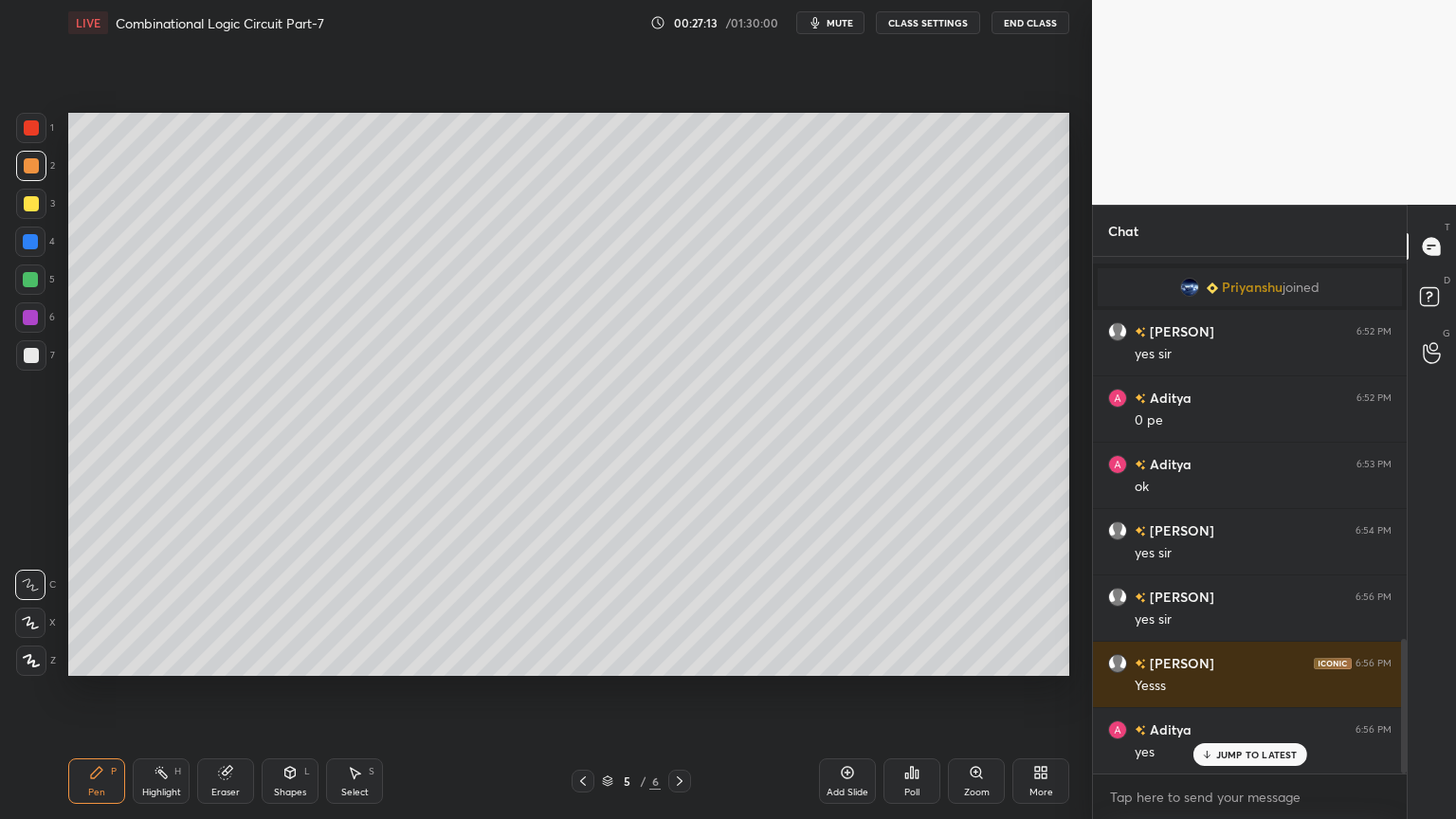 click at bounding box center [31, 128] 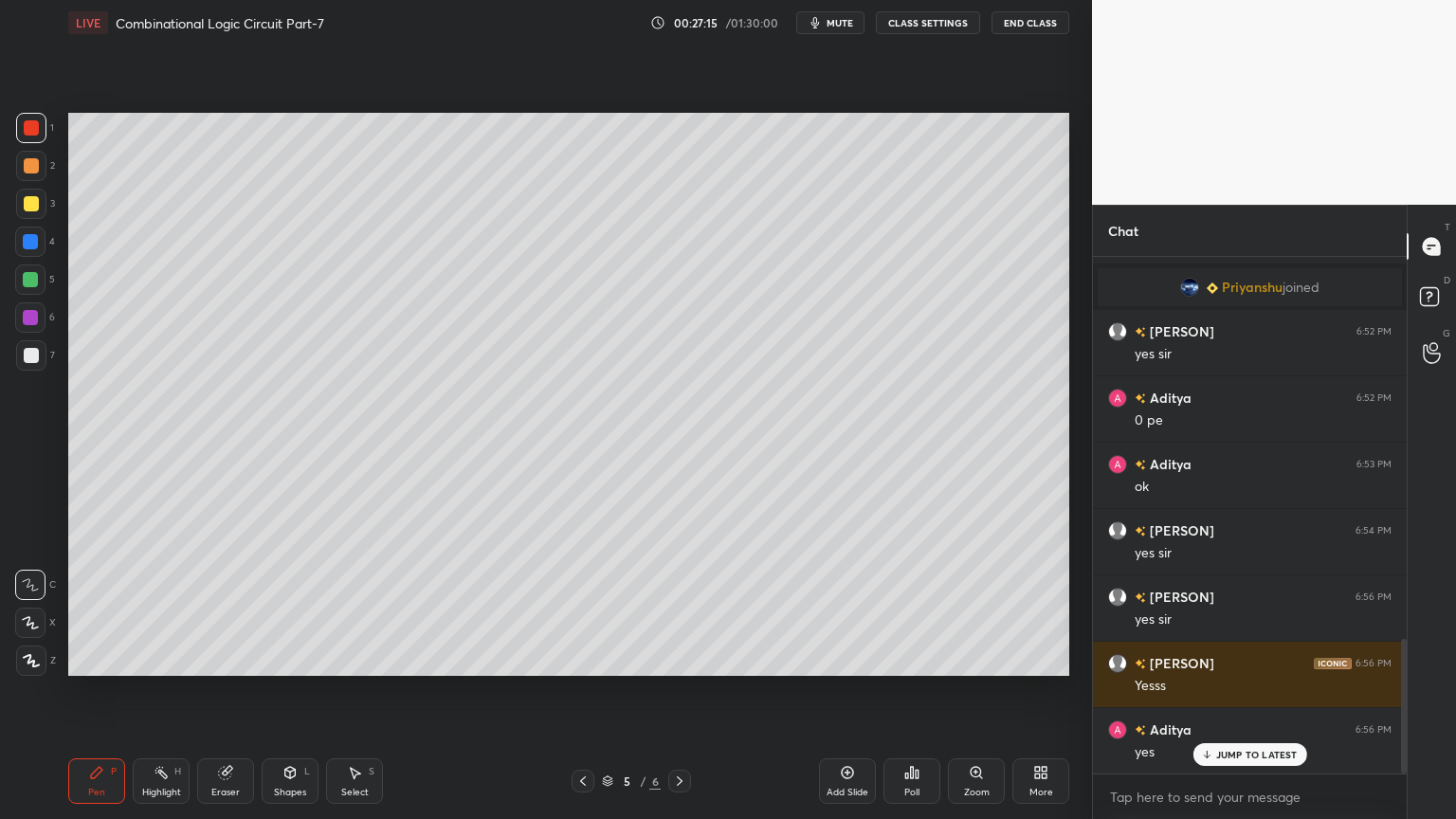 click at bounding box center (30, 623) 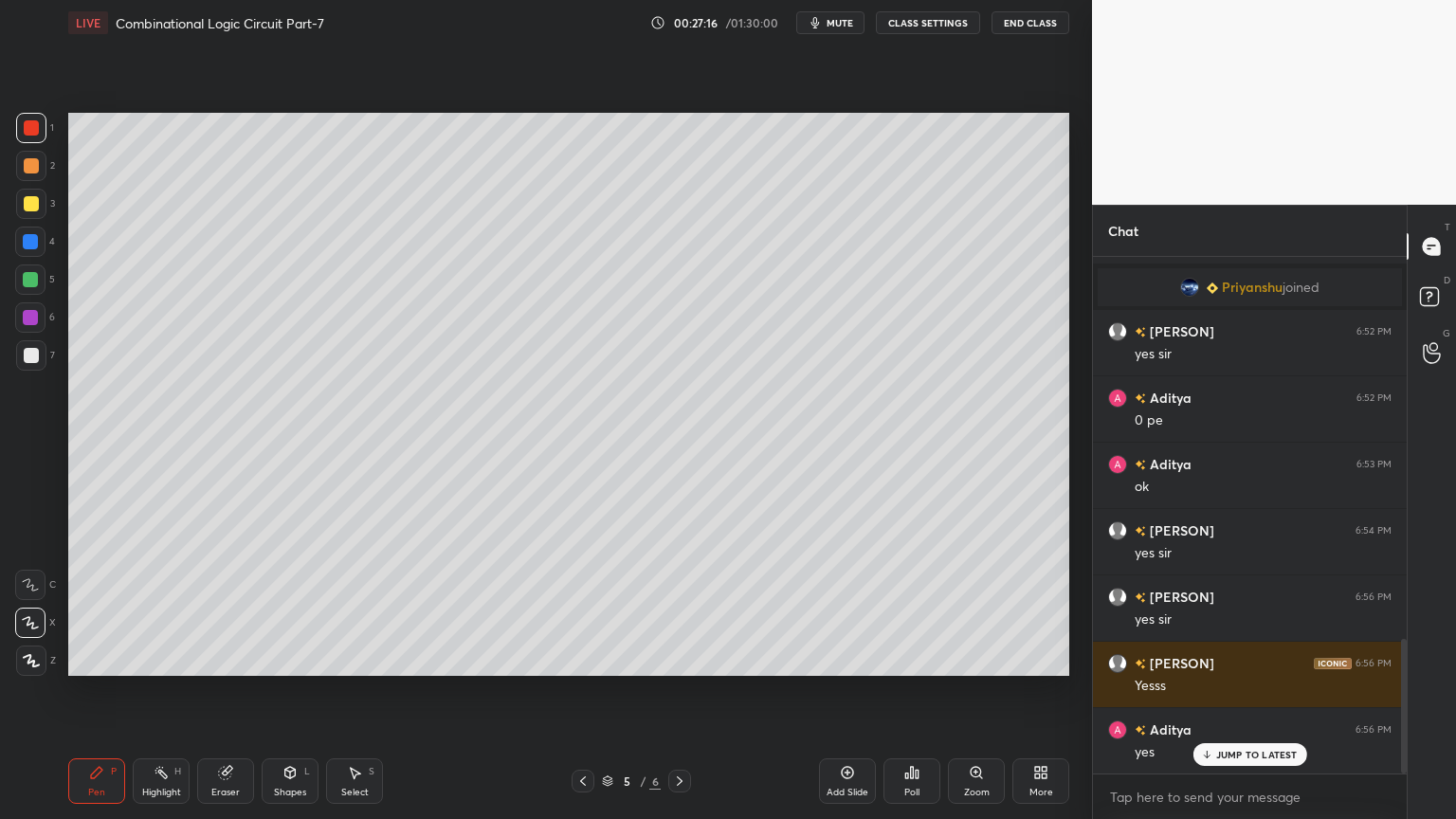 click 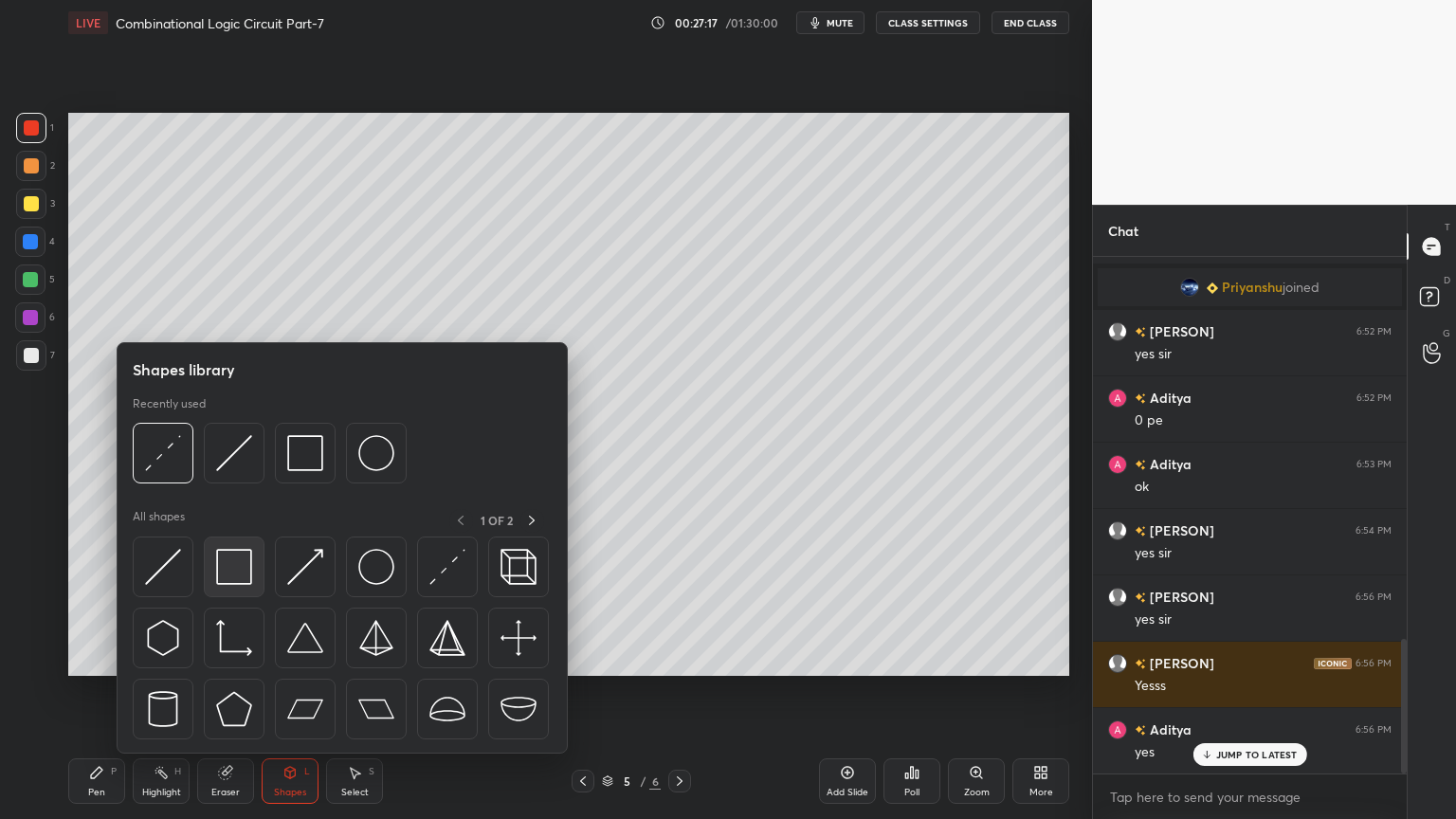 click at bounding box center [234, 567] 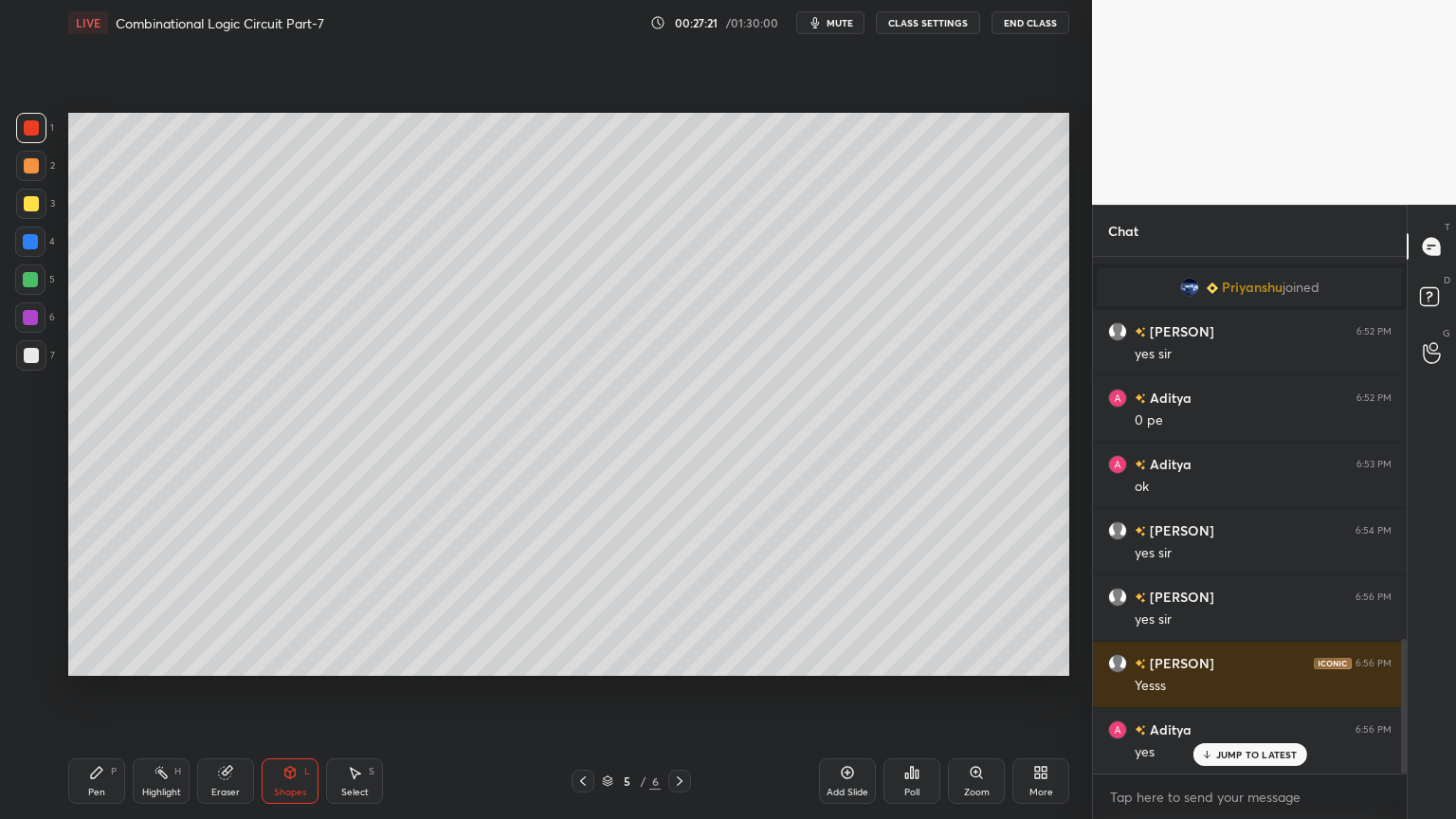 click on "Pen P" at bounding box center [97, 781] 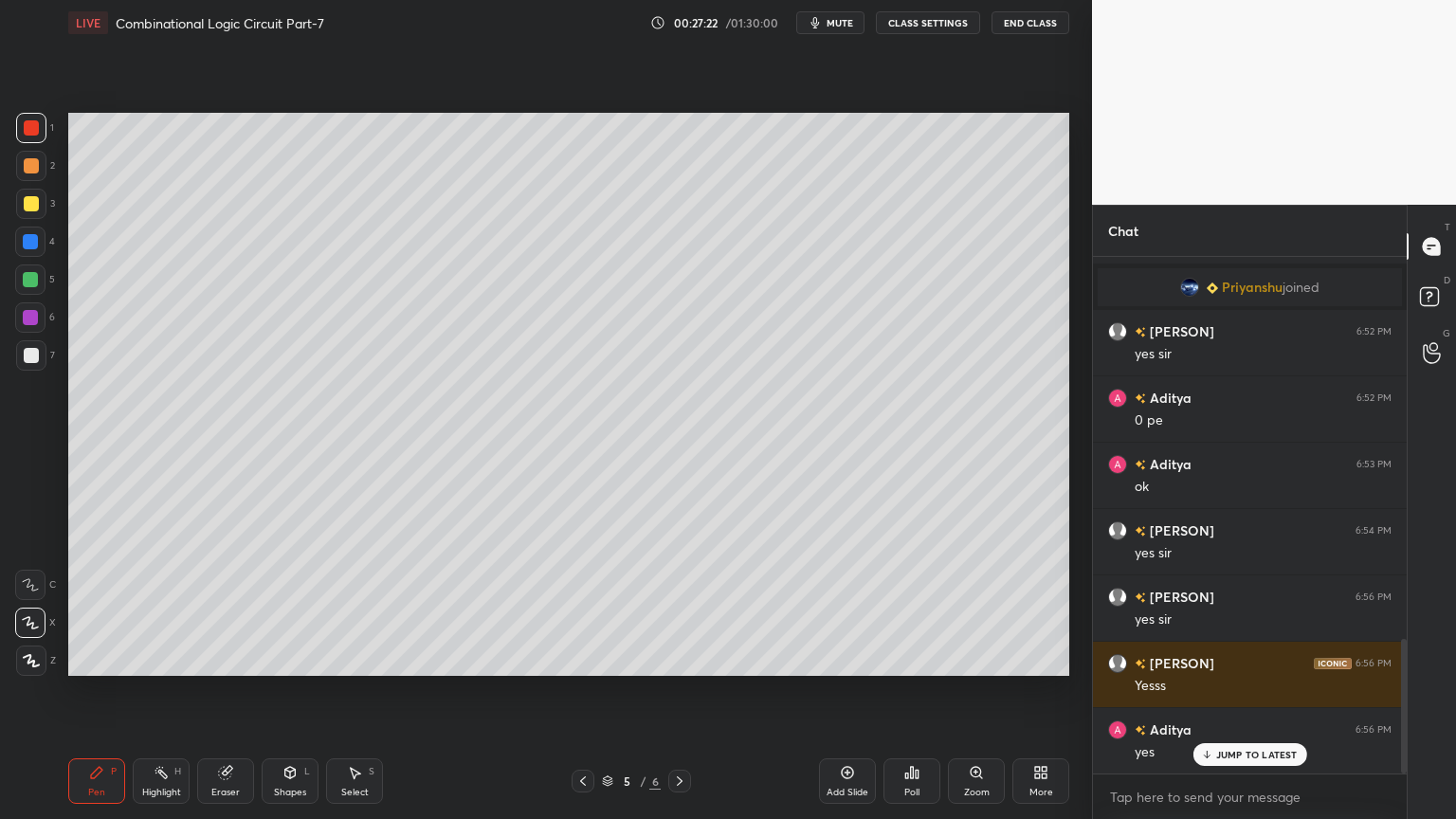 click at bounding box center (30, 280) 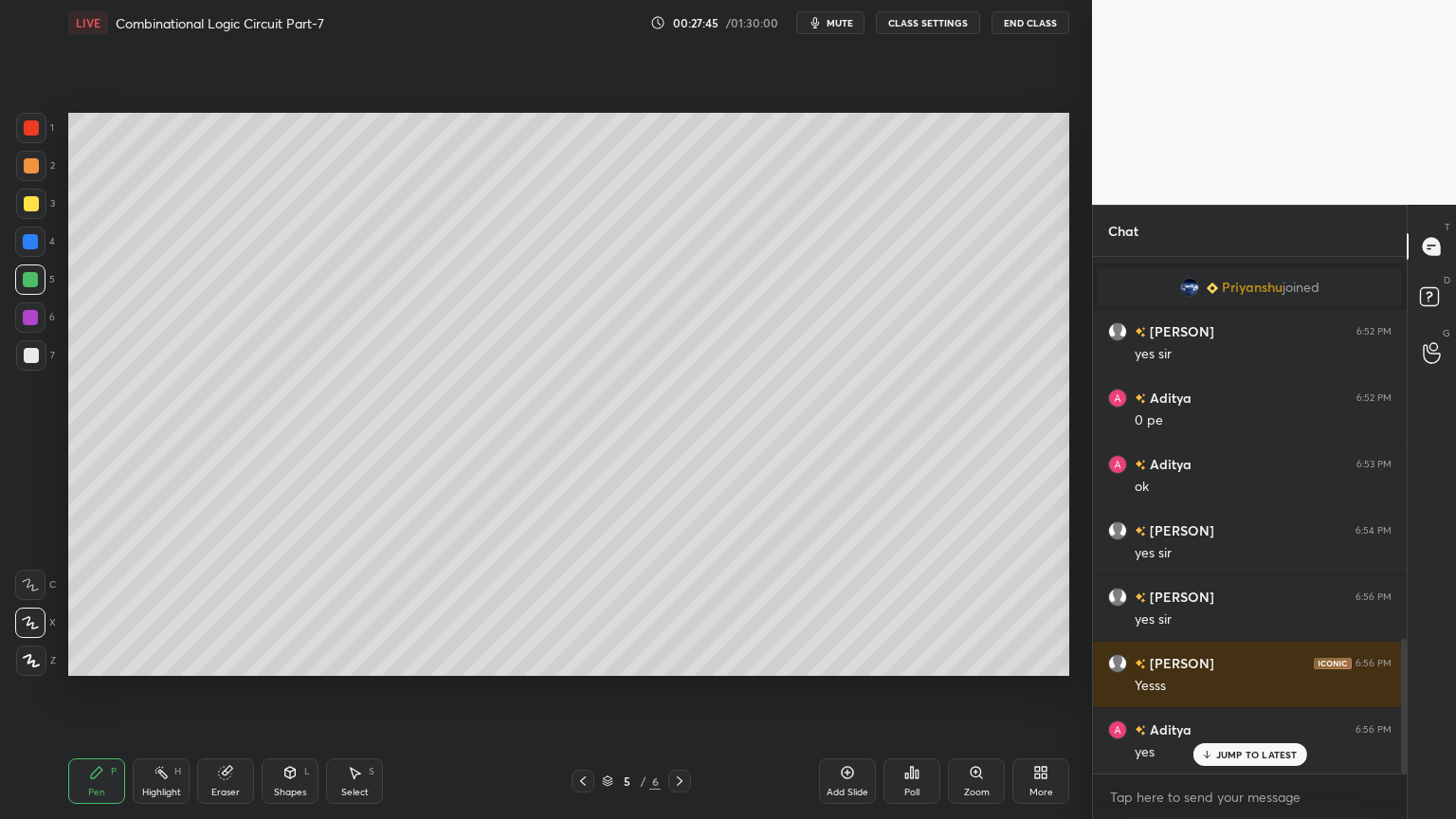 click on "Select S" at bounding box center [355, 781] 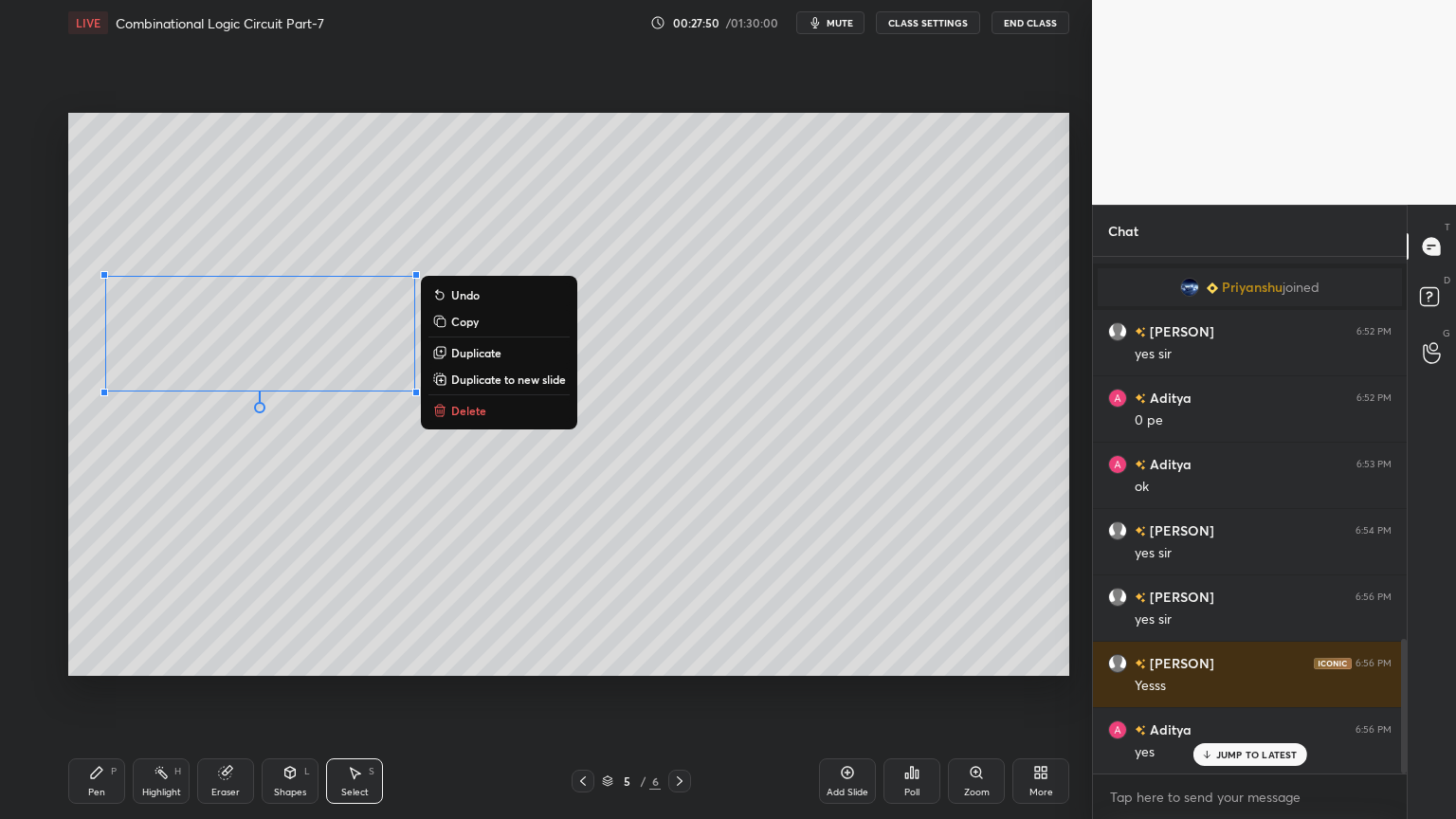 click on "0 ° Undo Copy Duplicate Duplicate to new slide Delete" at bounding box center (569, 394) 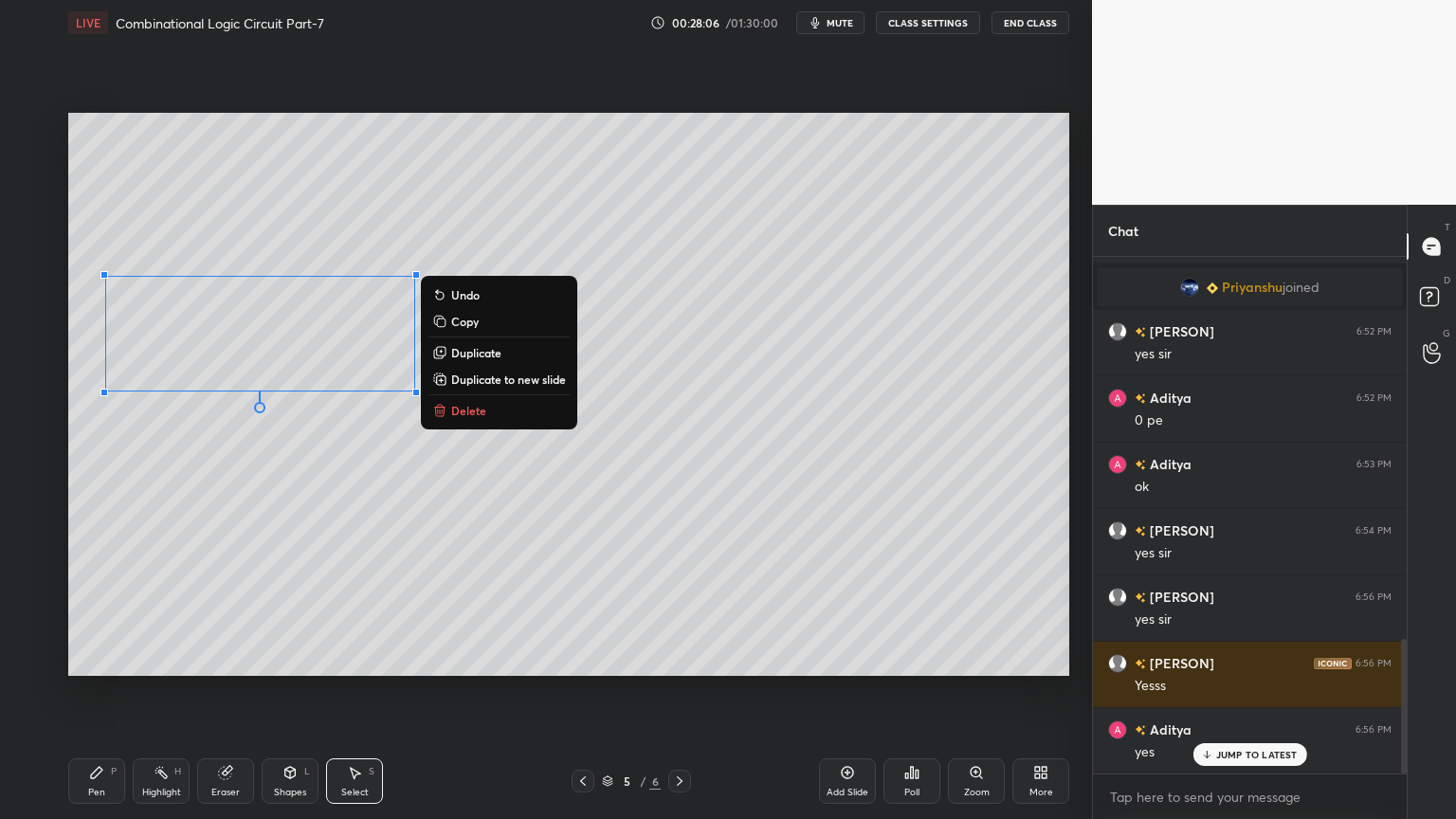 click on "Delete" at bounding box center (499, 410) 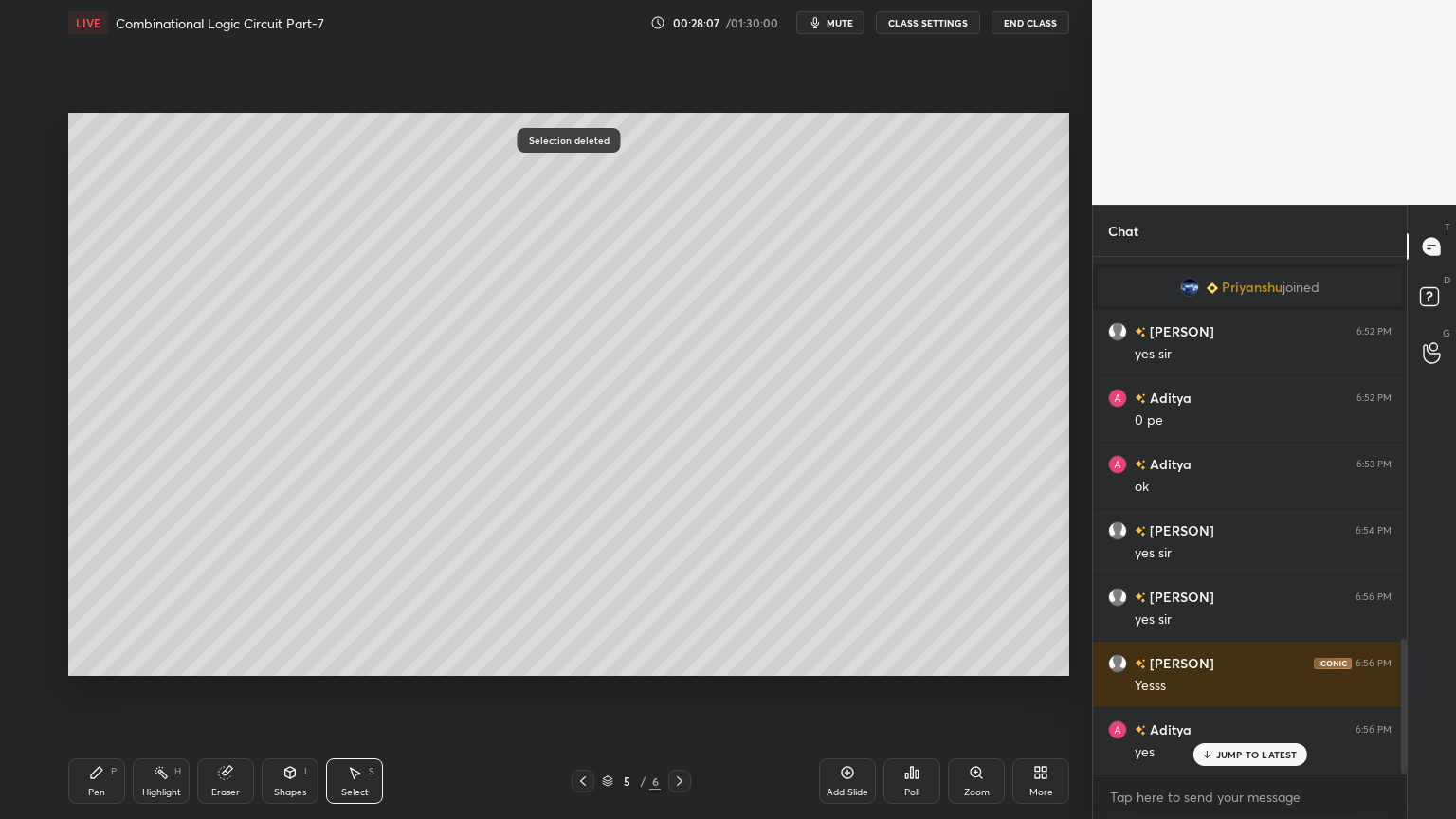 click 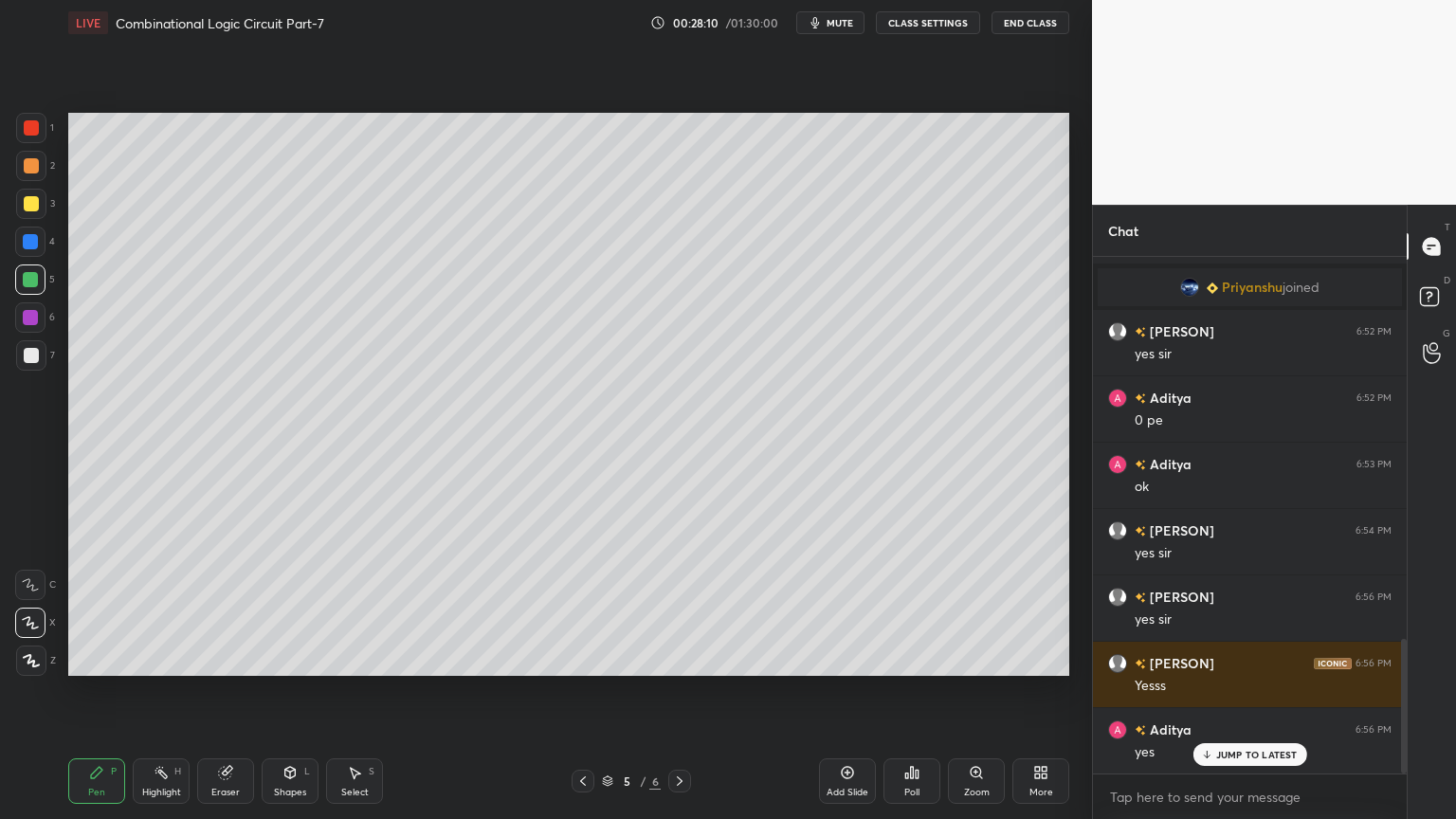 click at bounding box center [30, 242] 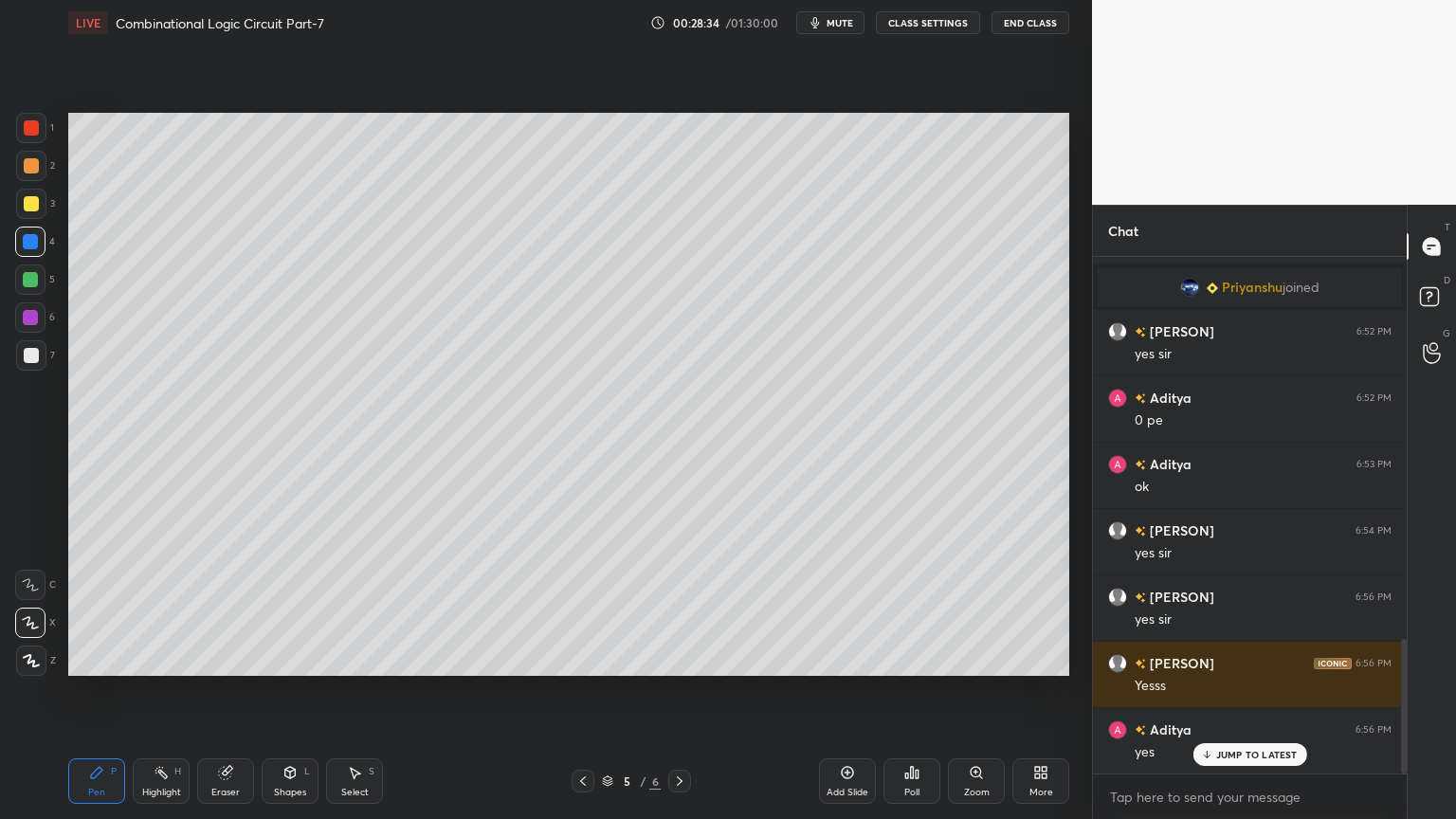 click on "Highlight H" at bounding box center [161, 781] 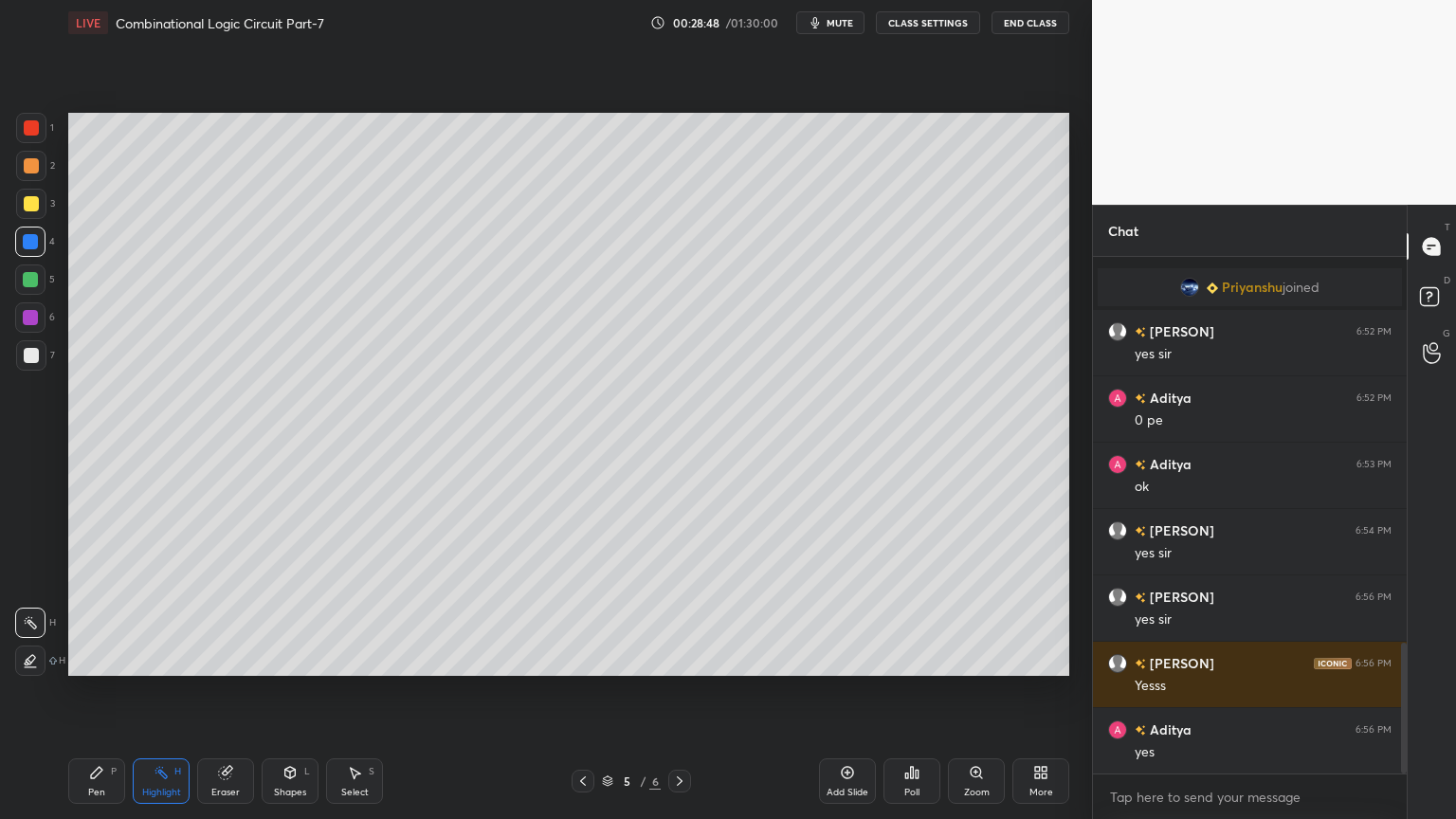 scroll, scrollTop: 1527, scrollLeft: 0, axis: vertical 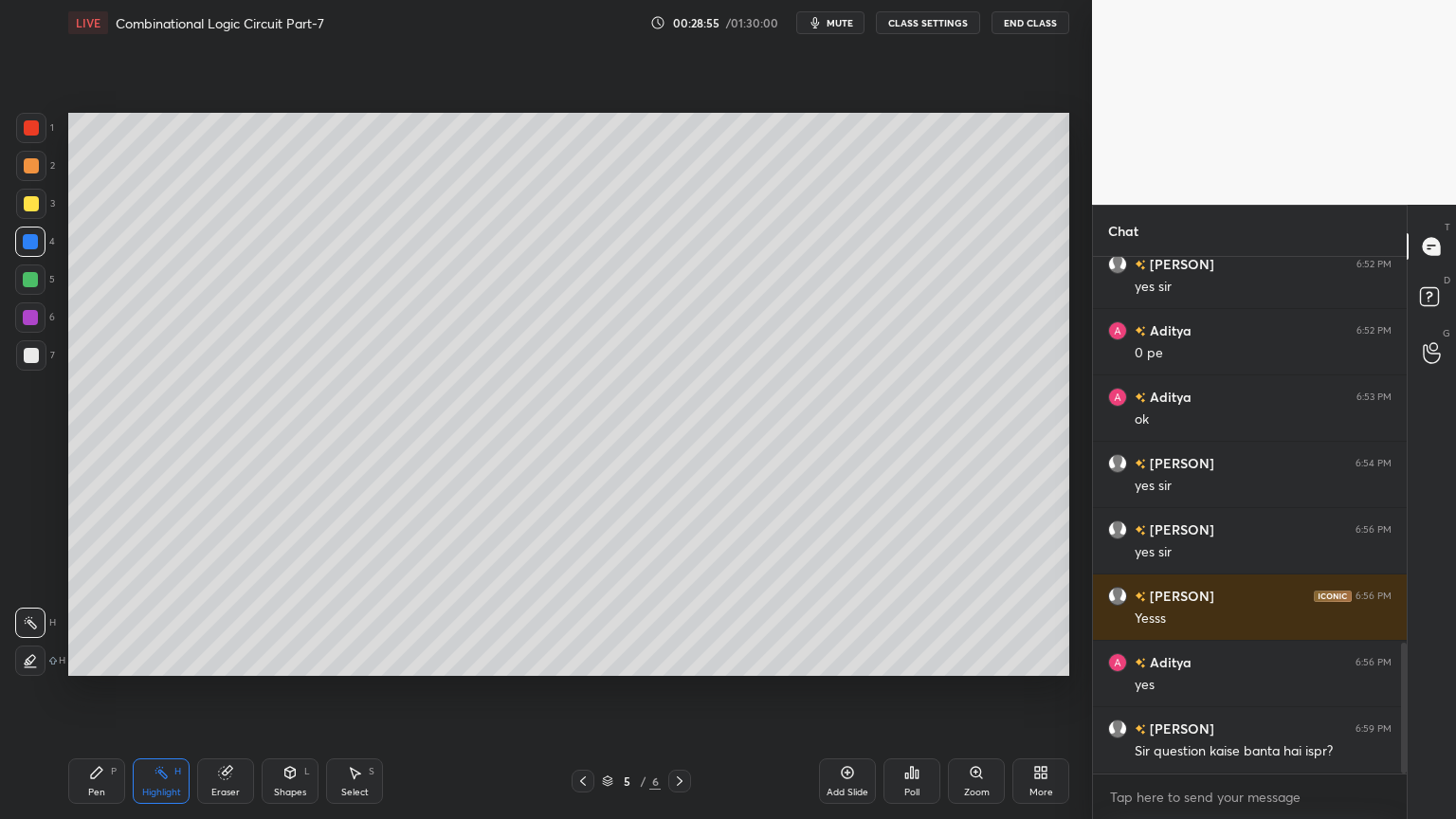 click 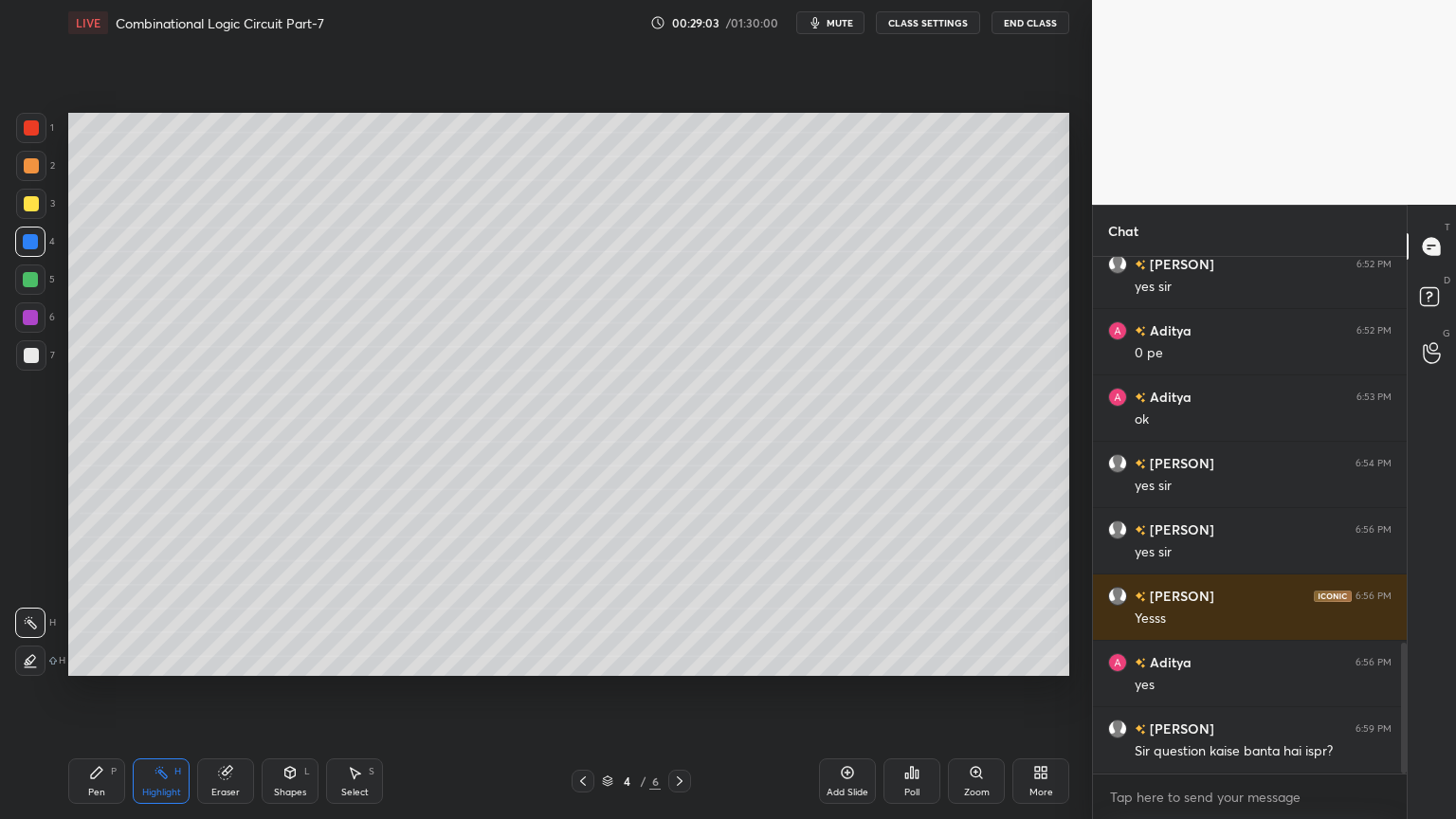 click at bounding box center [31, 166] 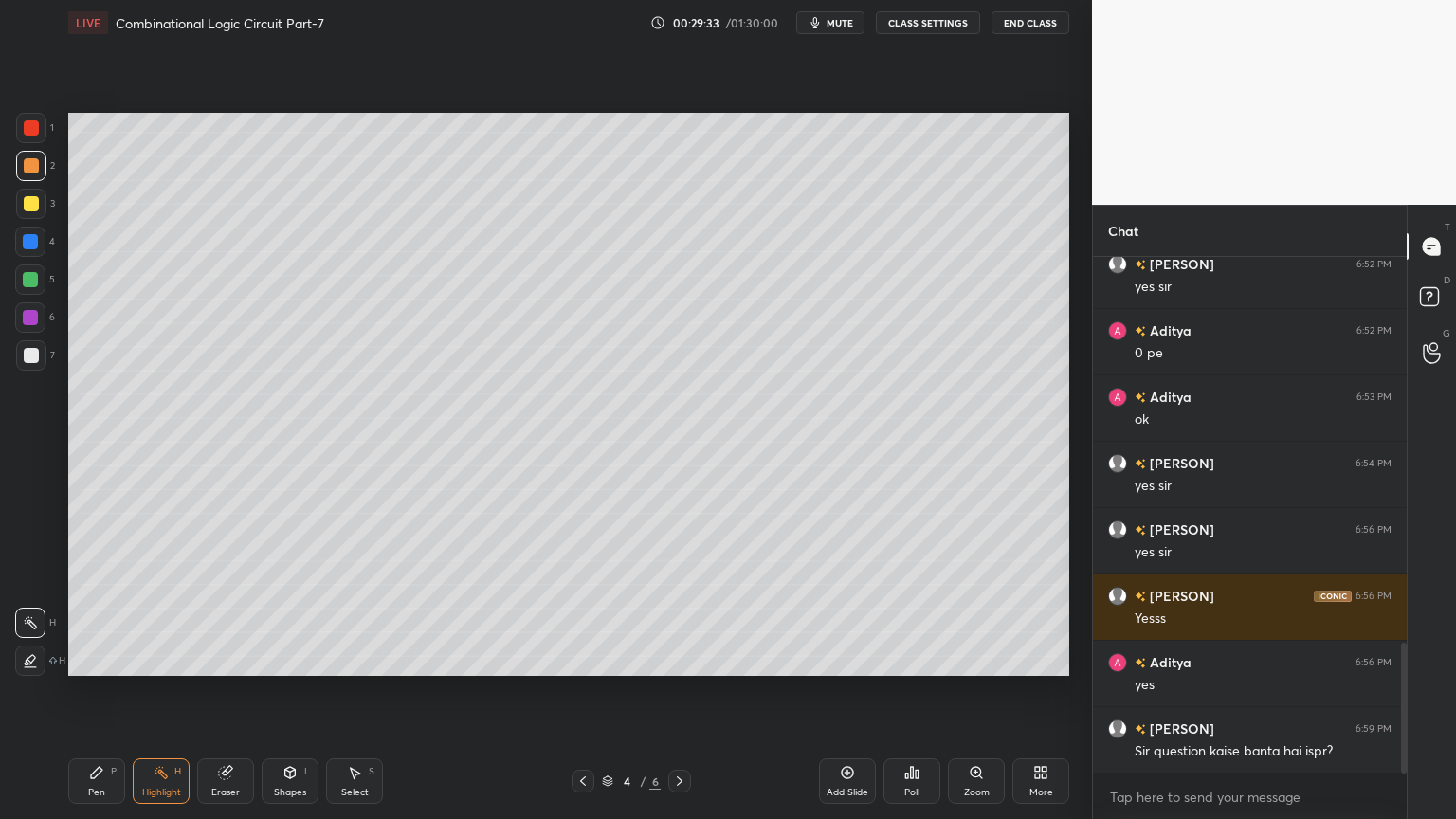 scroll, scrollTop: 1546, scrollLeft: 0, axis: vertical 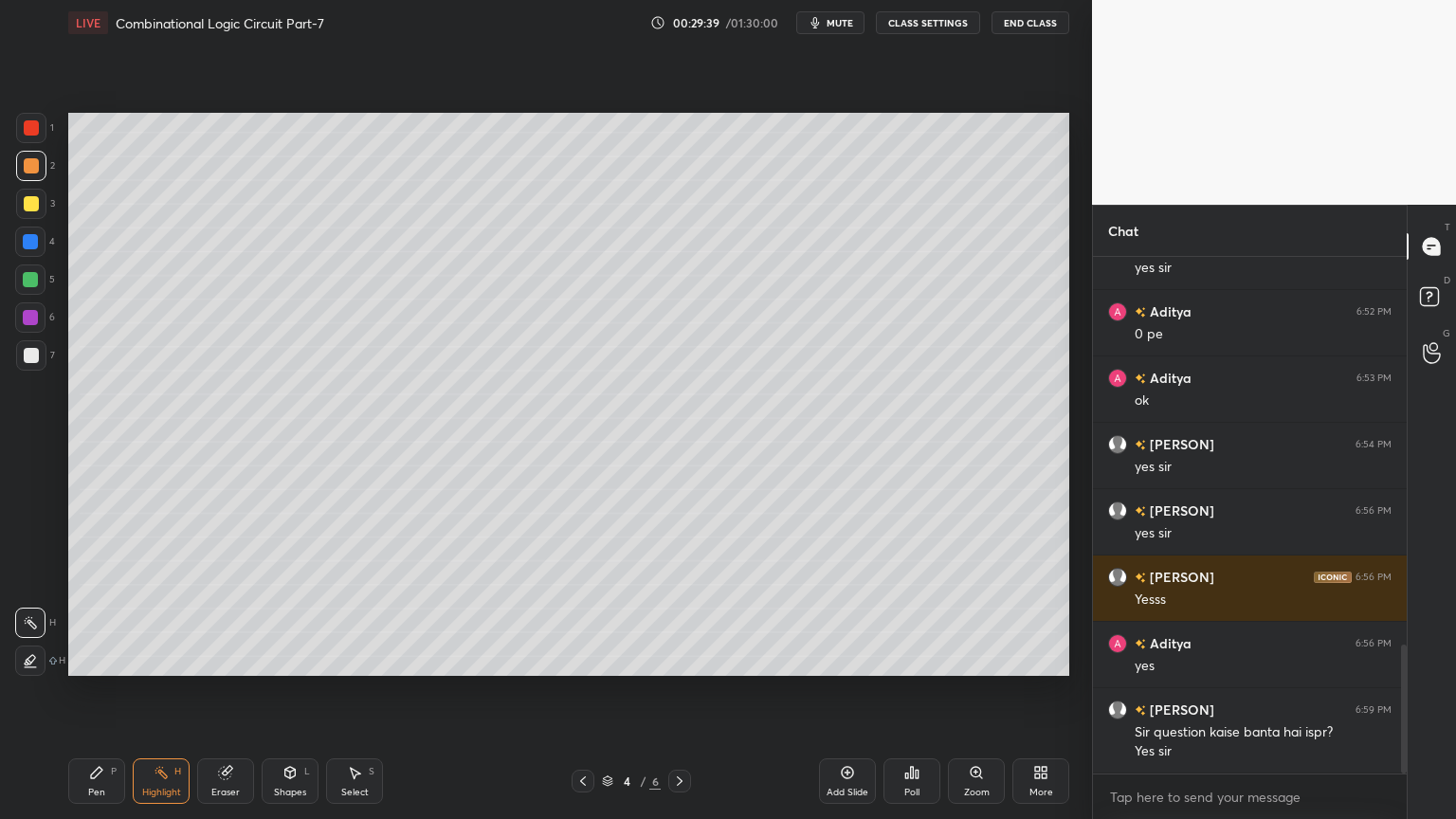 click on "mute" at bounding box center (830, 23) 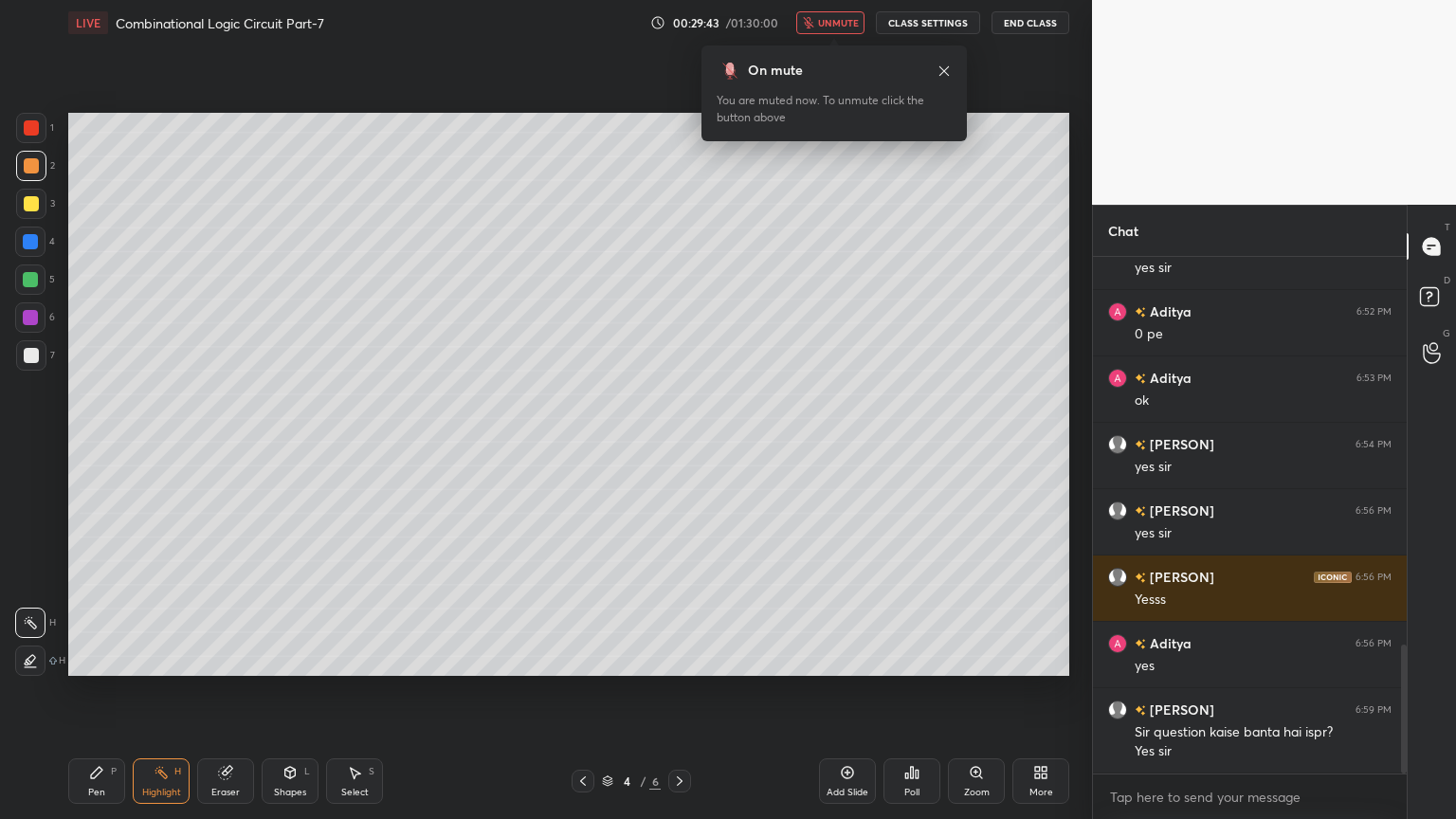 click on "unmute" at bounding box center (838, 23) 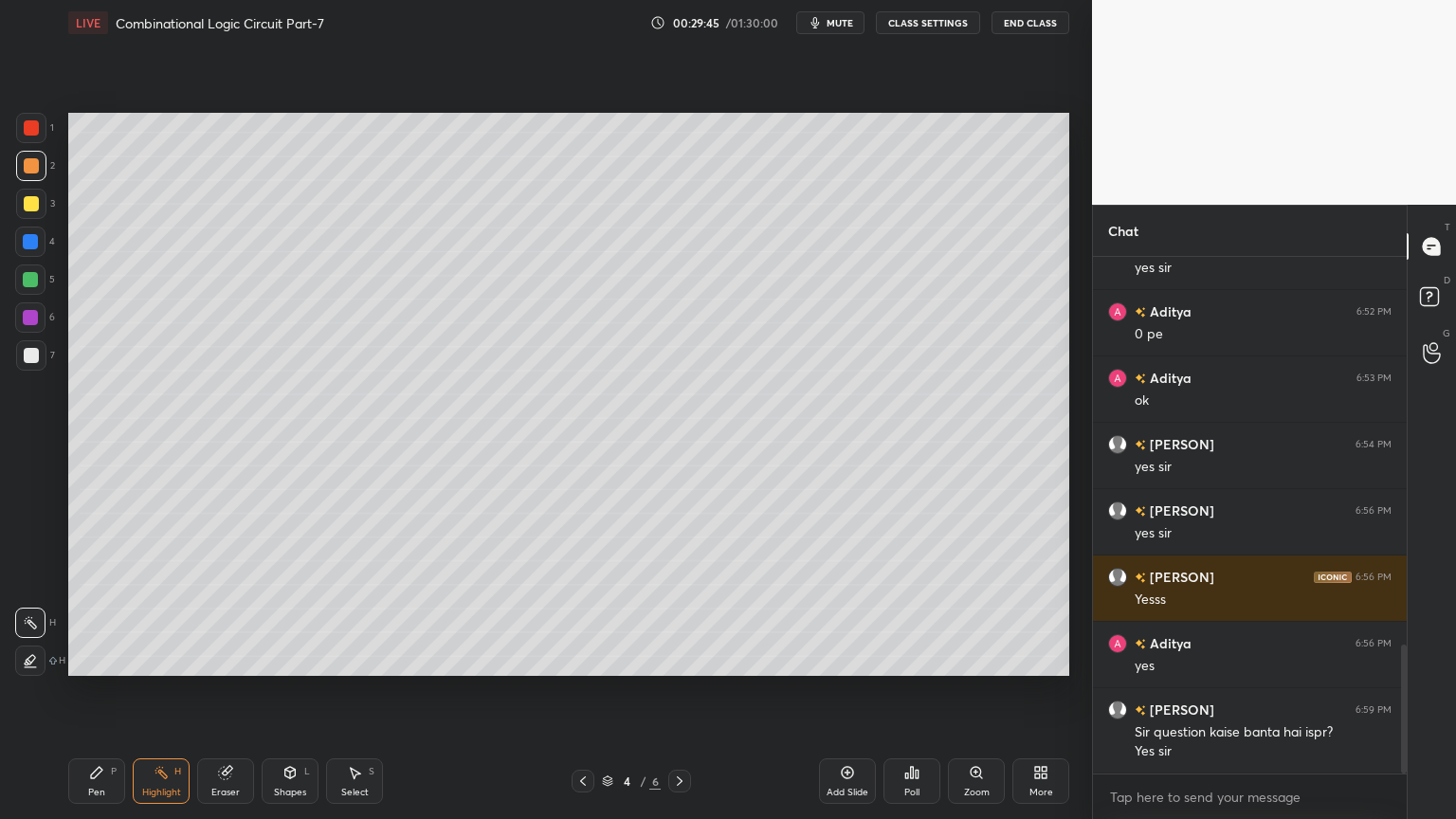 click on "Pen" at bounding box center [97, 792] 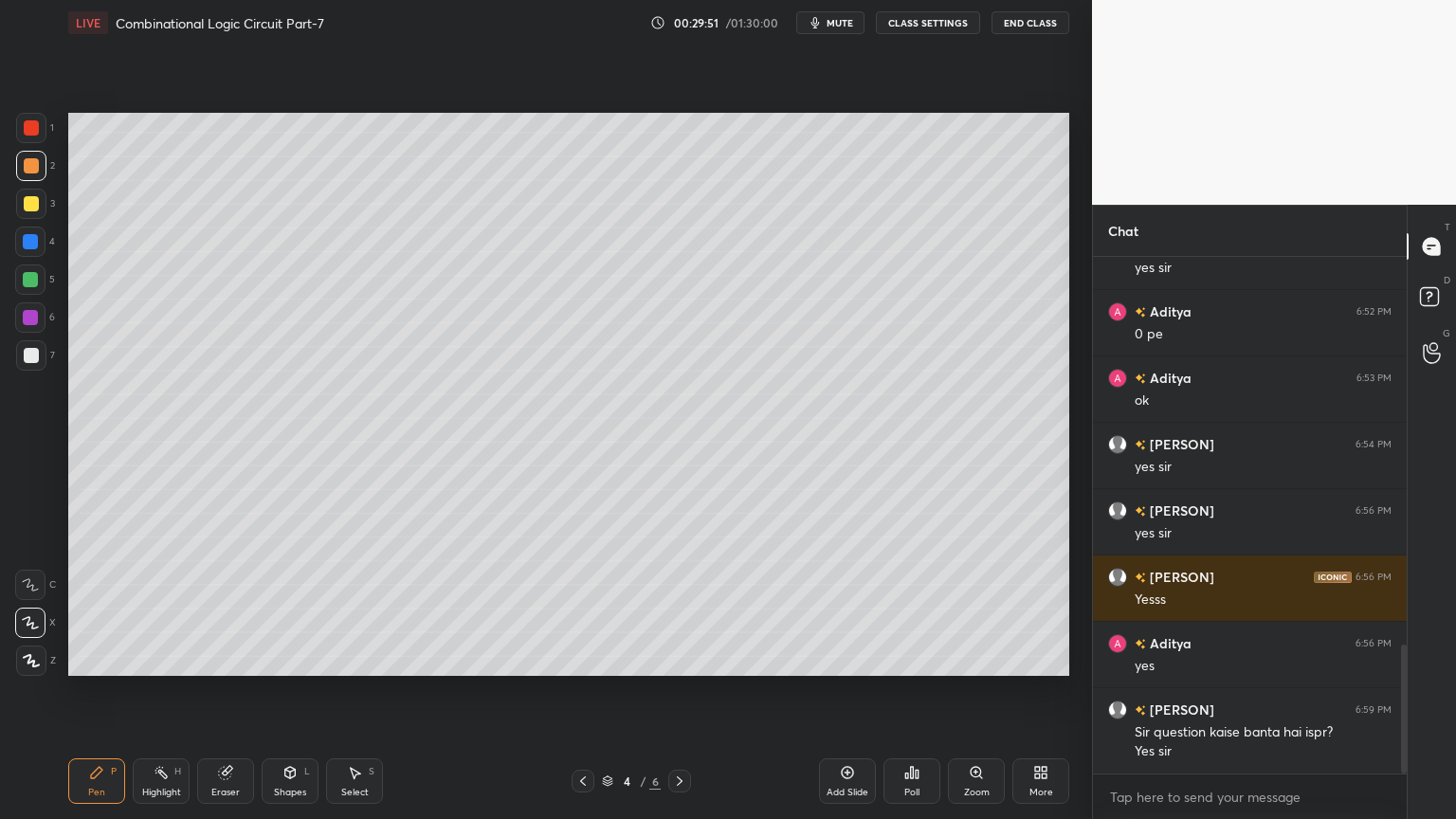 click 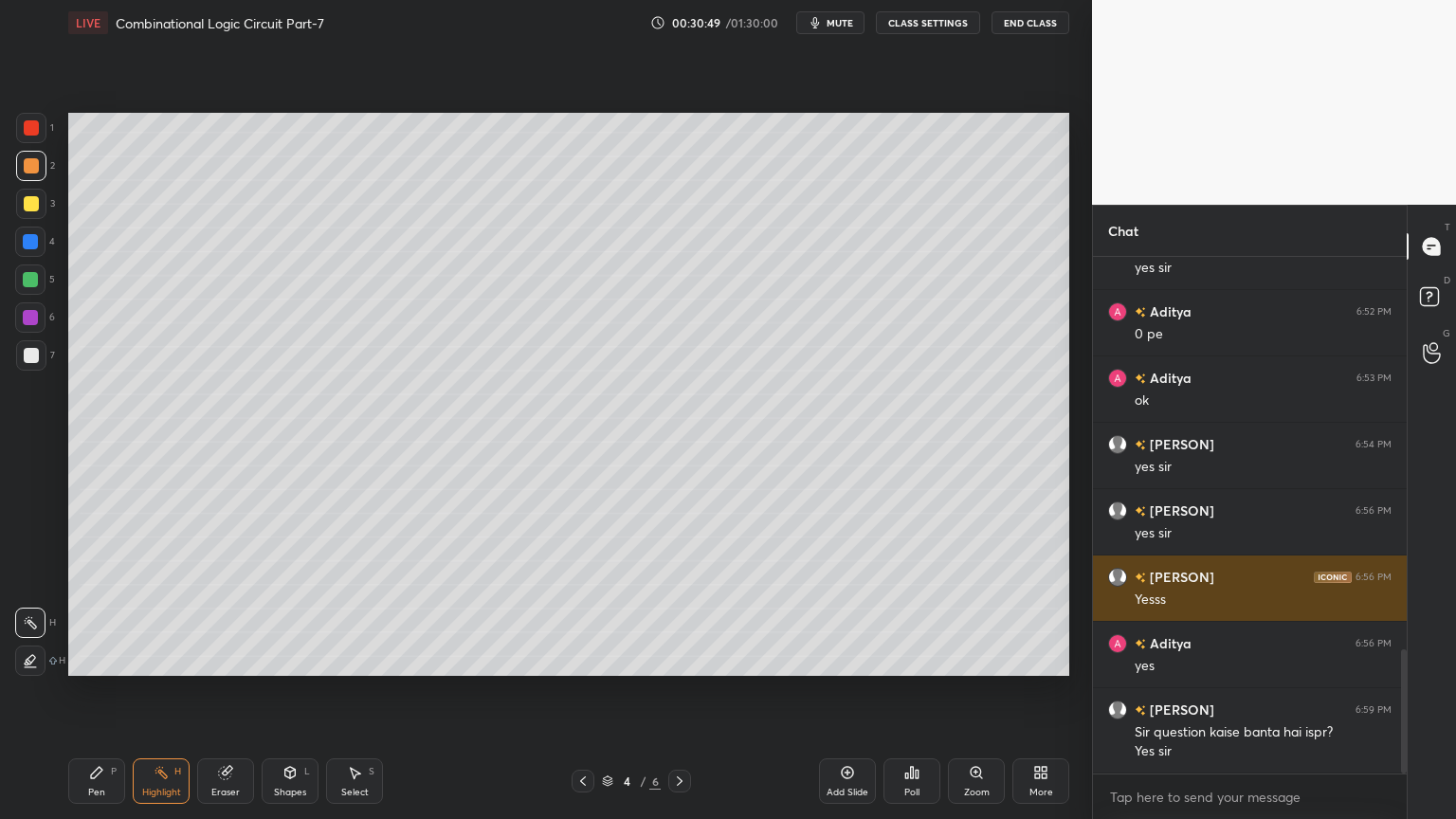 scroll, scrollTop: 1629, scrollLeft: 0, axis: vertical 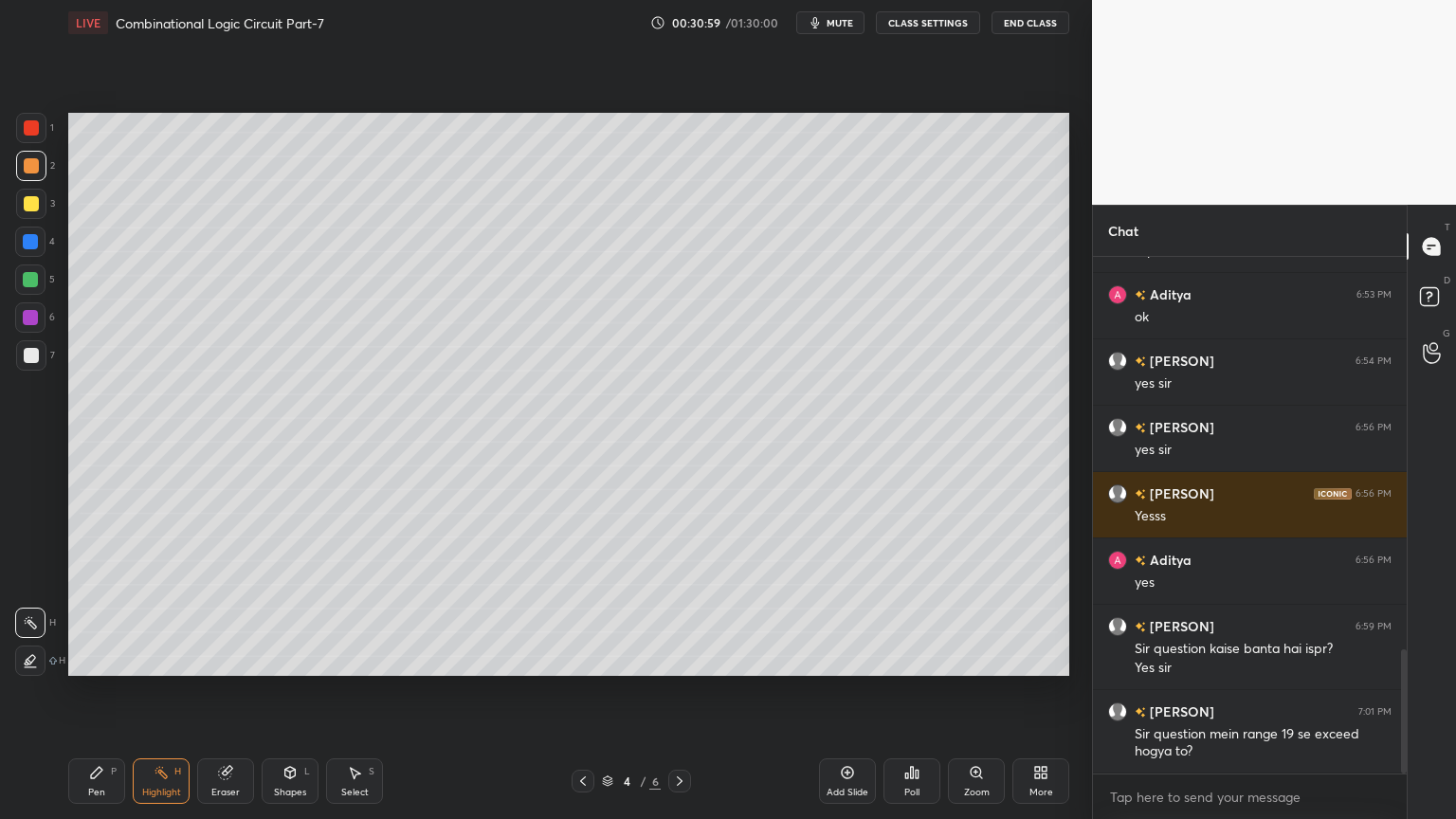 click at bounding box center [583, 781] 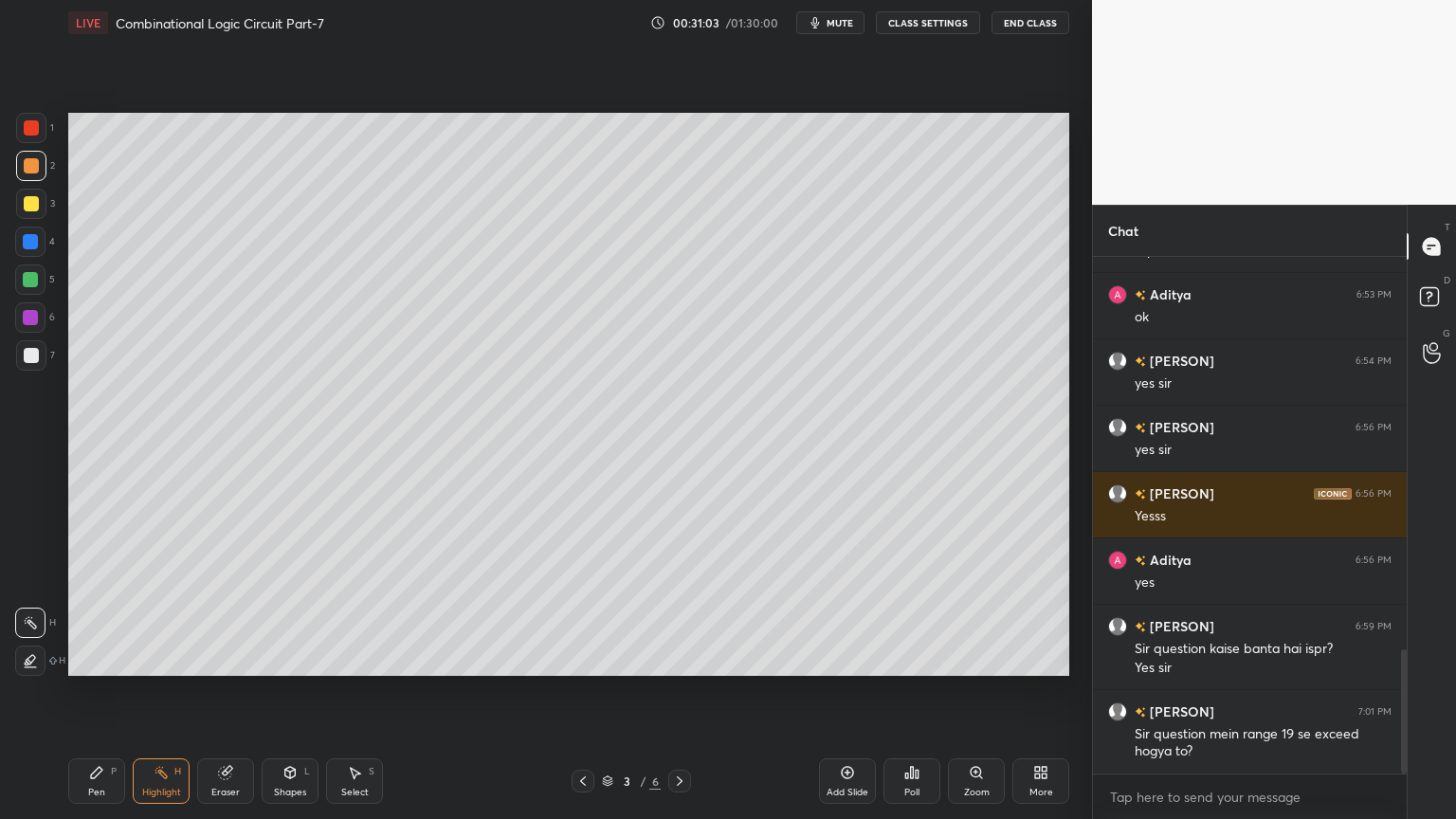 click 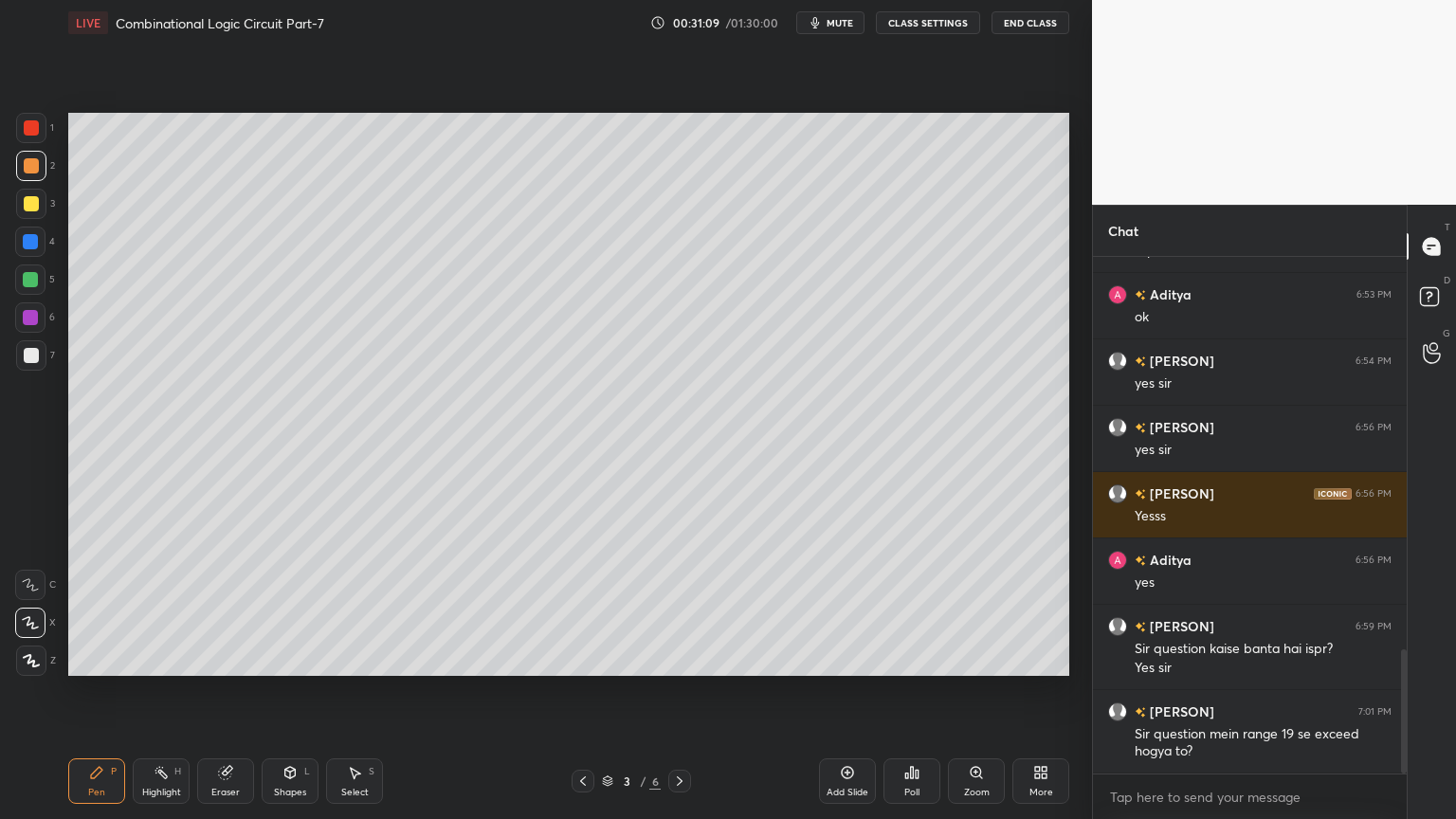 click on "Eraser" at bounding box center (226, 781) 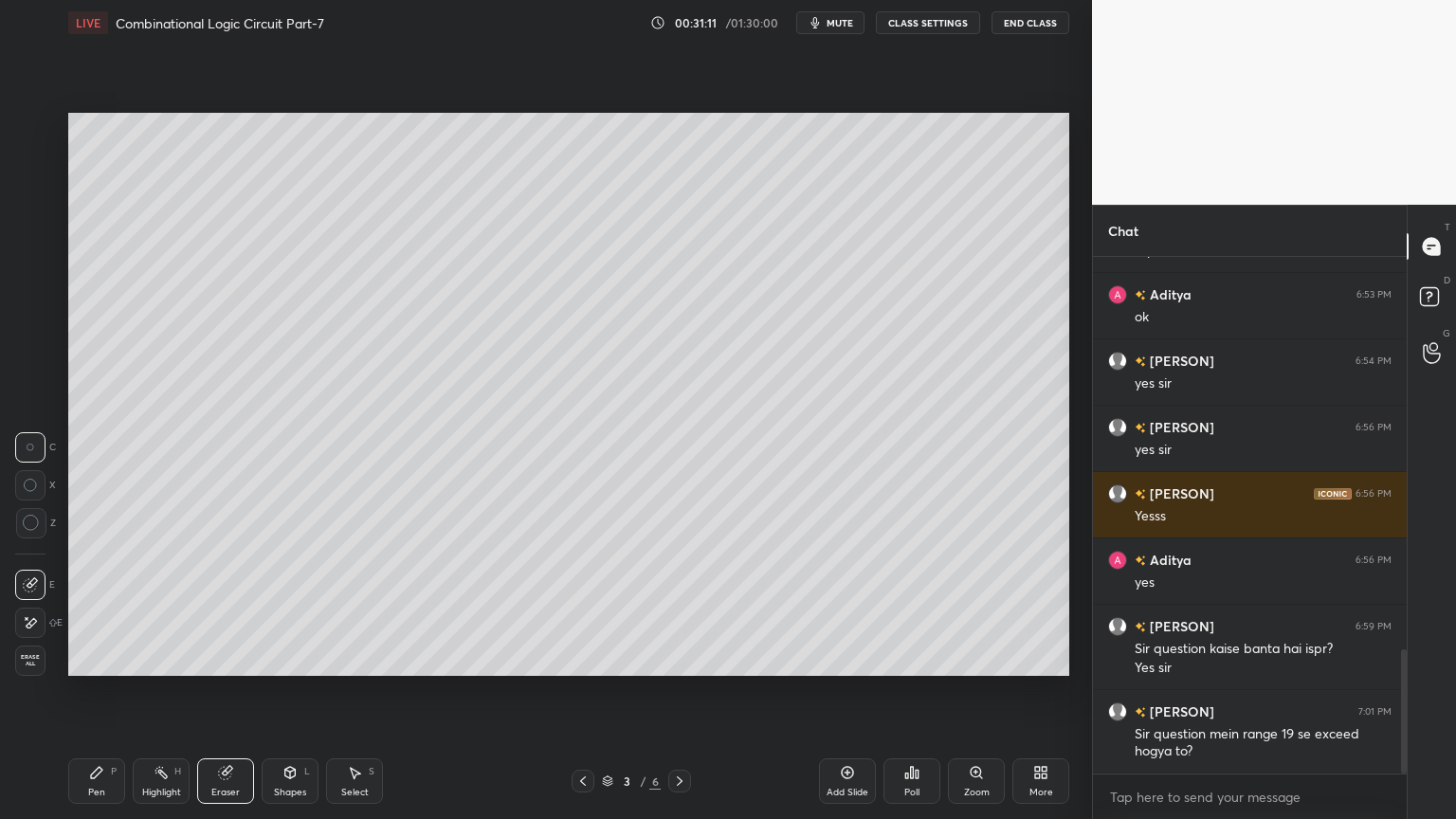 click on "Pen P" at bounding box center (97, 781) 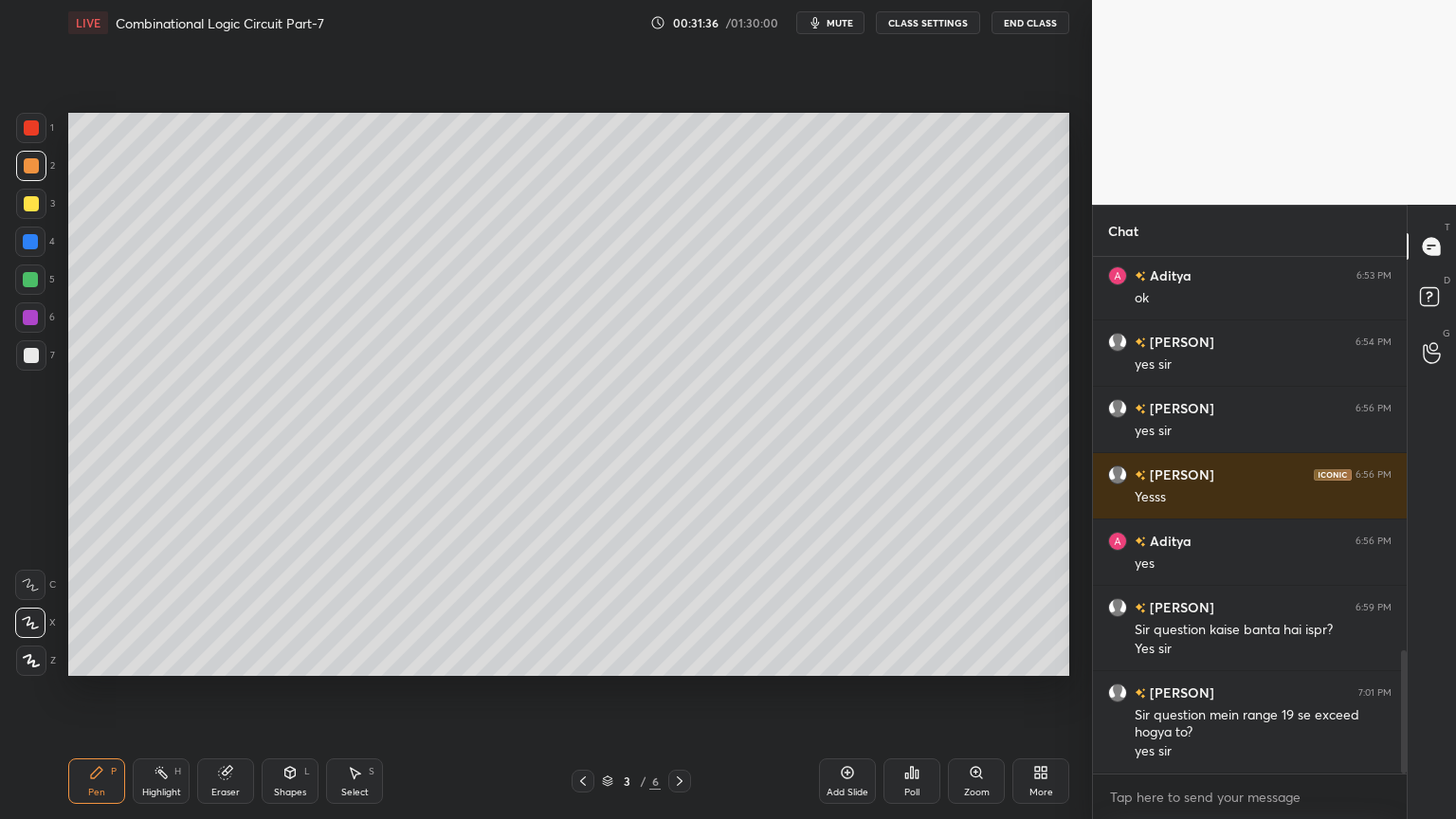 scroll, scrollTop: 1667, scrollLeft: 0, axis: vertical 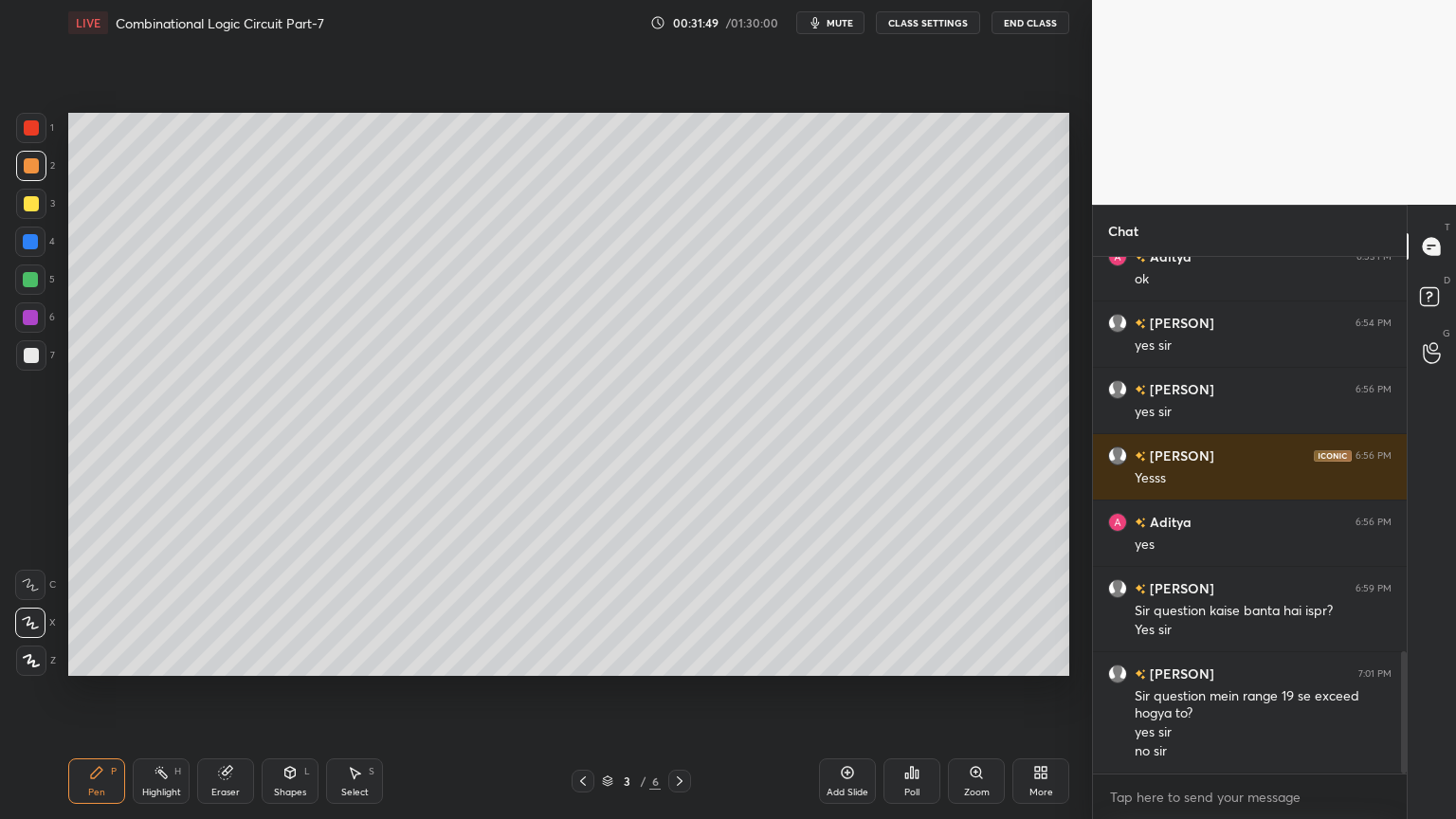 click at bounding box center (30, 318) 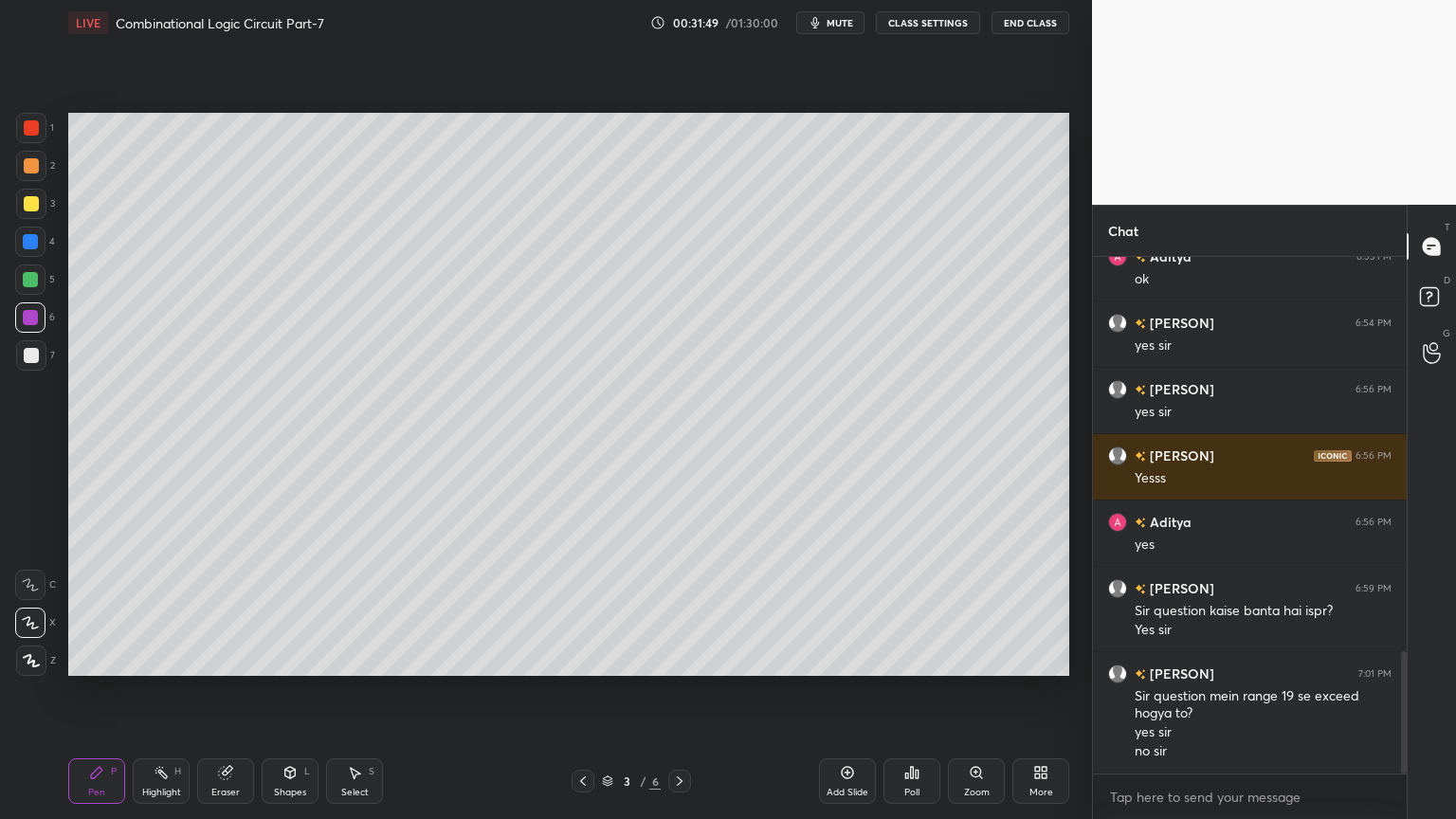 click on "Highlight H" at bounding box center (161, 781) 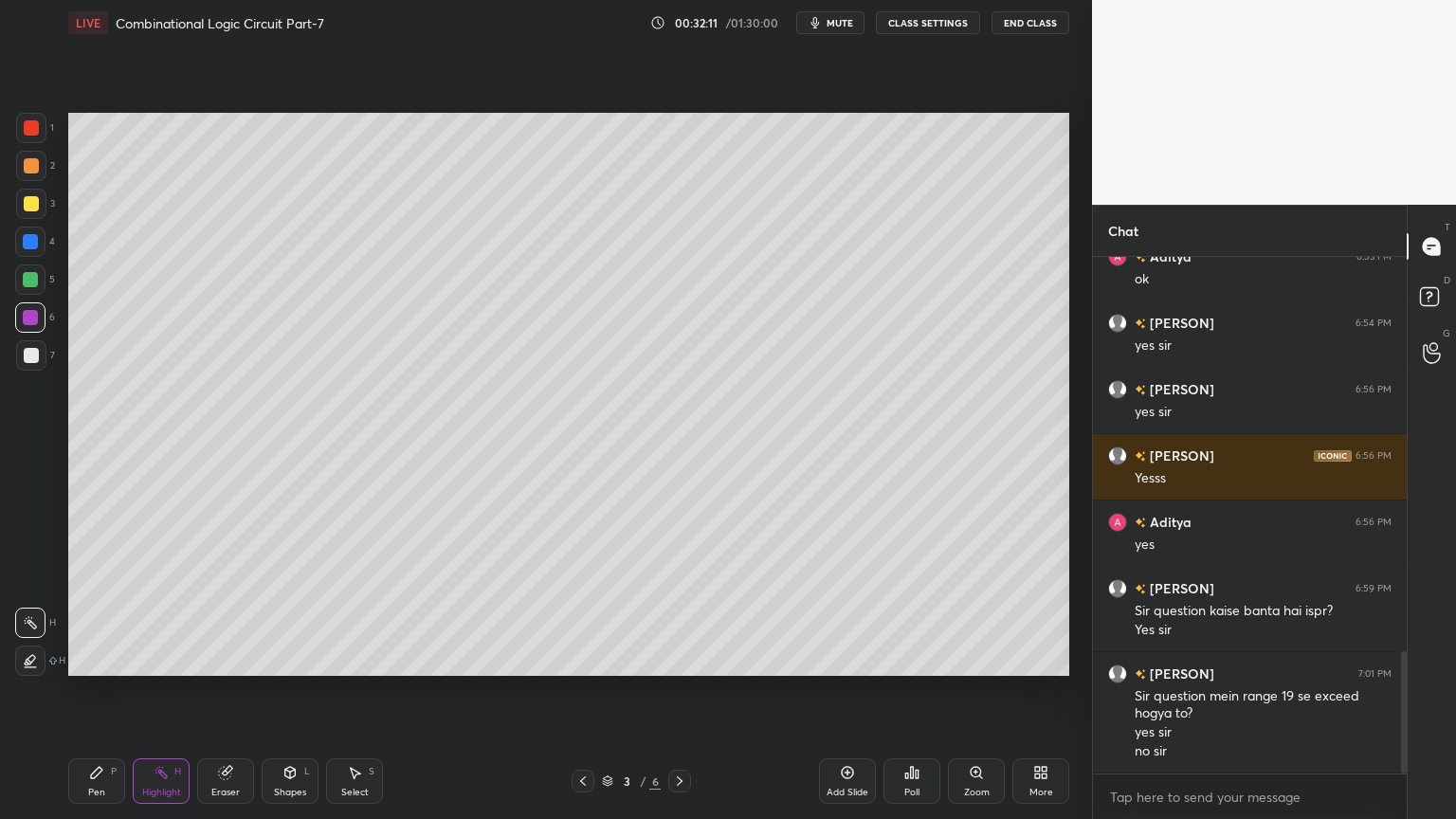 click on "Setting up your live class Poll for   secs No correct answer Start poll" at bounding box center [569, 394] 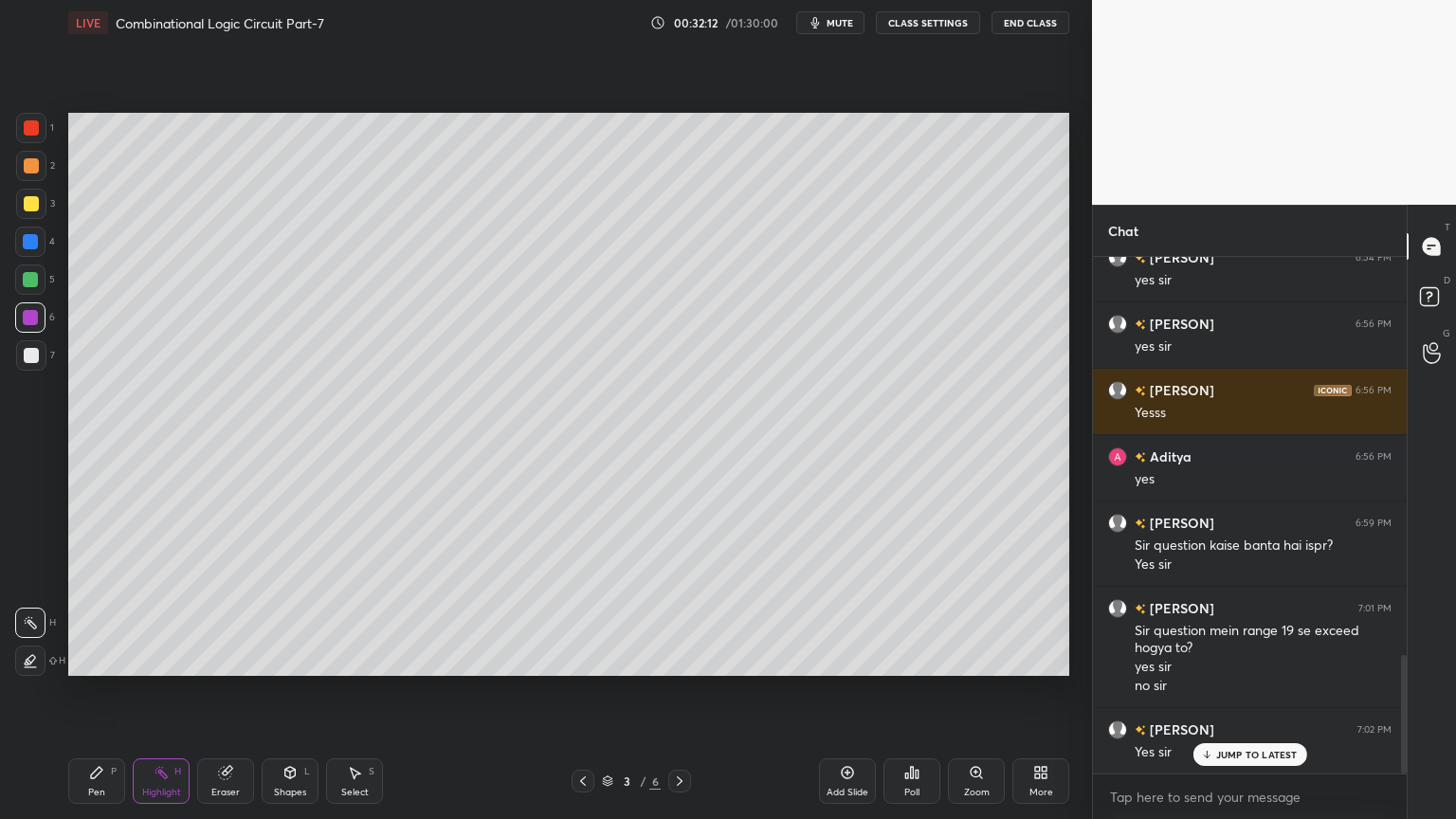 click at bounding box center (31, 166) 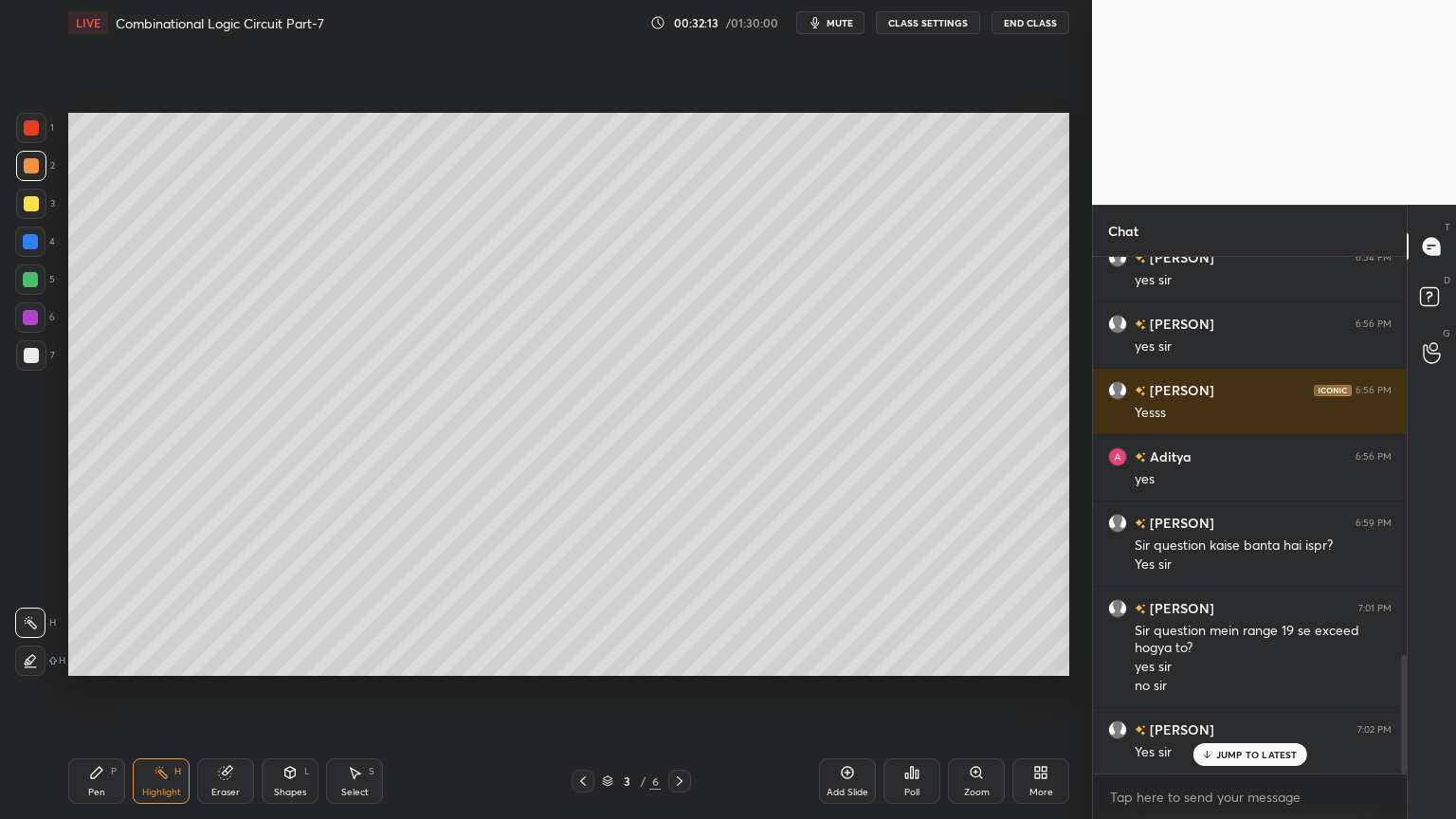click on "Pen P" at bounding box center (97, 781) 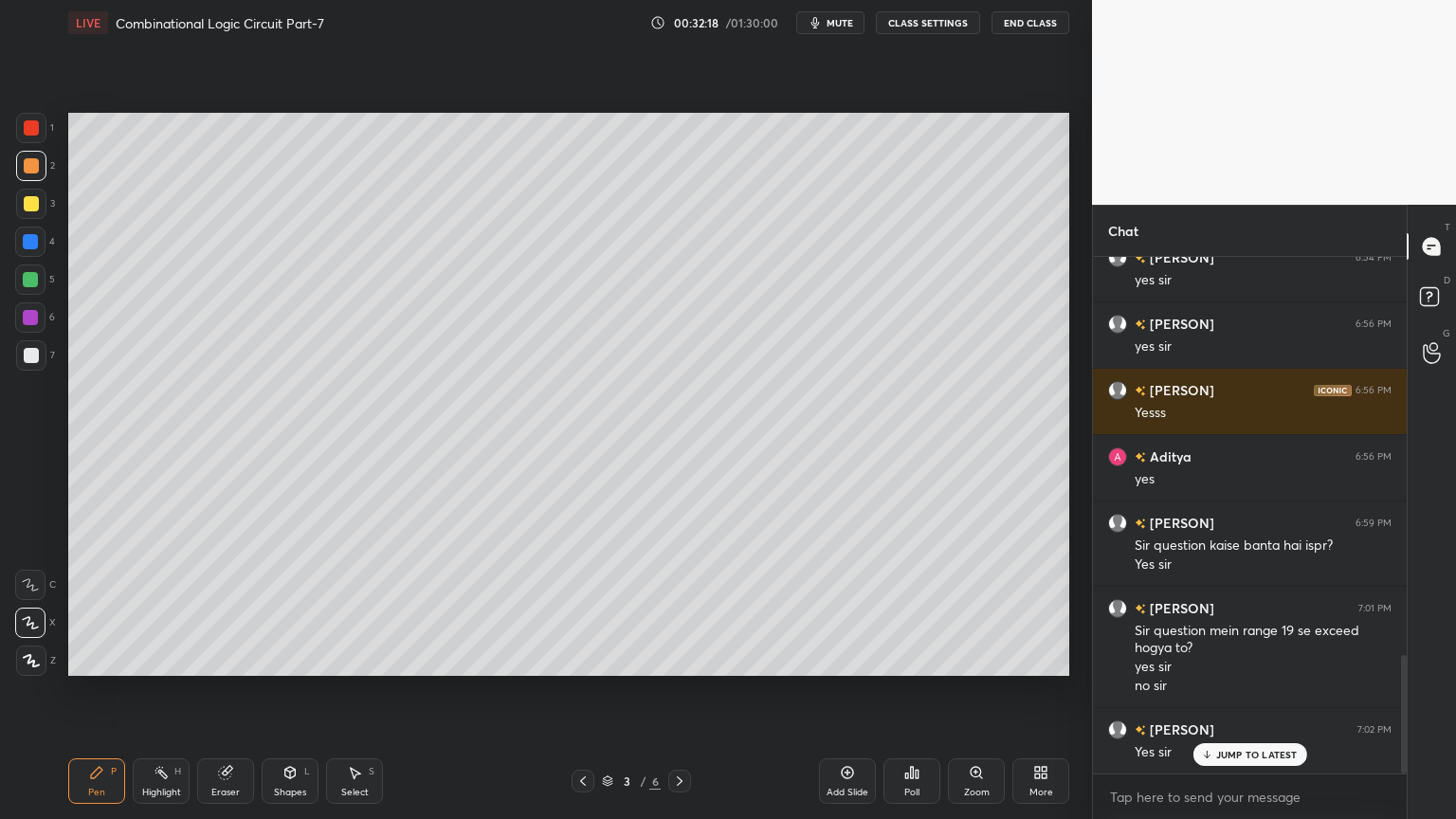 click 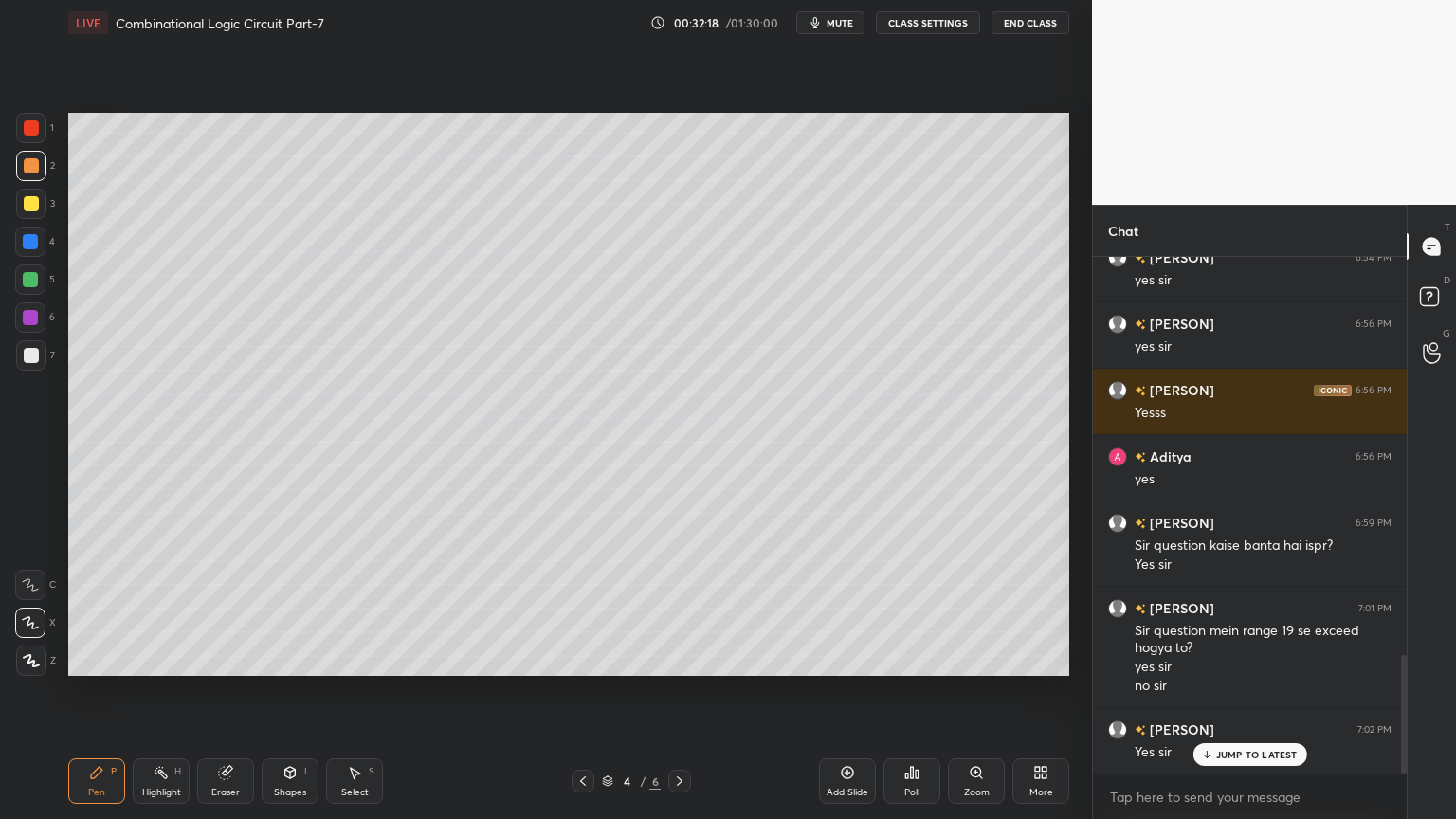 scroll, scrollTop: 1752, scrollLeft: 0, axis: vertical 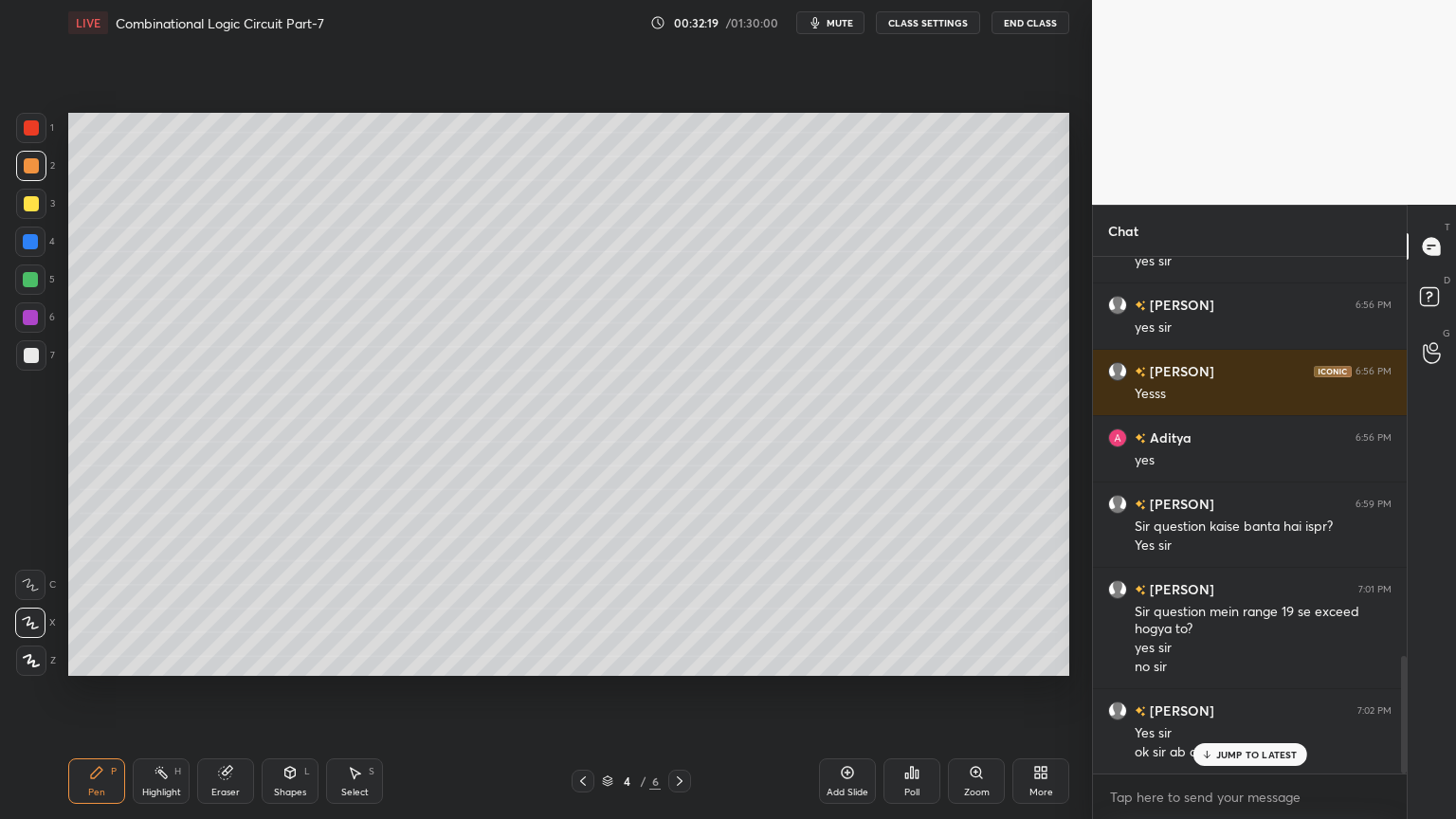 click 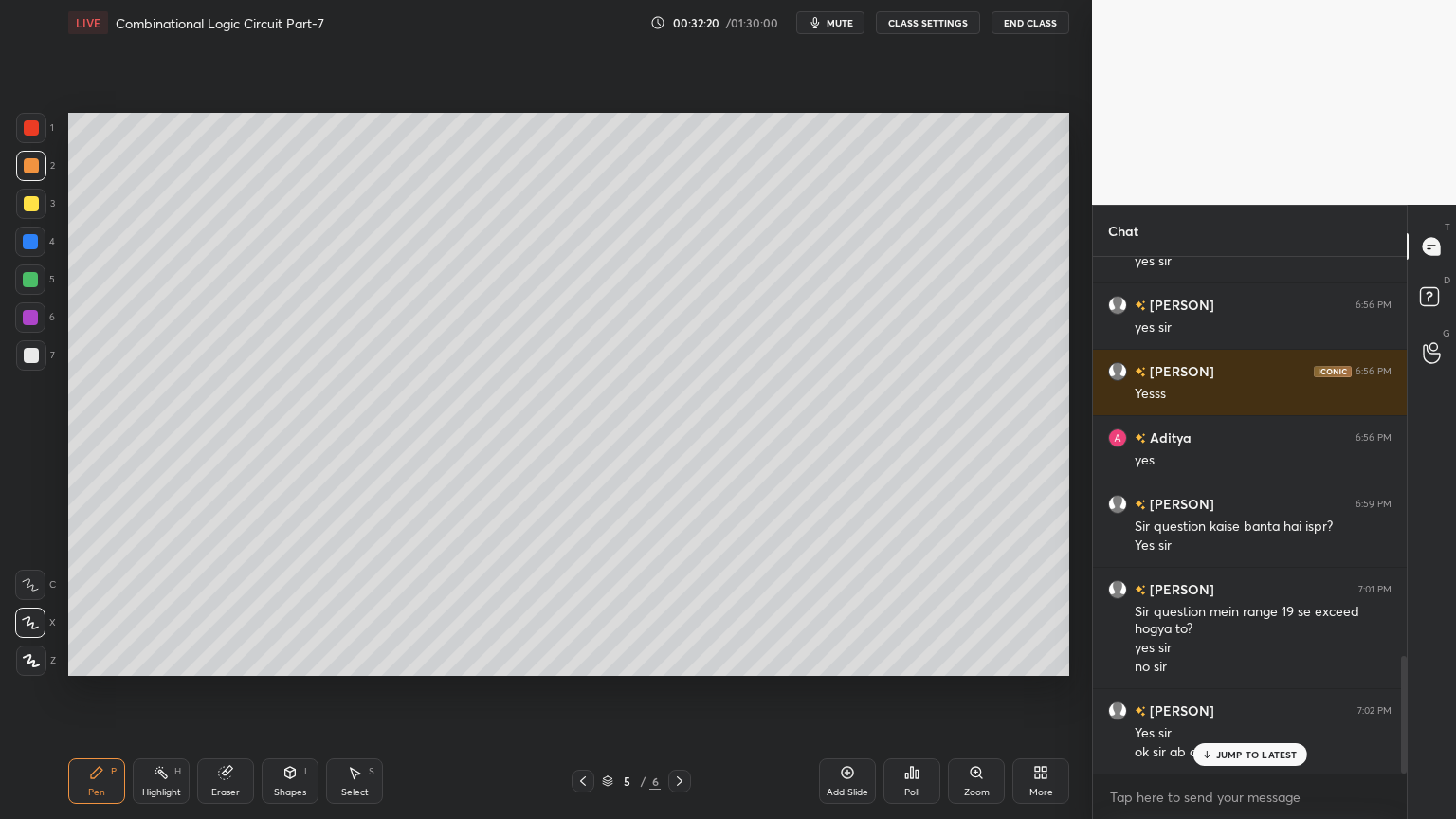 click 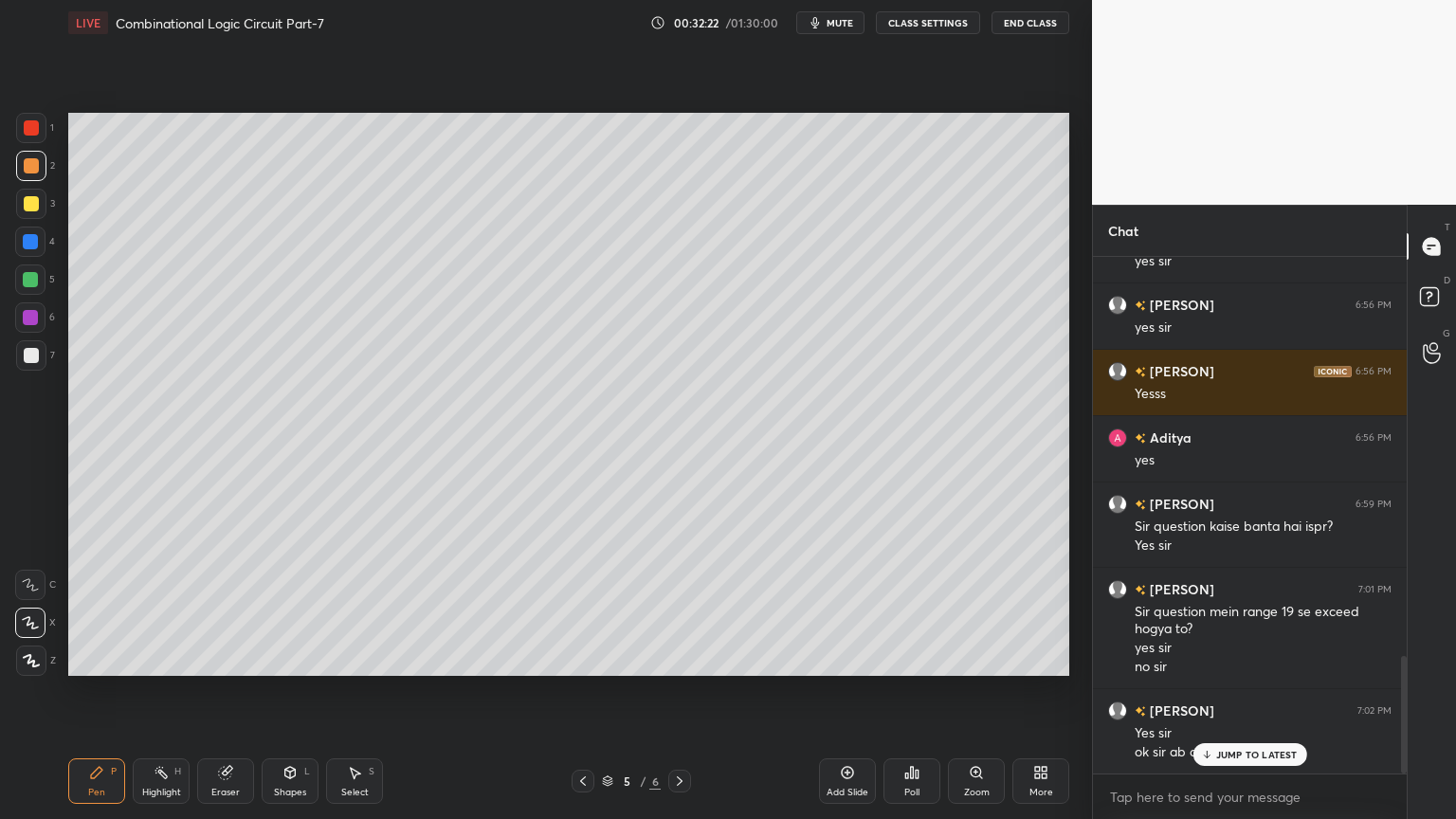 click at bounding box center (30, 318) 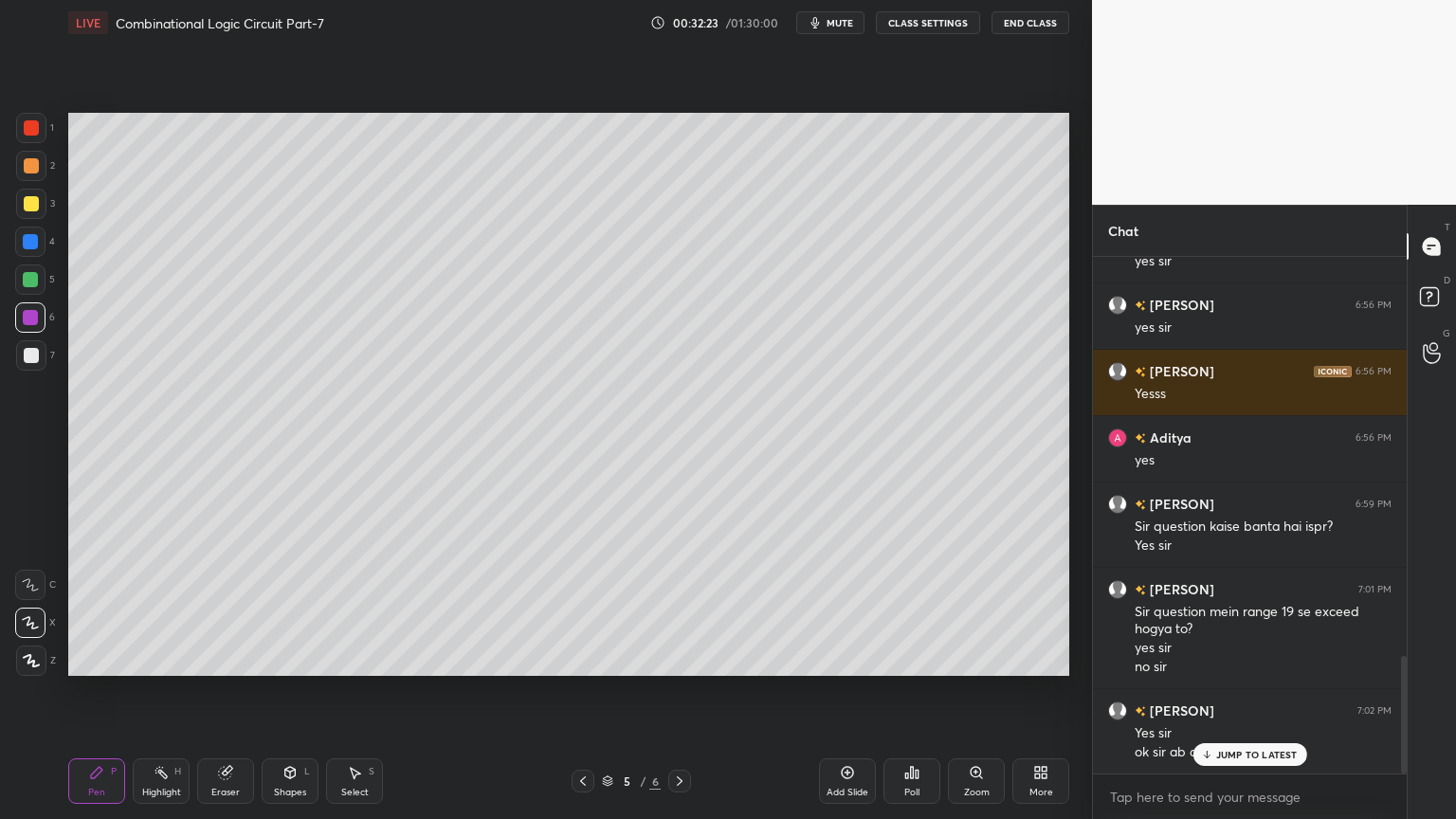 click at bounding box center [30, 585] 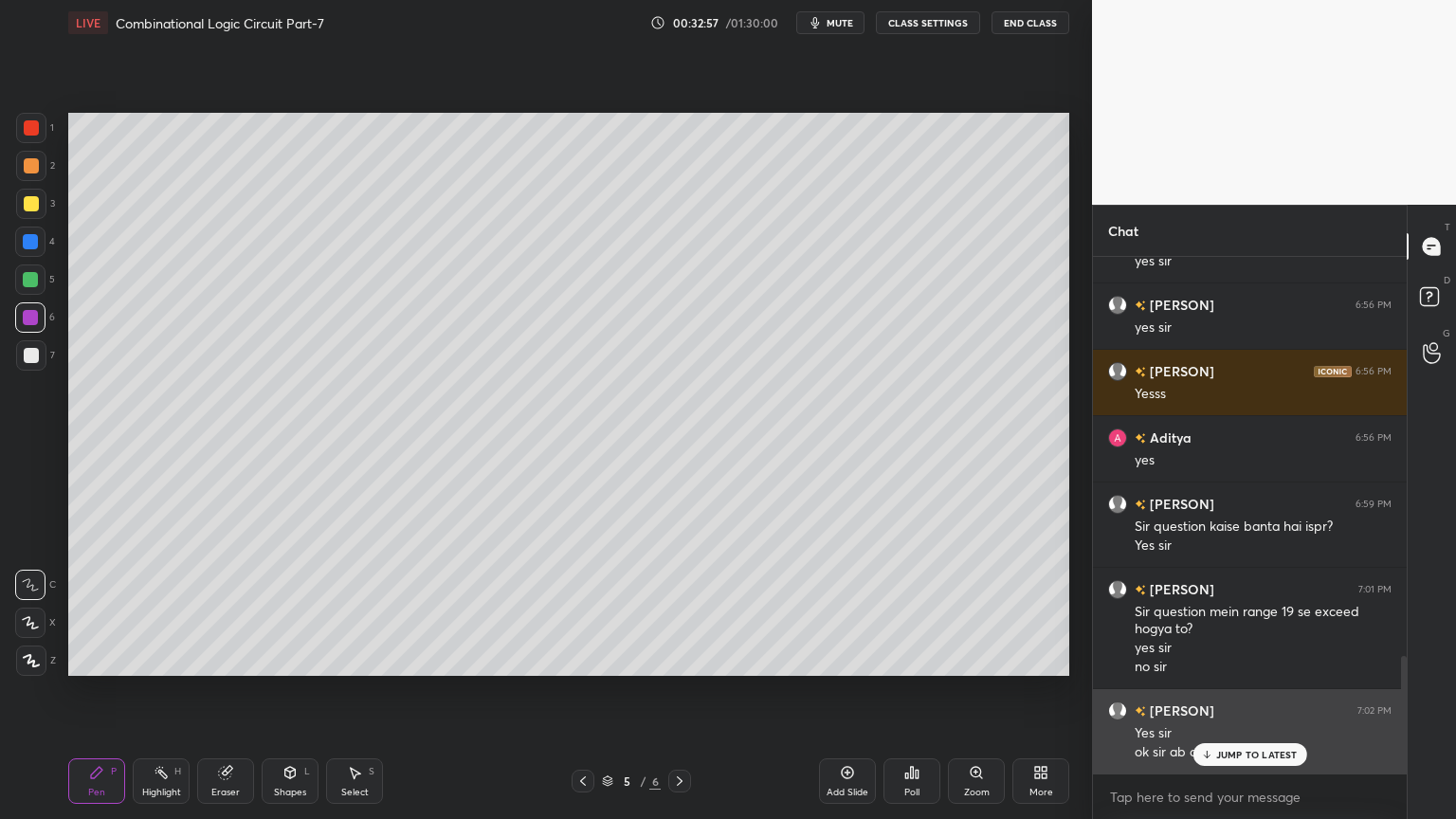 click on "JUMP TO LATEST" at bounding box center (1257, 755) 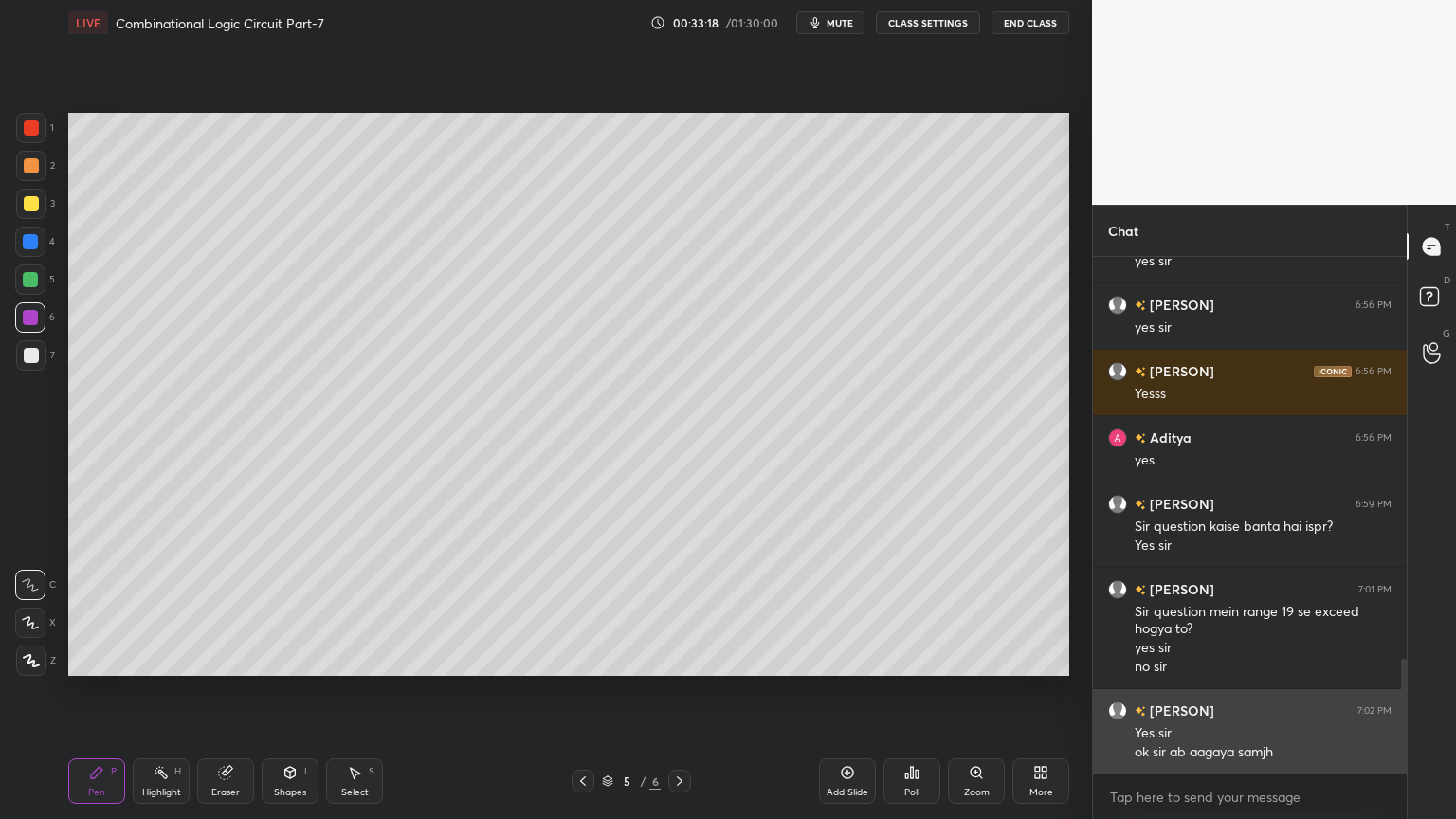 scroll, scrollTop: 1819, scrollLeft: 0, axis: vertical 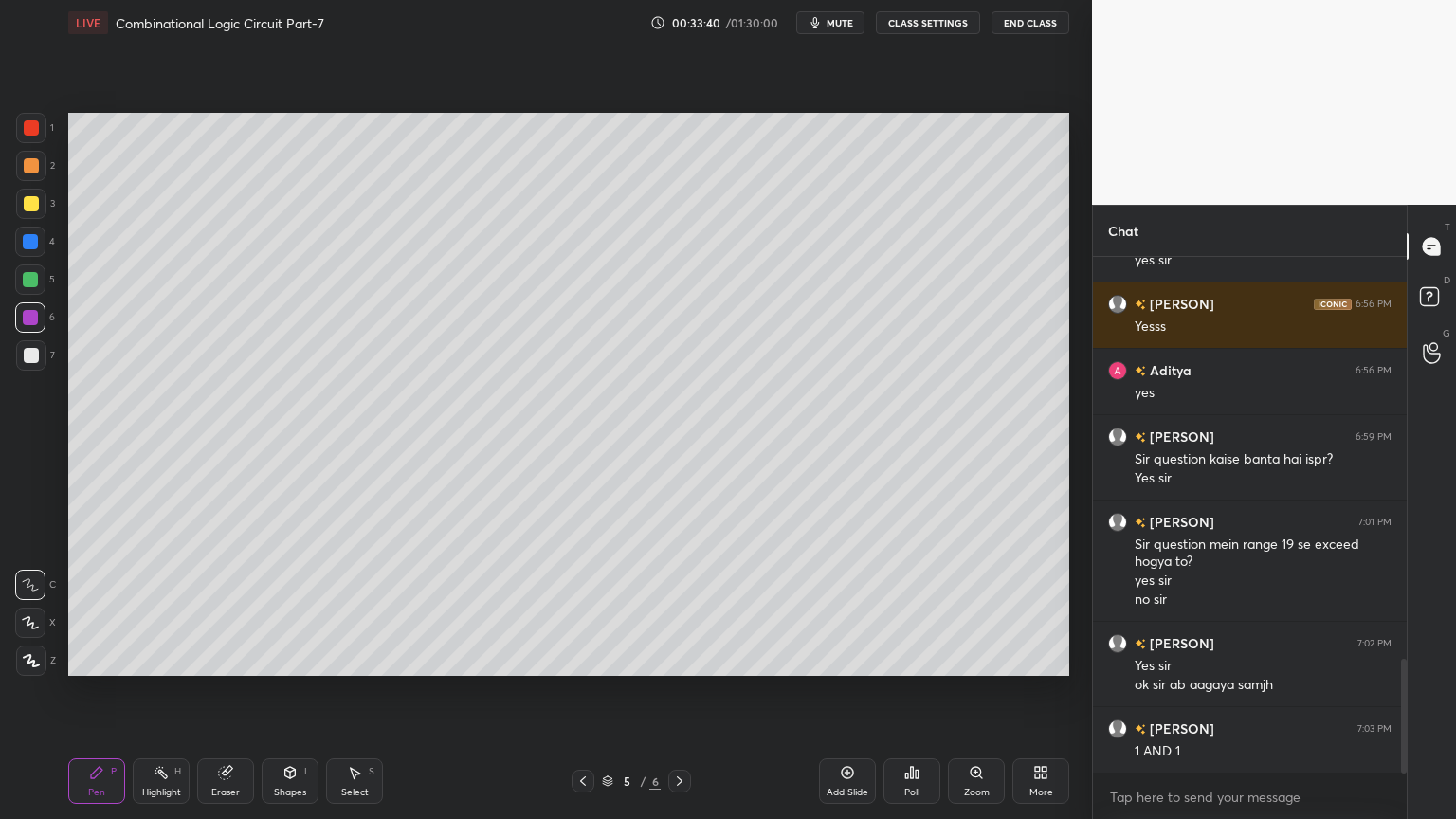 click at bounding box center (31, 355) 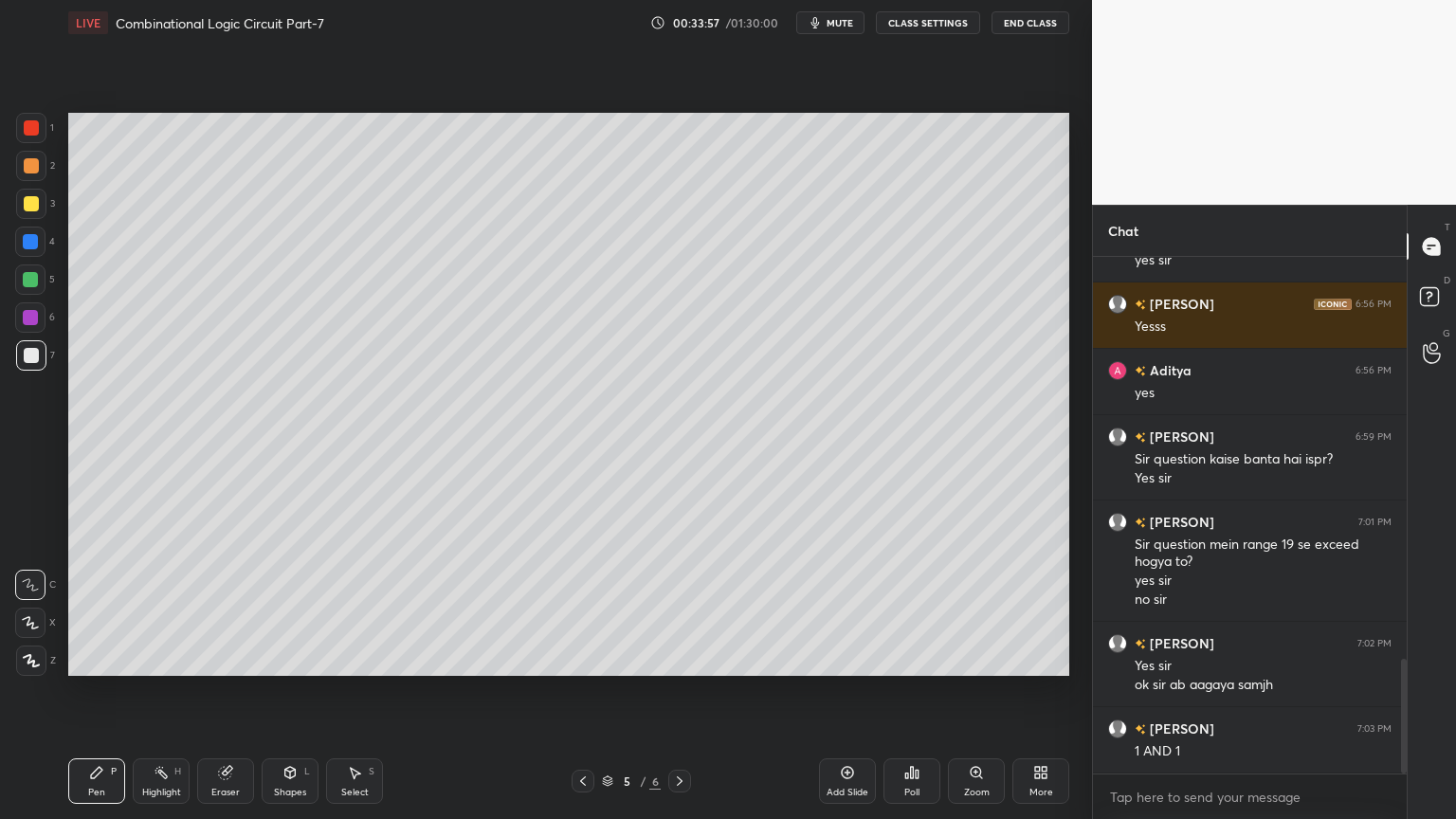 click on "Select" at bounding box center [355, 792] 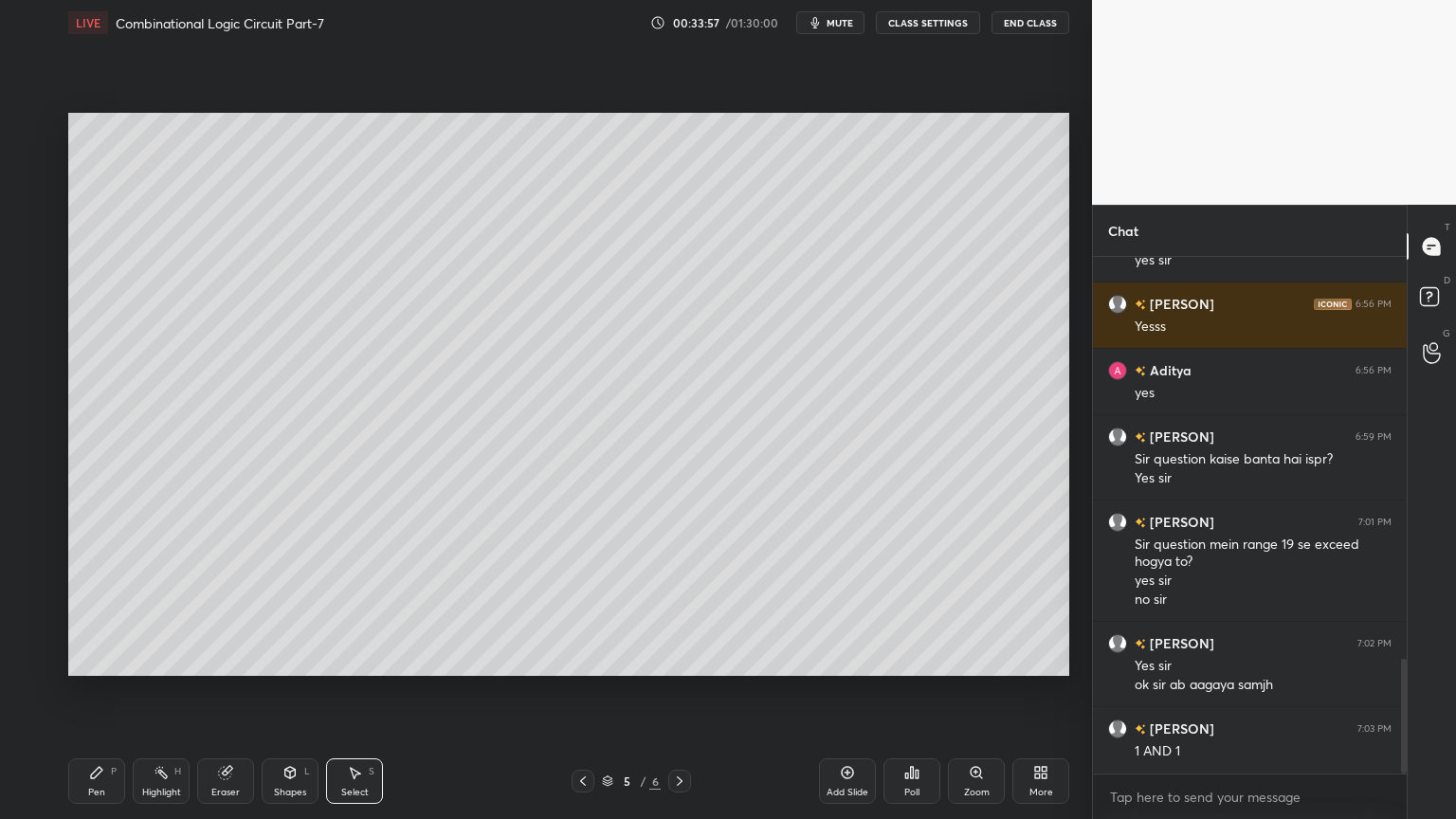 scroll, scrollTop: 1884, scrollLeft: 0, axis: vertical 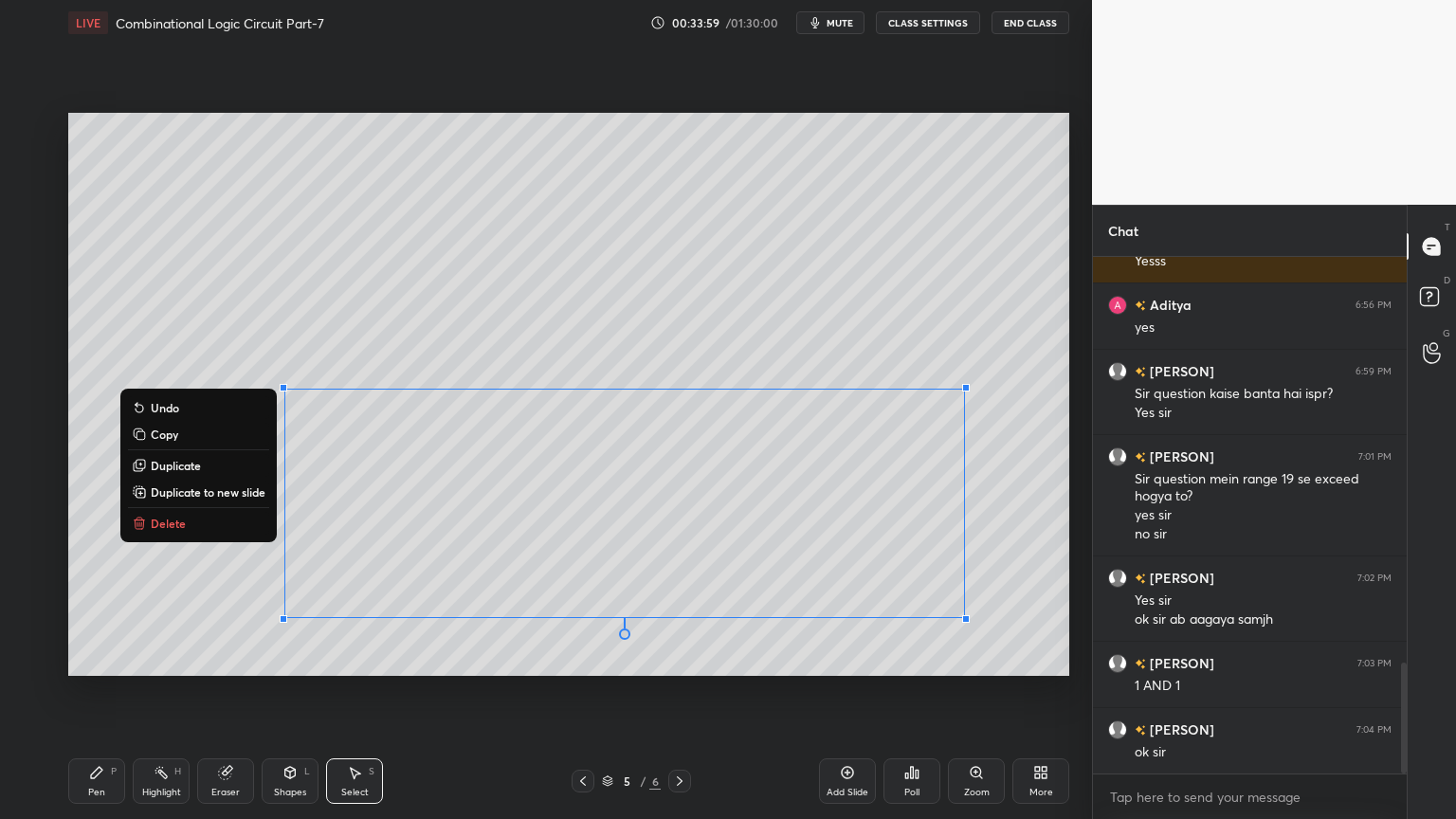 click on "Delete" at bounding box center (168, 523) 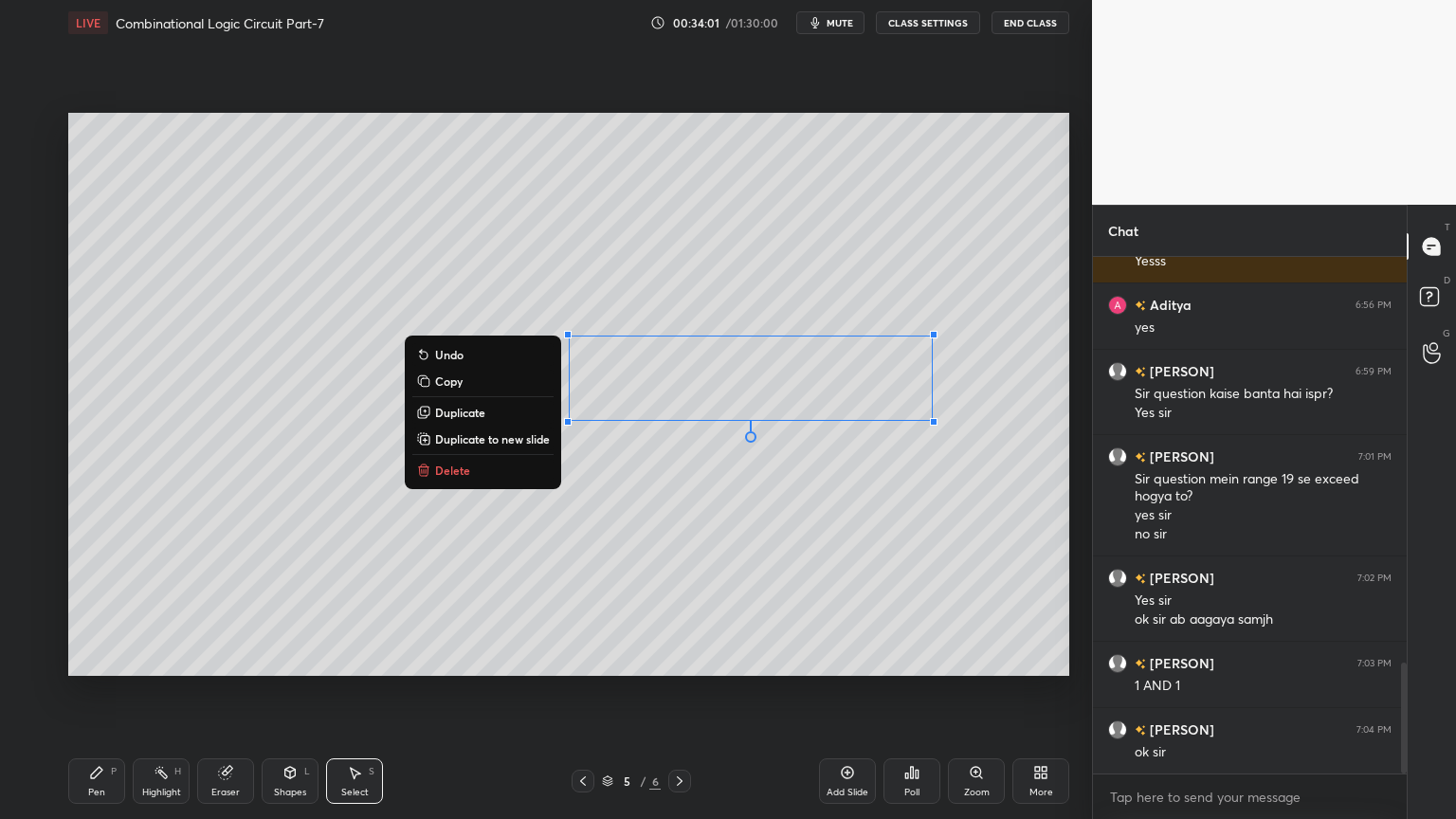 click on "Delete" at bounding box center (482, 470) 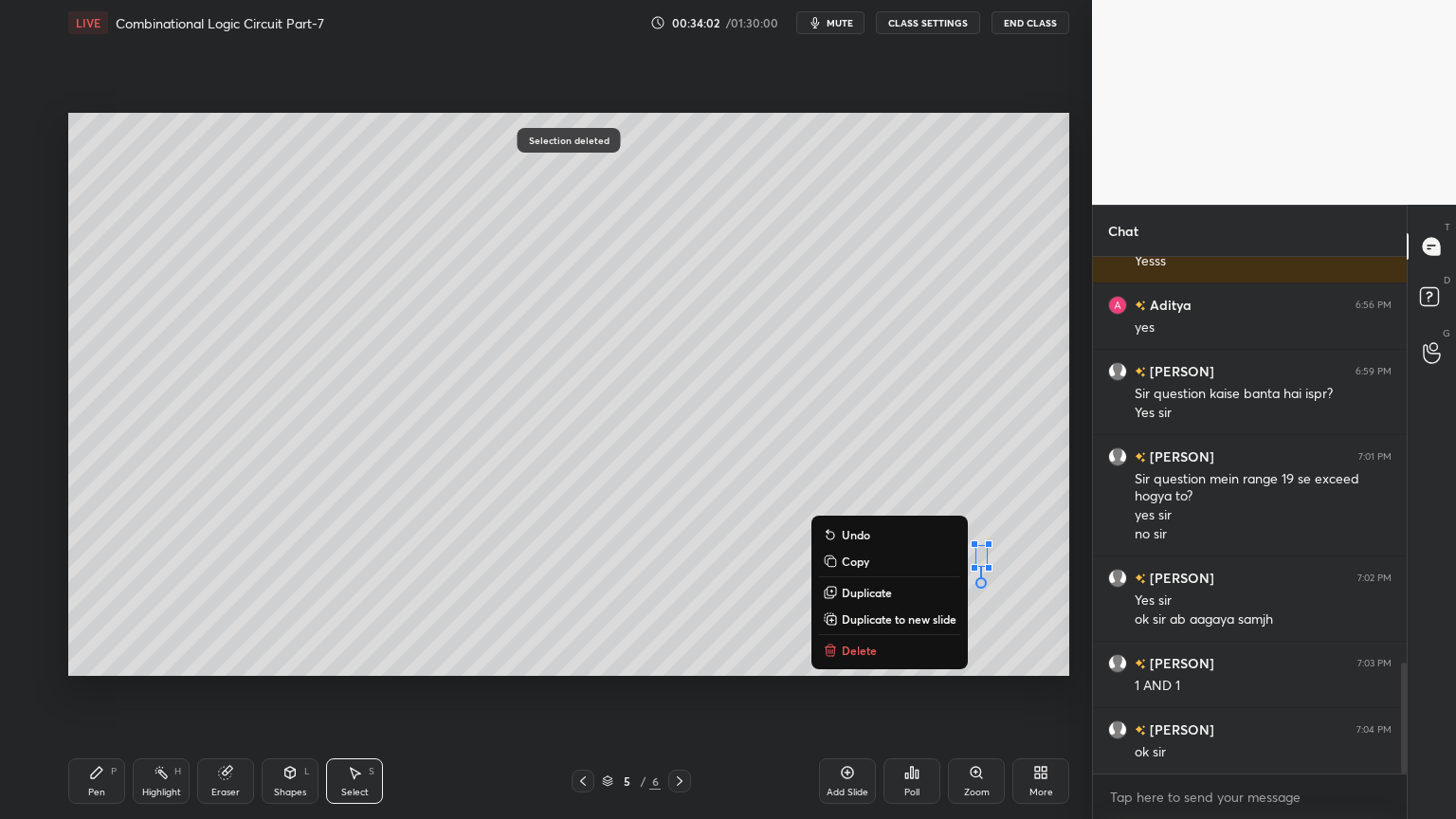 click on "Delete" at bounding box center (859, 650) 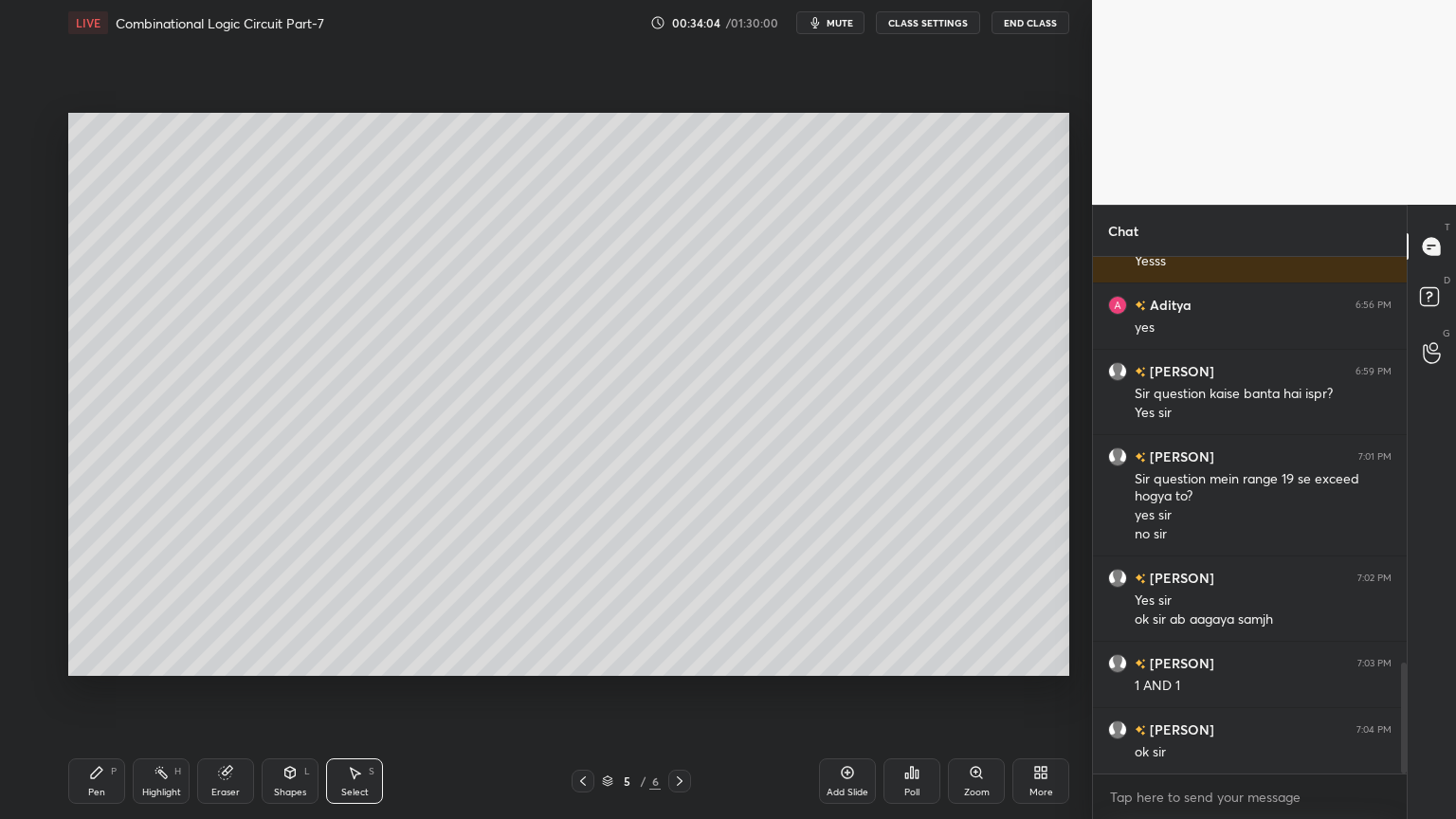 click on "Pen P" at bounding box center (97, 781) 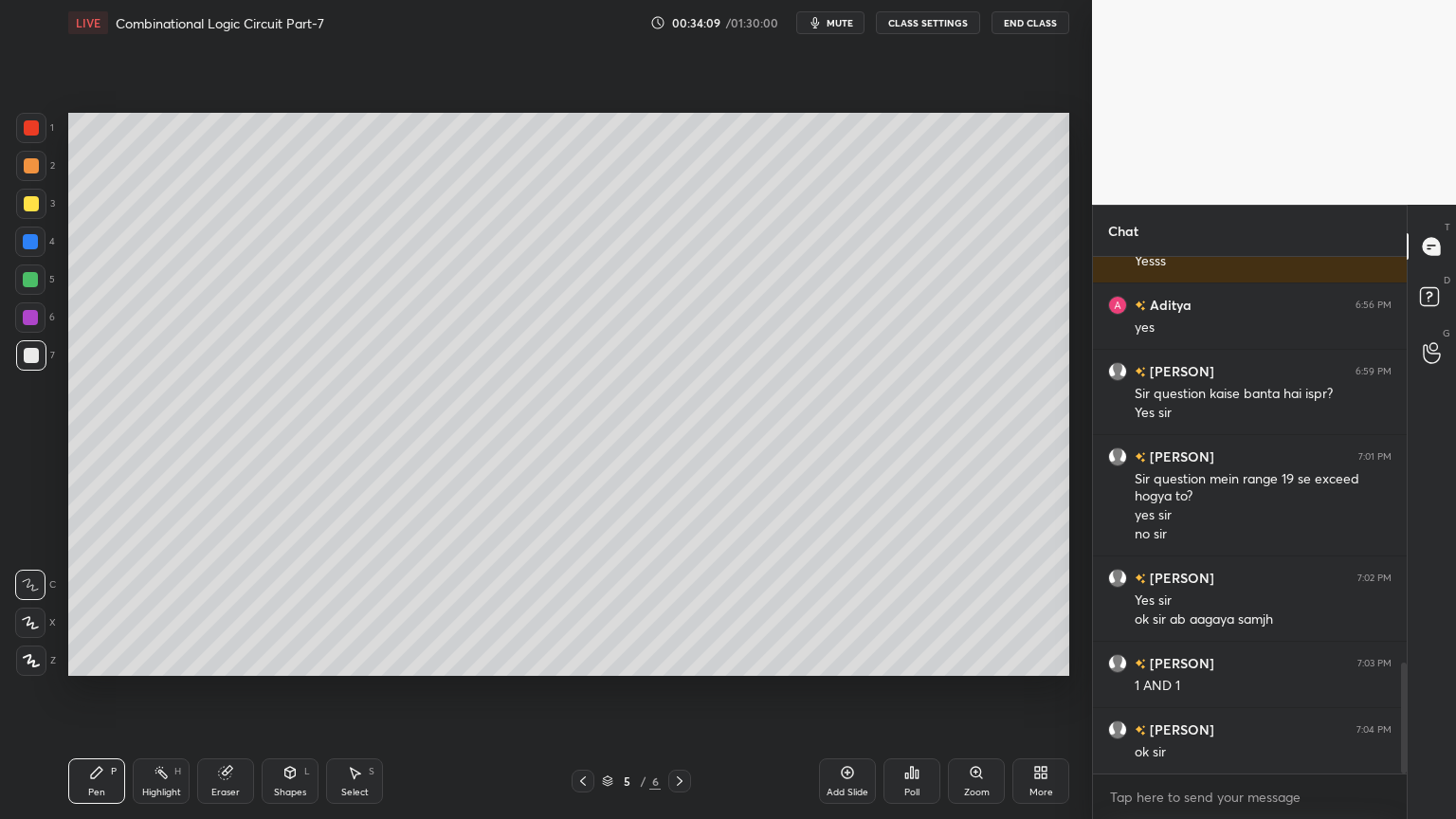 click 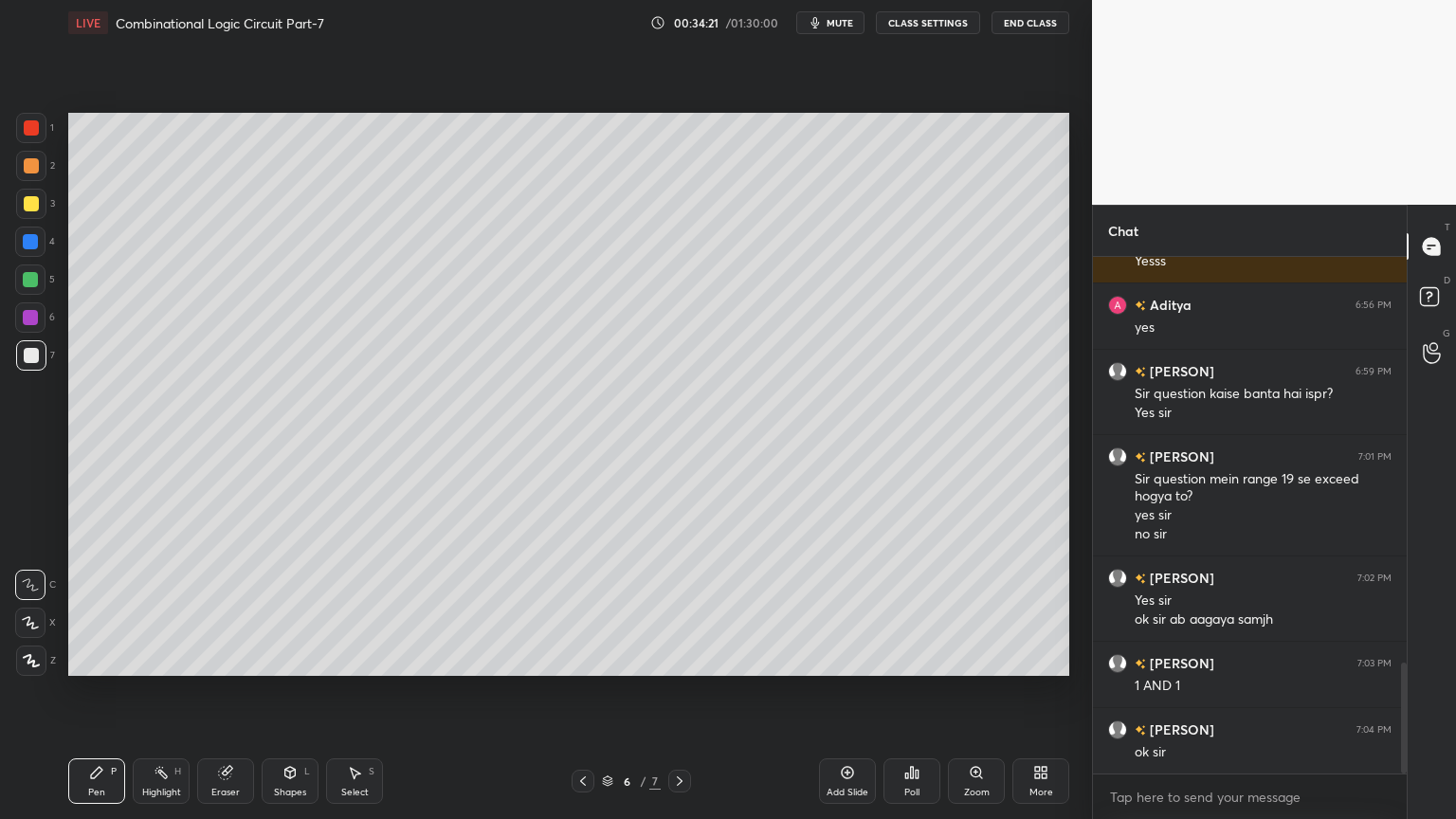 click at bounding box center (31, 204) 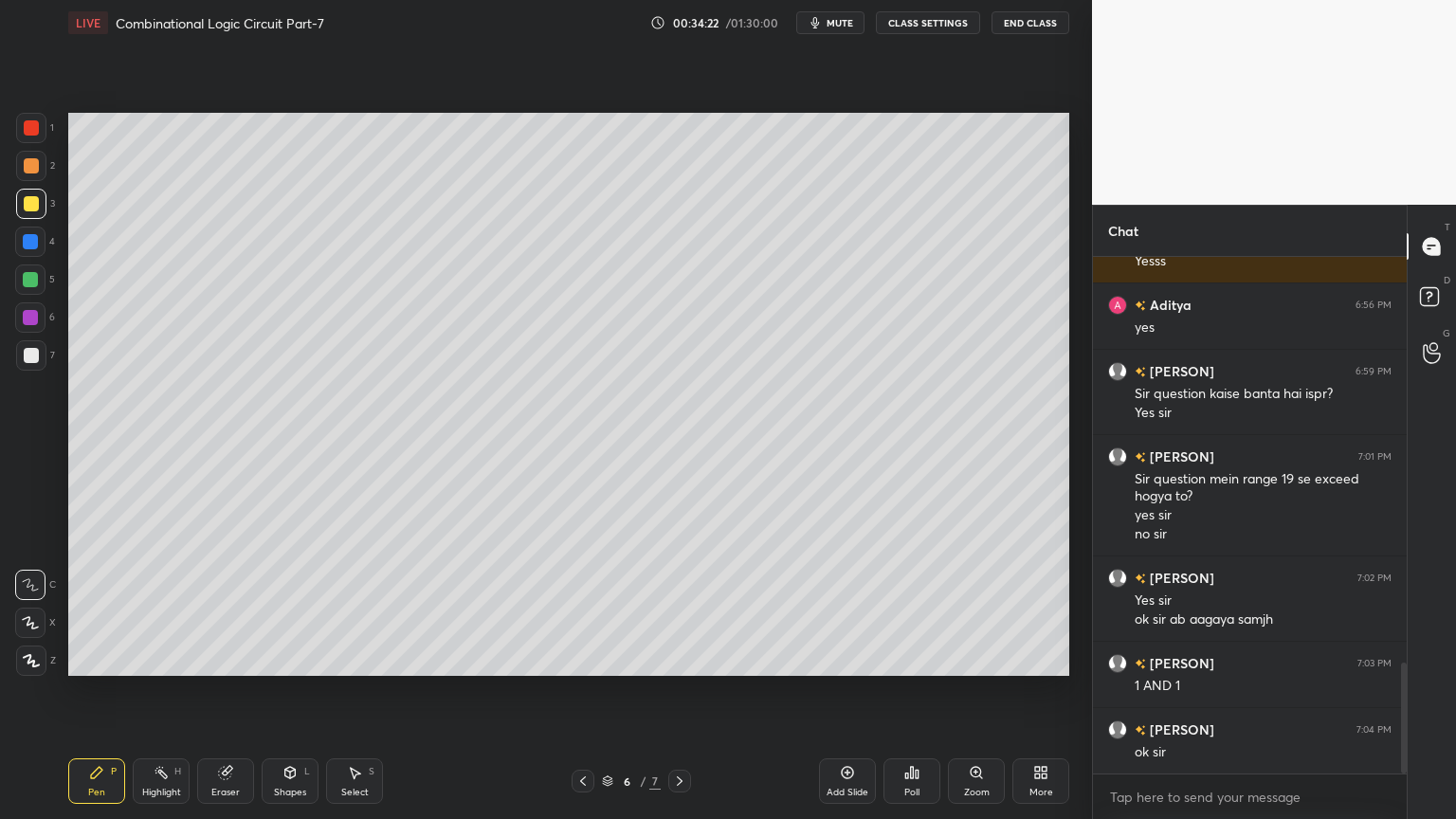 click 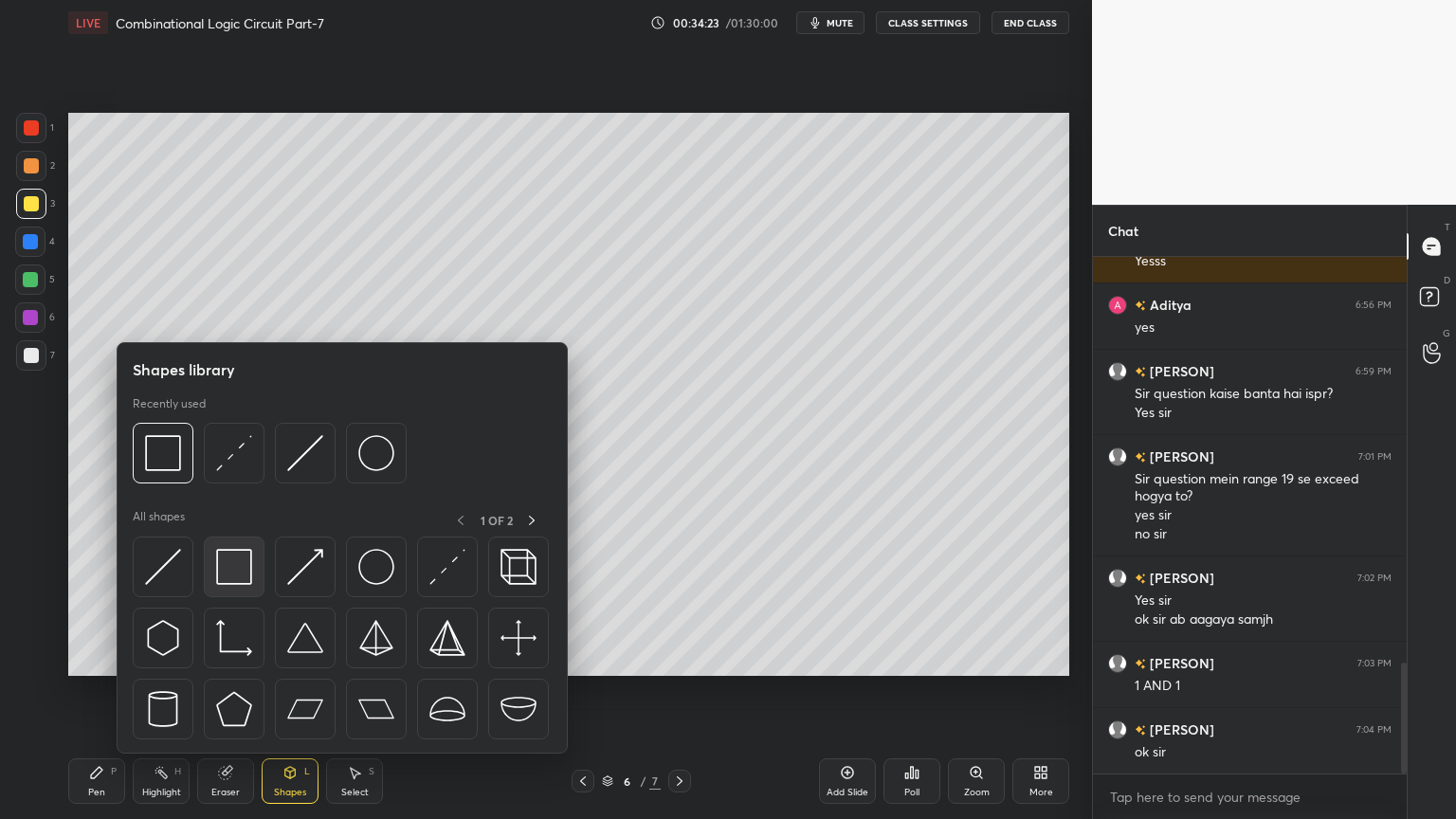 click at bounding box center (234, 567) 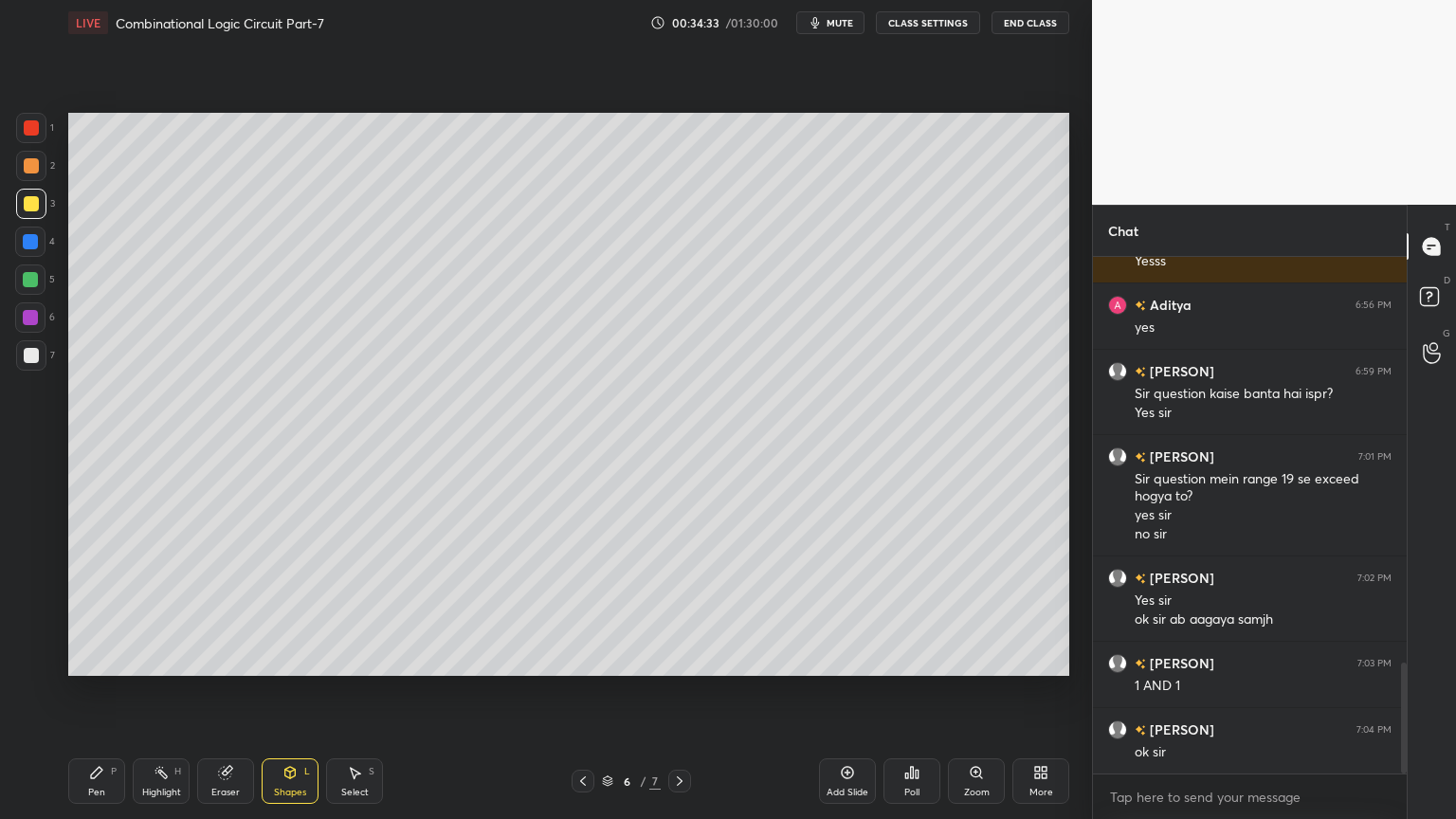 click on "Select" at bounding box center (355, 792) 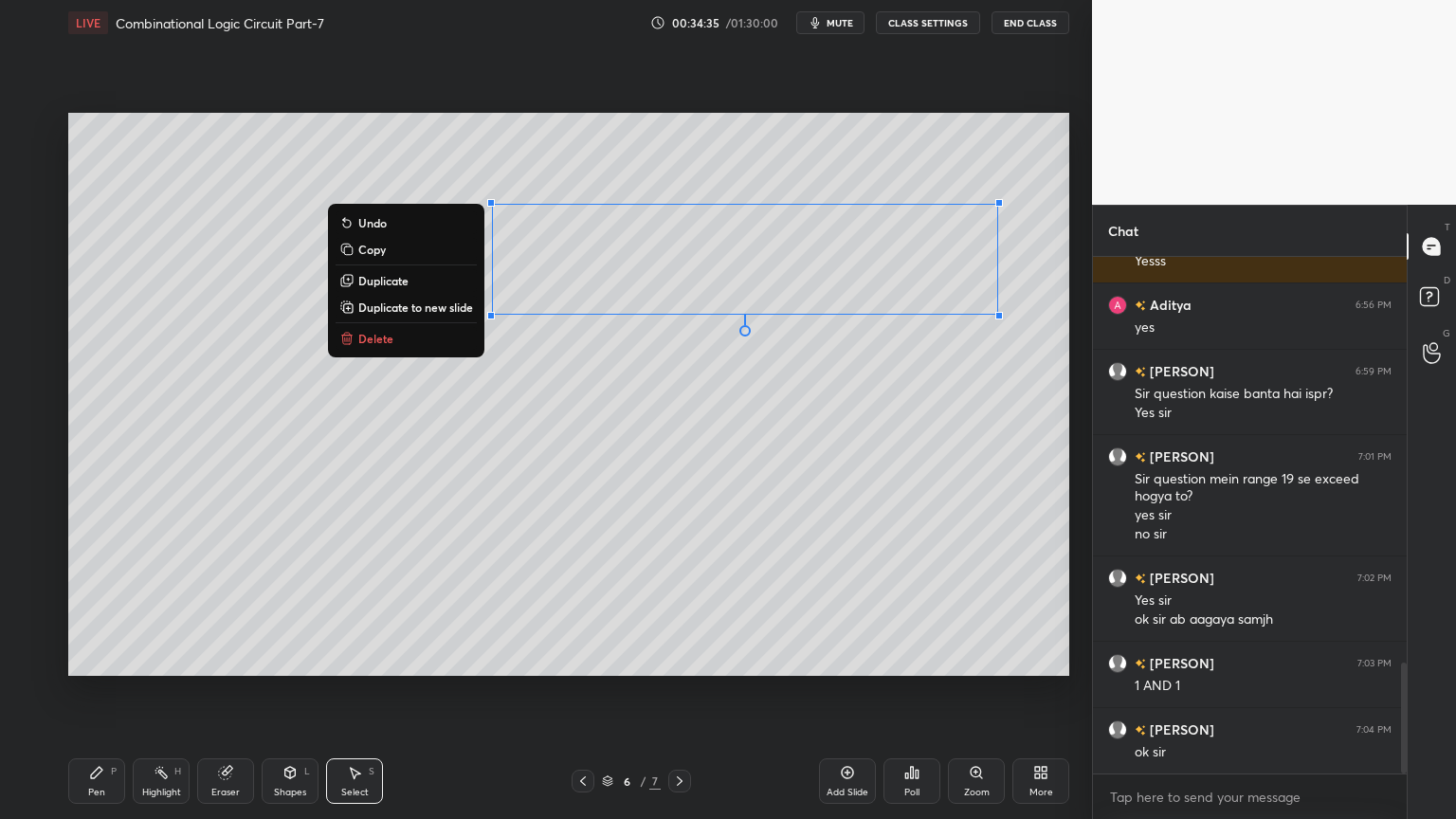 click on "Copy" at bounding box center (406, 249) 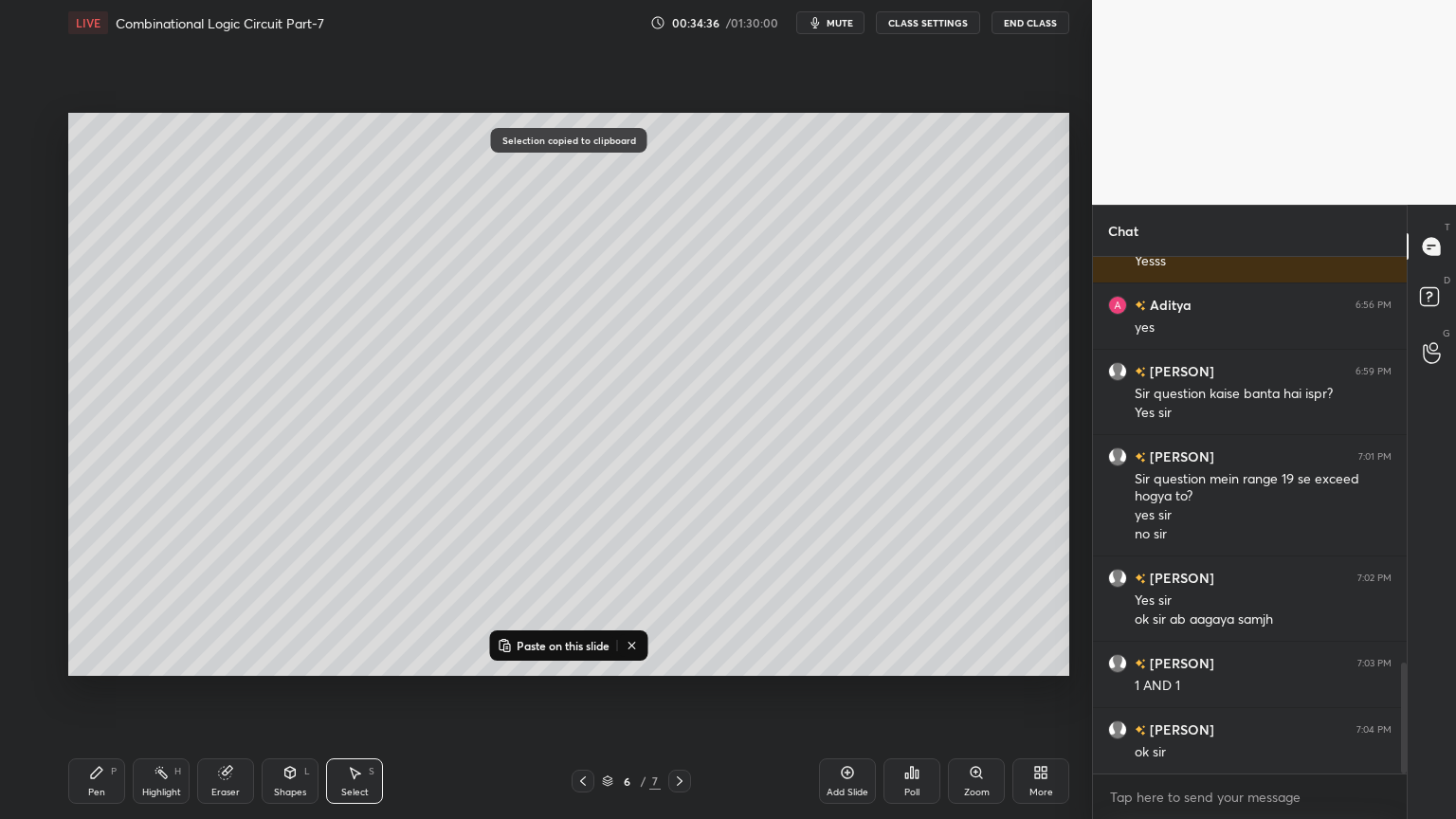 click on "Paste on this slide" at bounding box center (563, 646) 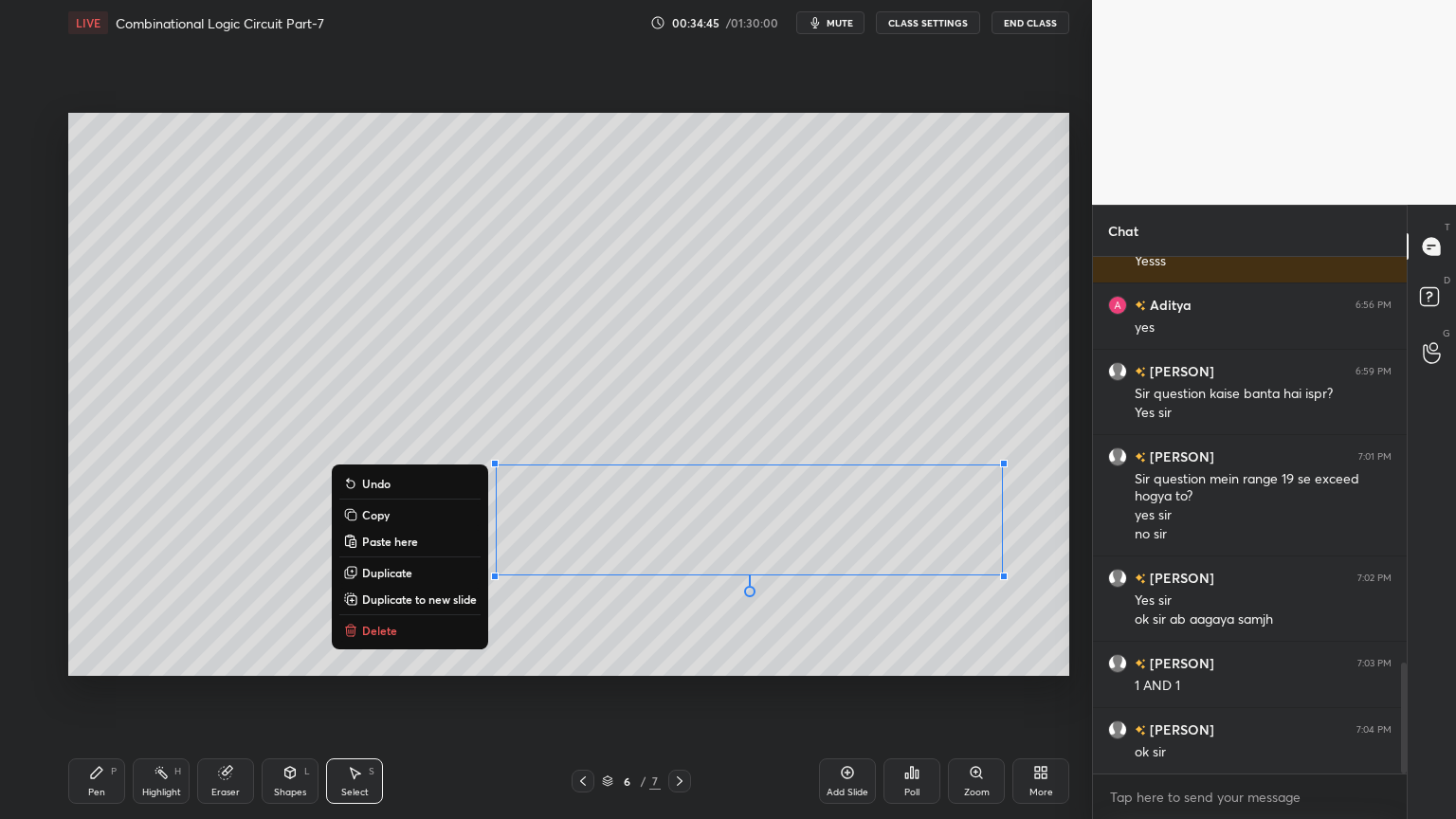 click on "0 ° Undo Copy Paste here Duplicate Duplicate to new slide Delete" at bounding box center [569, 394] 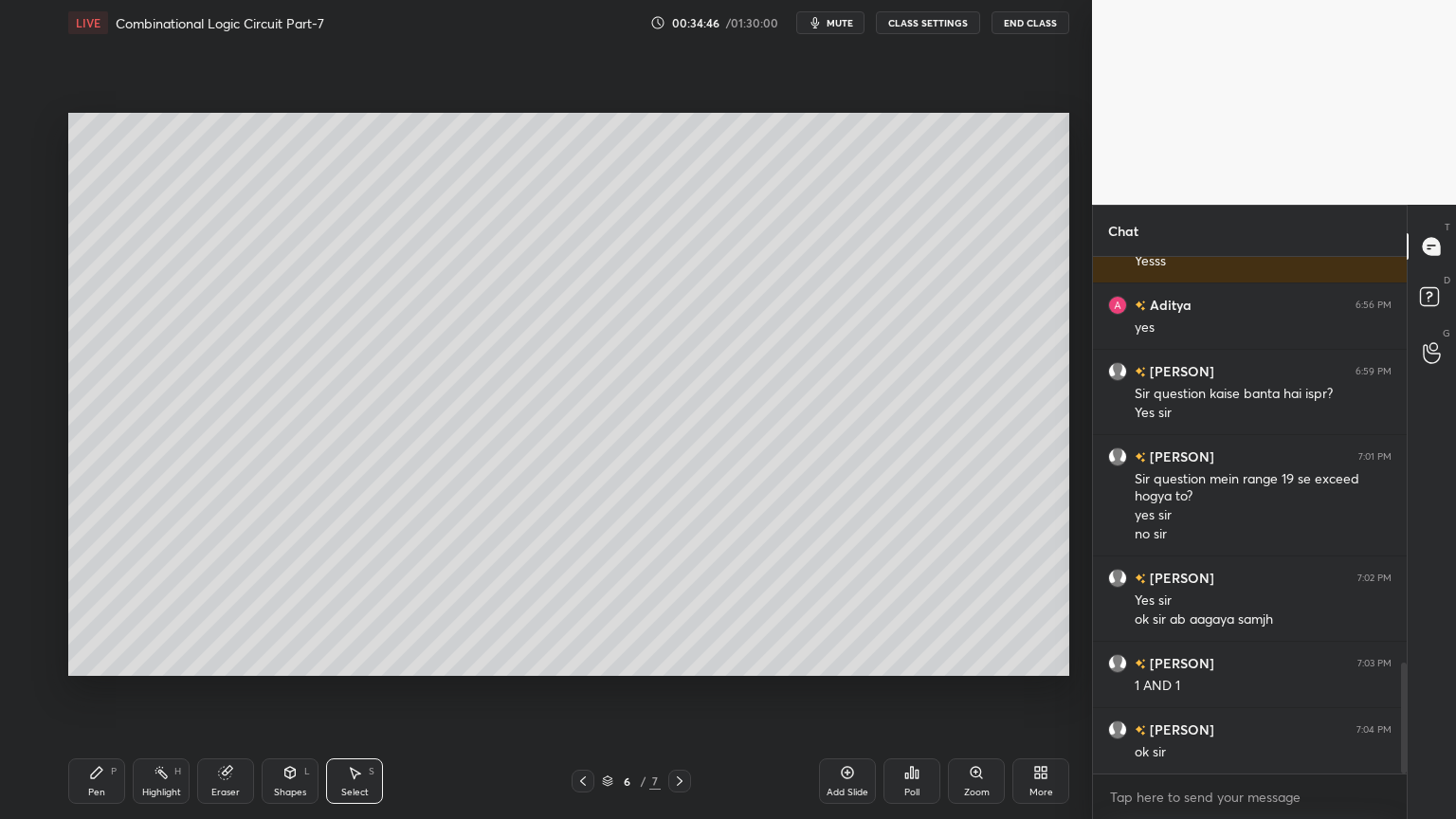 click on "Select S" at bounding box center (355, 781) 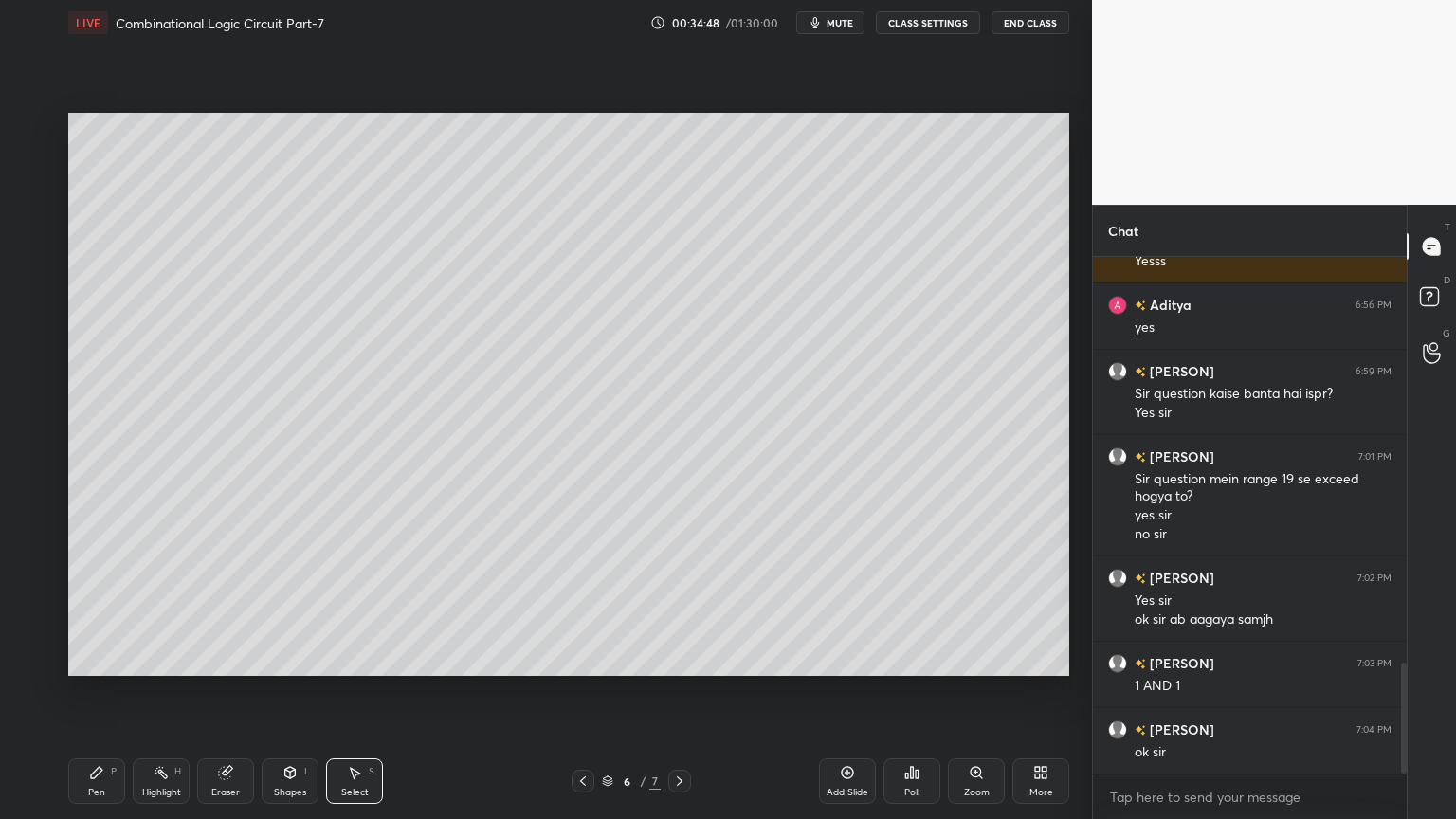 click on "Shapes L" at bounding box center (290, 781) 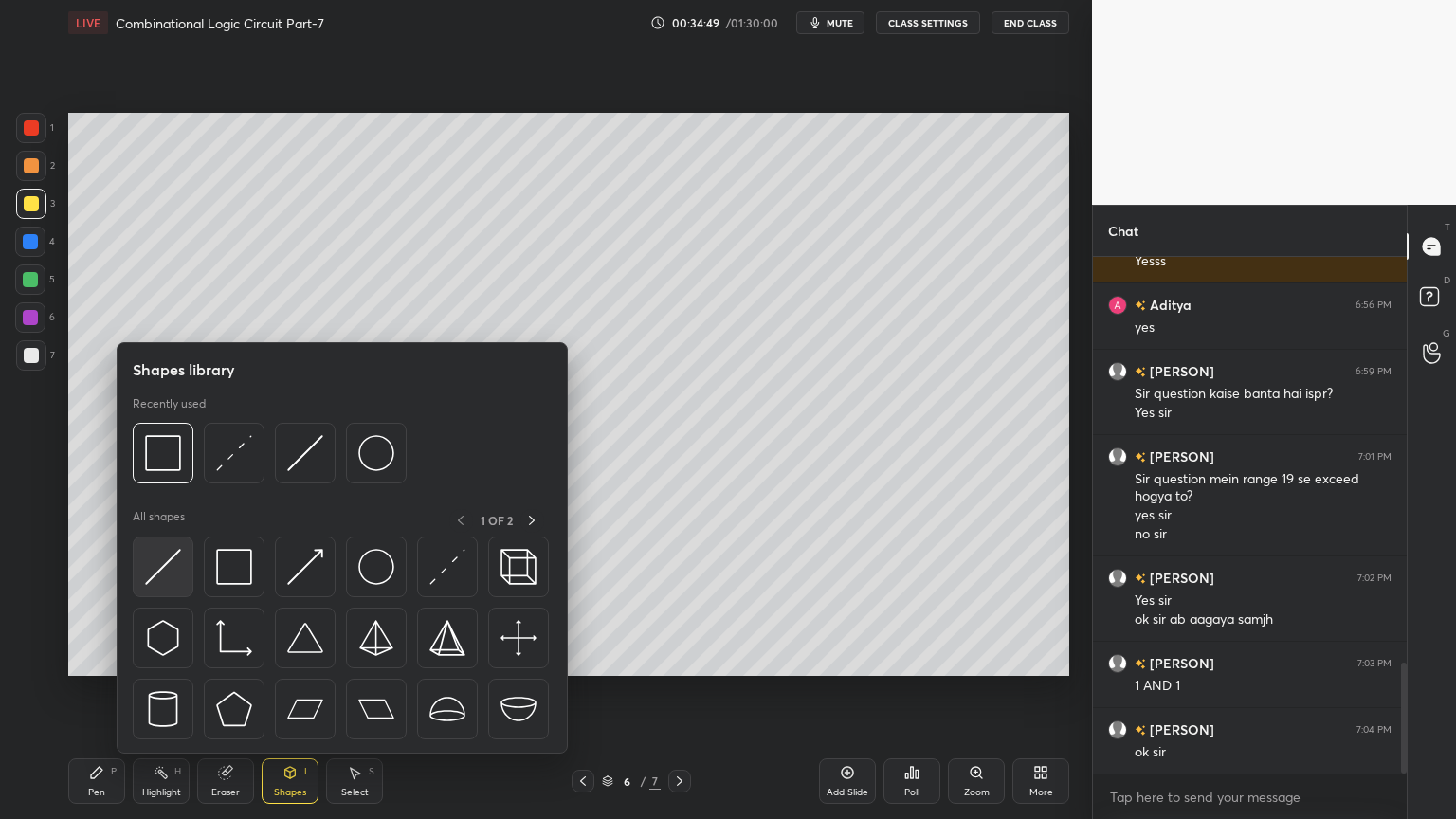 click at bounding box center (163, 567) 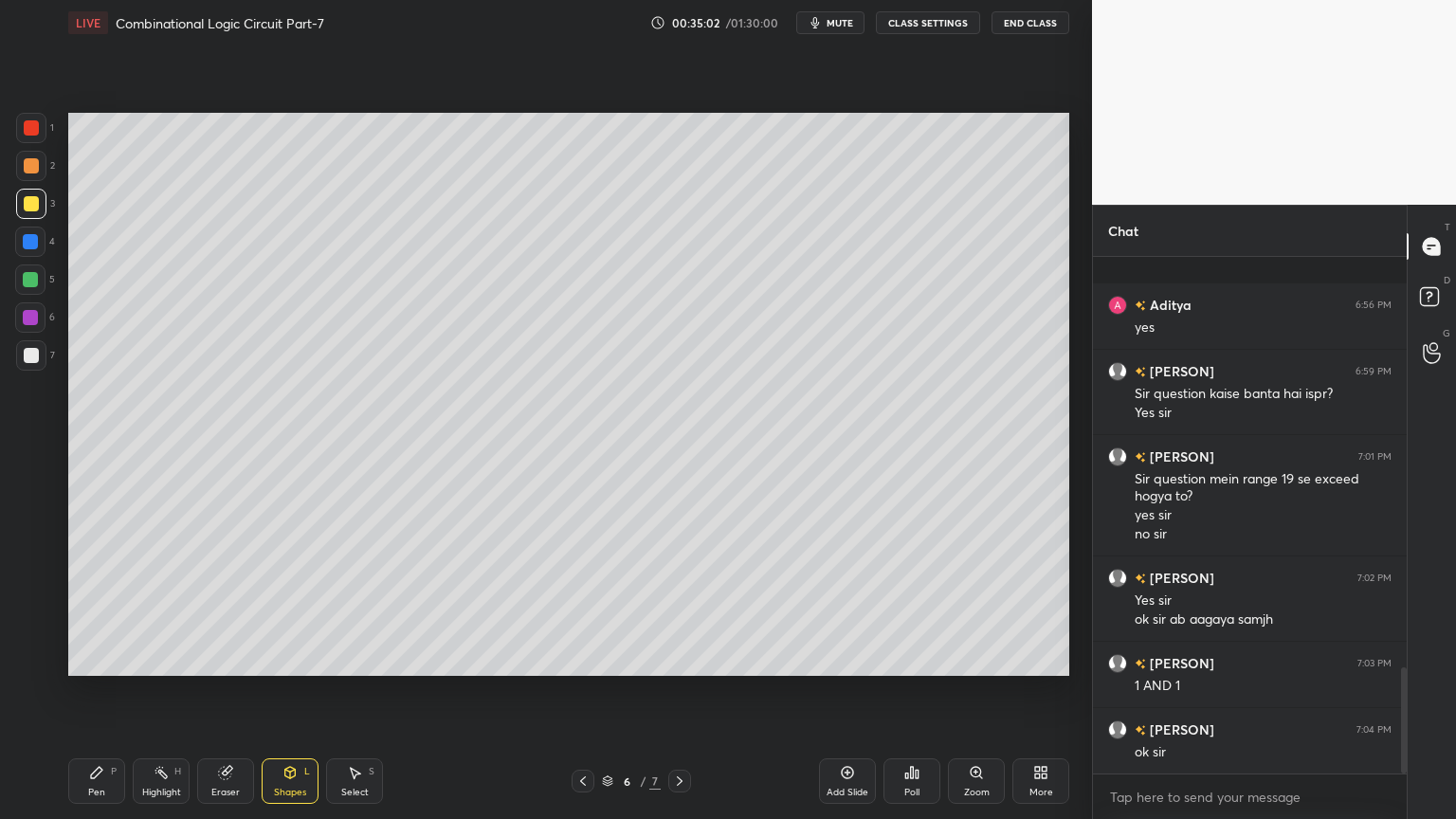 scroll, scrollTop: 1986, scrollLeft: 0, axis: vertical 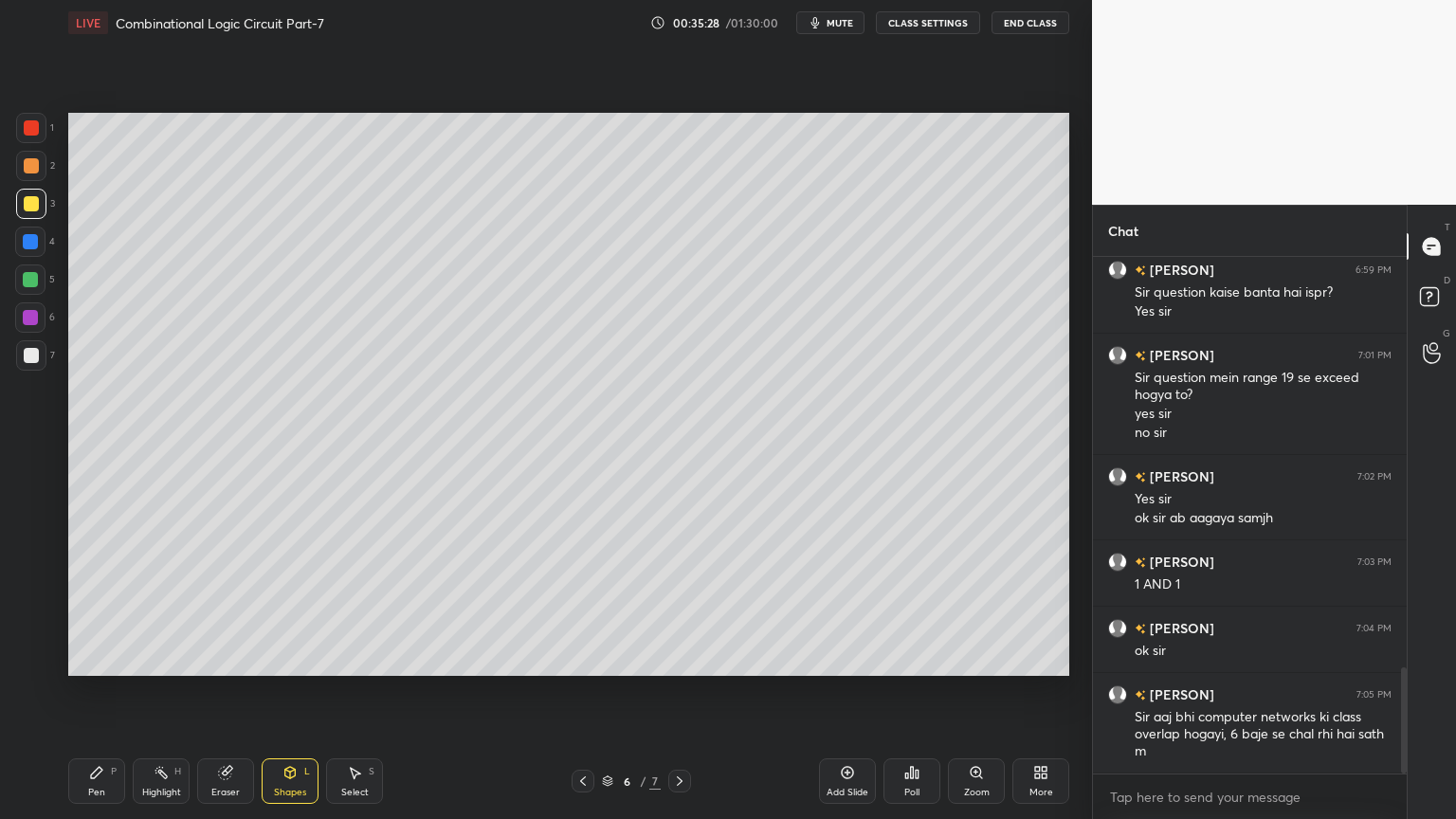 click on "Pen P" at bounding box center [97, 781] 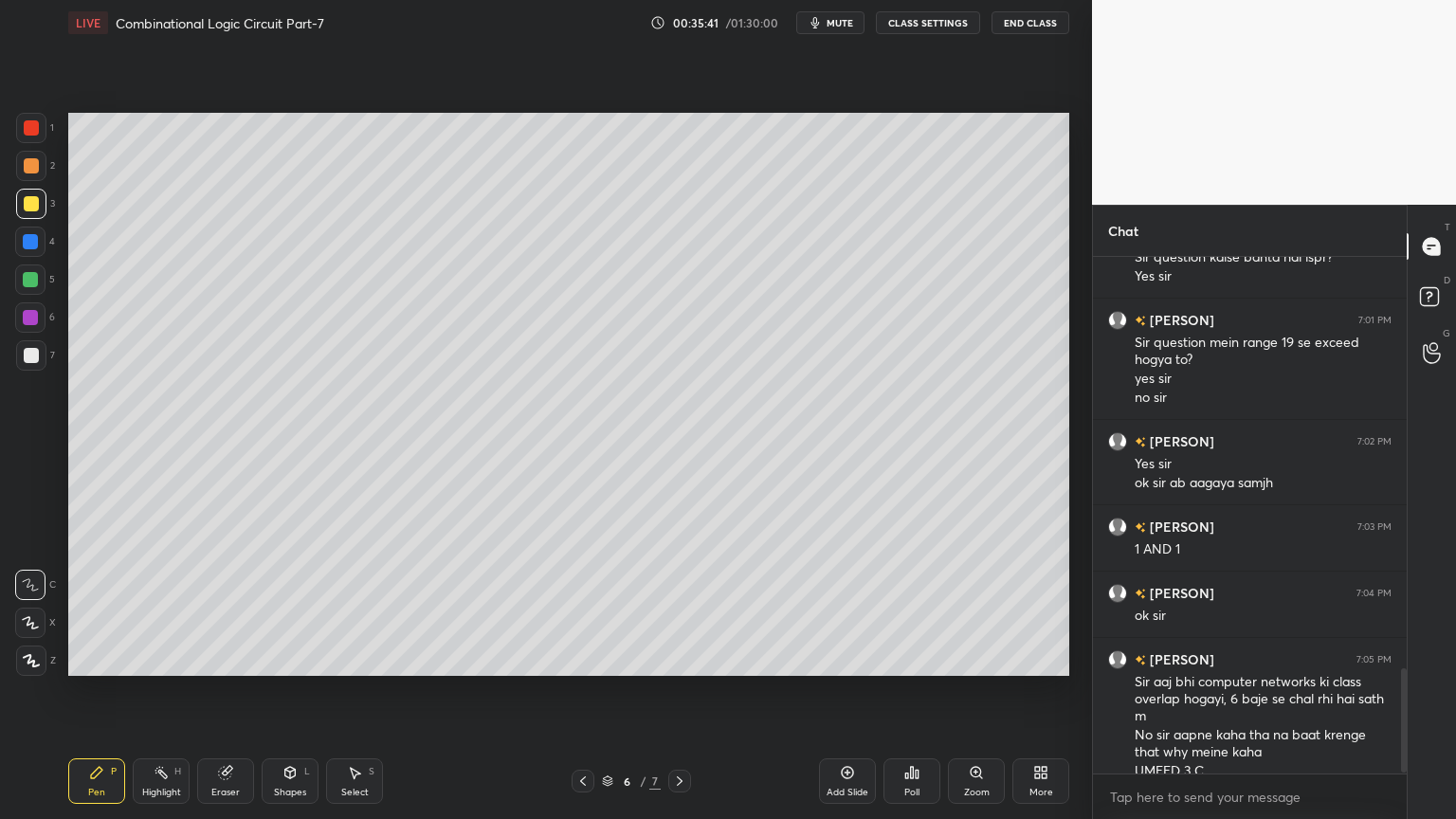 scroll, scrollTop: 2040, scrollLeft: 0, axis: vertical 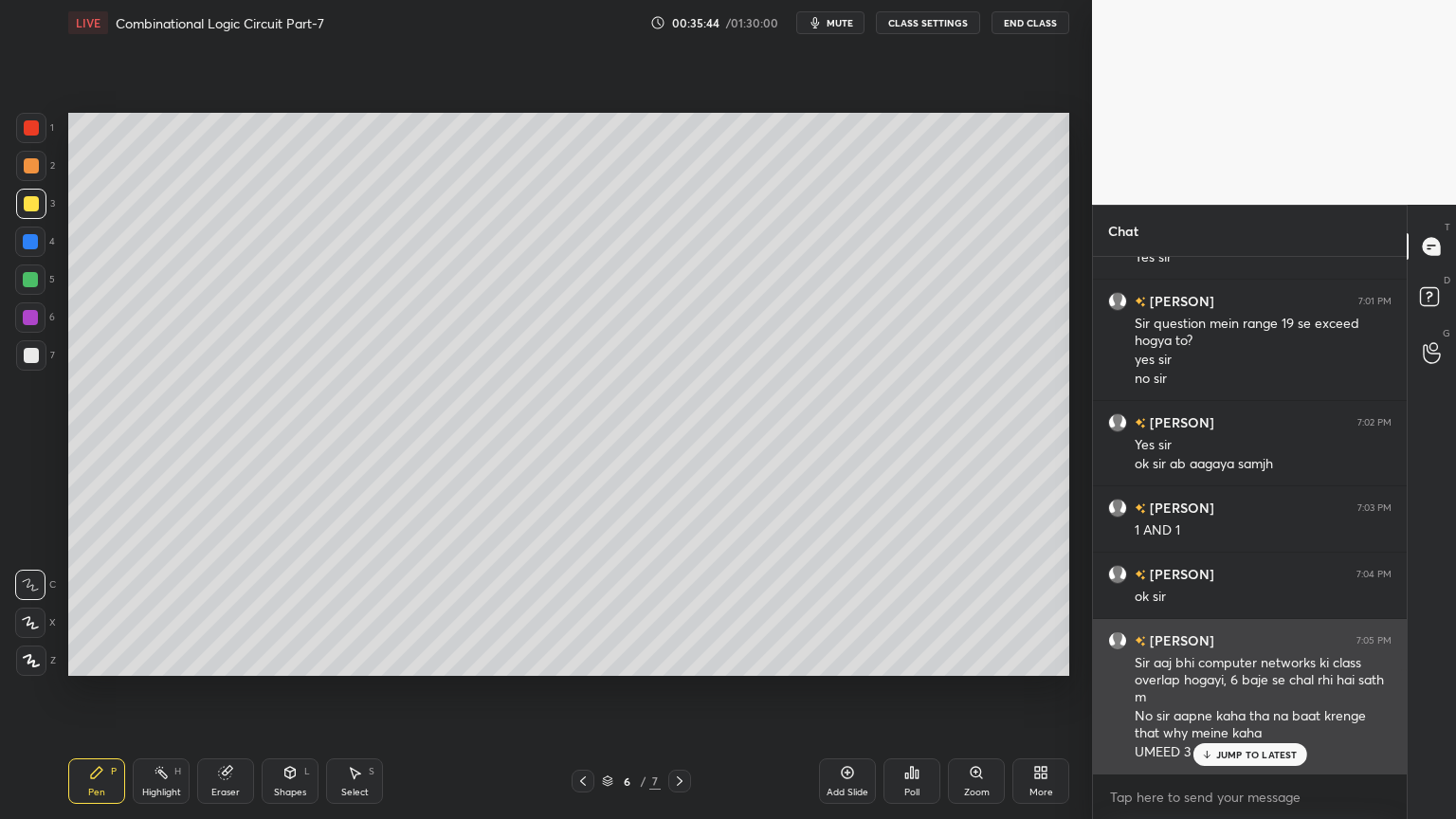 click on "JUMP TO LATEST" at bounding box center (1257, 755) 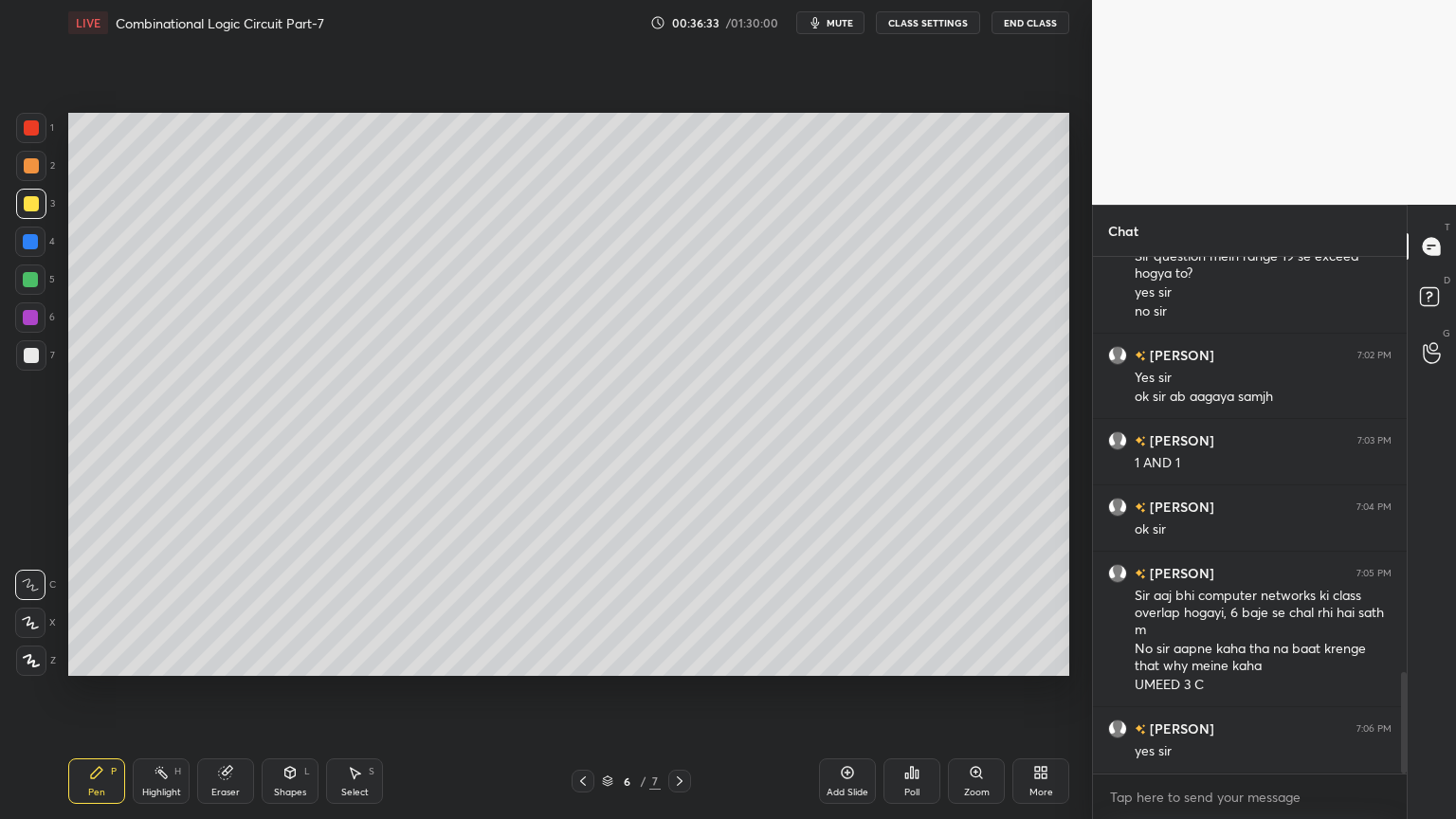 scroll, scrollTop: 2173, scrollLeft: 0, axis: vertical 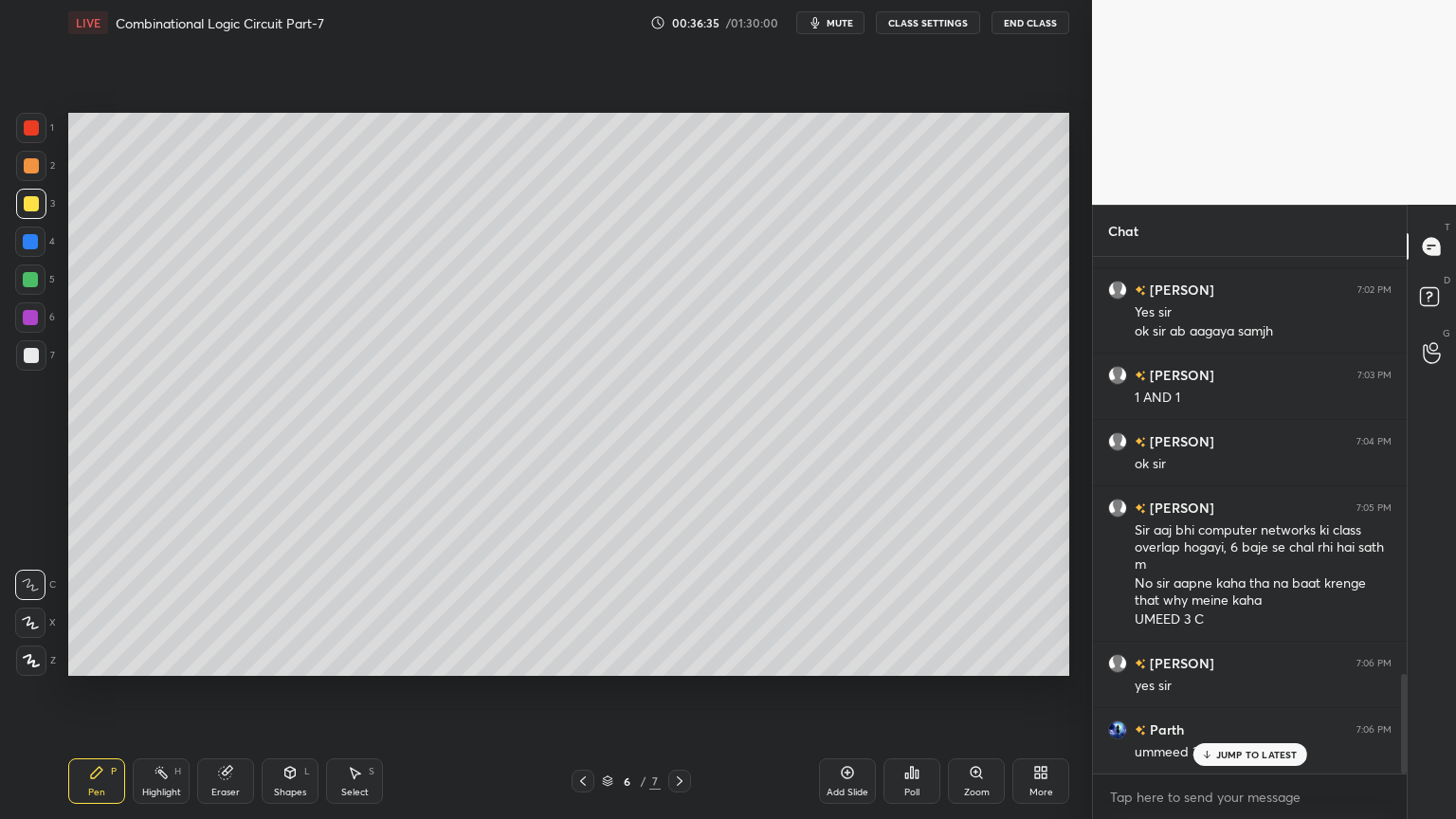 click on "JUMP TO LATEST" at bounding box center (1257, 755) 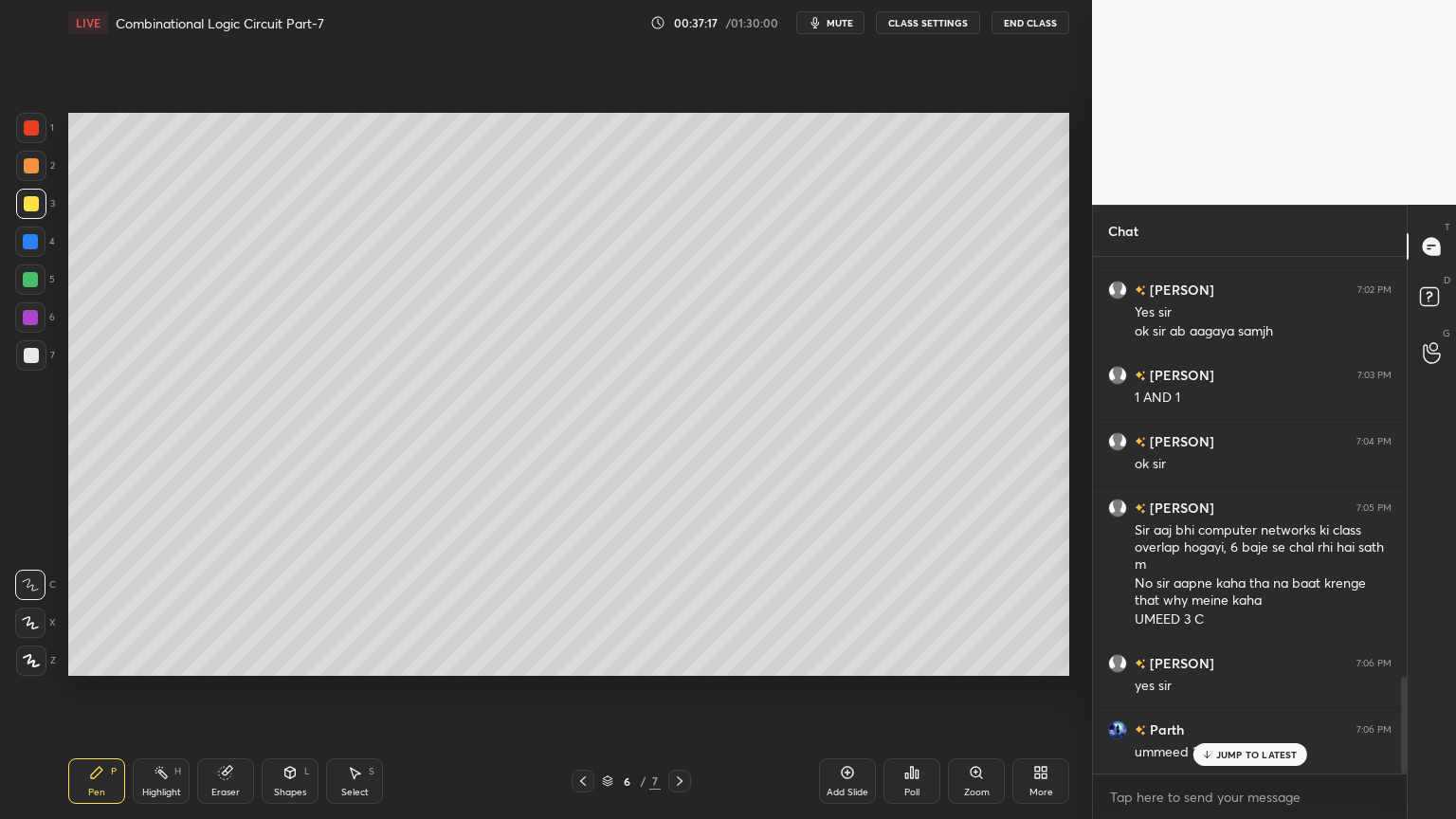 scroll, scrollTop: 2256, scrollLeft: 0, axis: vertical 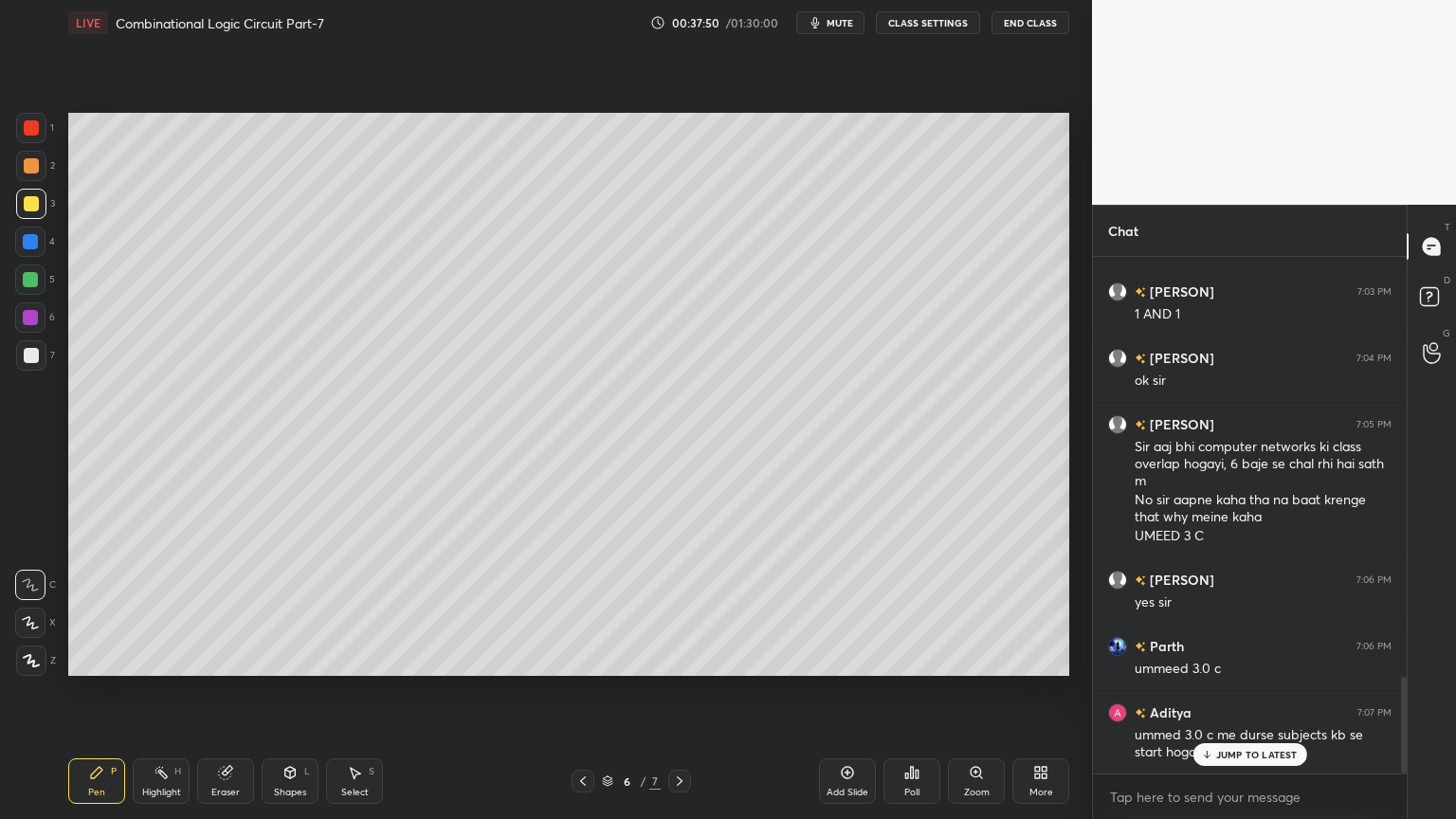 click on "Eraser" at bounding box center (226, 792) 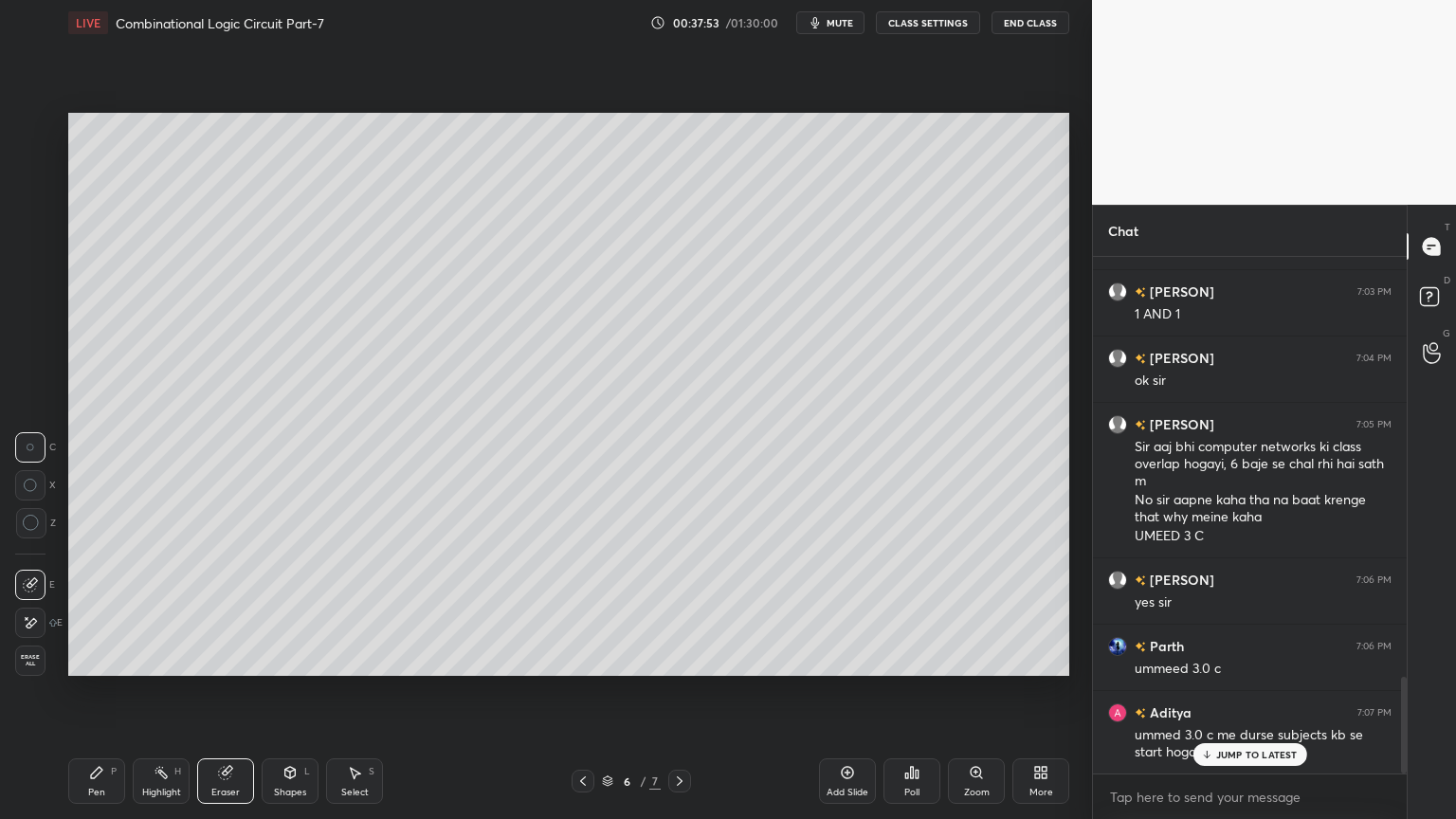 click on "Pen P" at bounding box center (97, 781) 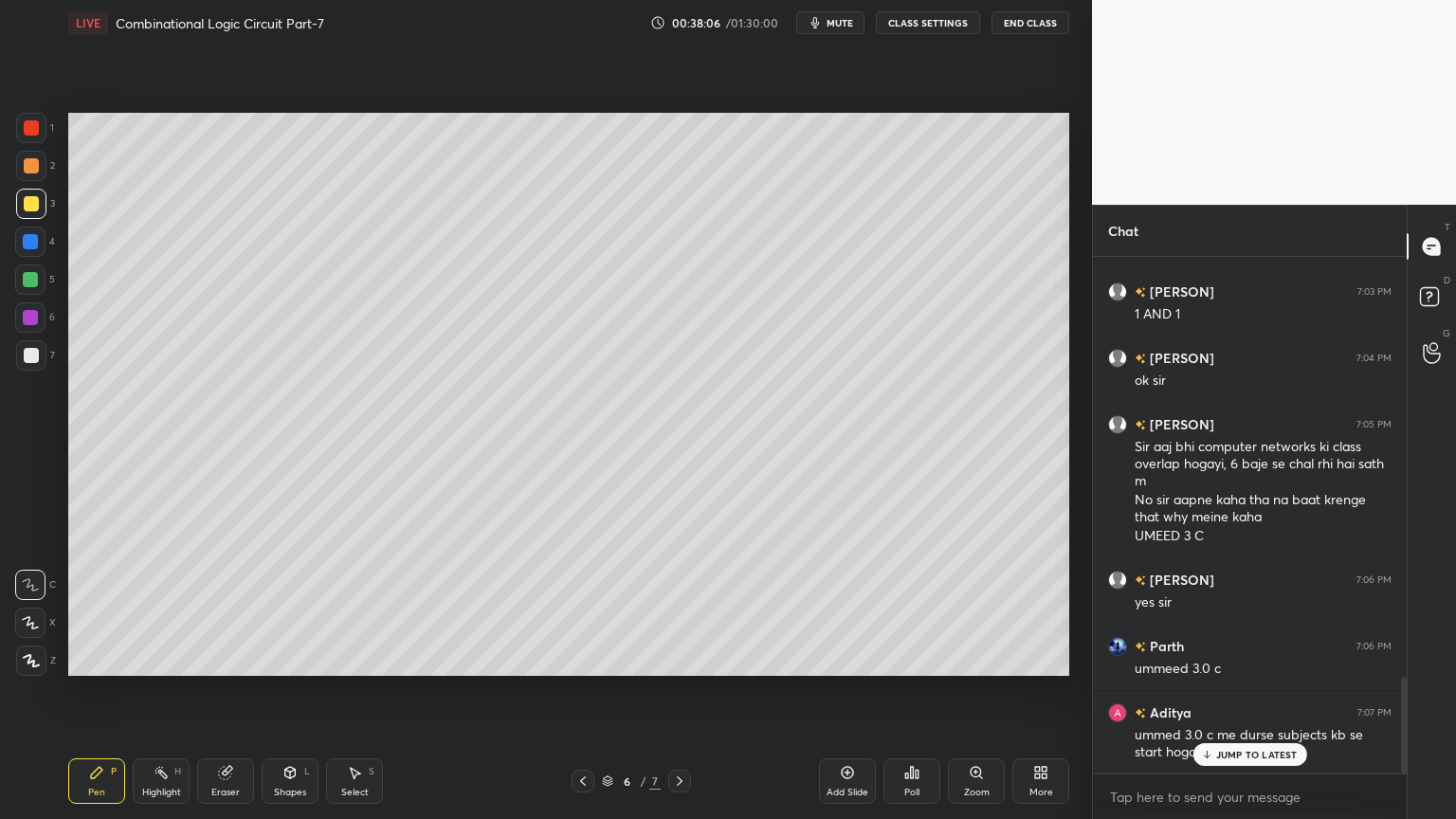 click at bounding box center [30, 280] 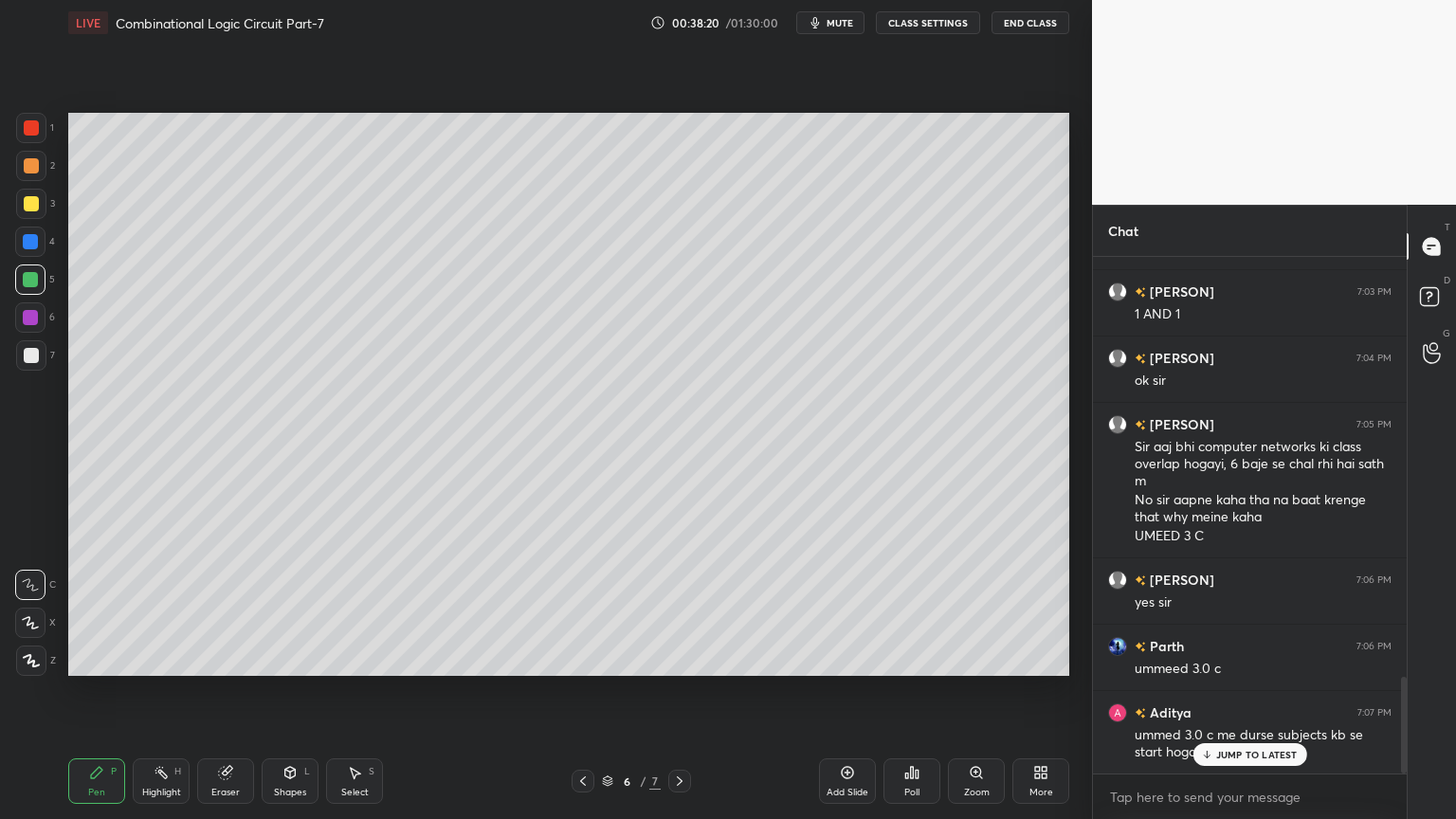 click at bounding box center [31, 204] 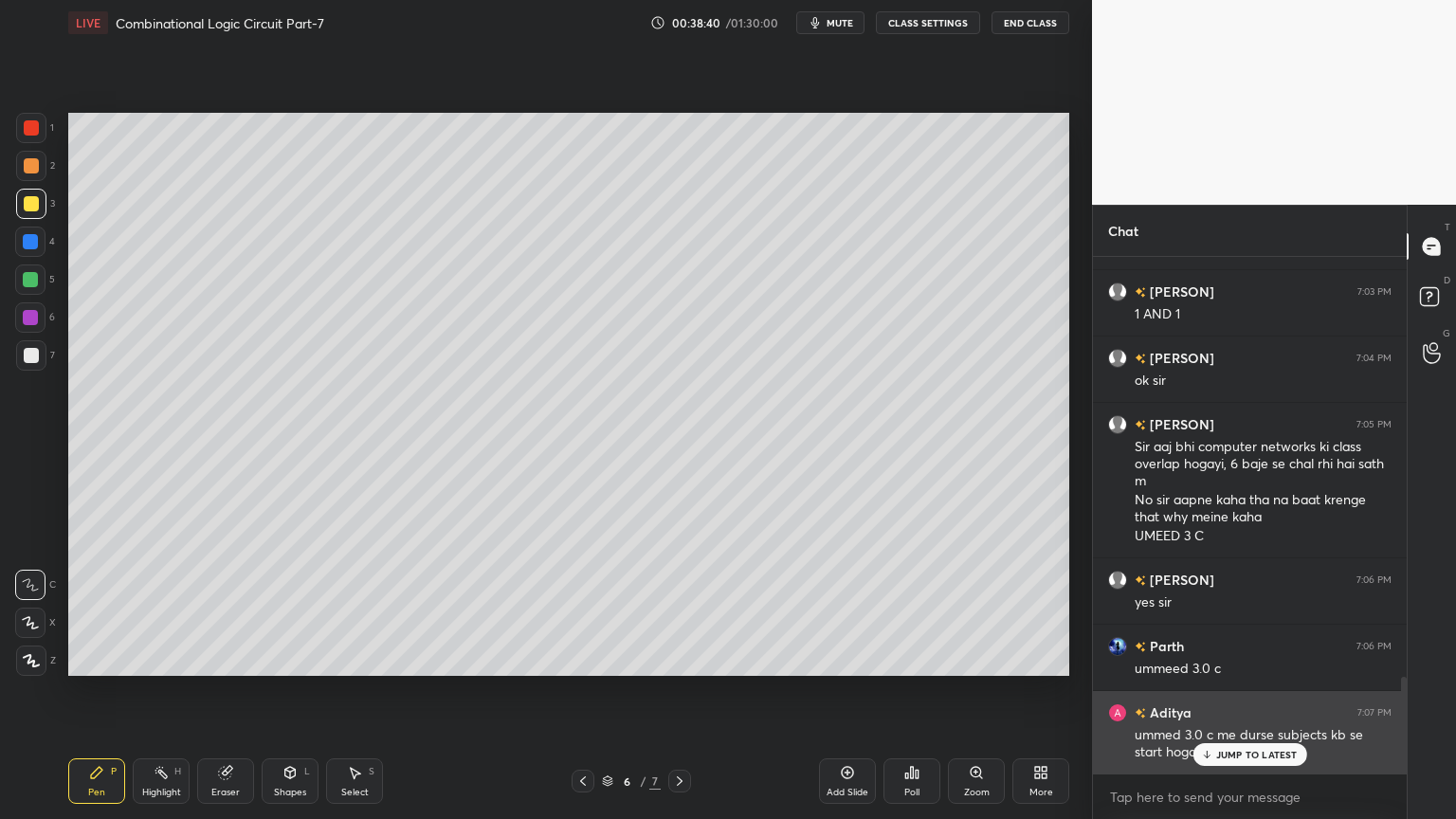 click on "JUMP TO LATEST" at bounding box center (1257, 755) 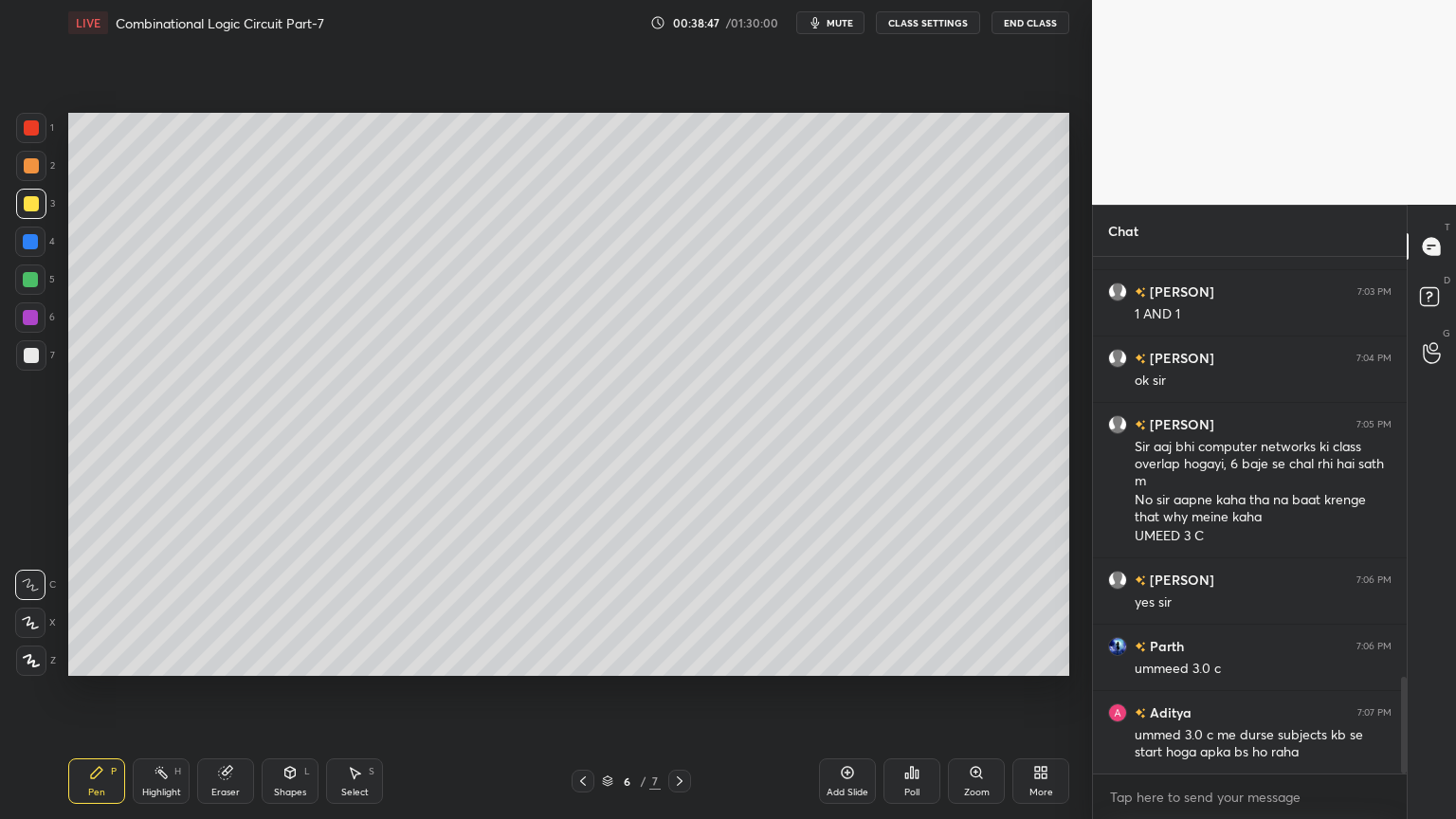 click on "Eraser" at bounding box center [226, 792] 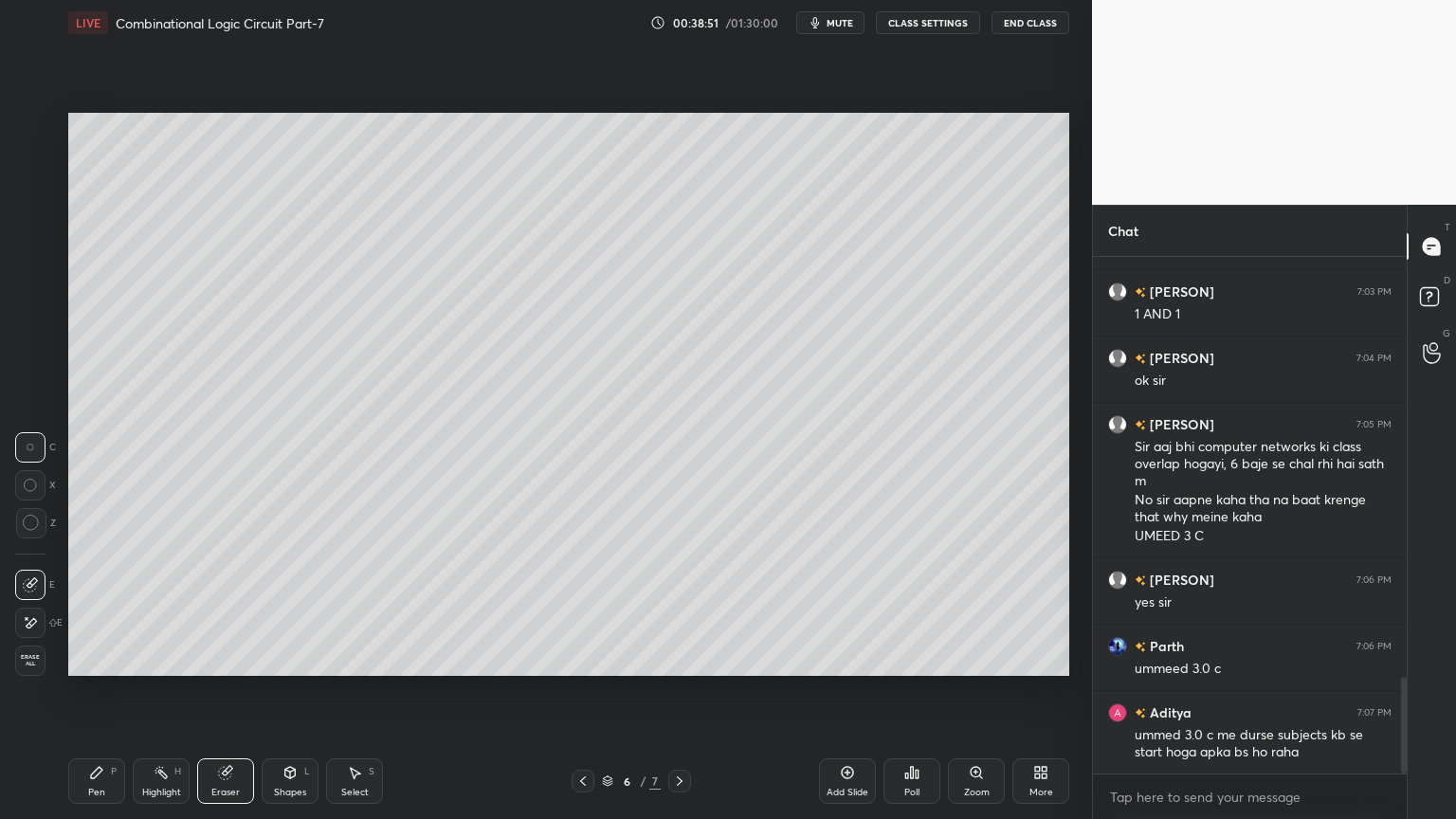 click on "Pen P" at bounding box center [97, 781] 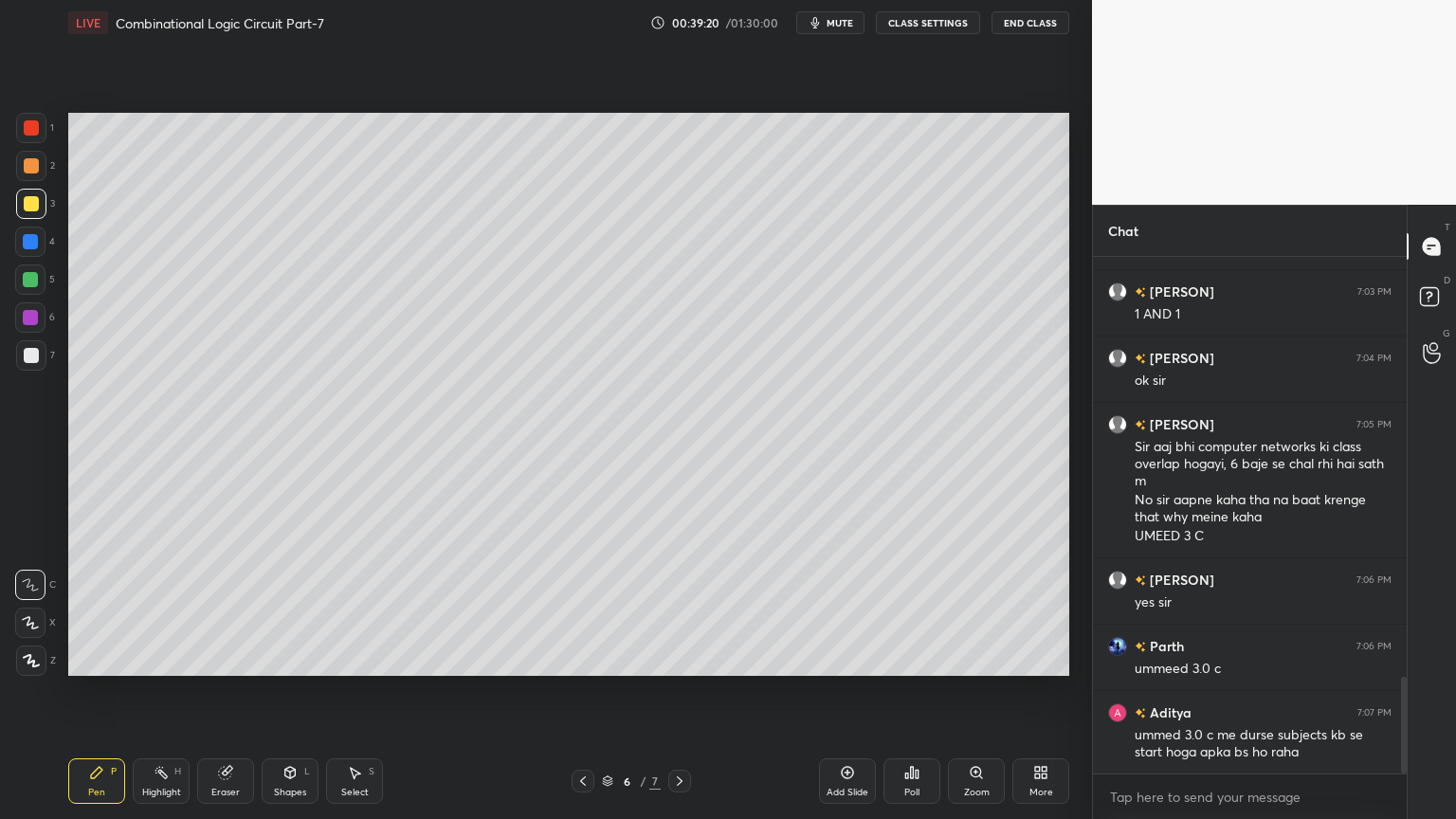 click on "Eraser" at bounding box center [226, 781] 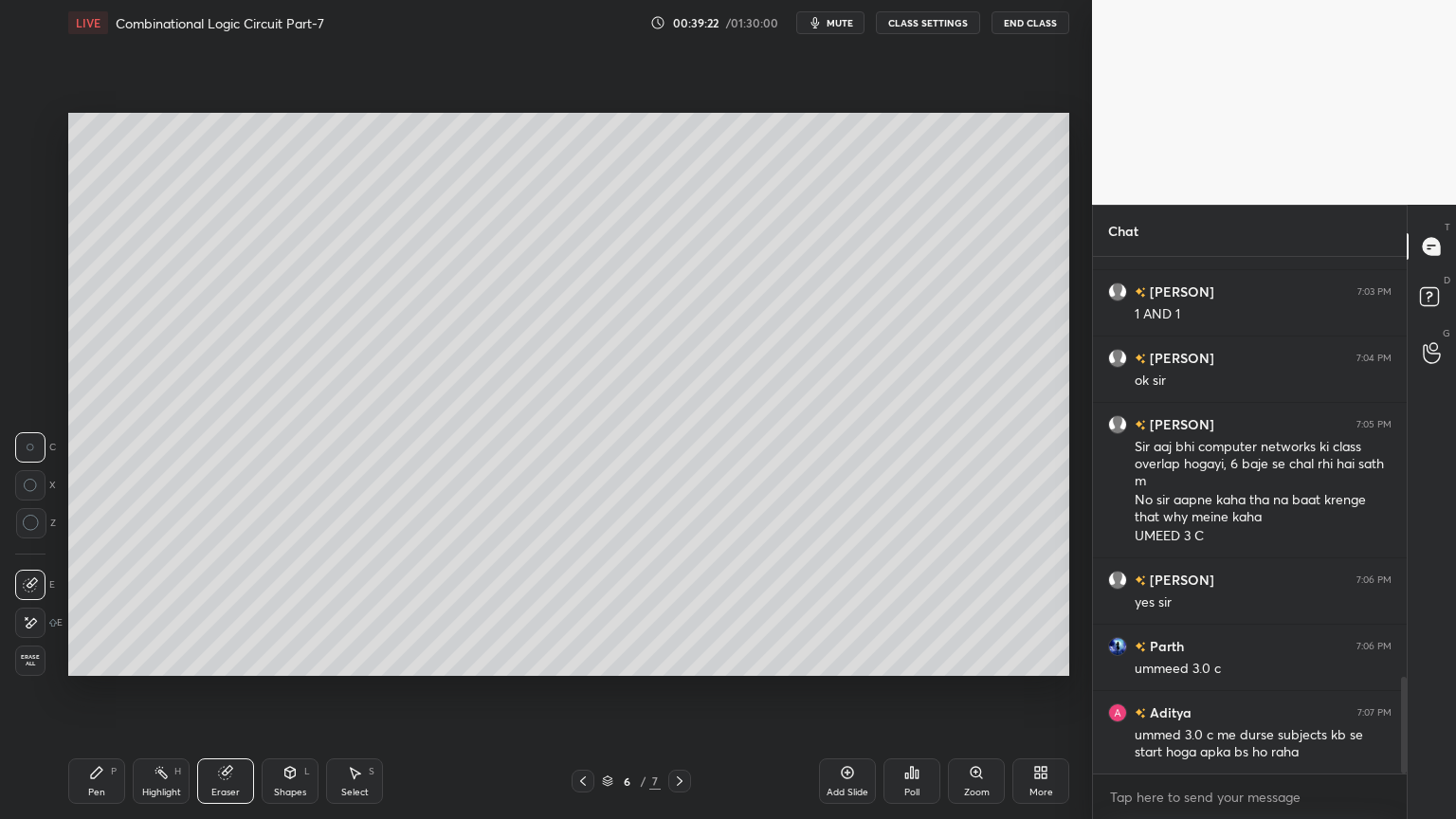 click 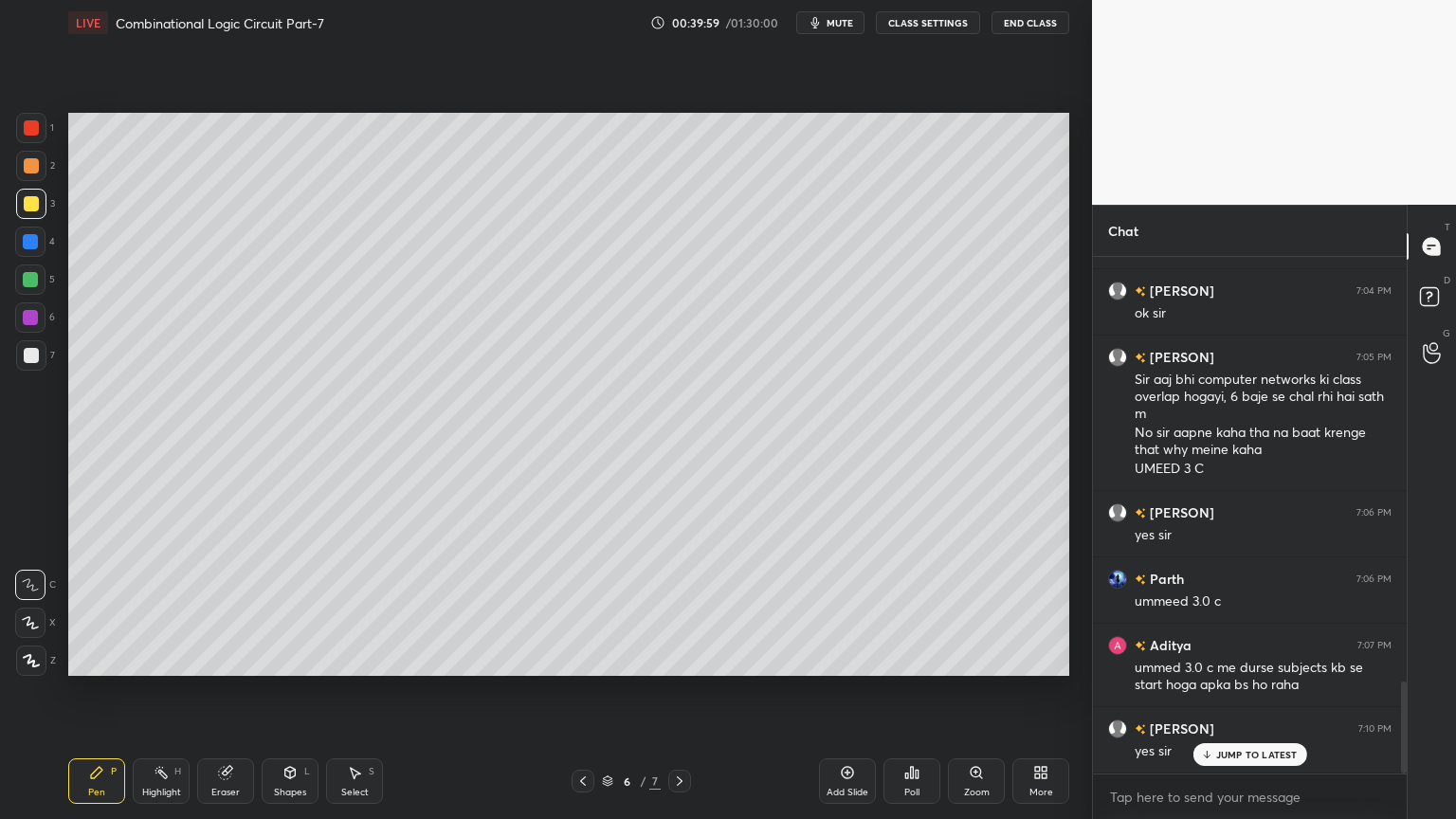 scroll, scrollTop: 2389, scrollLeft: 0, axis: vertical 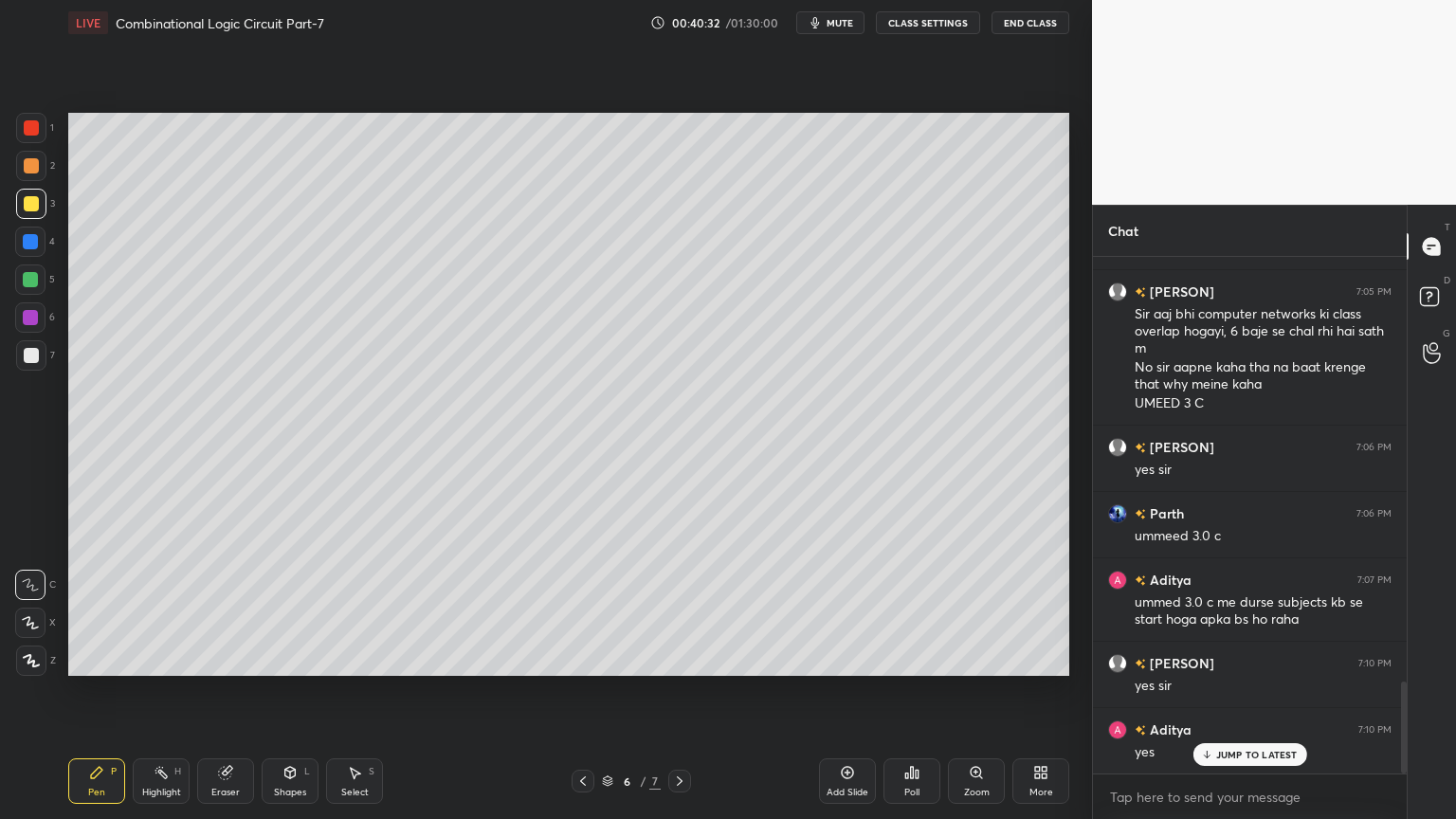 click at bounding box center (583, 781) 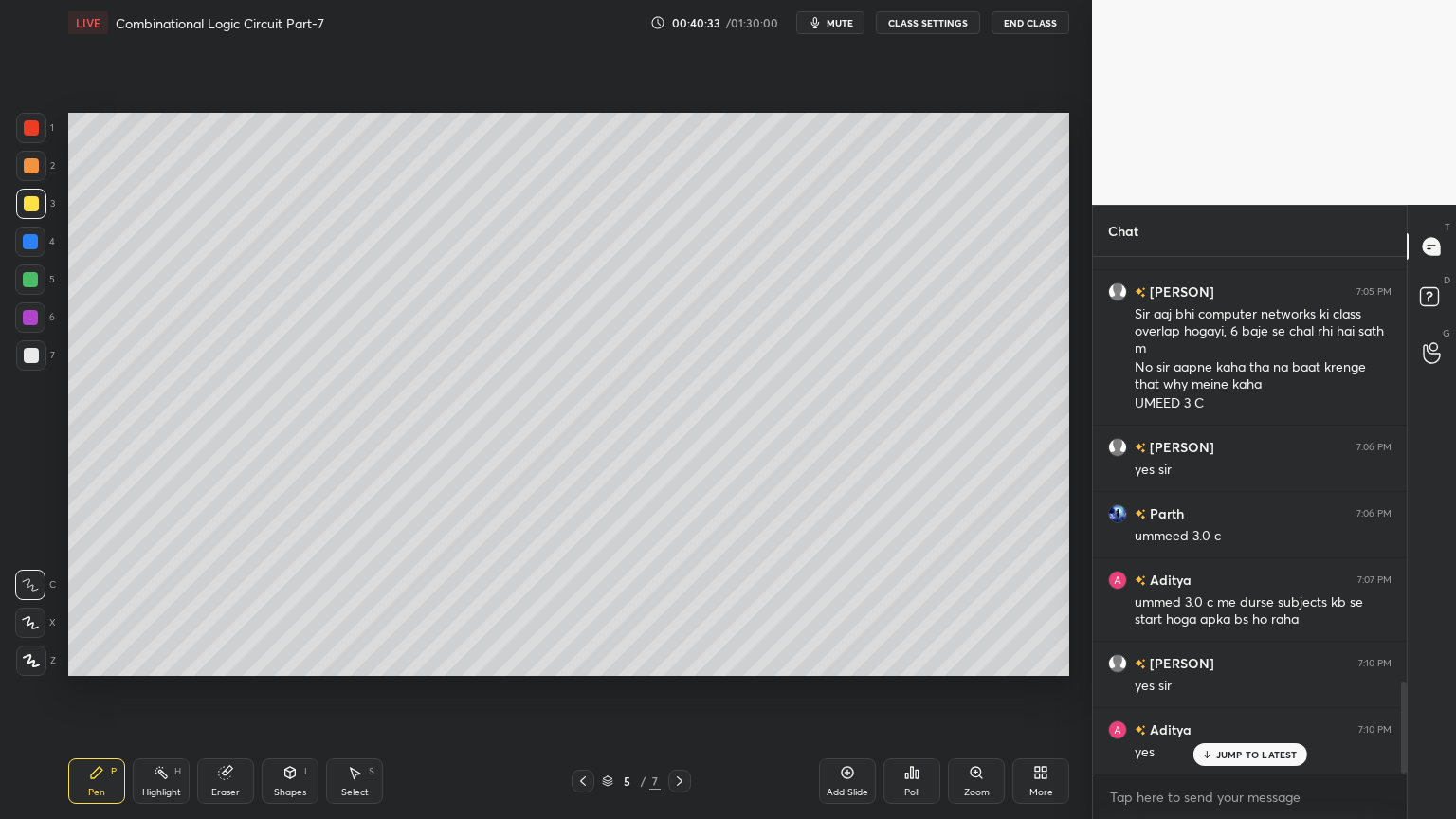 click 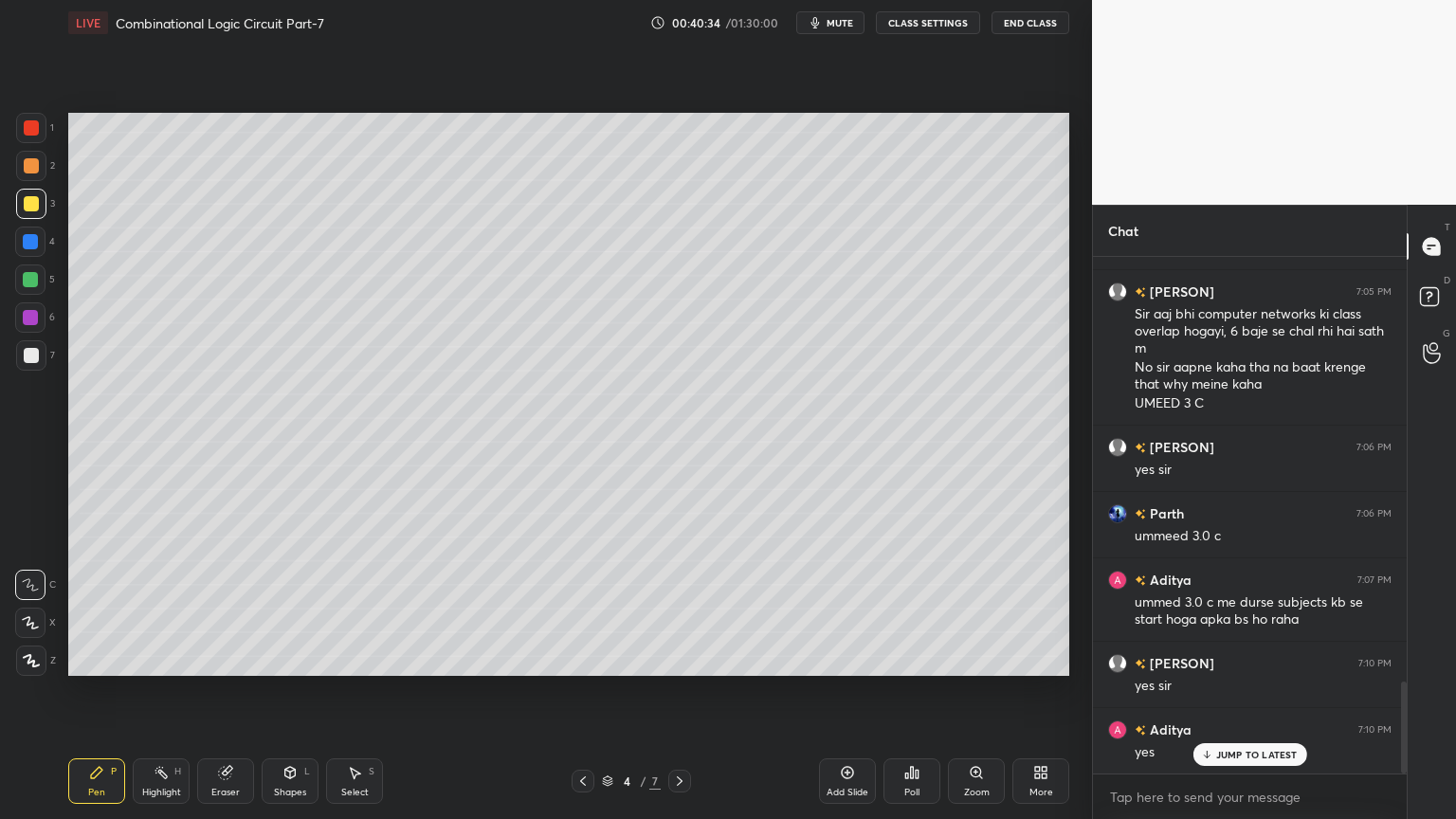 scroll, scrollTop: 2408, scrollLeft: 0, axis: vertical 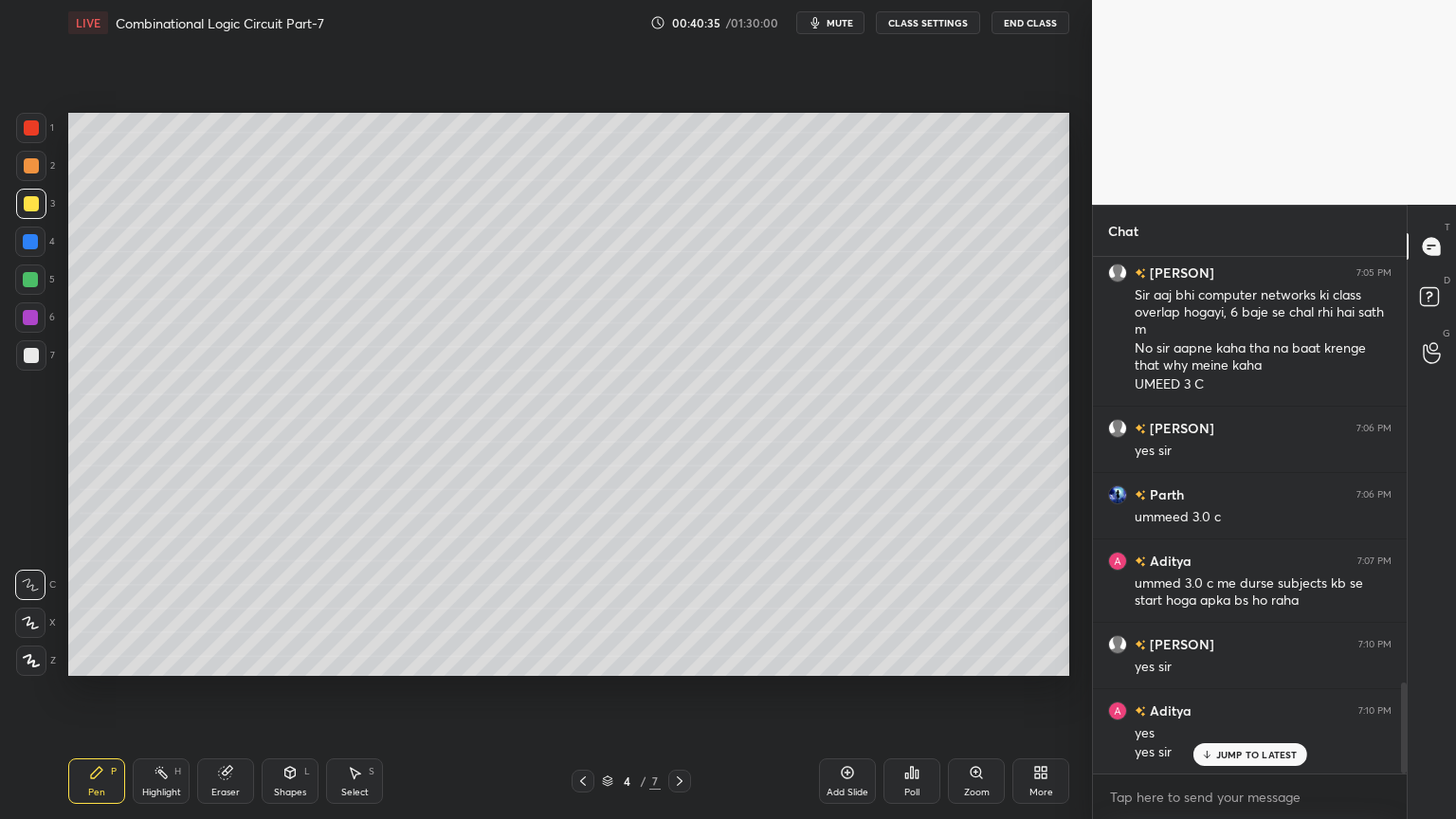 click 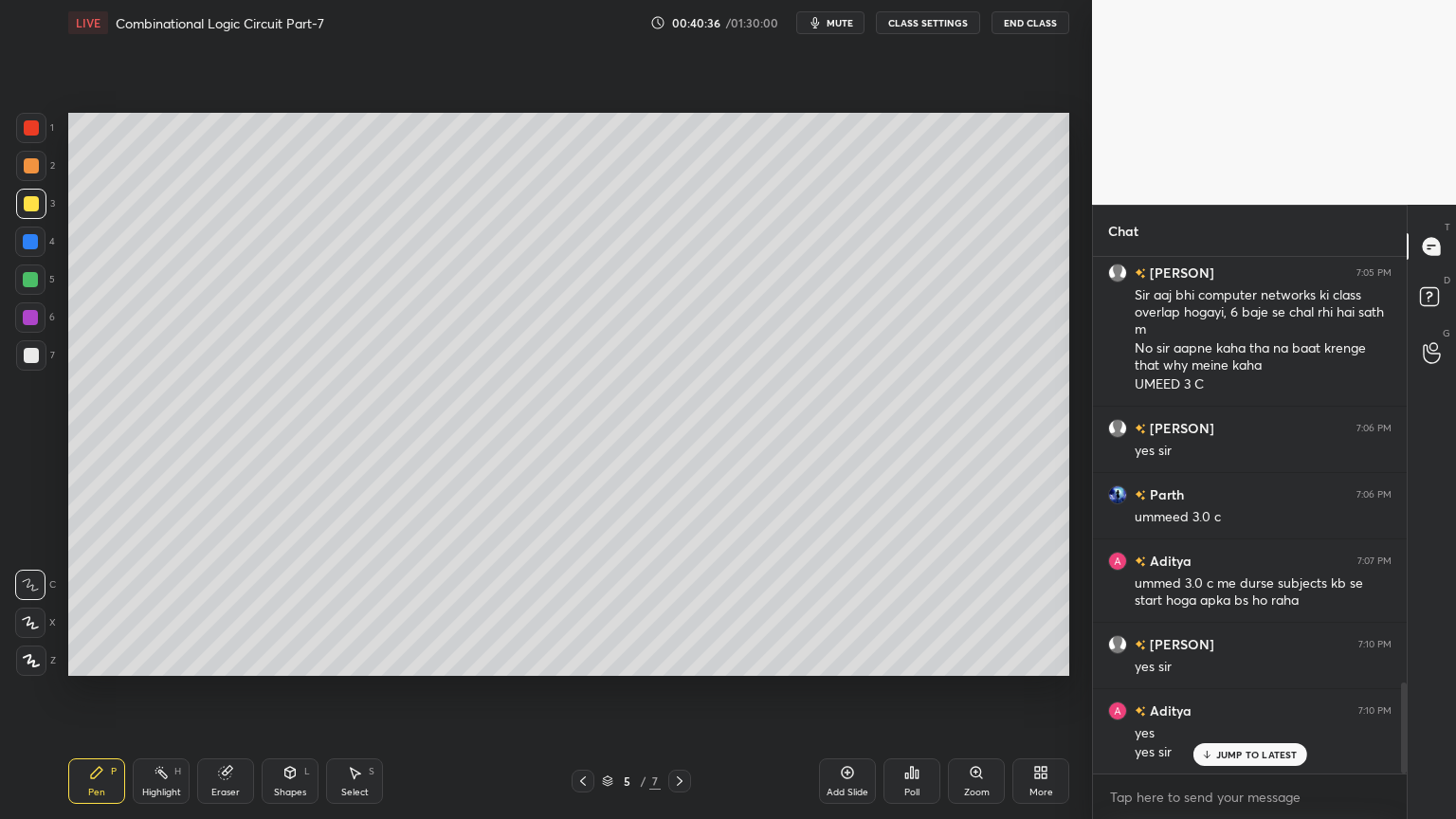 click 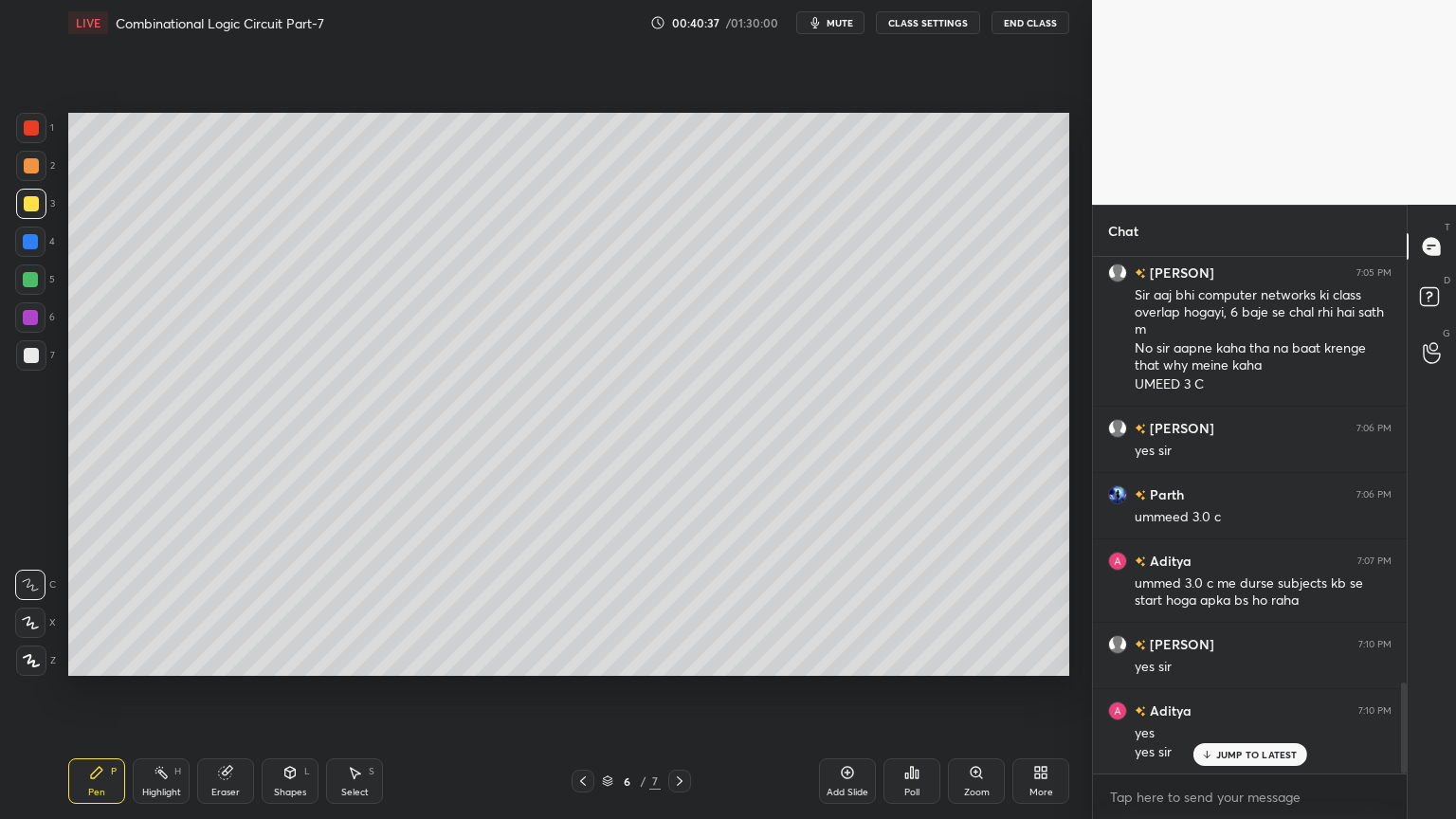 click on "mute" at bounding box center (830, 23) 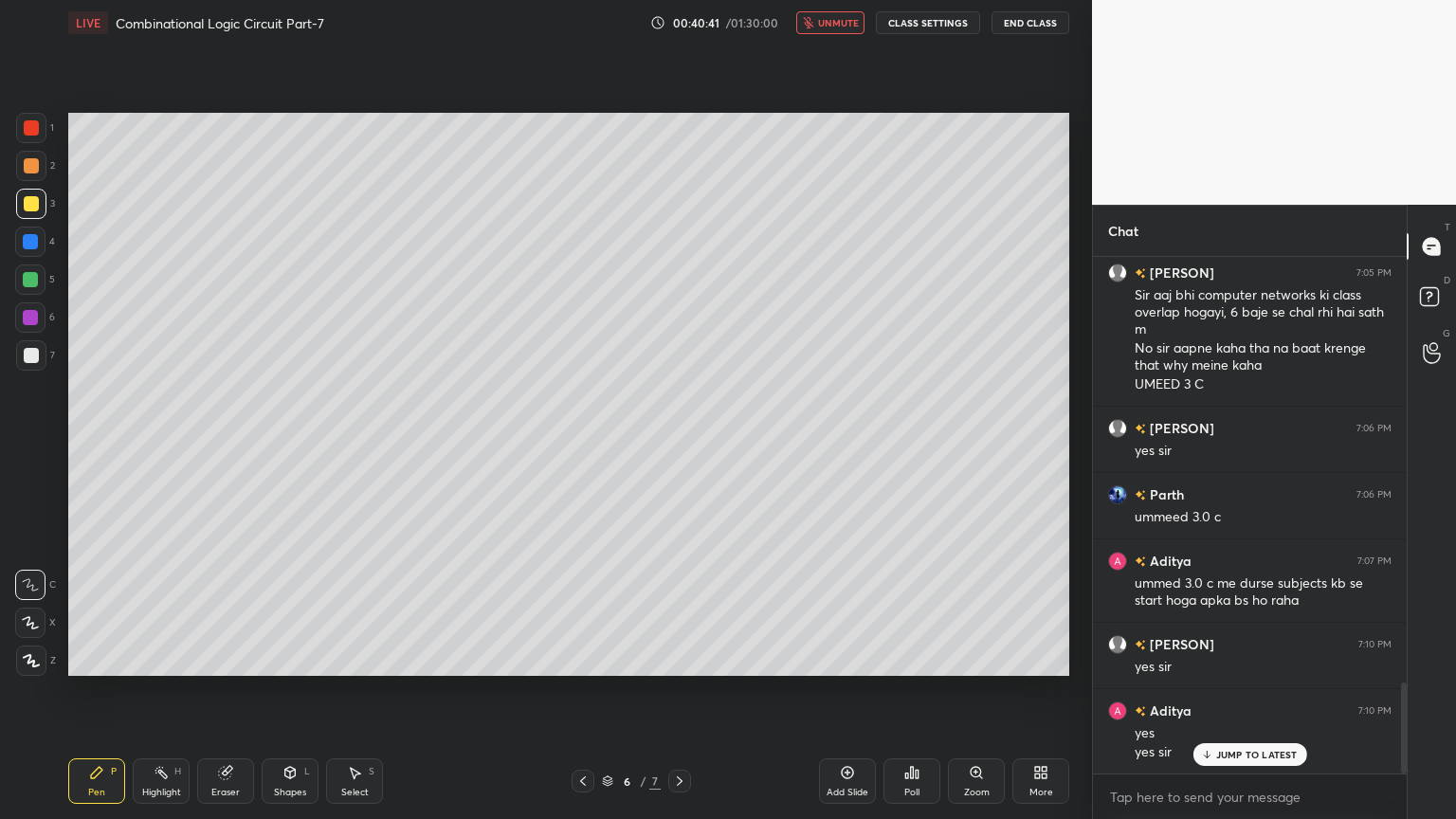 click on "unmute" at bounding box center (830, 23) 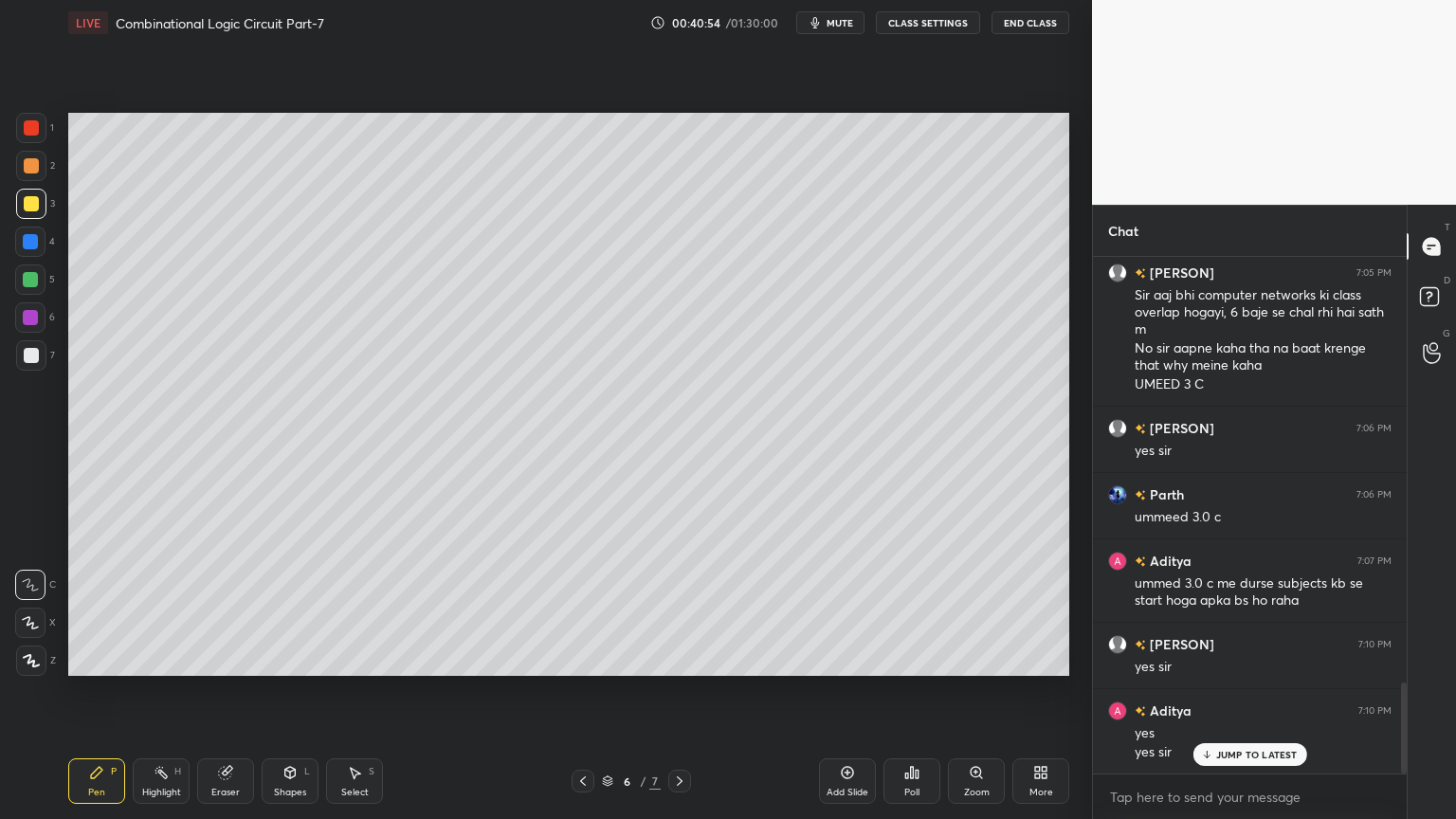 click at bounding box center (30, 280) 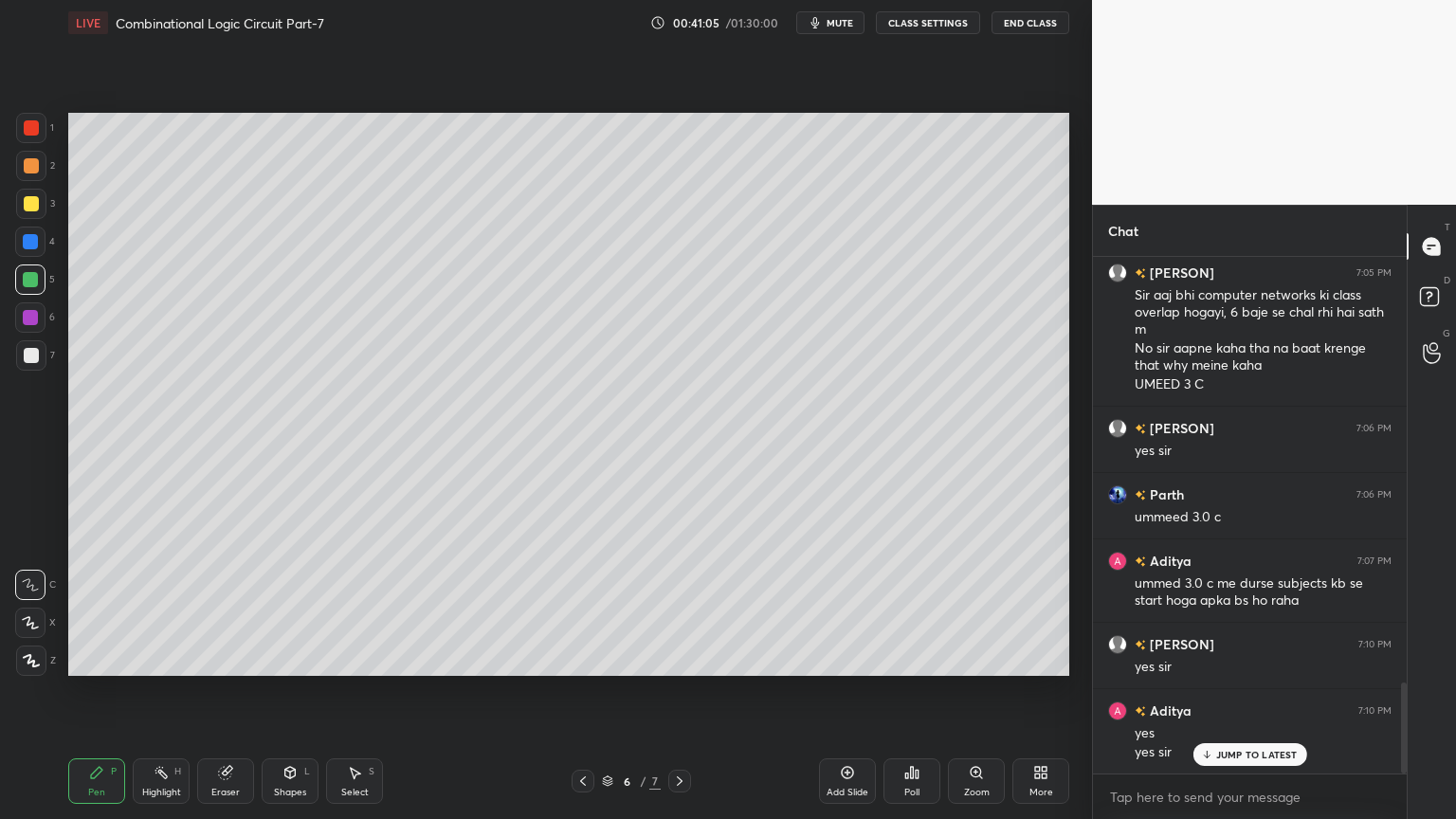 click on "3" at bounding box center [35, 204] 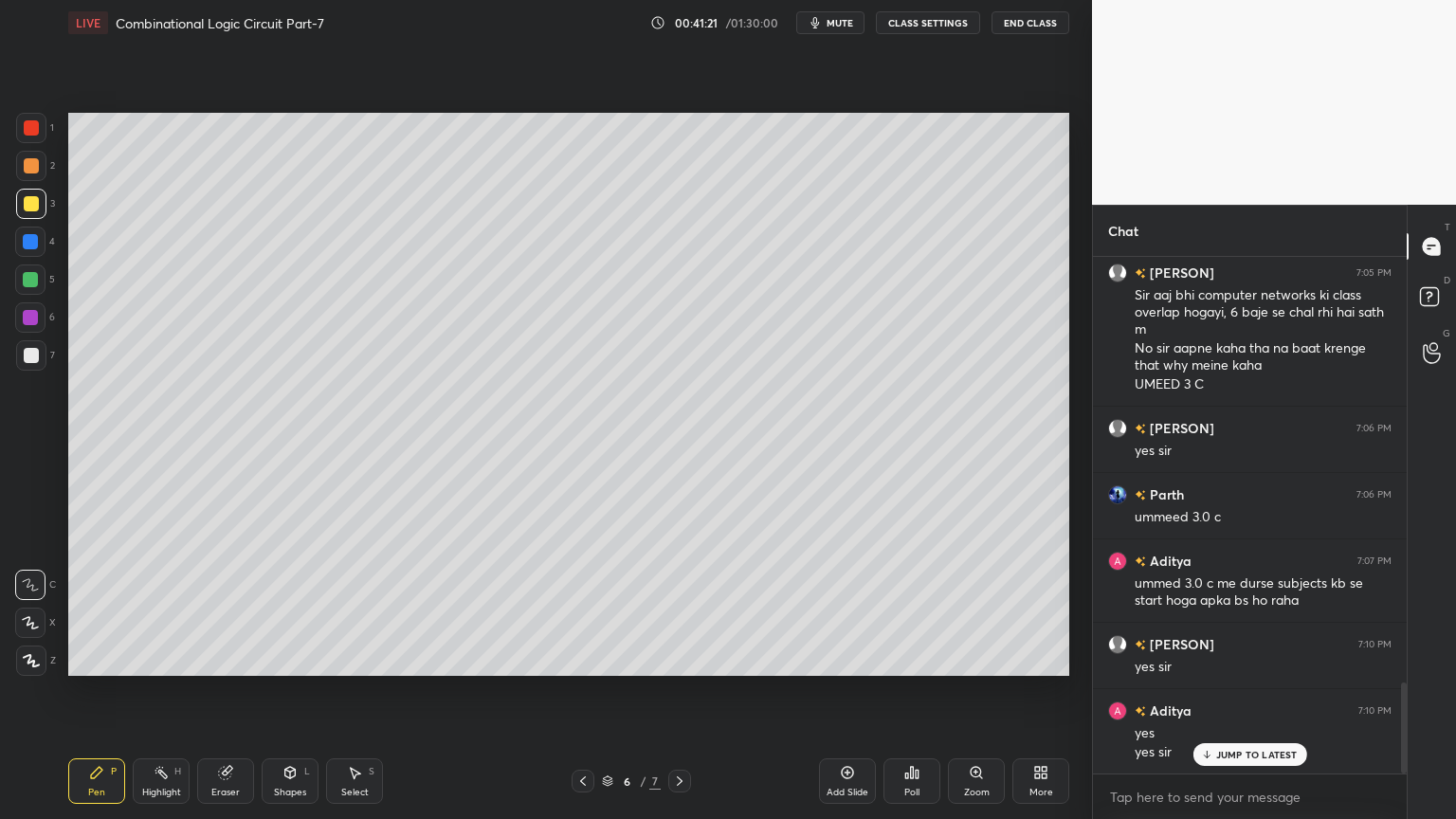 click on "5" at bounding box center (35, 280) 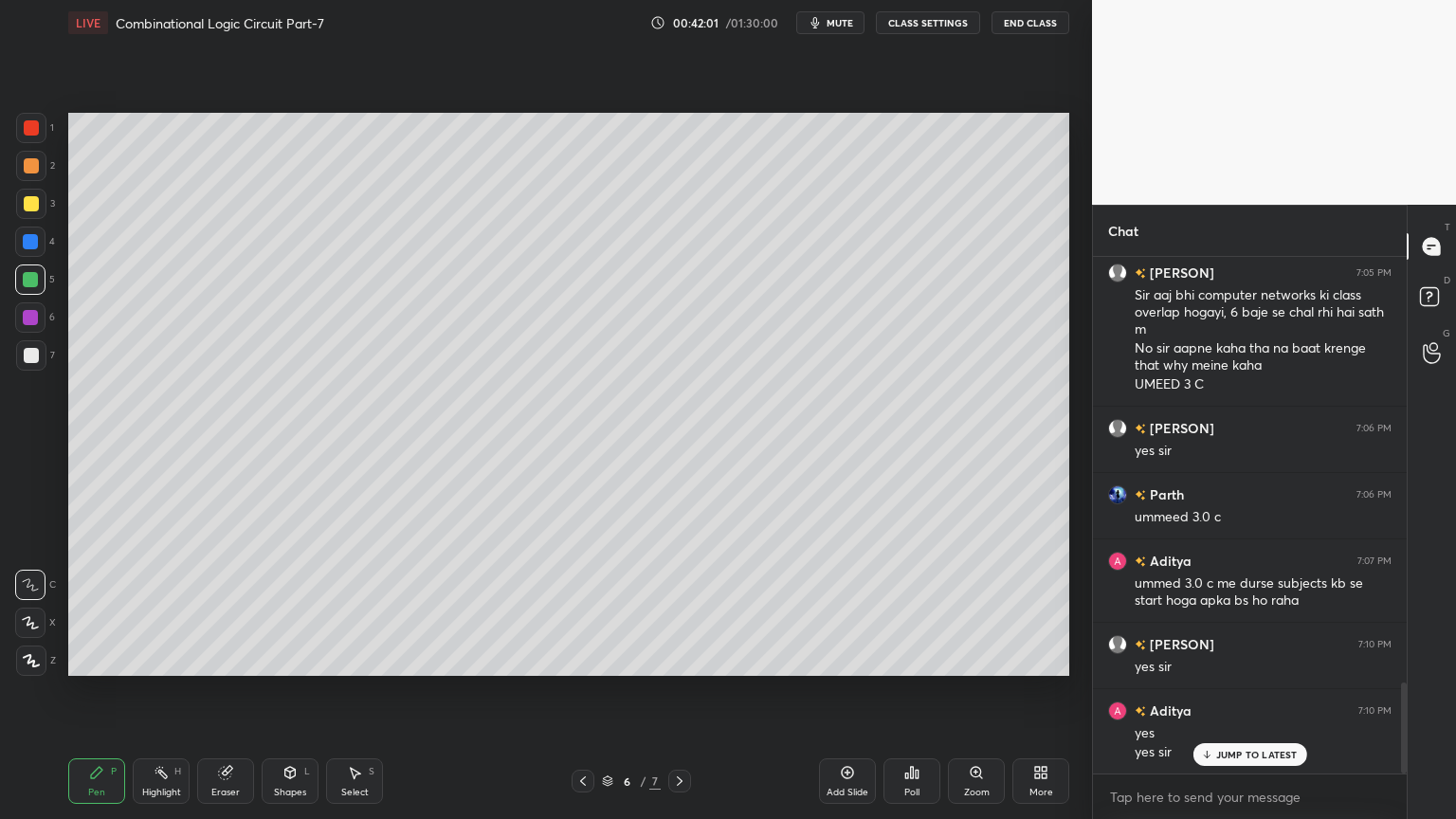 click at bounding box center (30, 318) 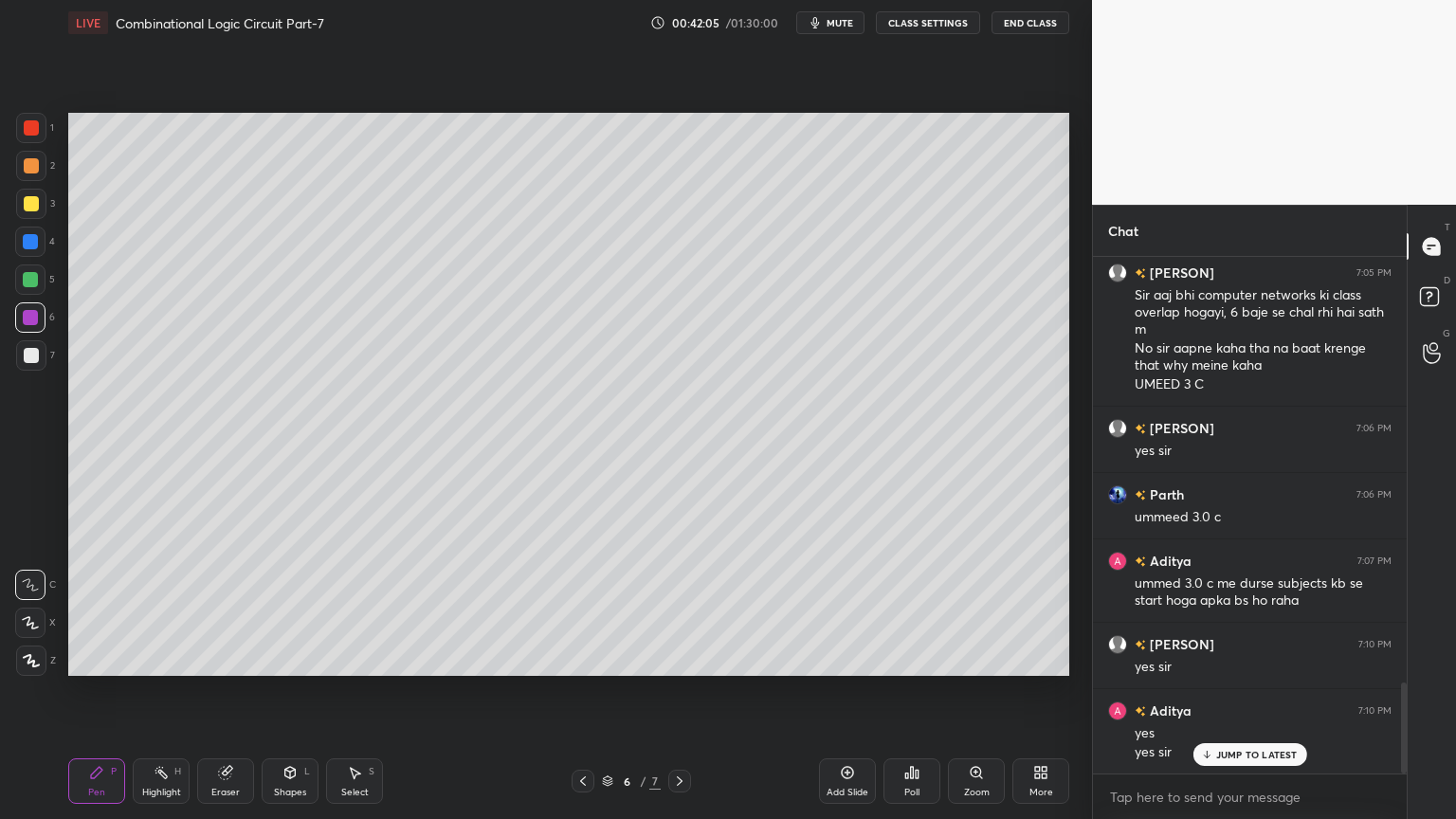 click on "Highlight H" at bounding box center (161, 781) 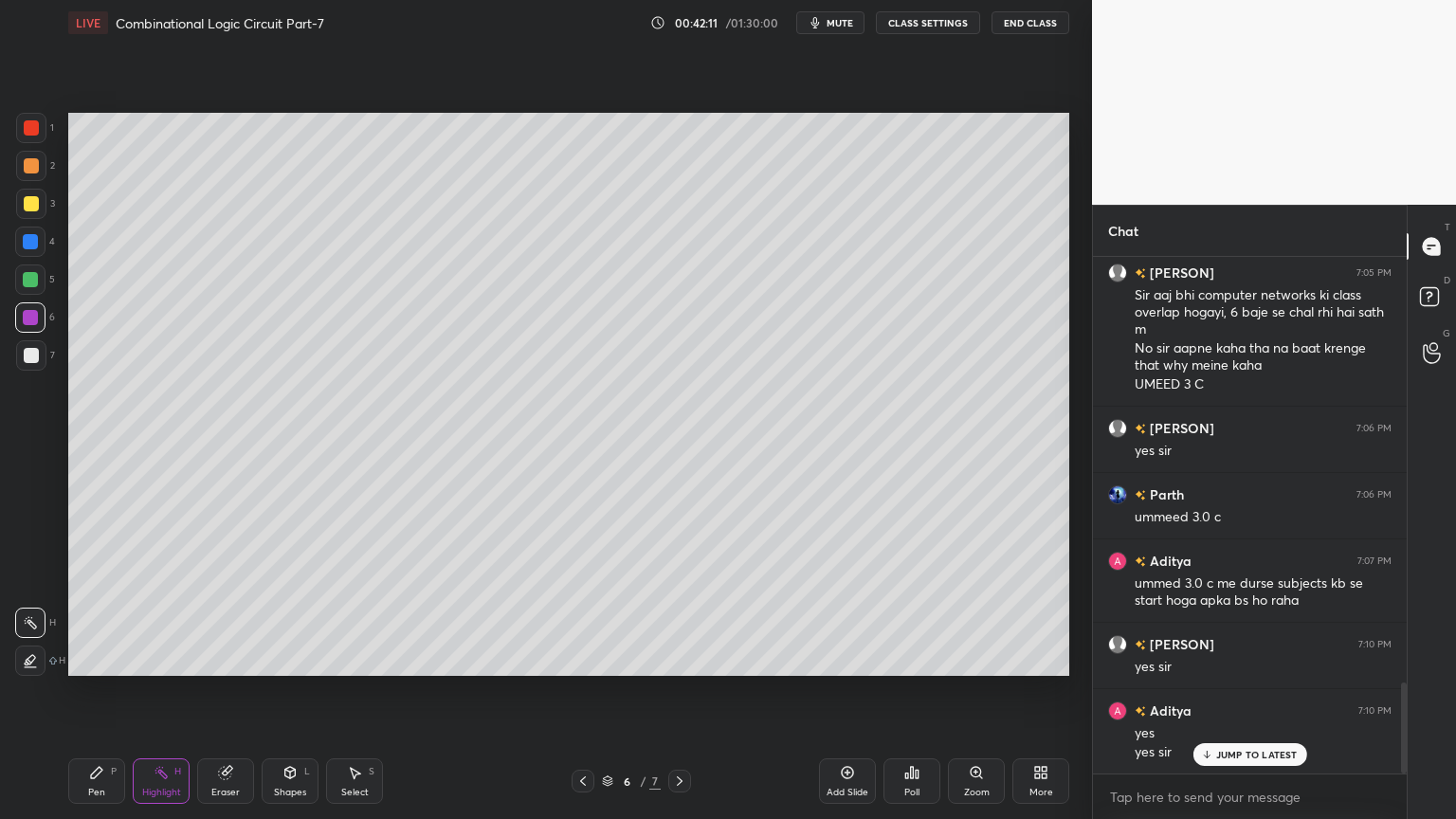 click on "Pen P" at bounding box center (97, 781) 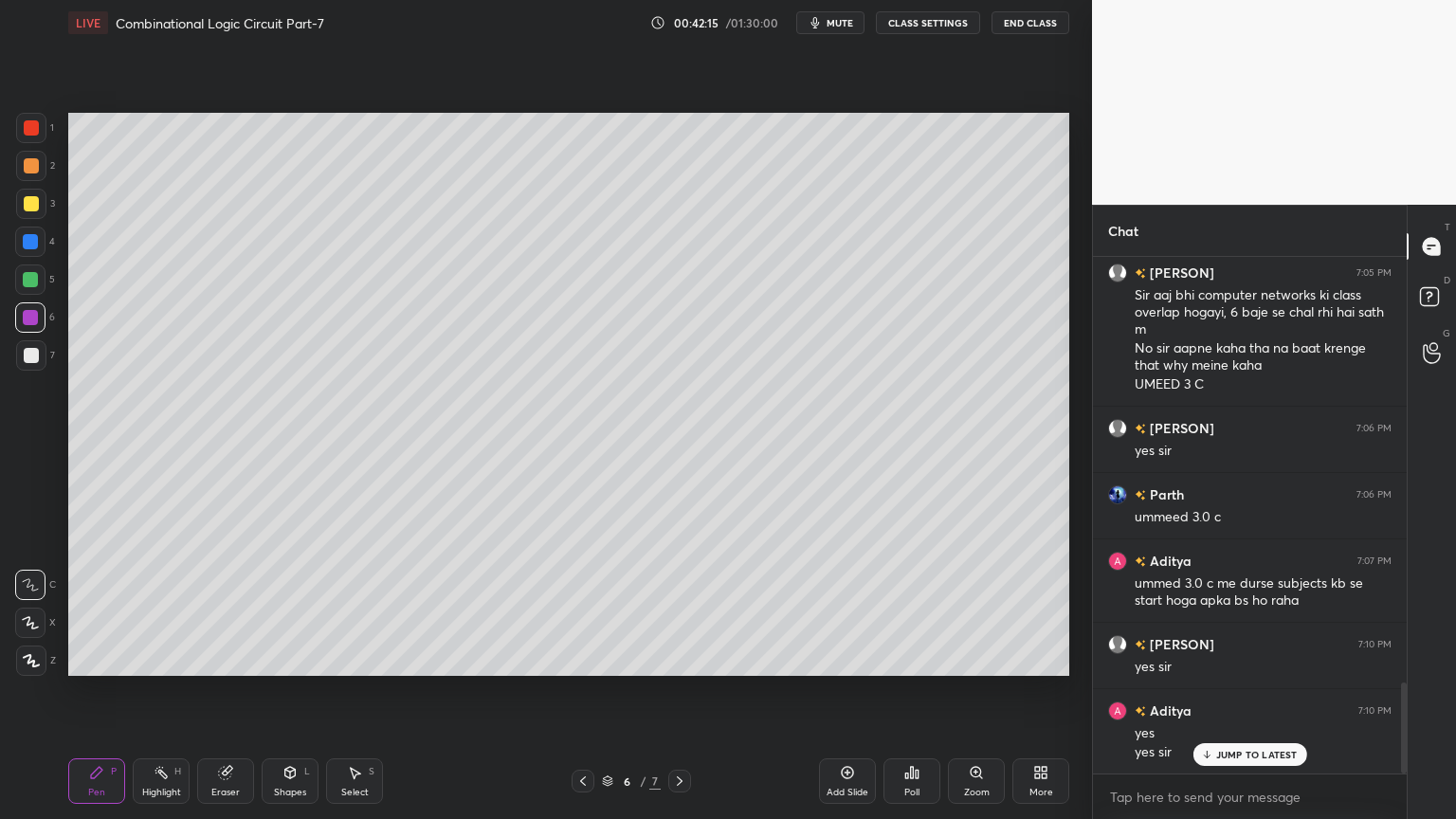 click on "Highlight" at bounding box center (161, 792) 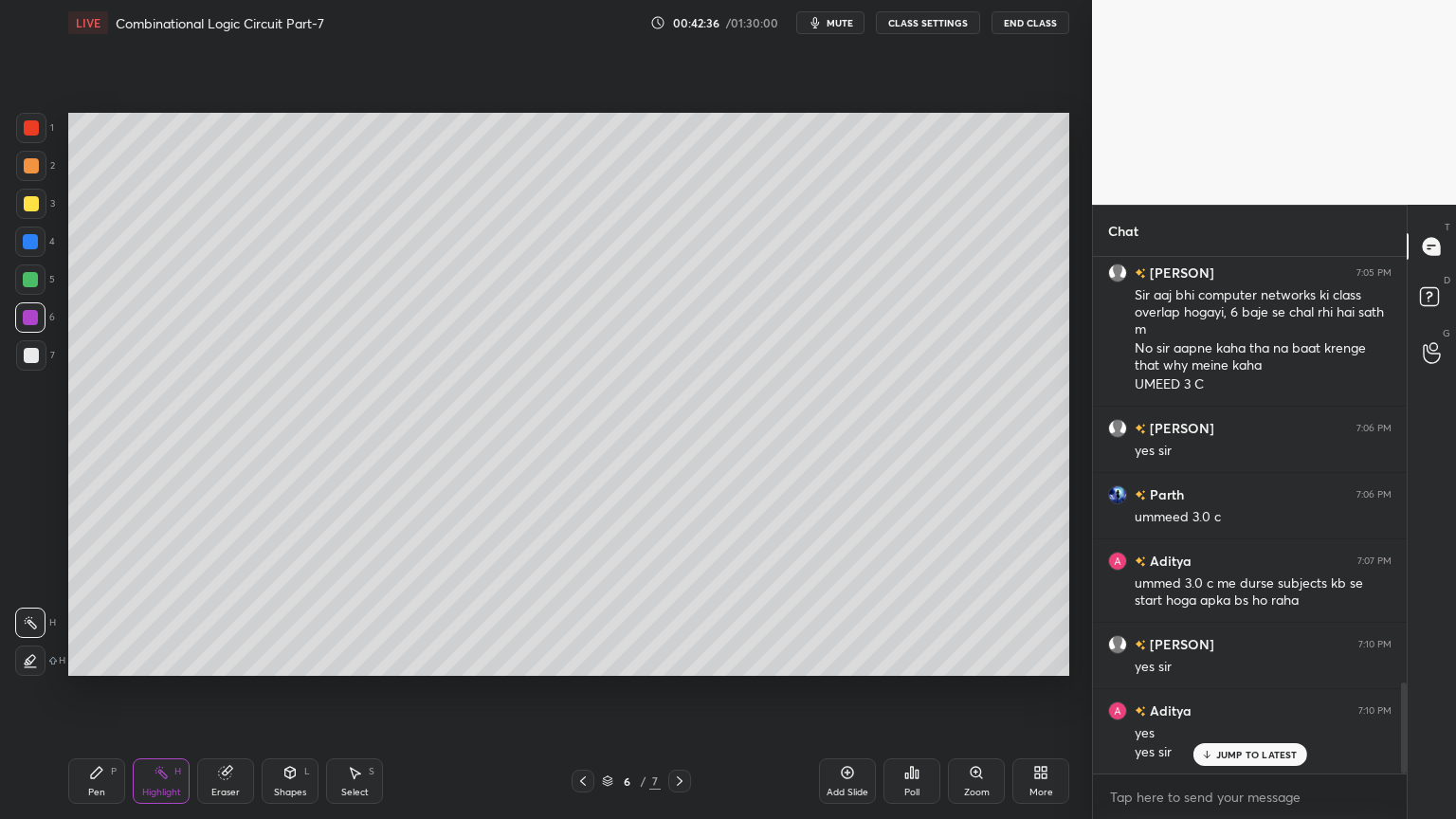 click 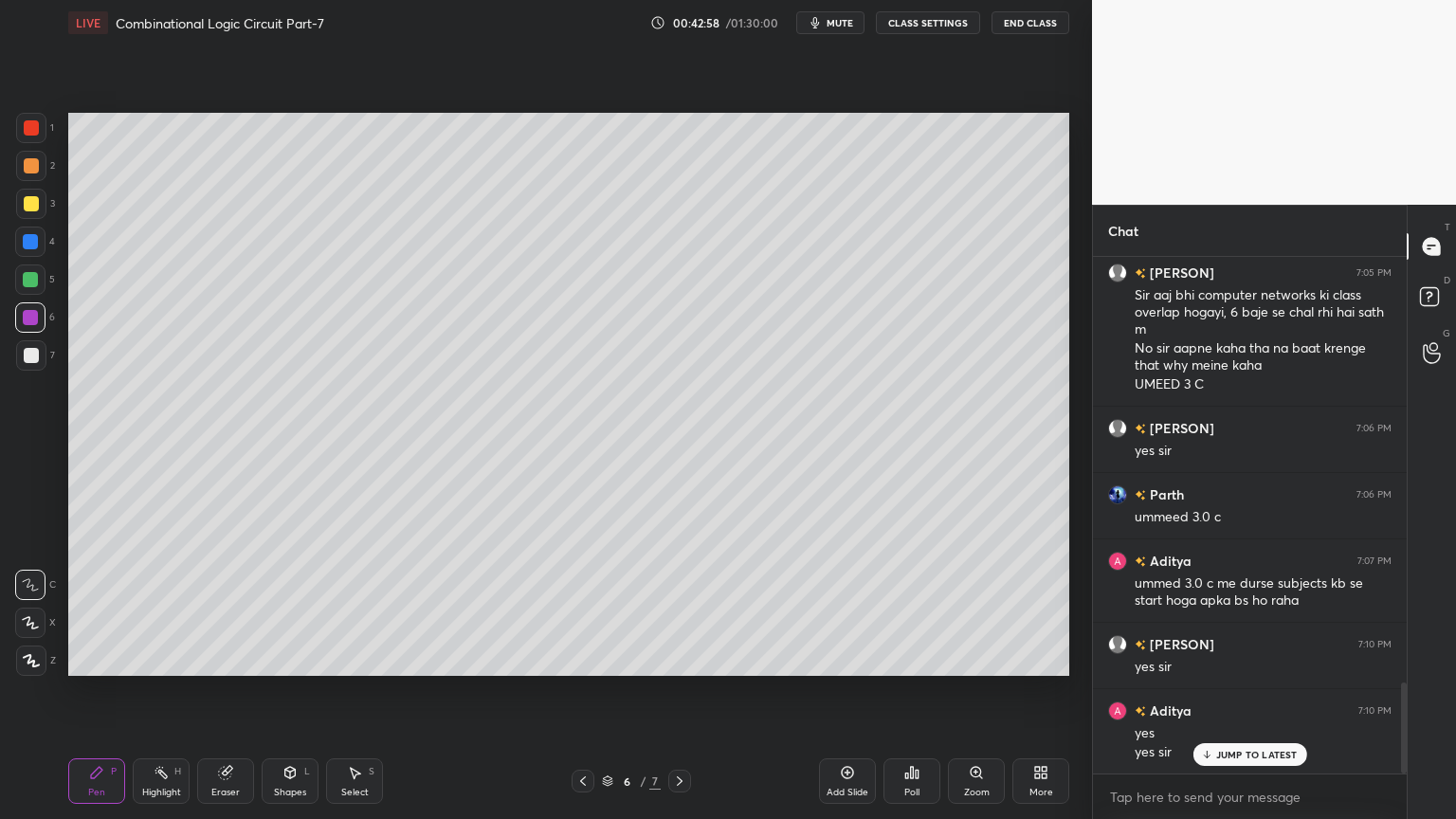 click at bounding box center (30, 242) 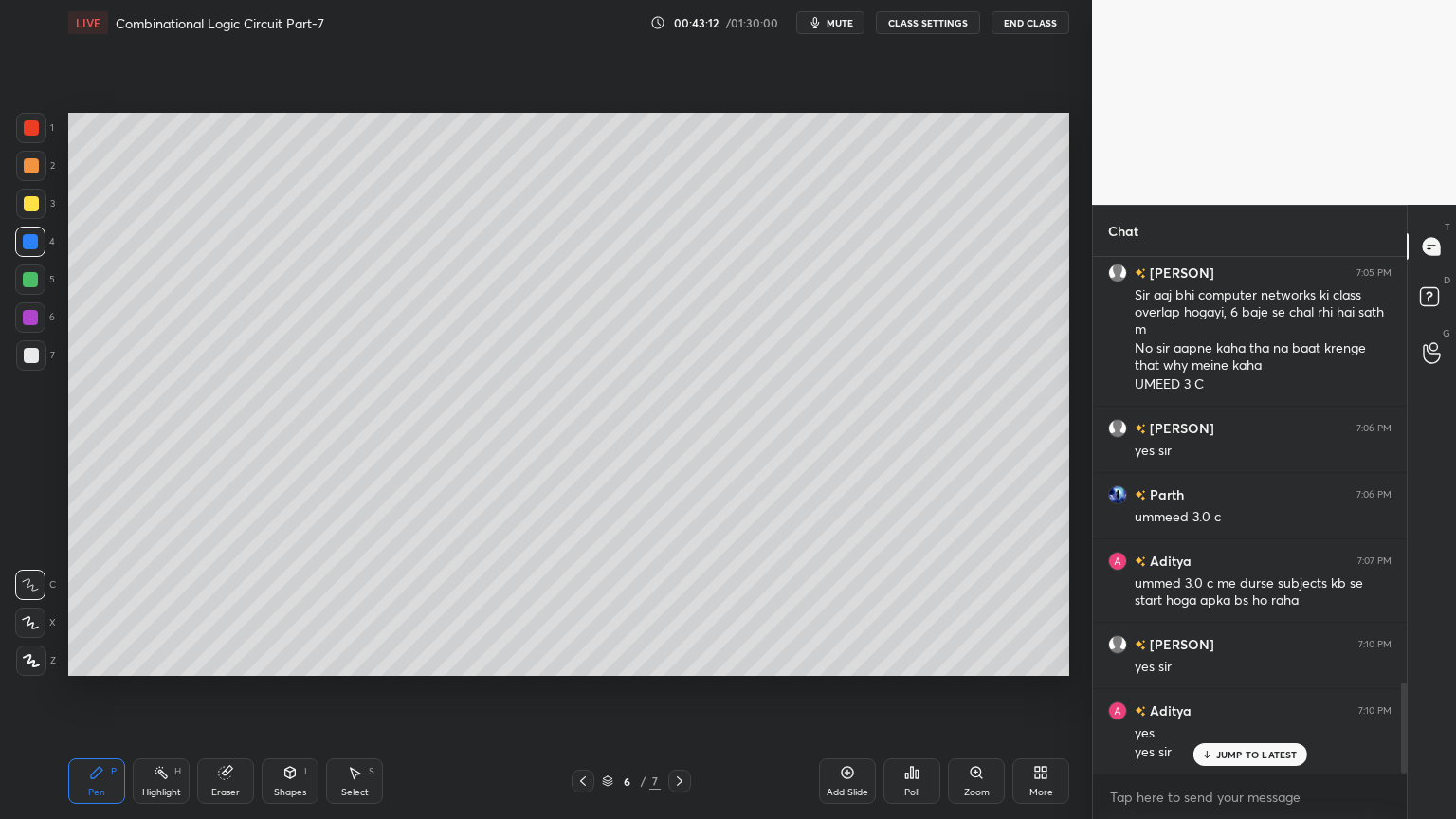 click 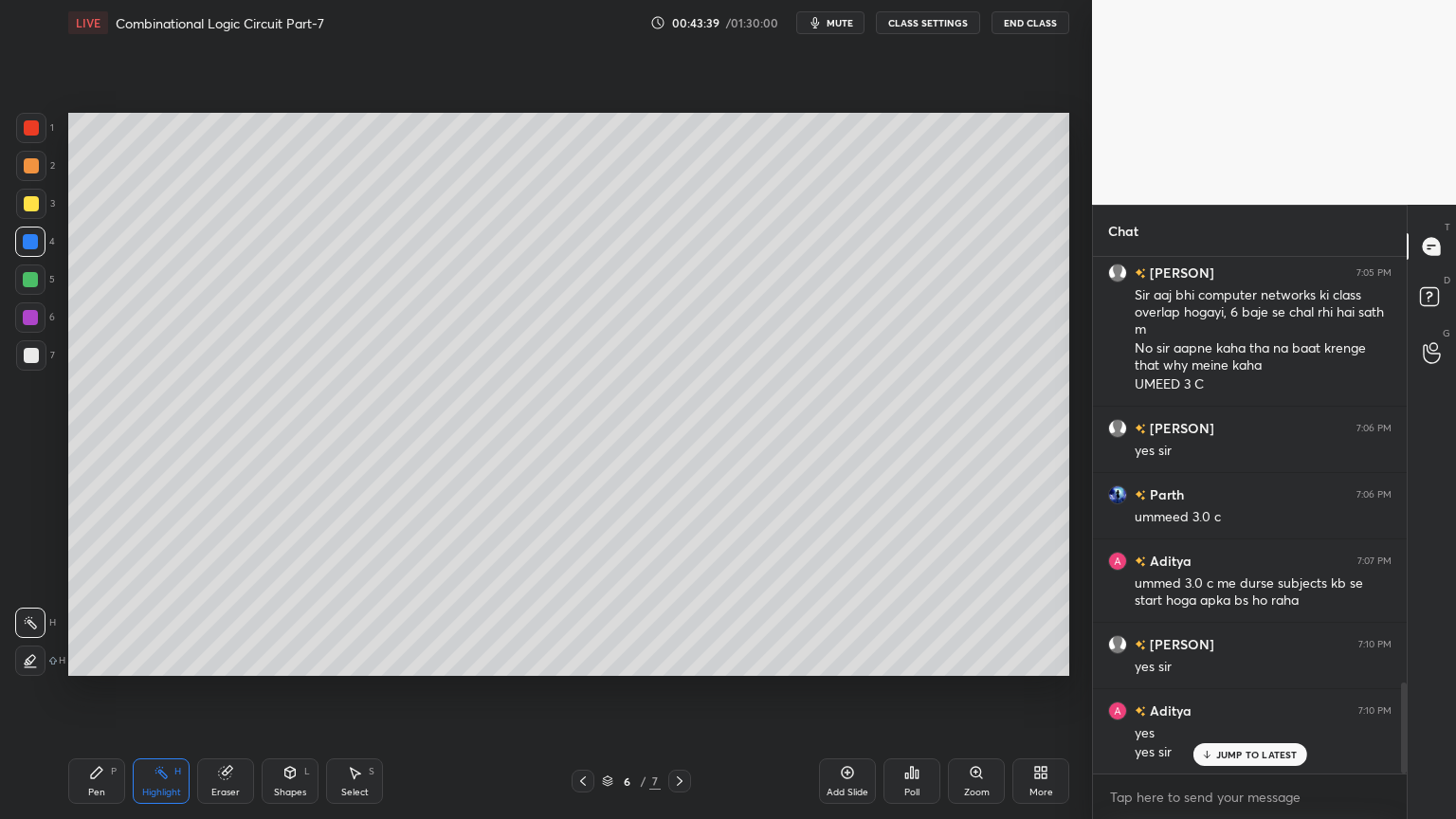 scroll, scrollTop: 2475, scrollLeft: 0, axis: vertical 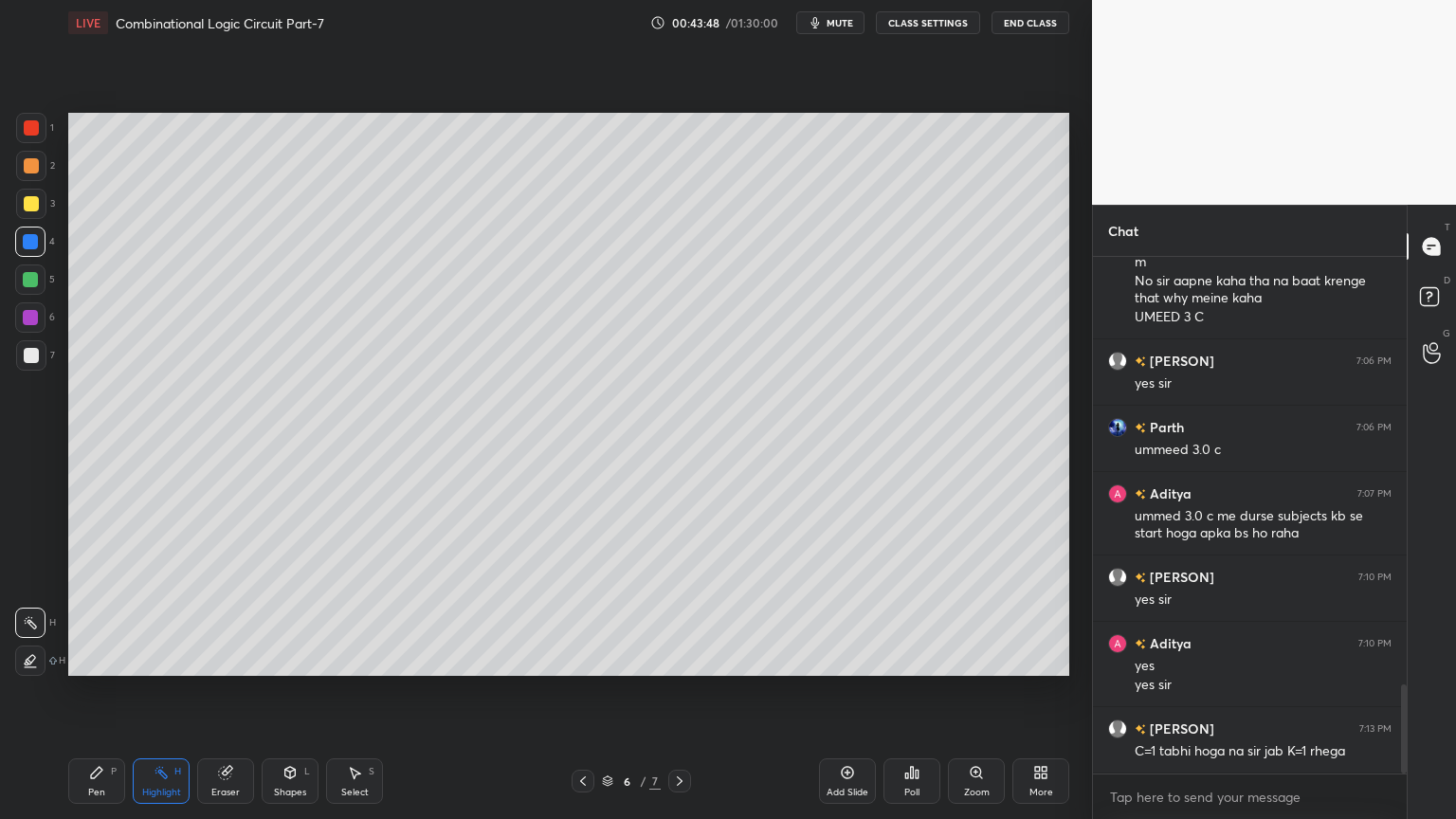 click at bounding box center (30, 280) 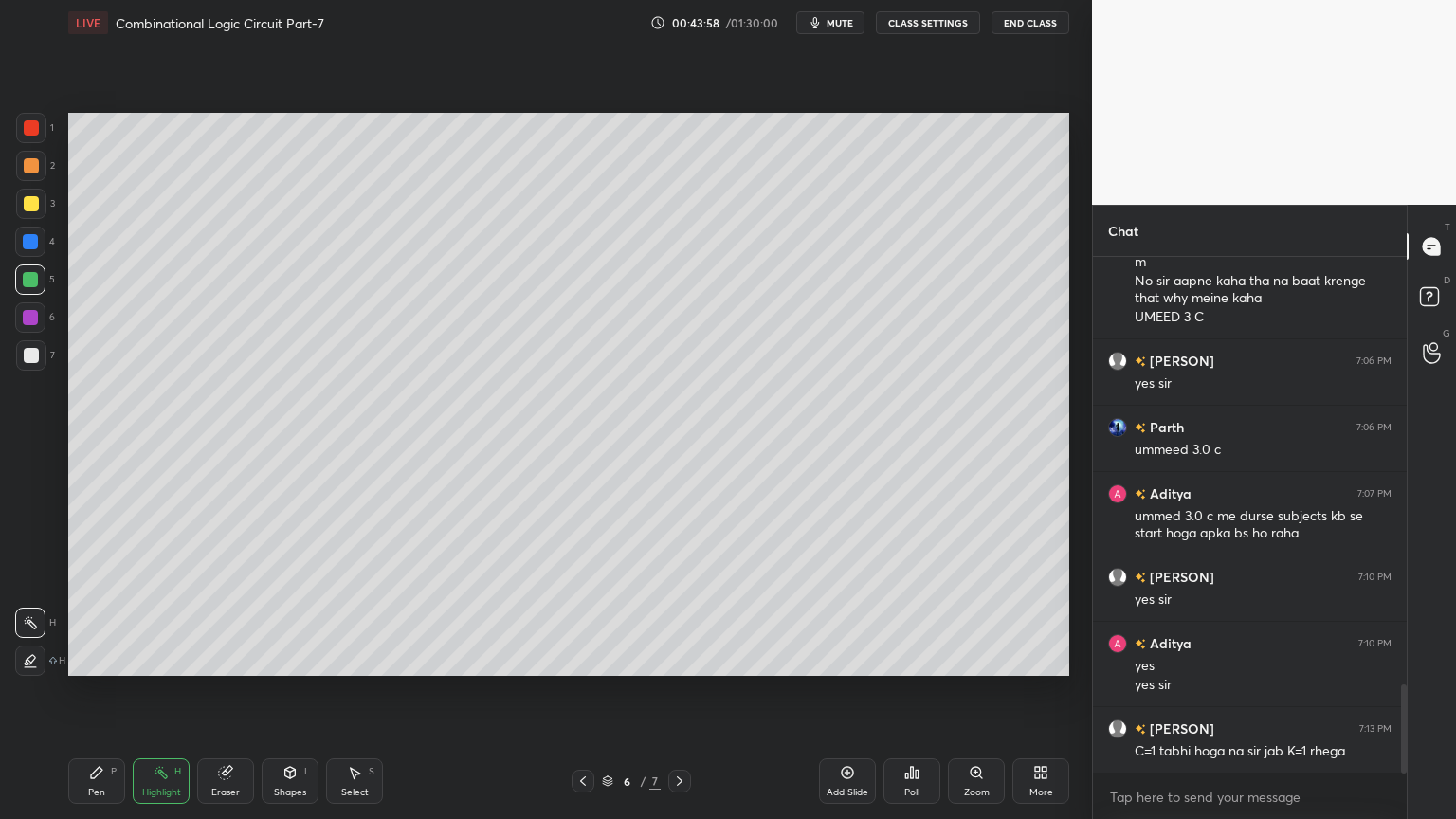 click on "Pen" at bounding box center [97, 792] 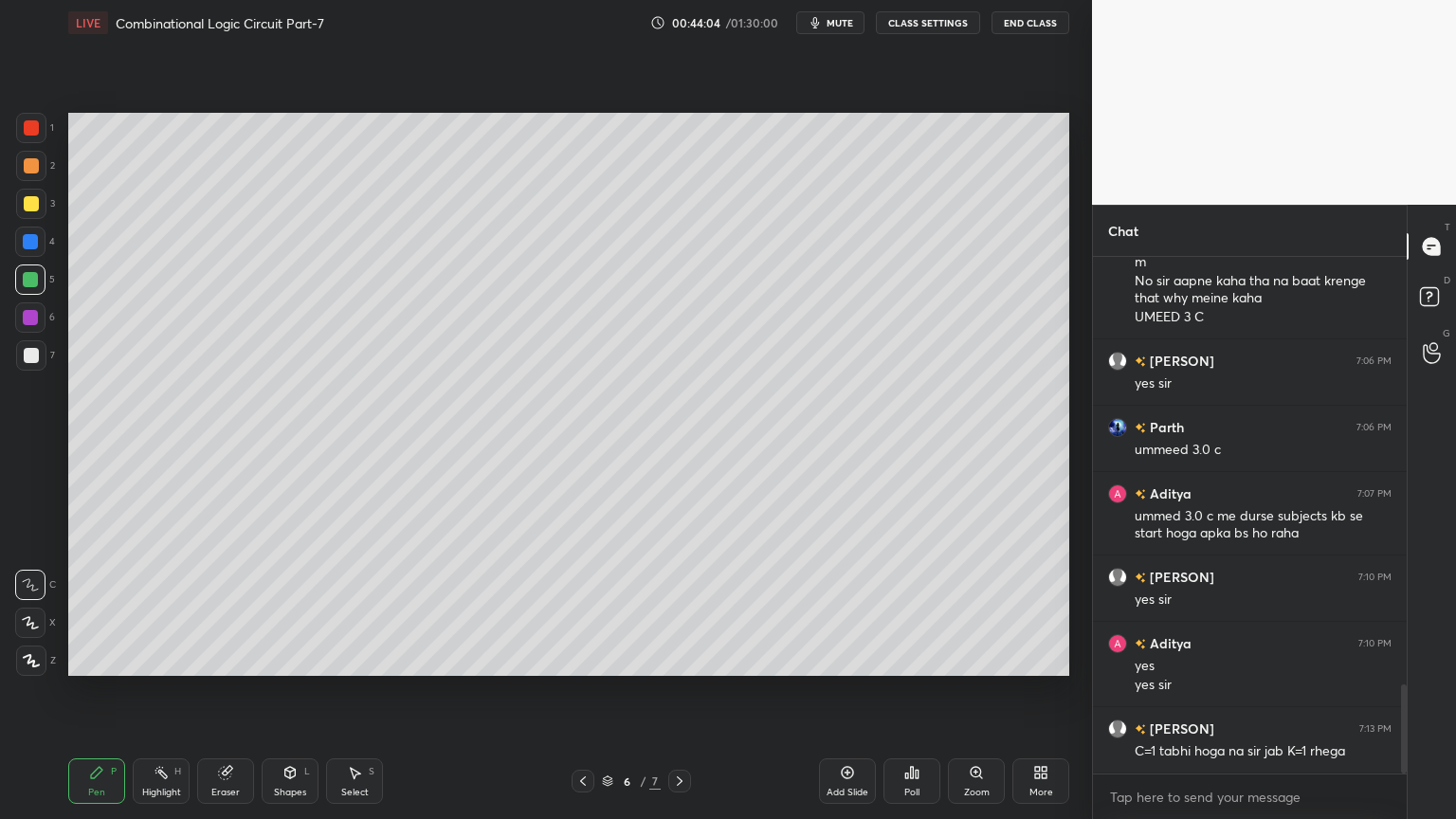 click at bounding box center (30, 318) 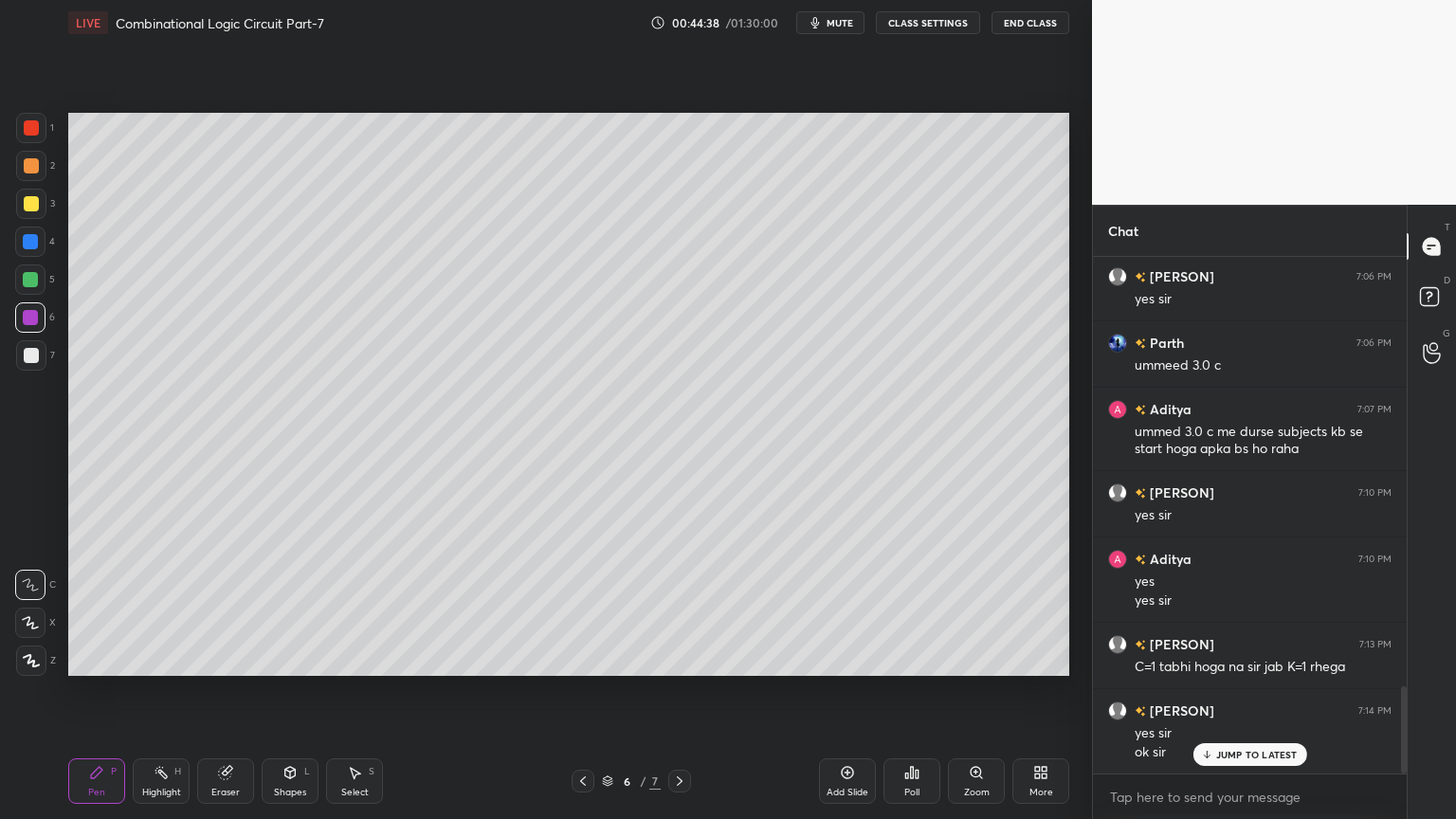 scroll, scrollTop: 2627, scrollLeft: 0, axis: vertical 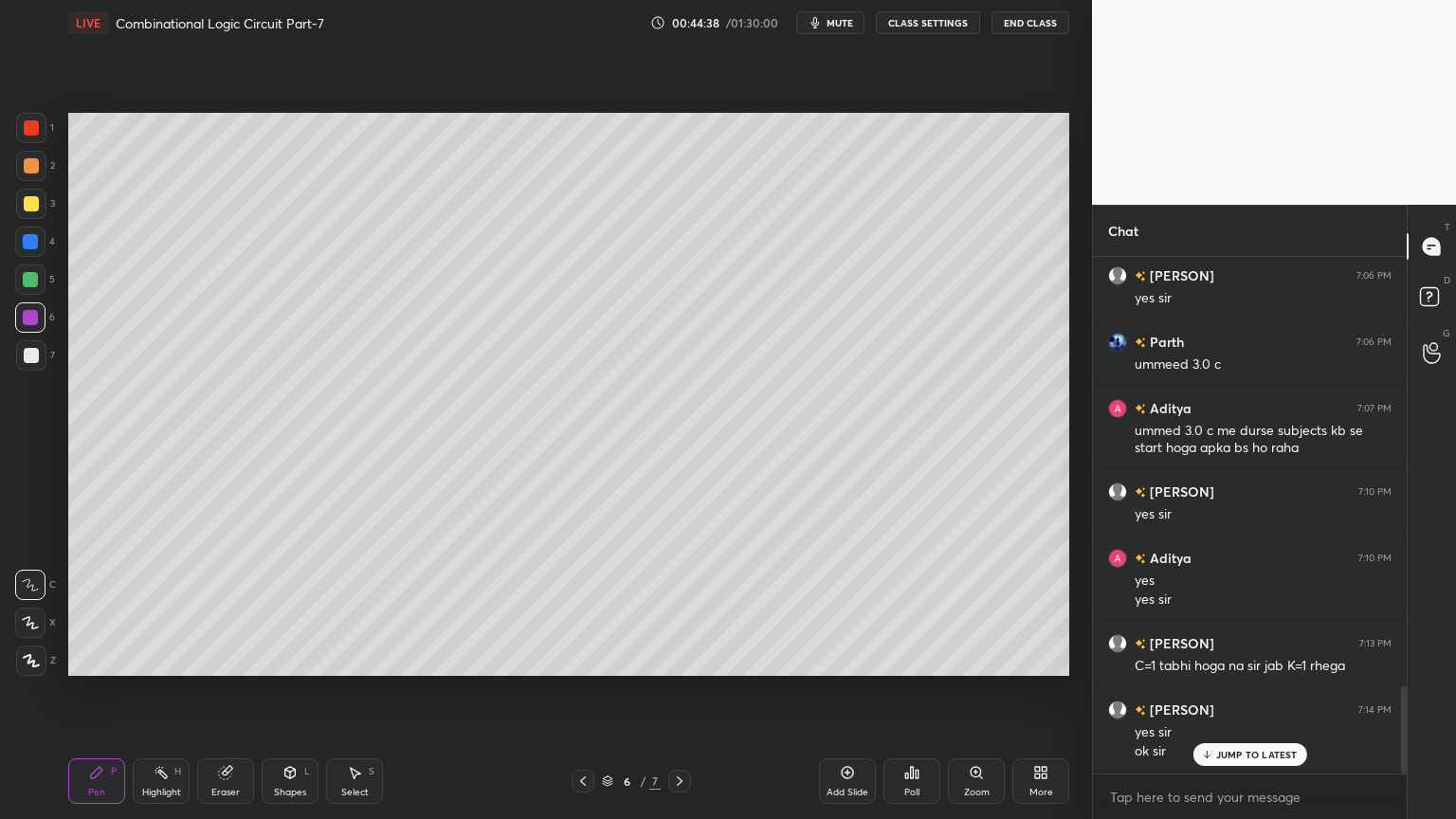 click on "Eraser" at bounding box center (226, 781) 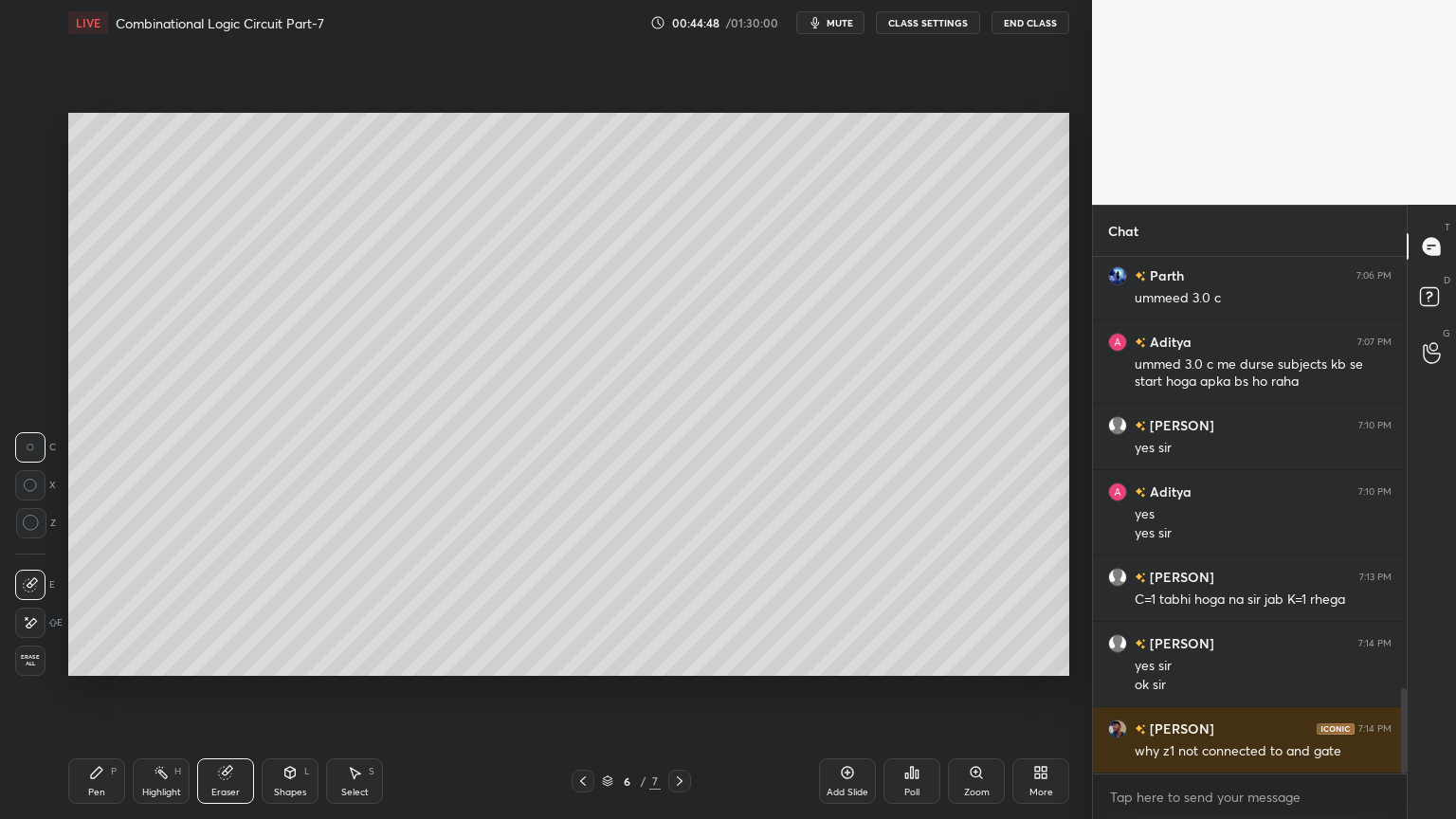 click on "Pen" at bounding box center (97, 792) 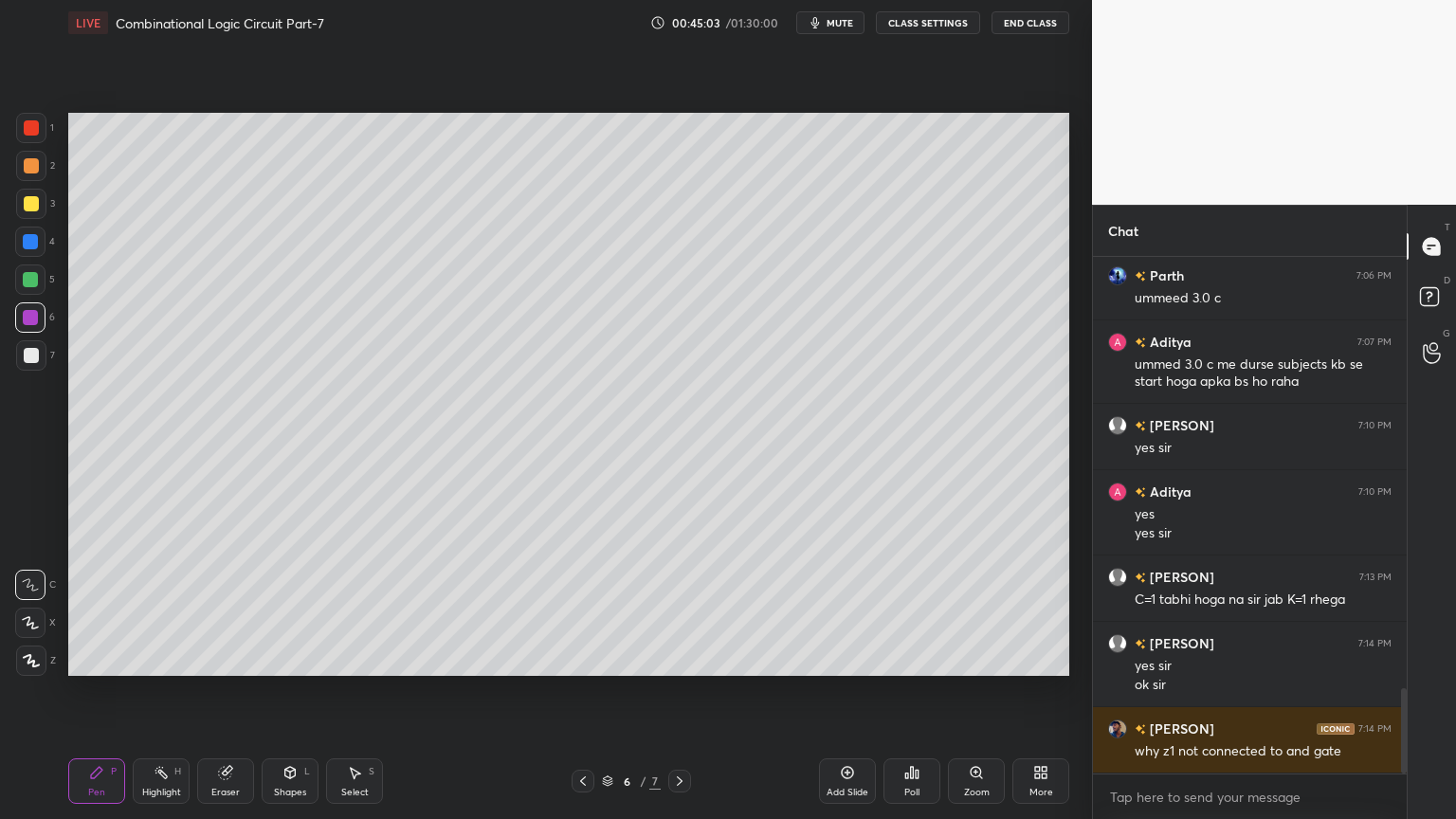 click 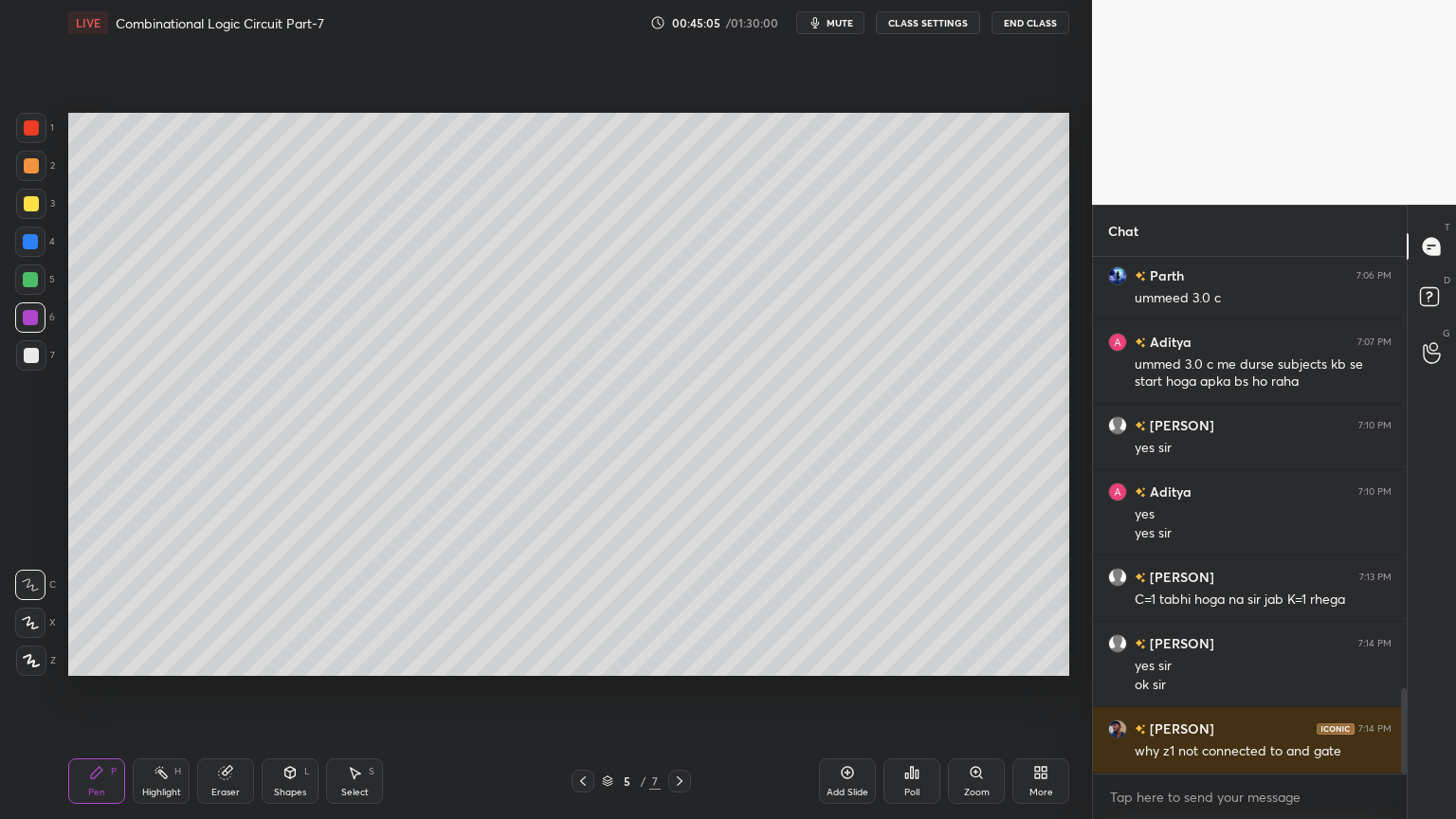 click on "Highlight H" at bounding box center [161, 781] 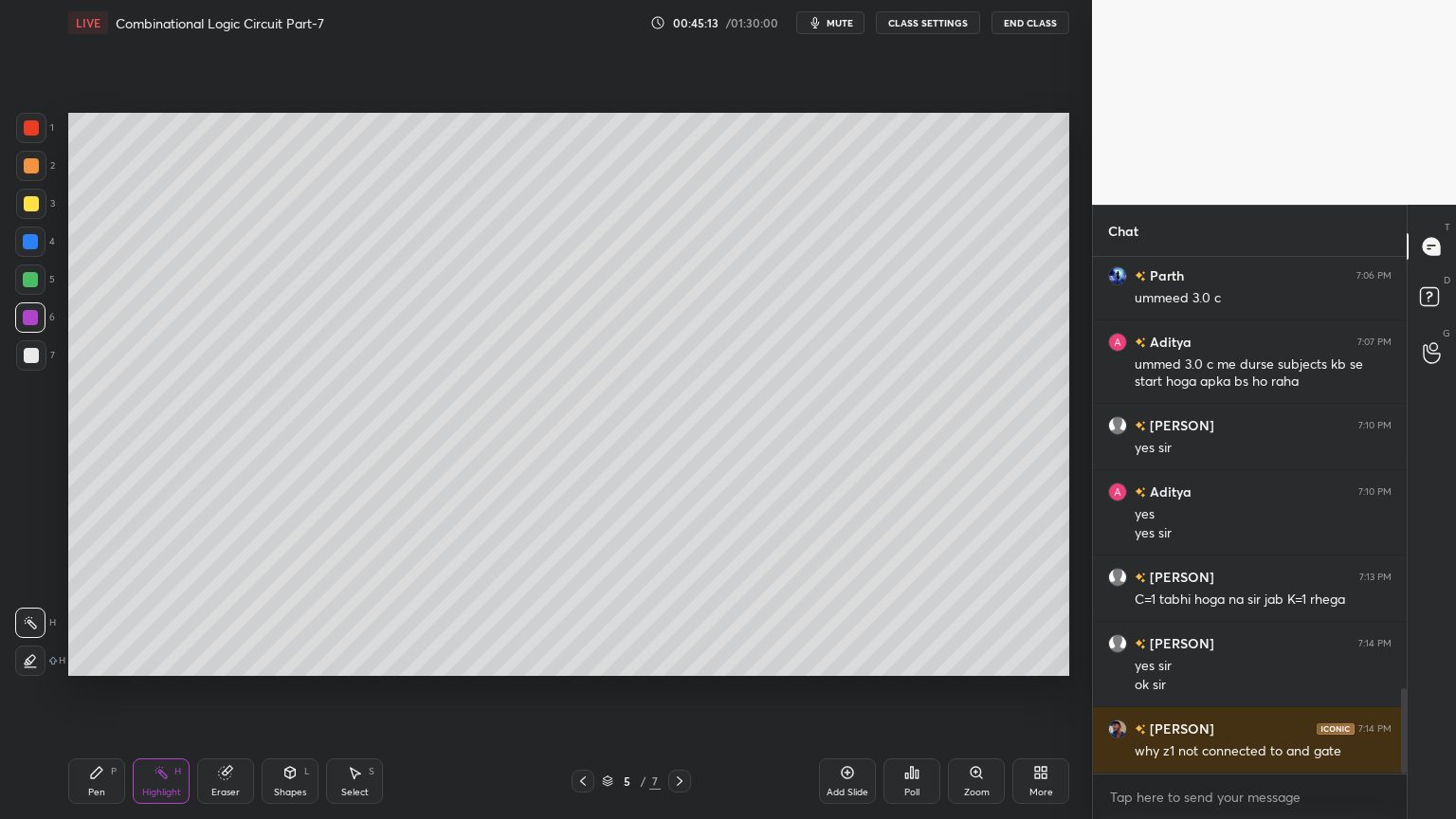 click 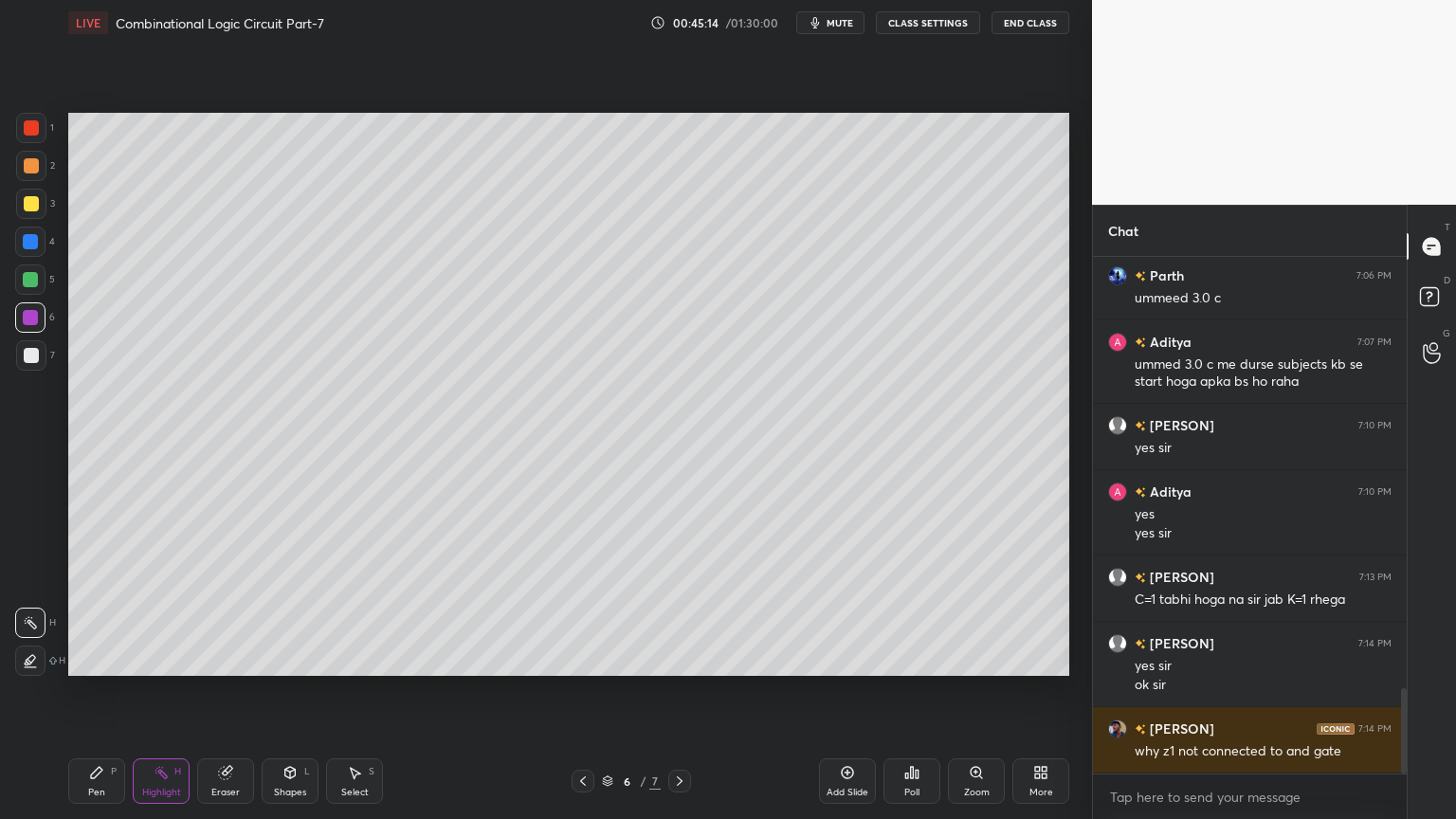 click 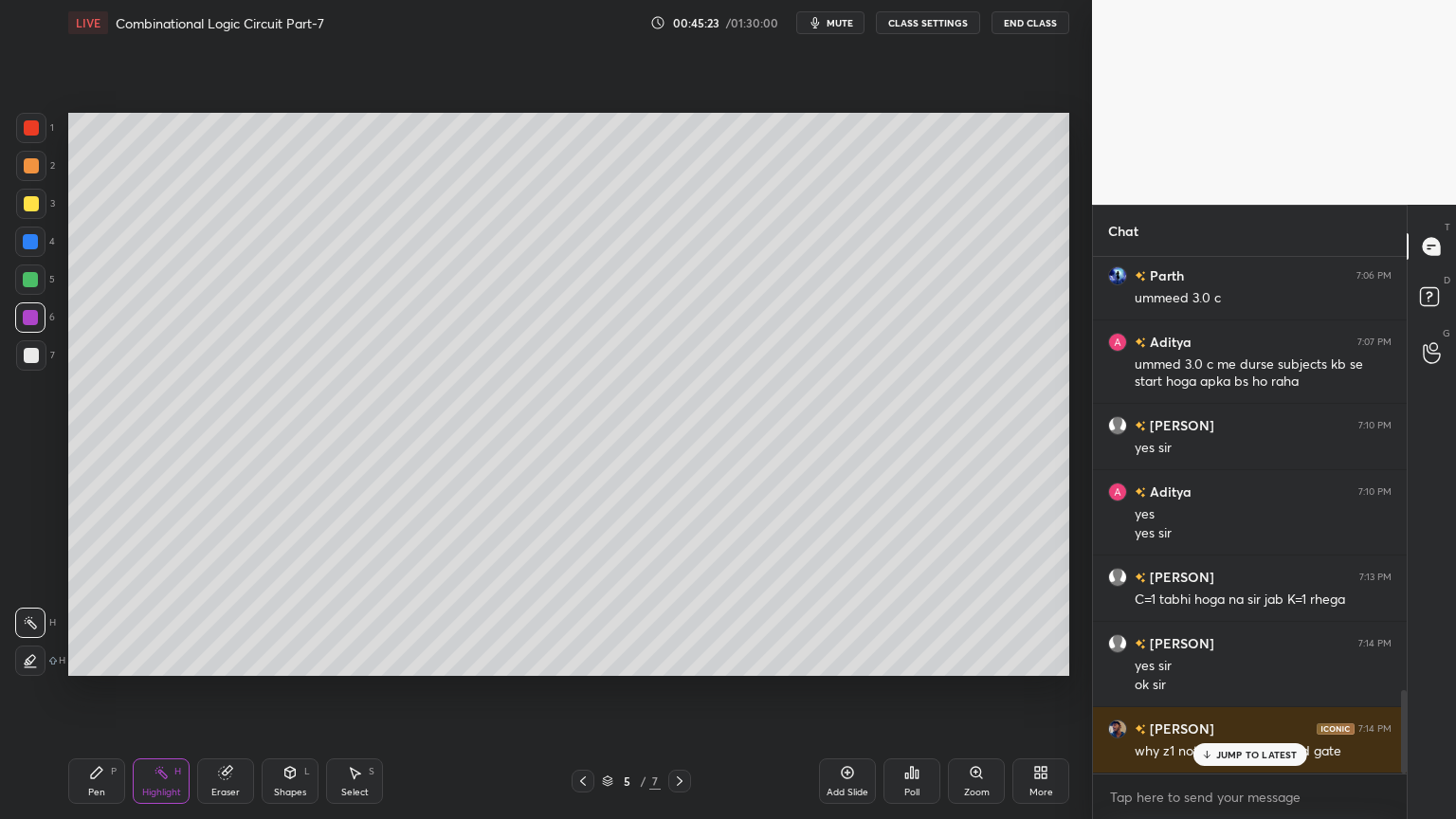 scroll, scrollTop: 2692, scrollLeft: 0, axis: vertical 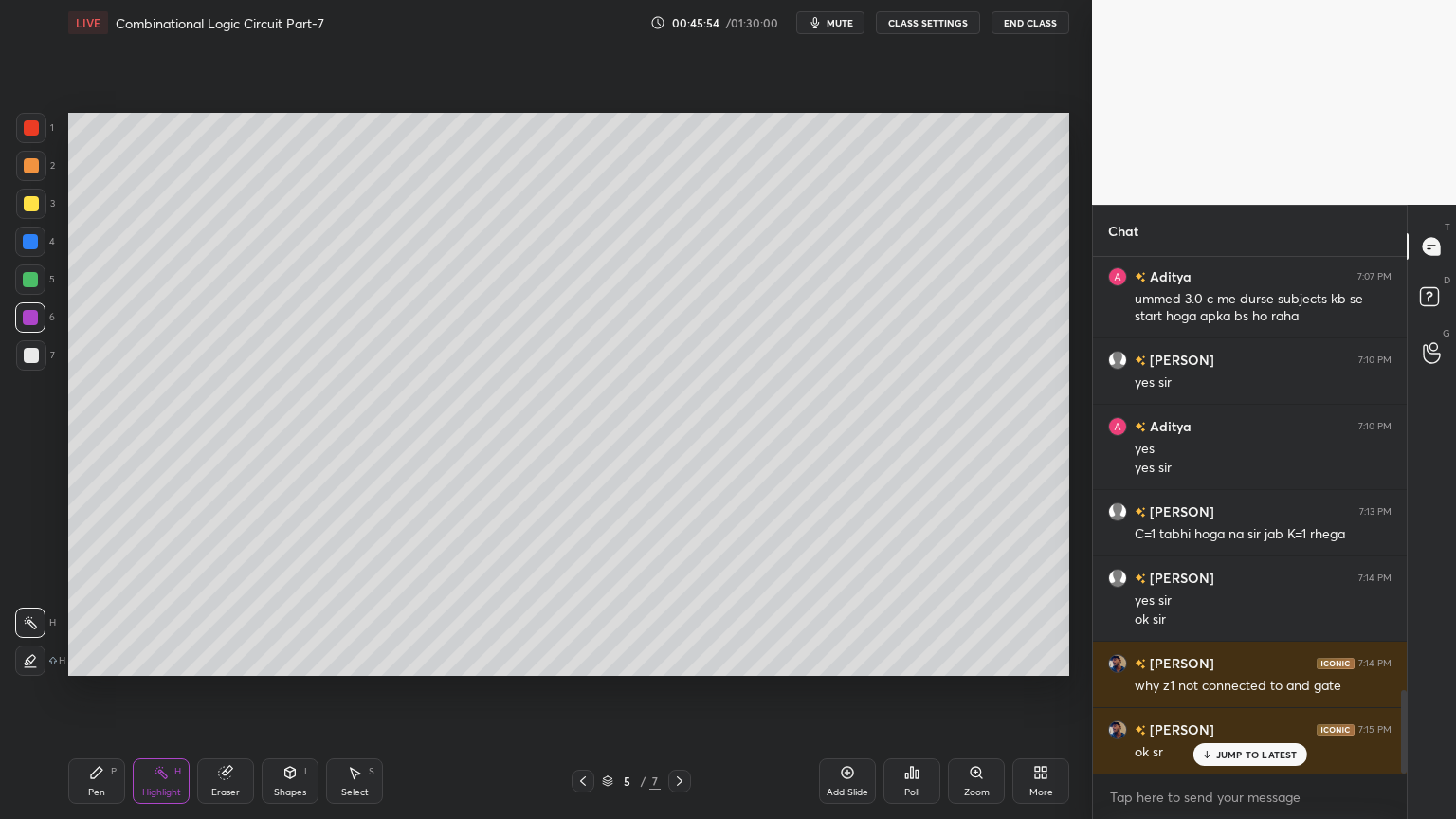 click 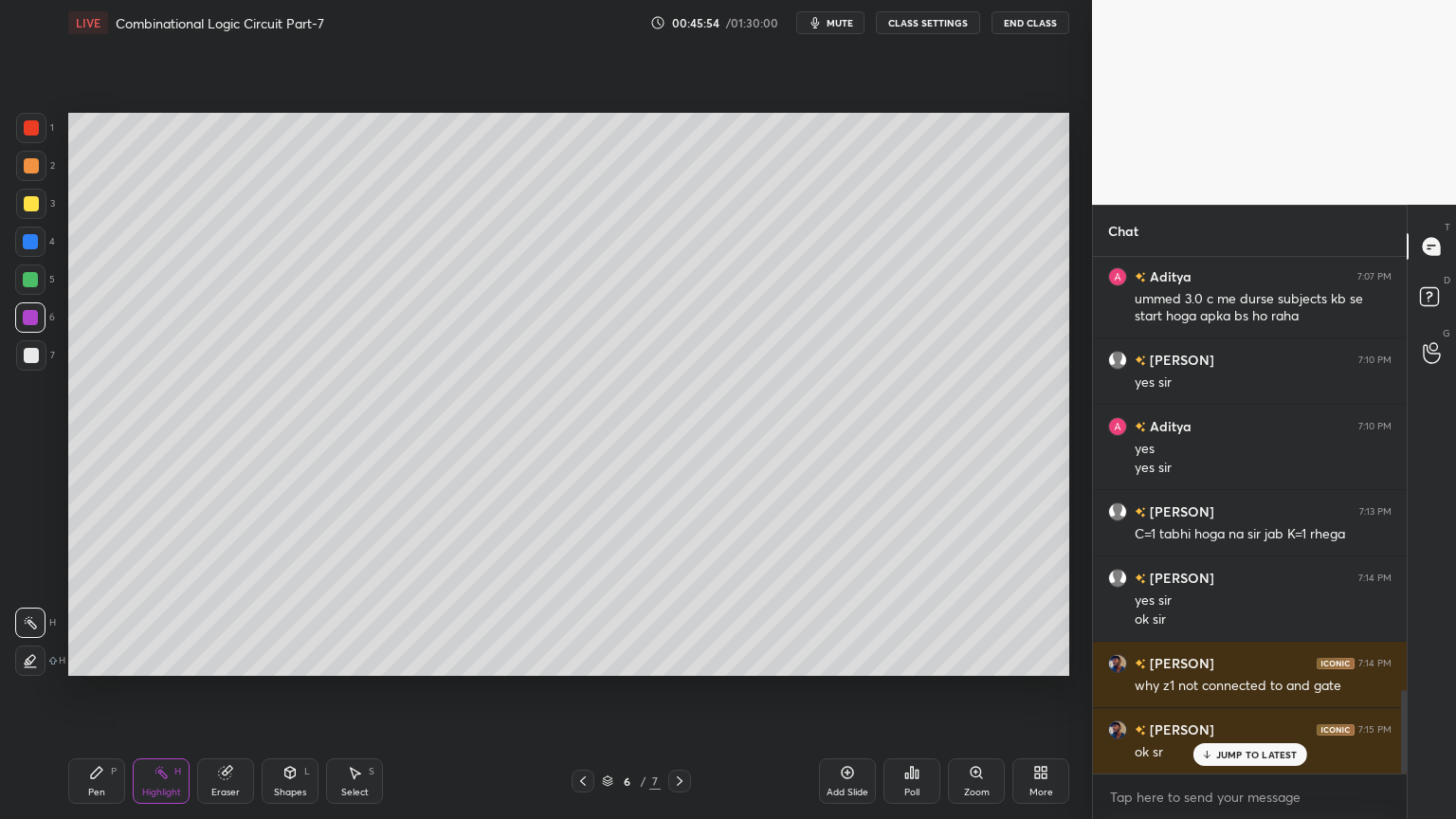 click 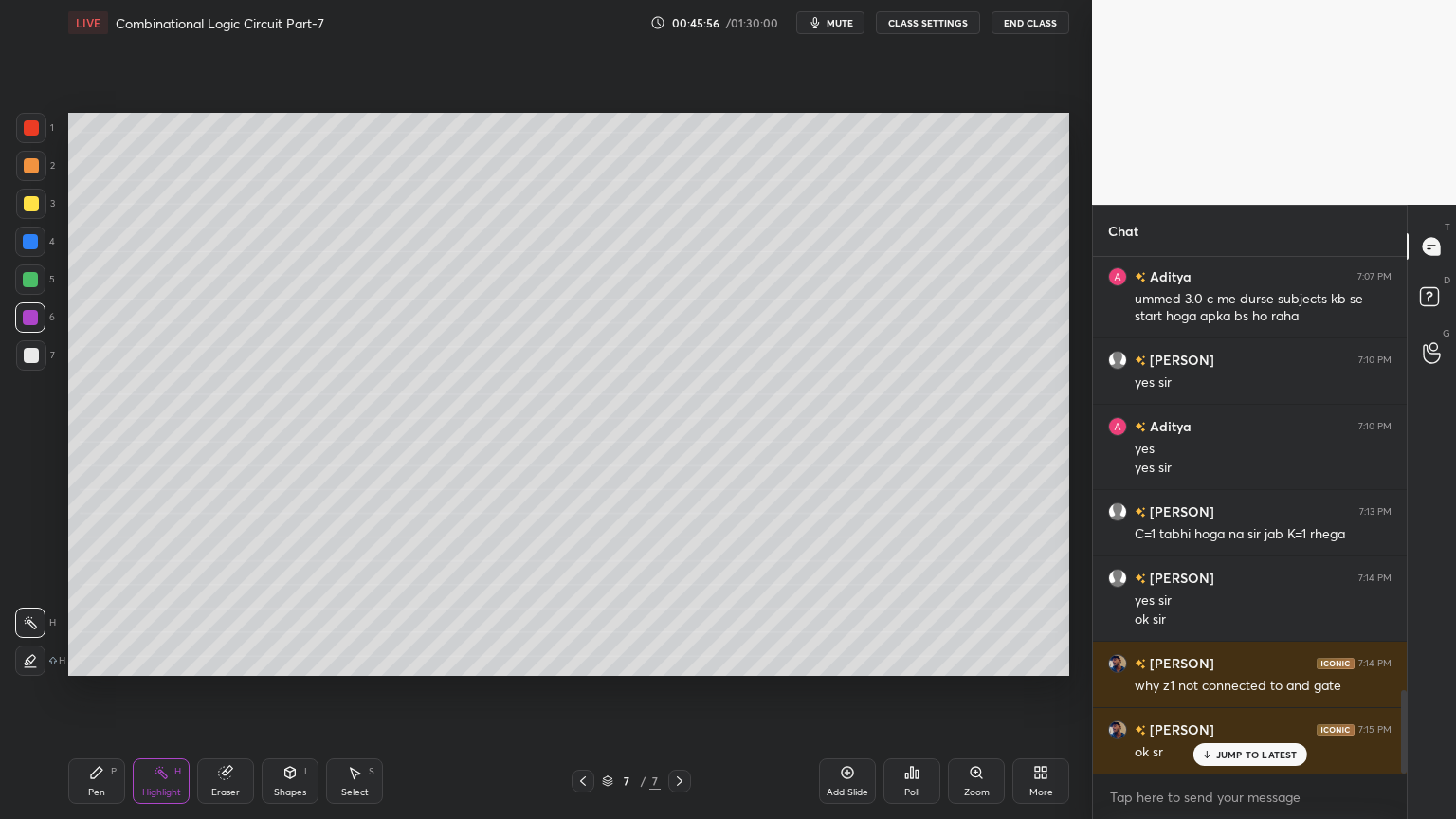 scroll, scrollTop: 2759, scrollLeft: 0, axis: vertical 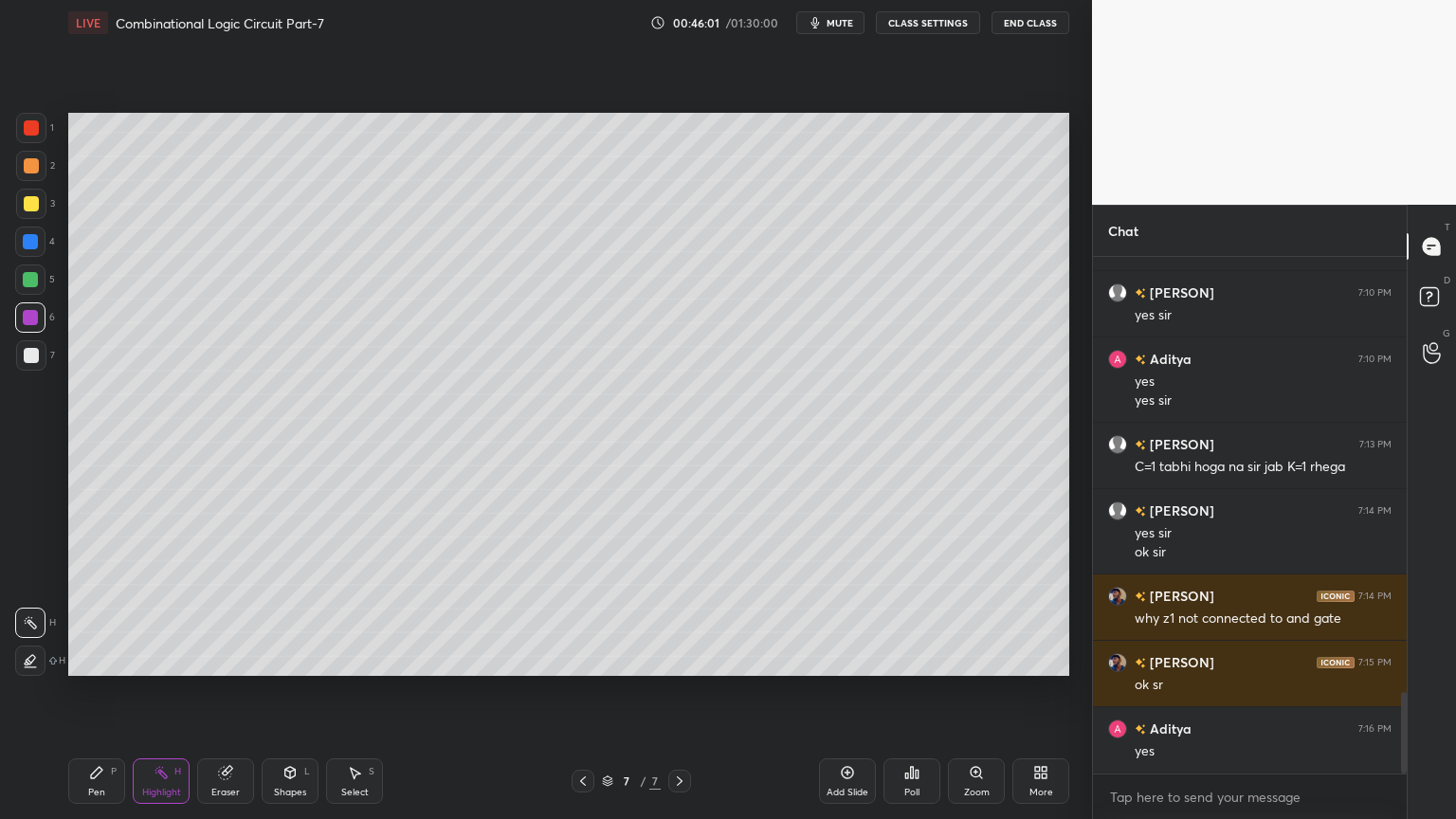 click 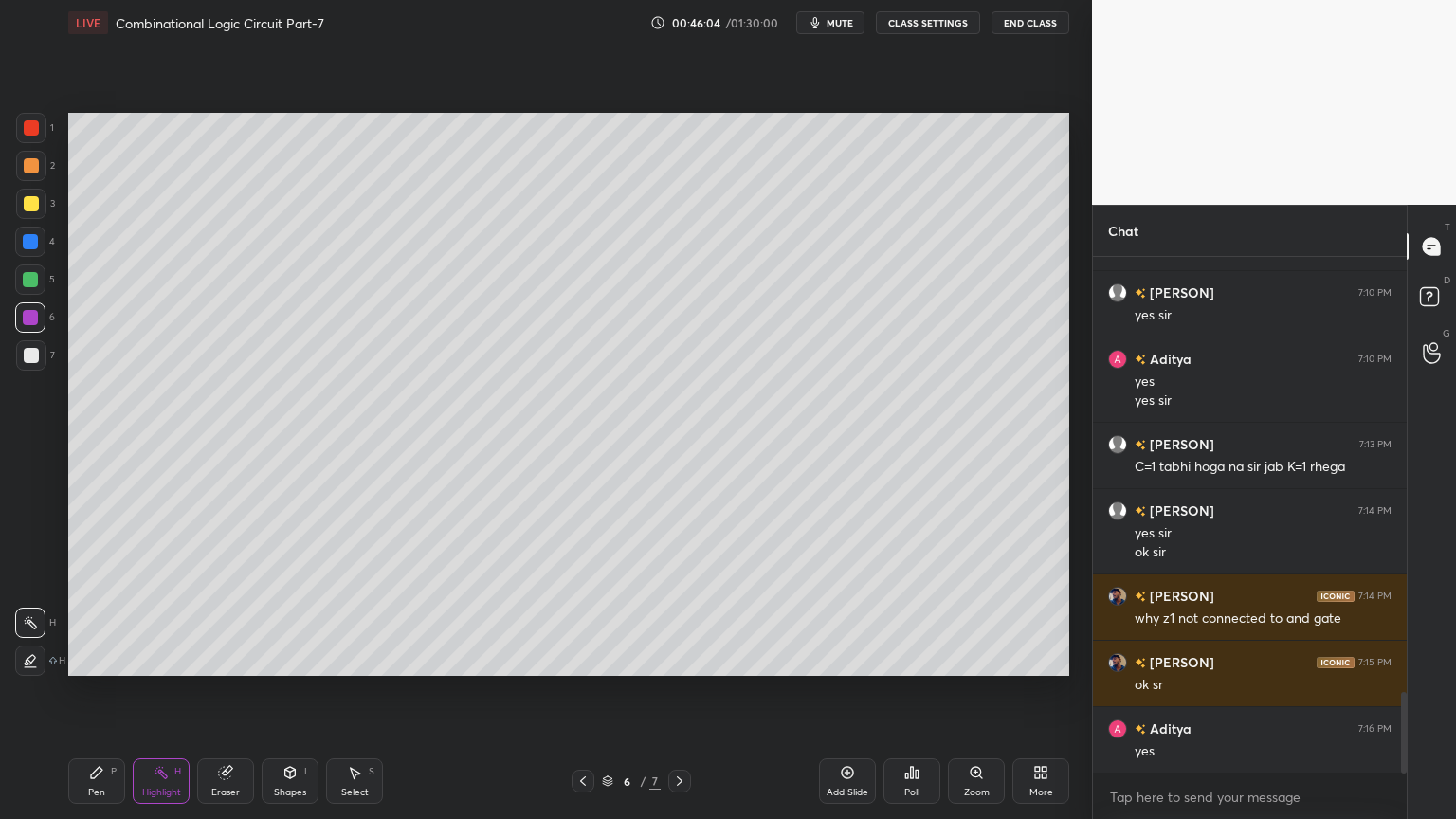click 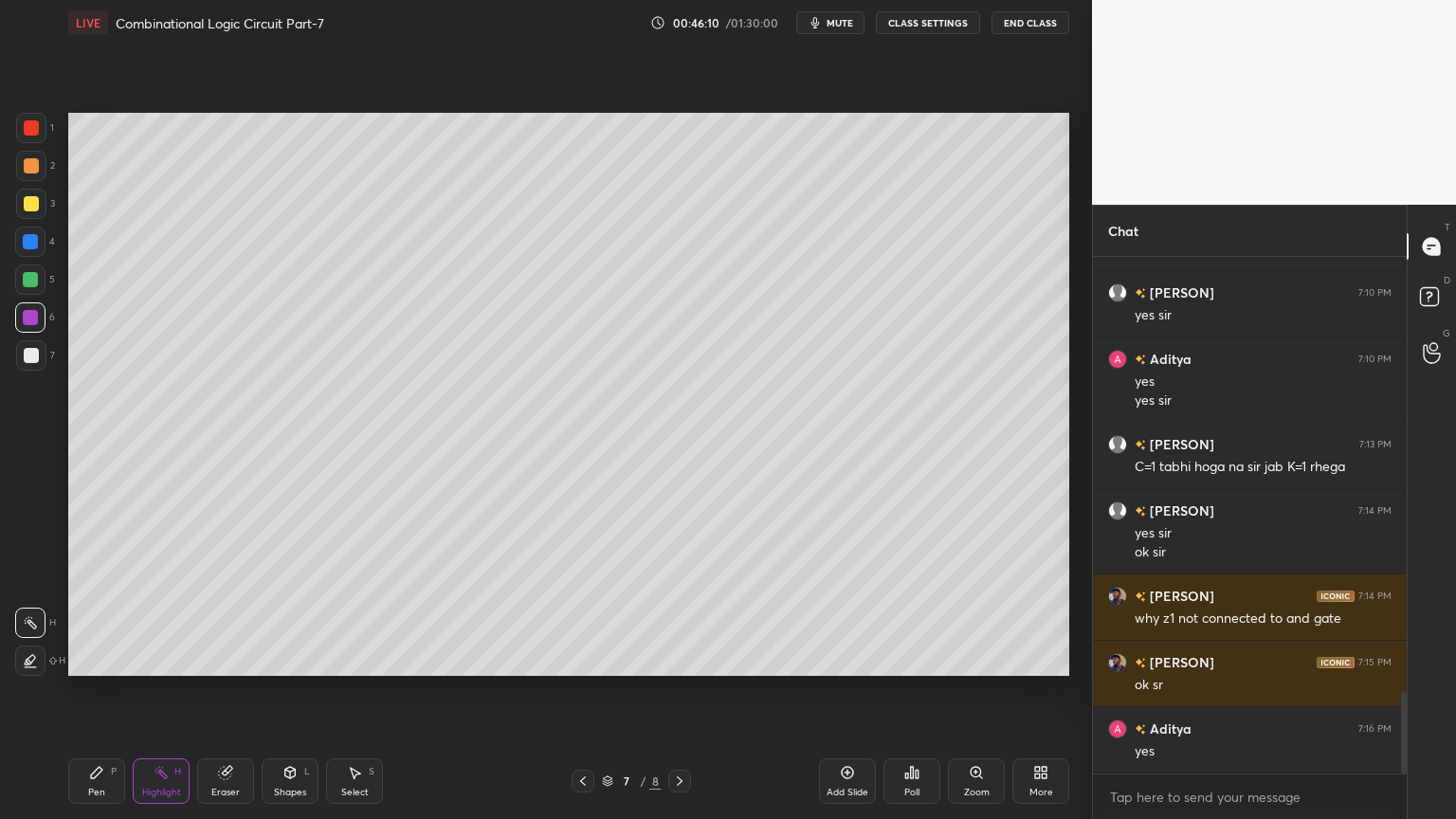 click at bounding box center [31, 166] 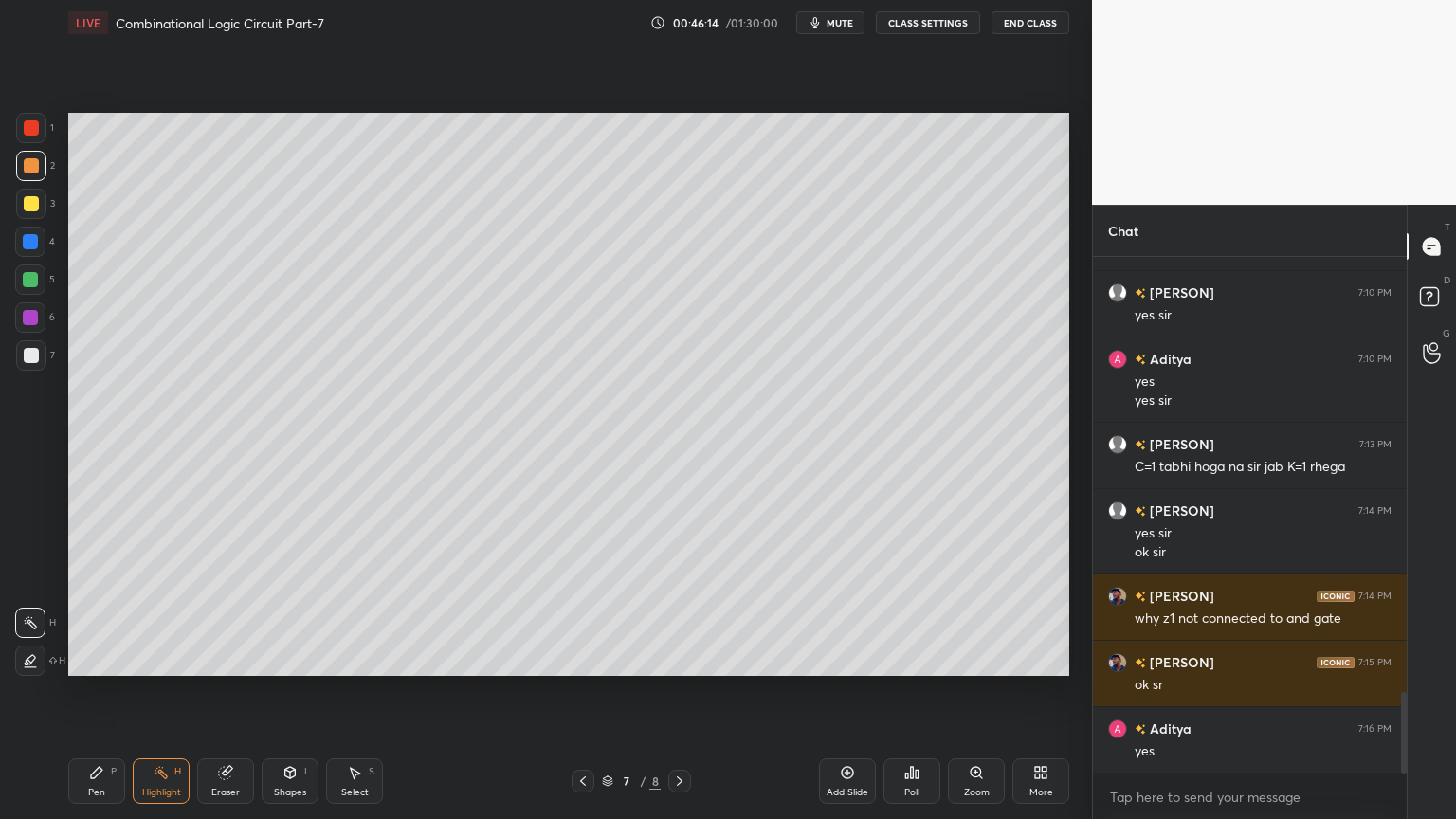 click 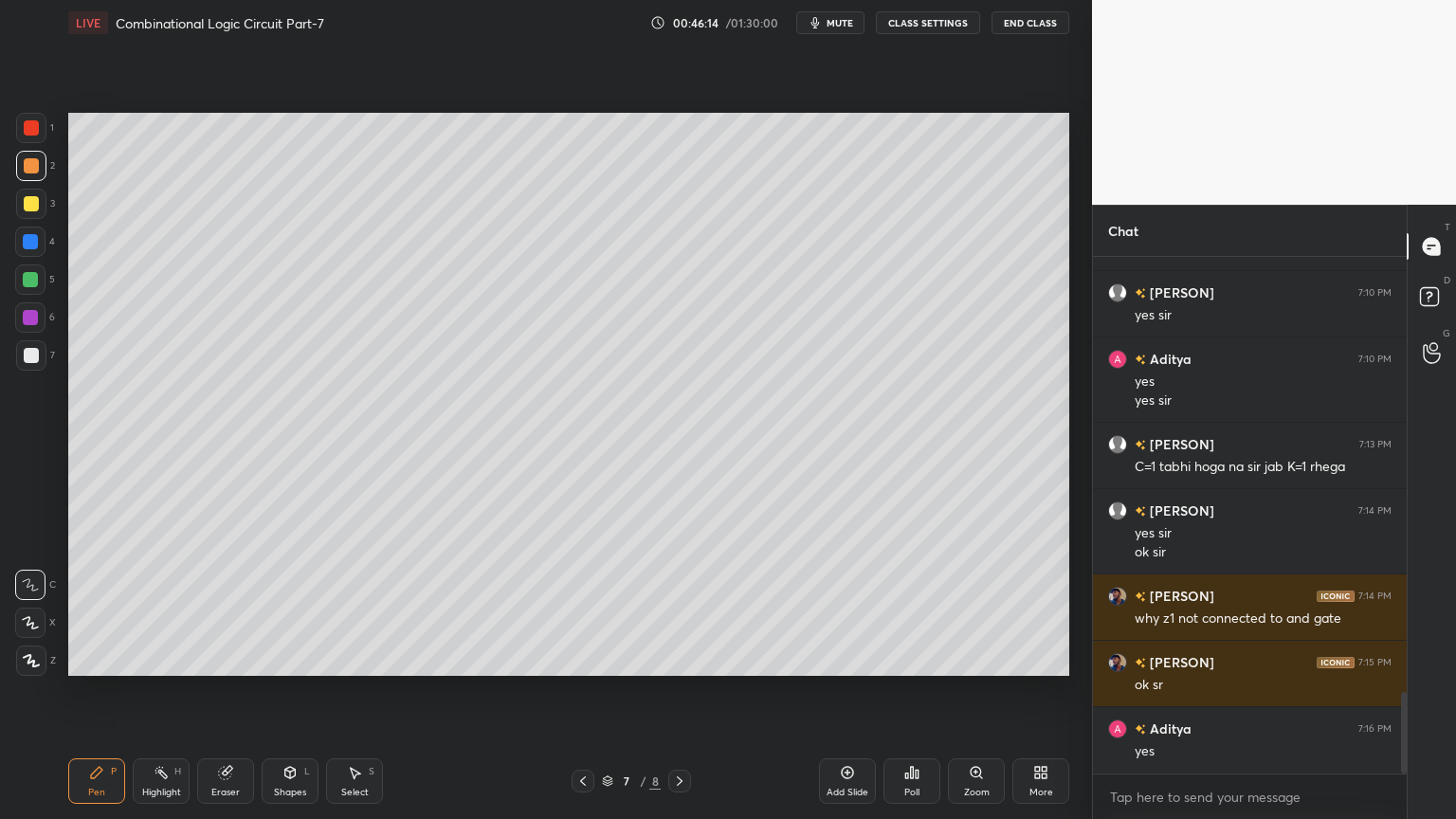 click at bounding box center [30, 623] 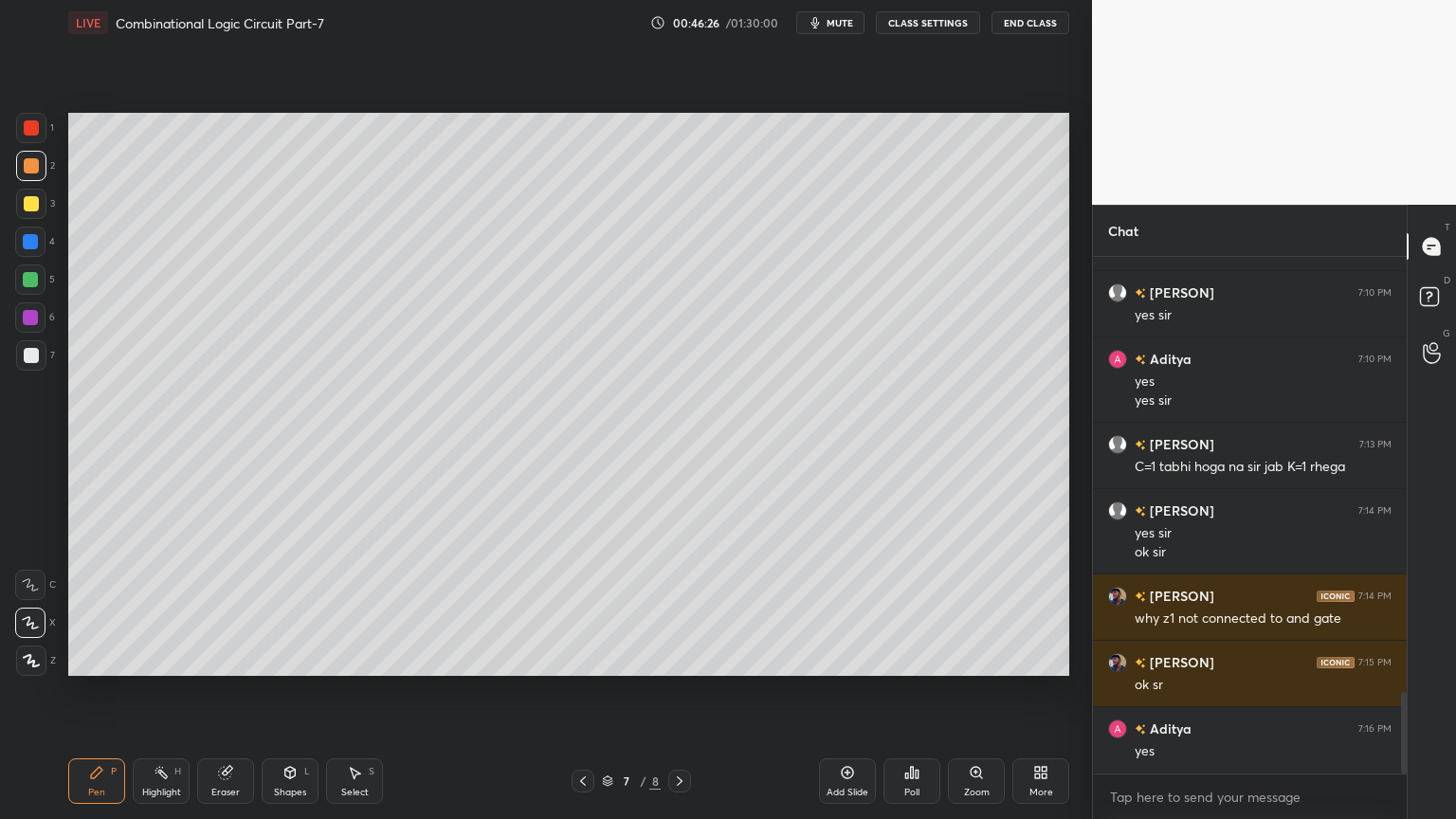 click 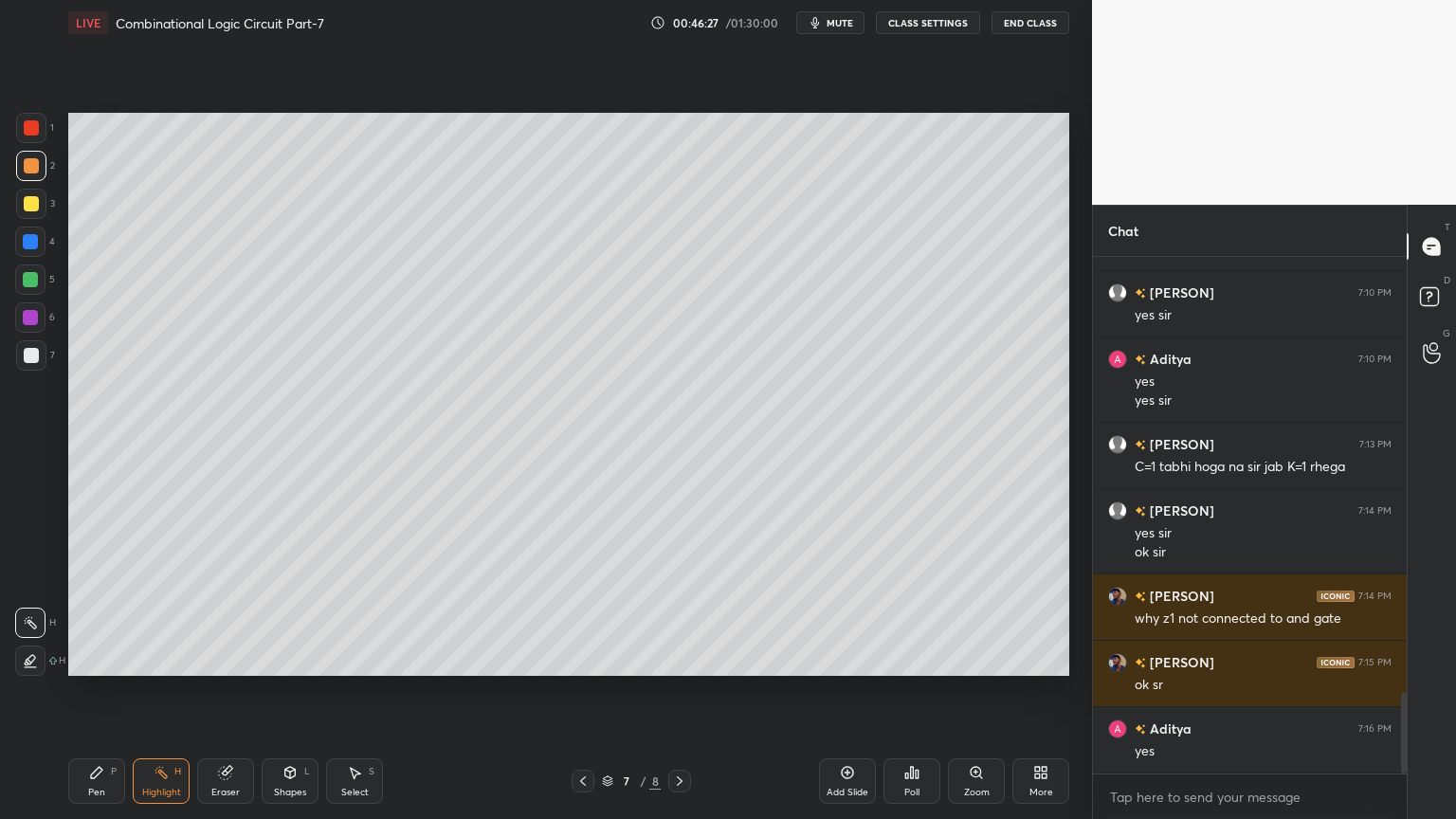click 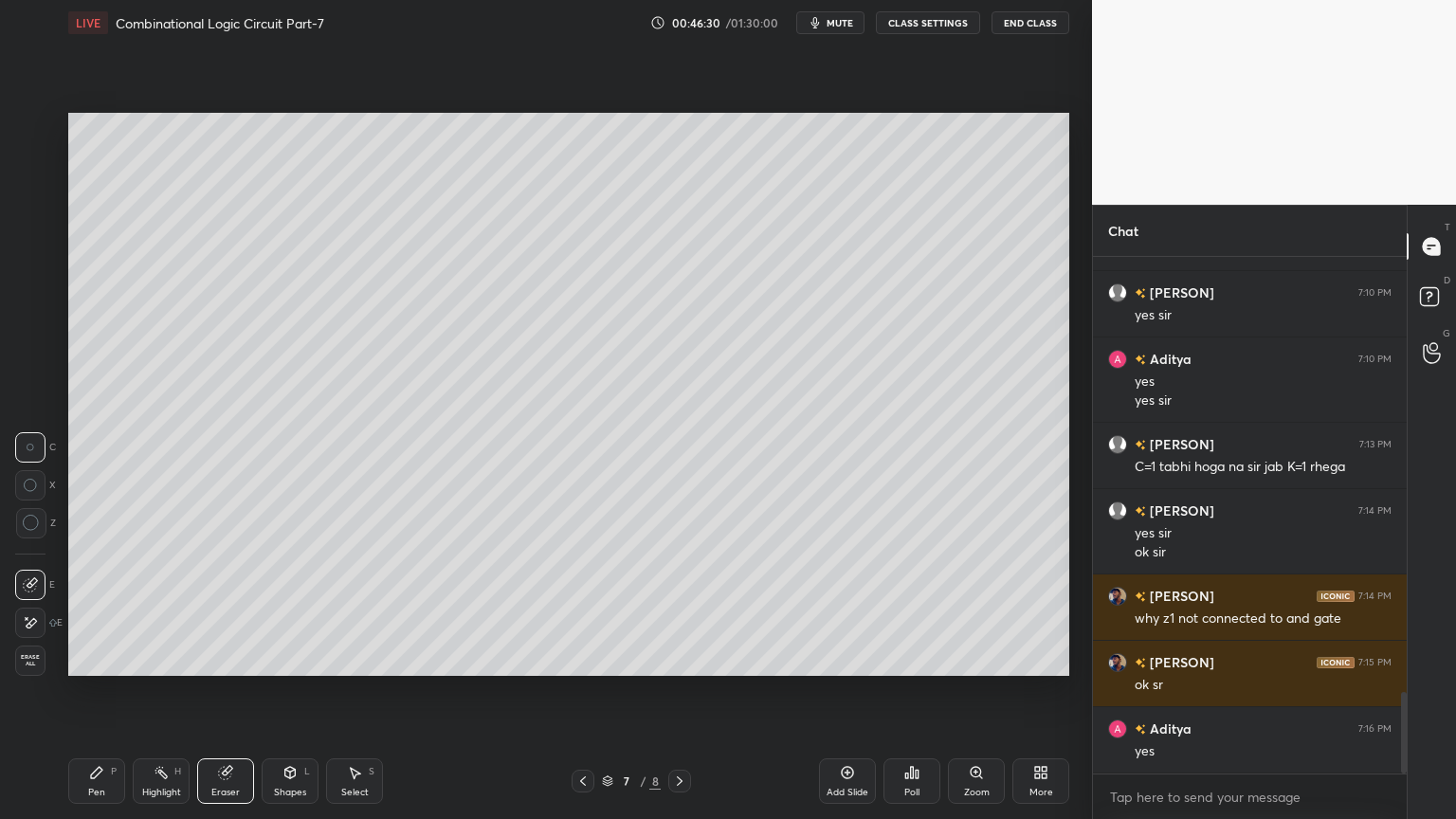 click 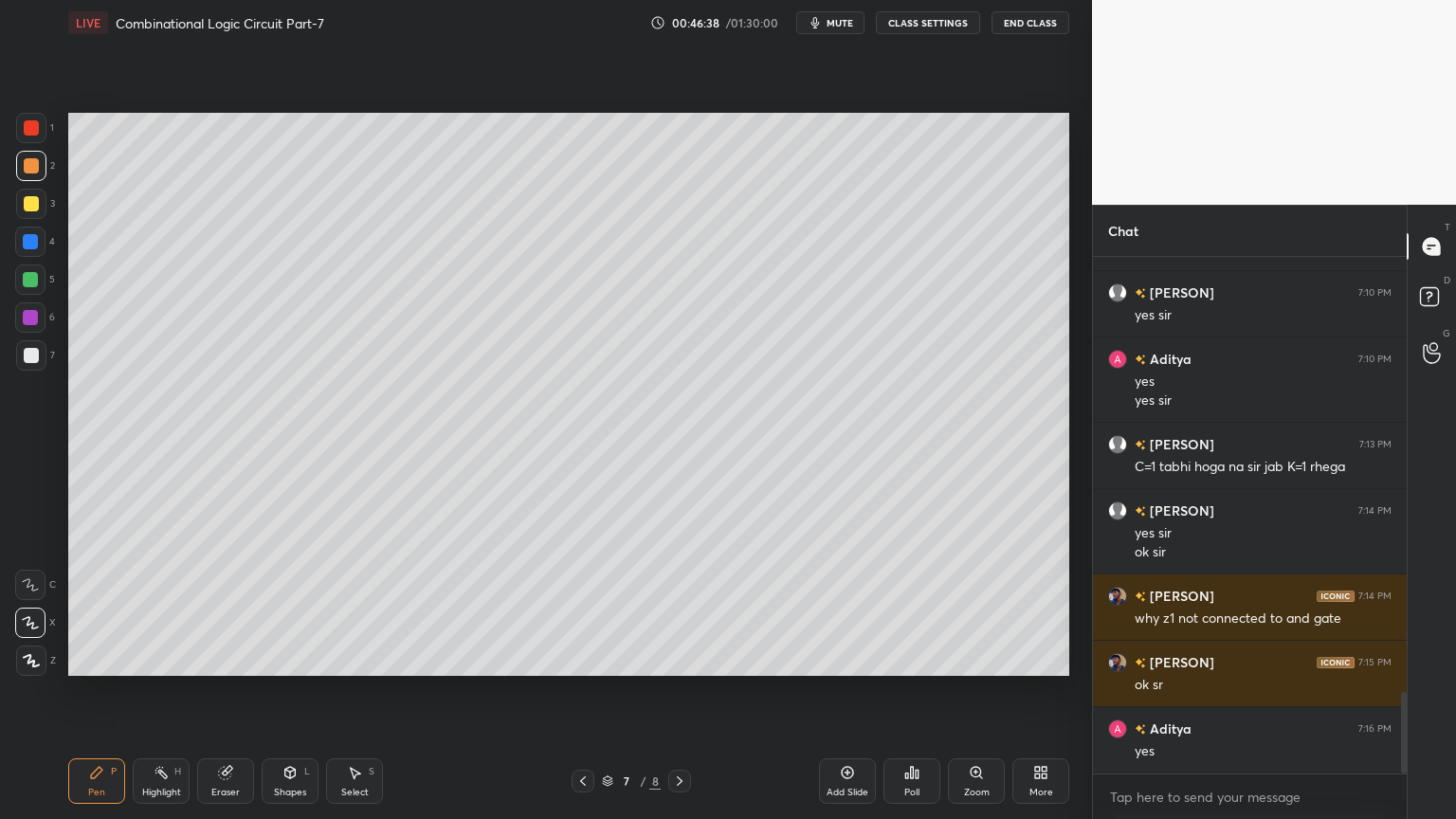 click at bounding box center (31, 204) 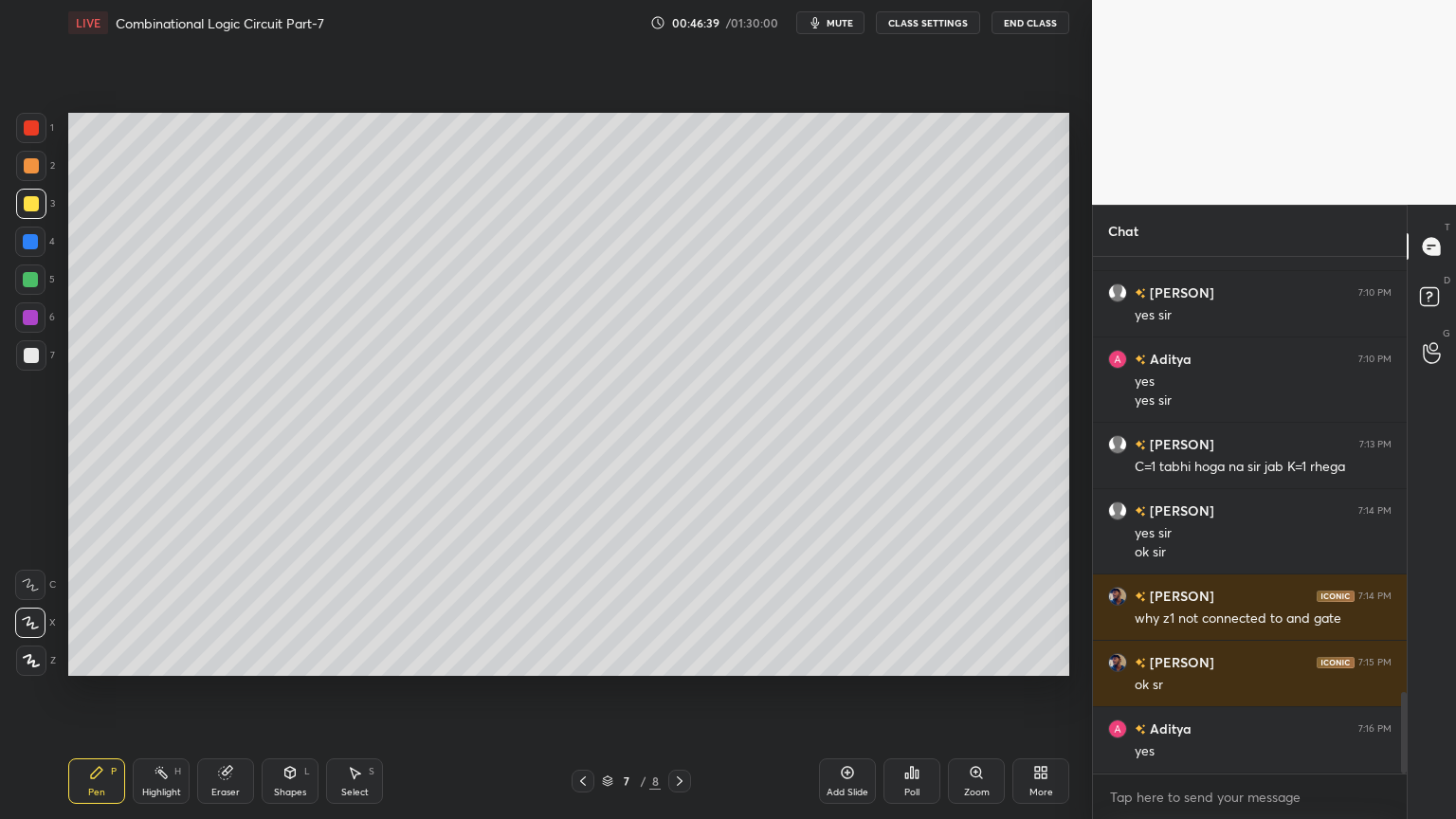 click 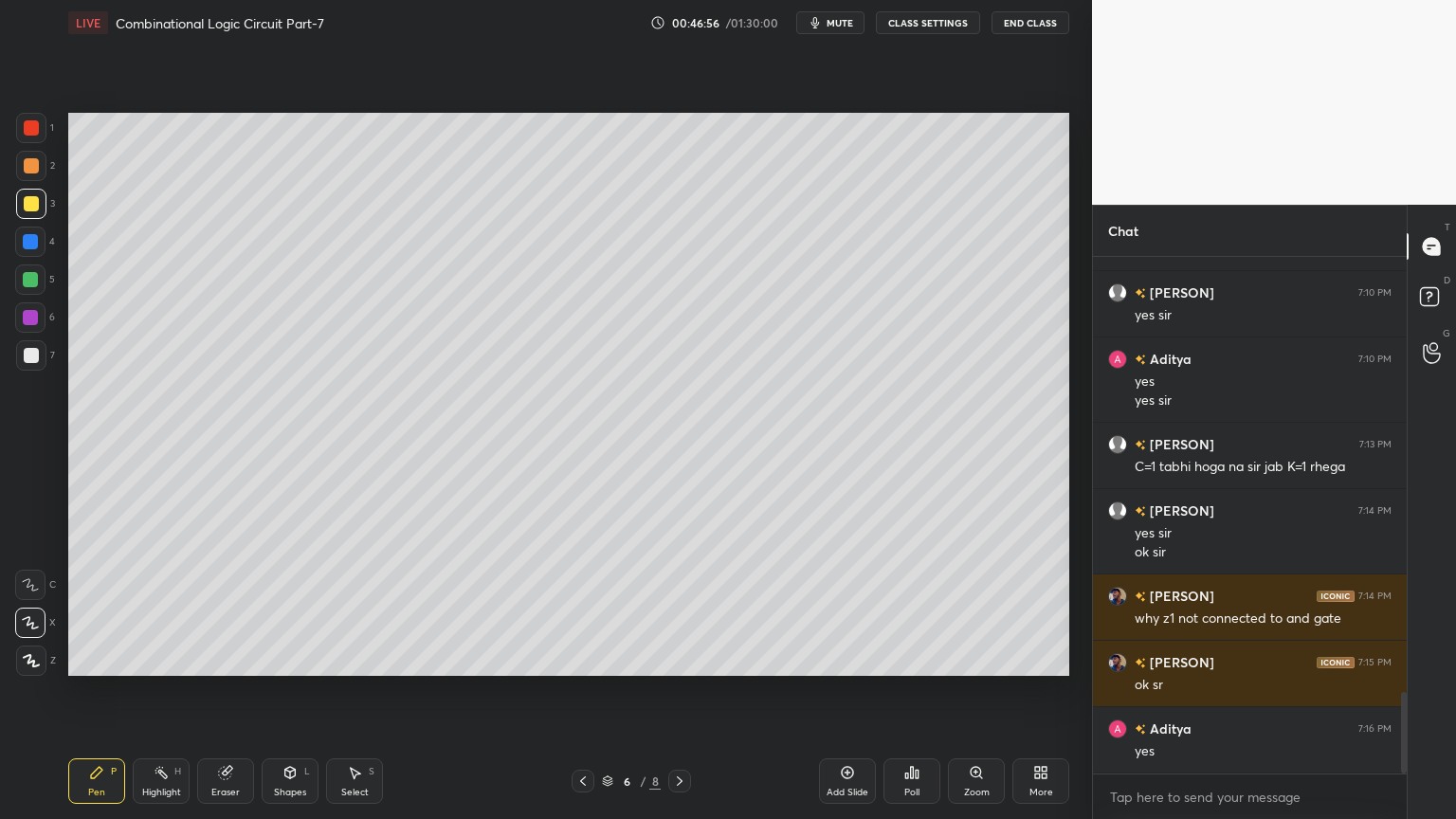 click 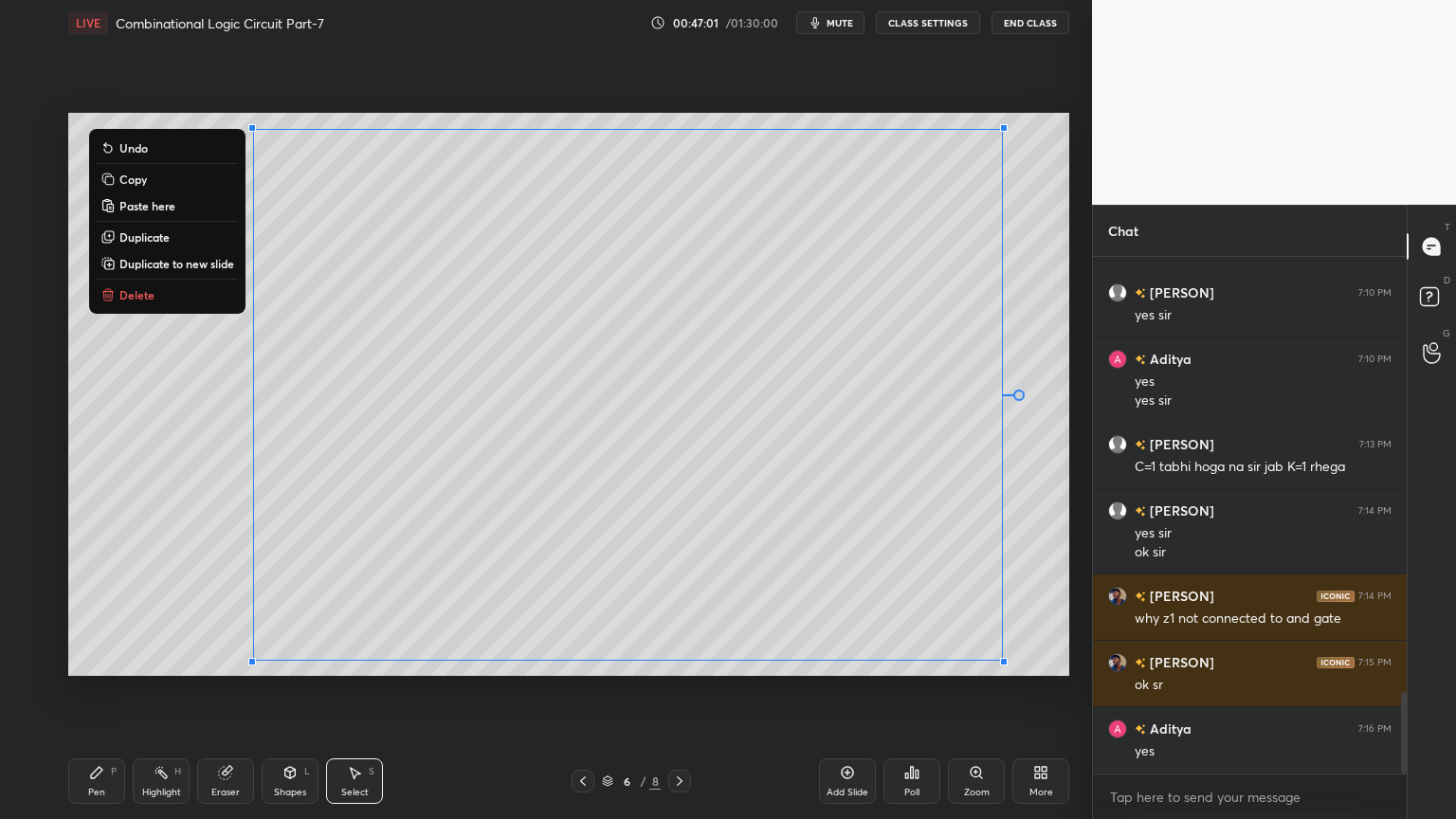 click on "Copy" at bounding box center [167, 179] 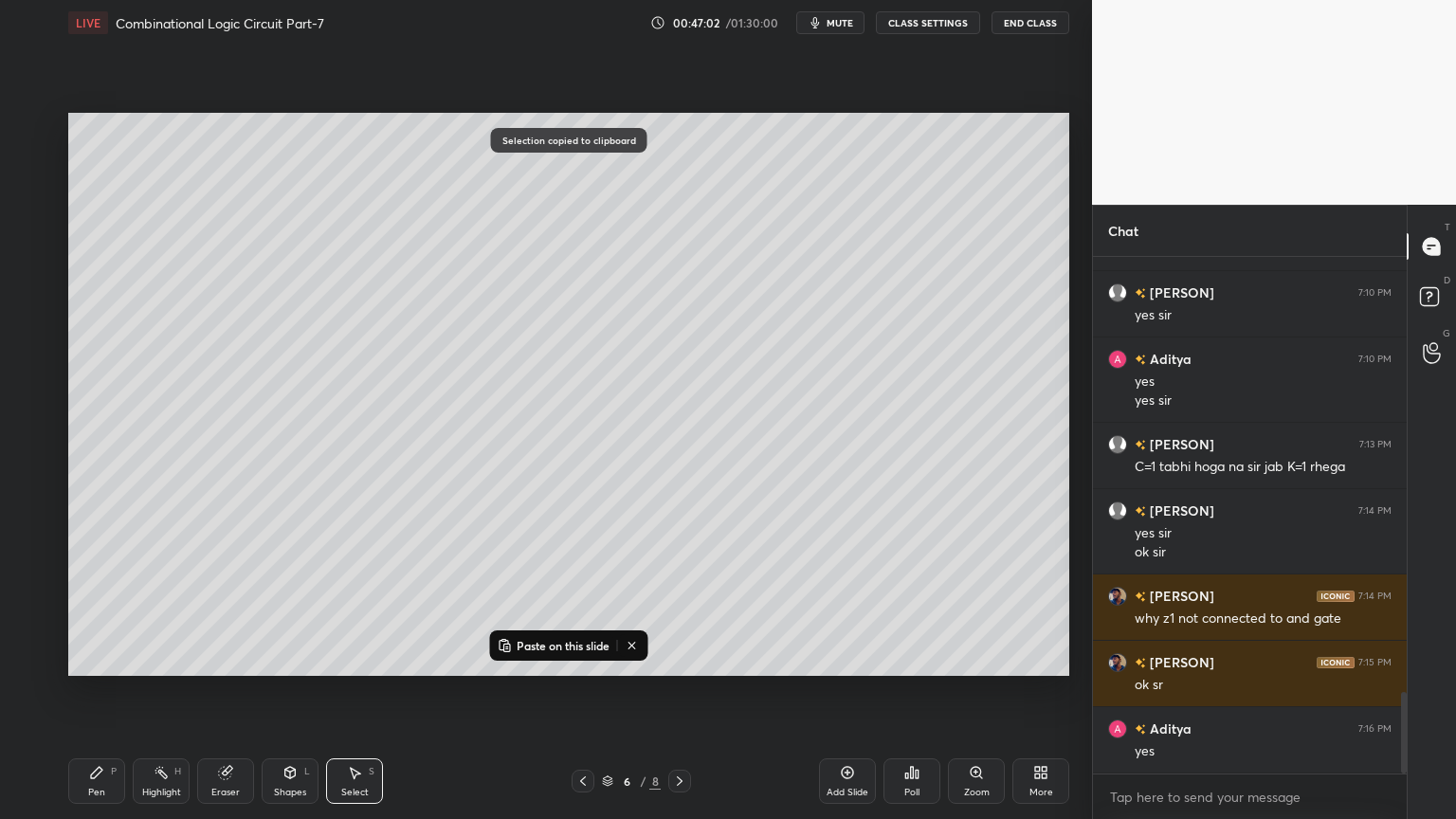click 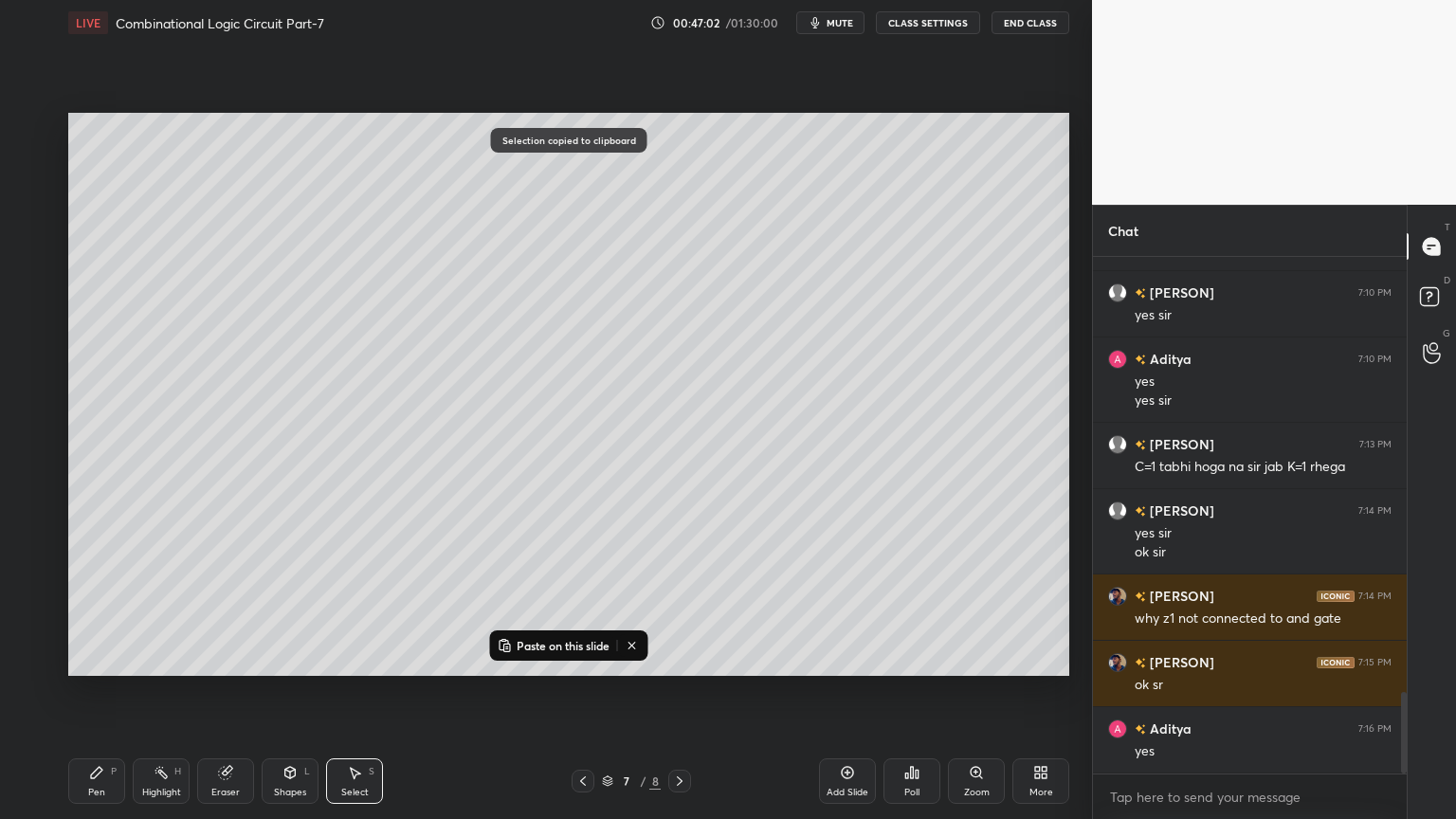 click on "Paste on this slide" at bounding box center (554, 646) 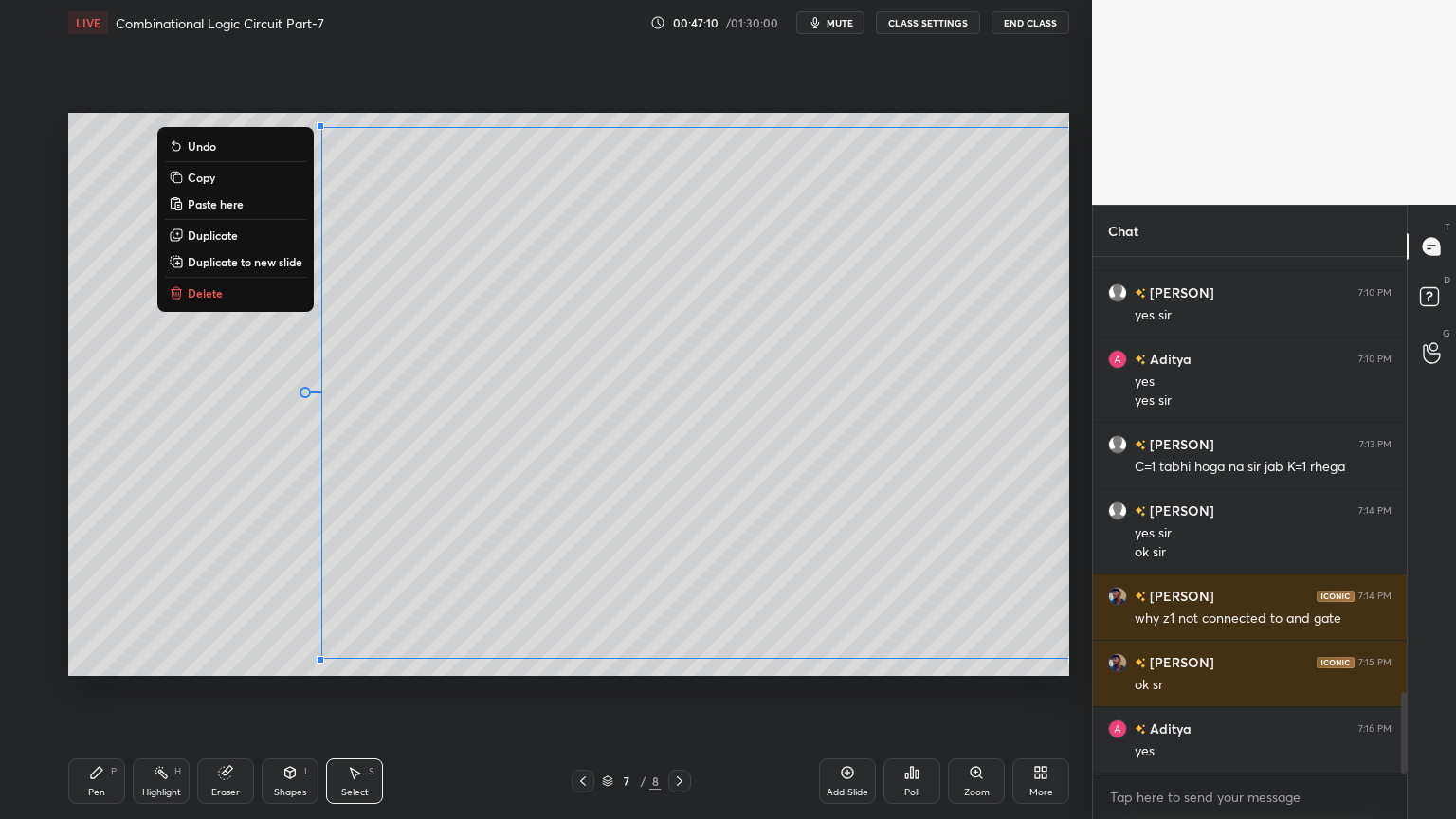 click on "0 ° Undo Copy Paste here Duplicate Duplicate to new slide Delete" at bounding box center (569, 394) 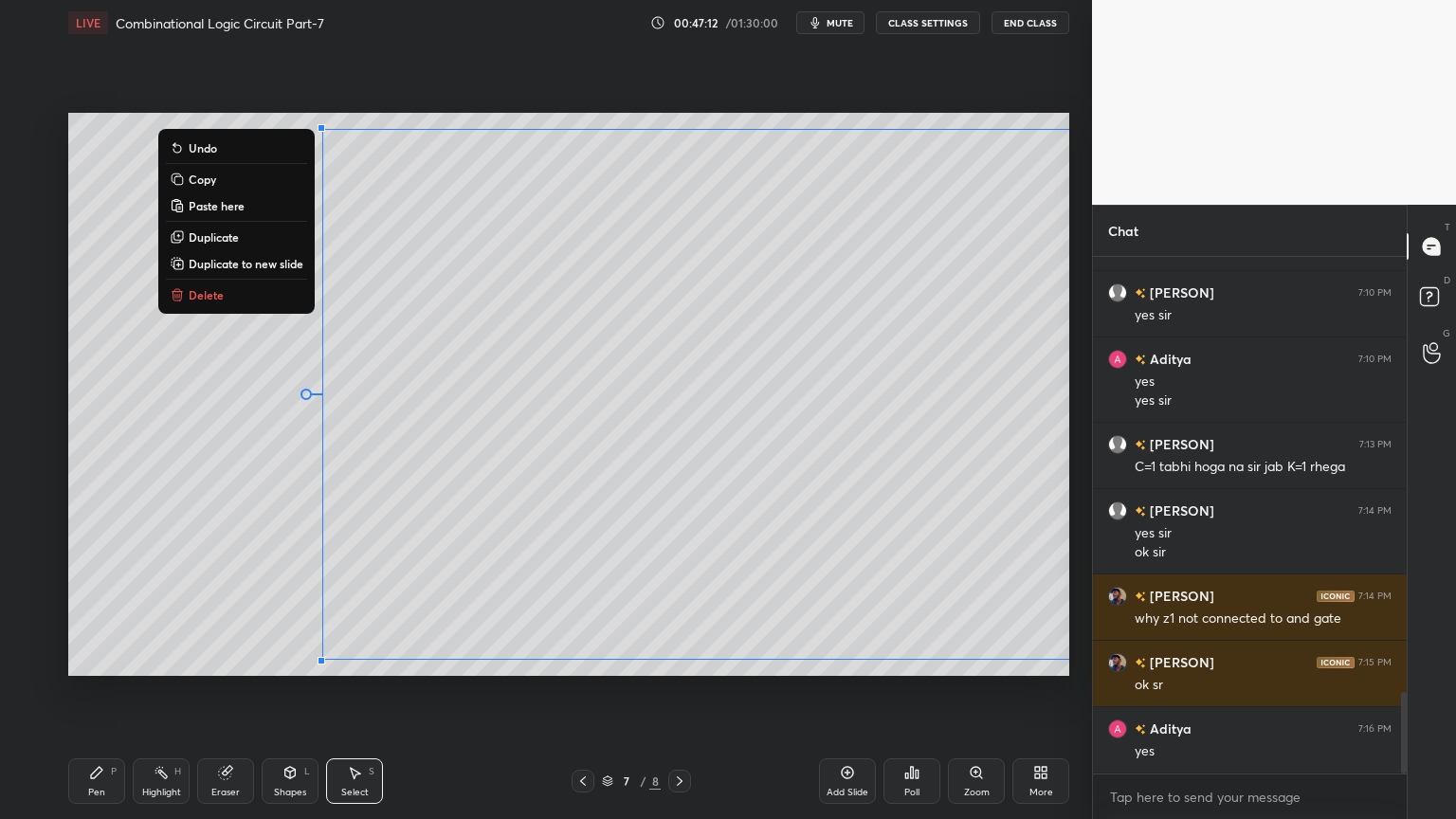 click on "0 ° Undo Copy Paste here Duplicate Duplicate to new slide Delete Setting up your live class Poll for   secs No correct answer Start poll" at bounding box center [569, 394] 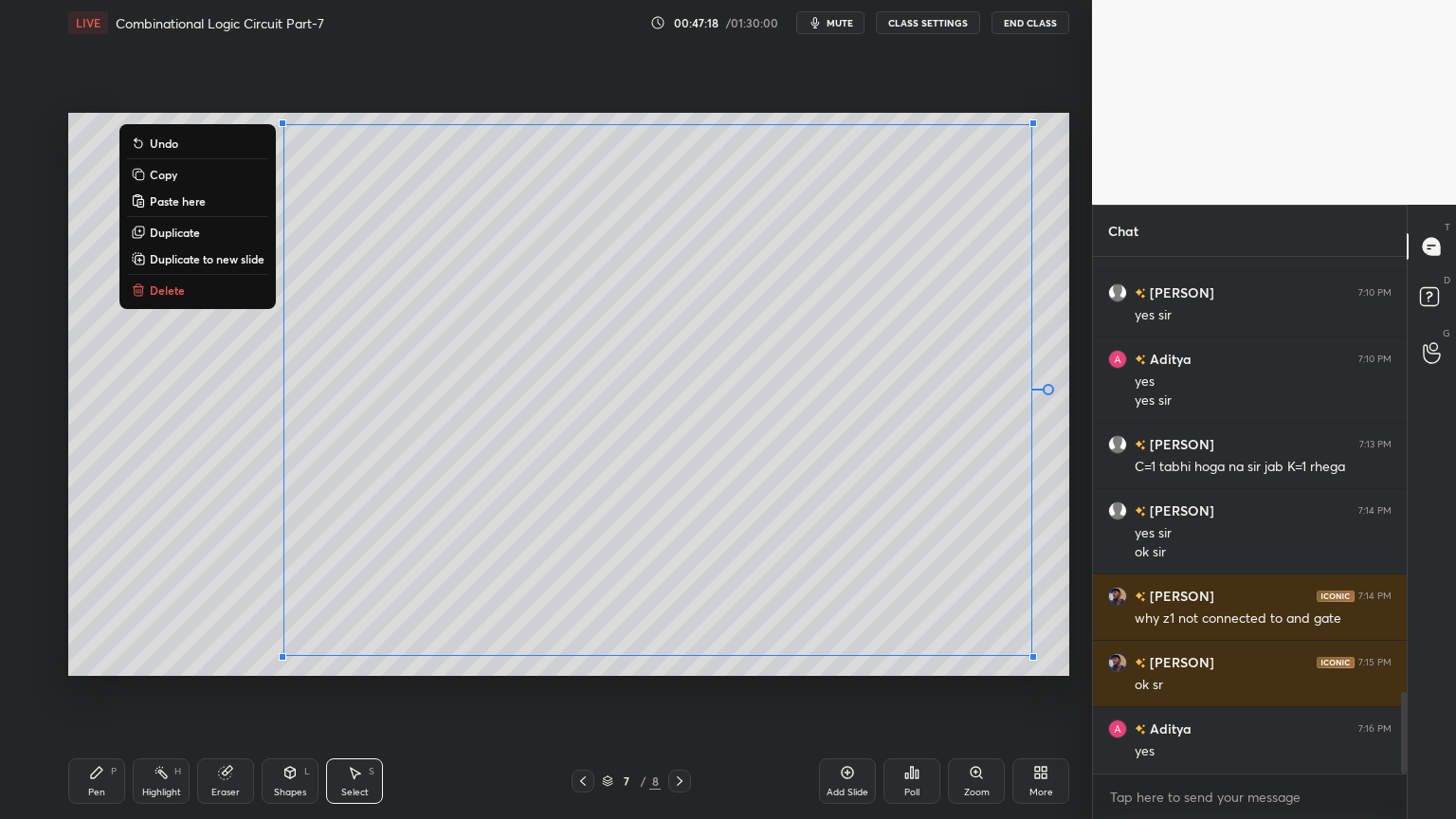 click on "0 ° Undo Copy Paste here Duplicate Duplicate to new slide Delete Setting up your live class Poll for   secs No correct answer Start poll" at bounding box center [569, 394] 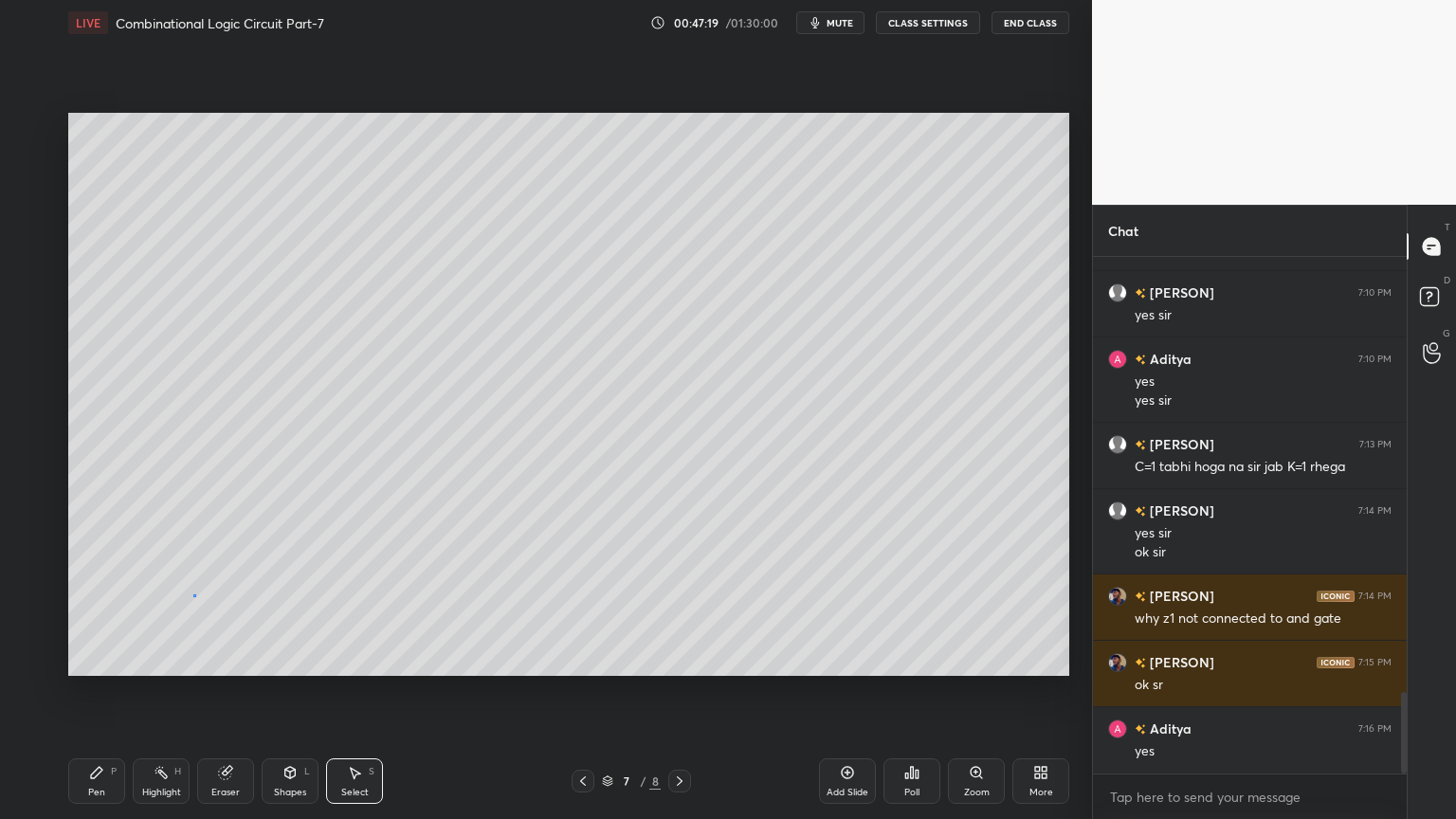 click on "0 ° Undo Copy Paste here Duplicate Duplicate to new slide Delete" at bounding box center [569, 394] 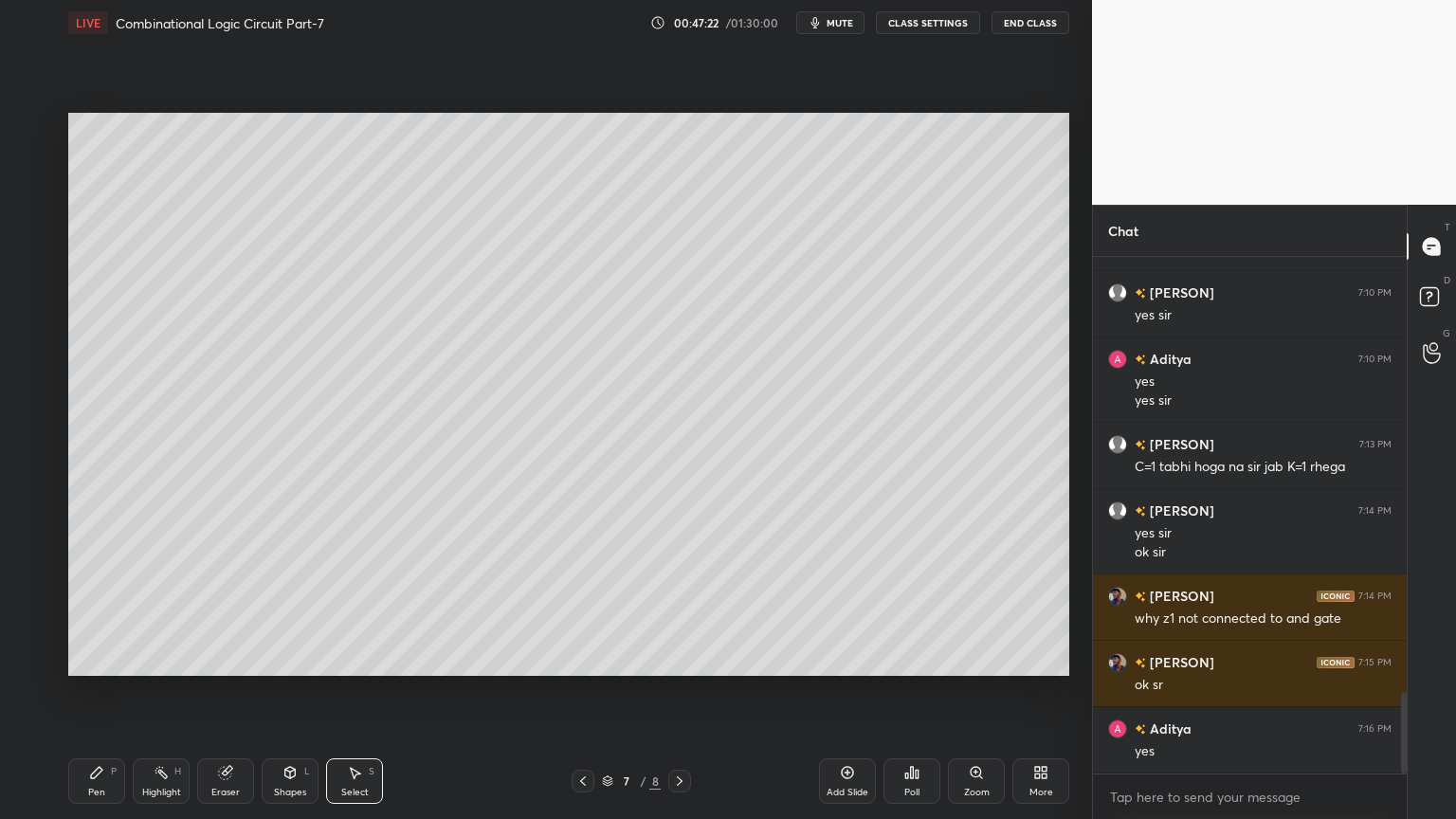click on "Eraser" at bounding box center [226, 792] 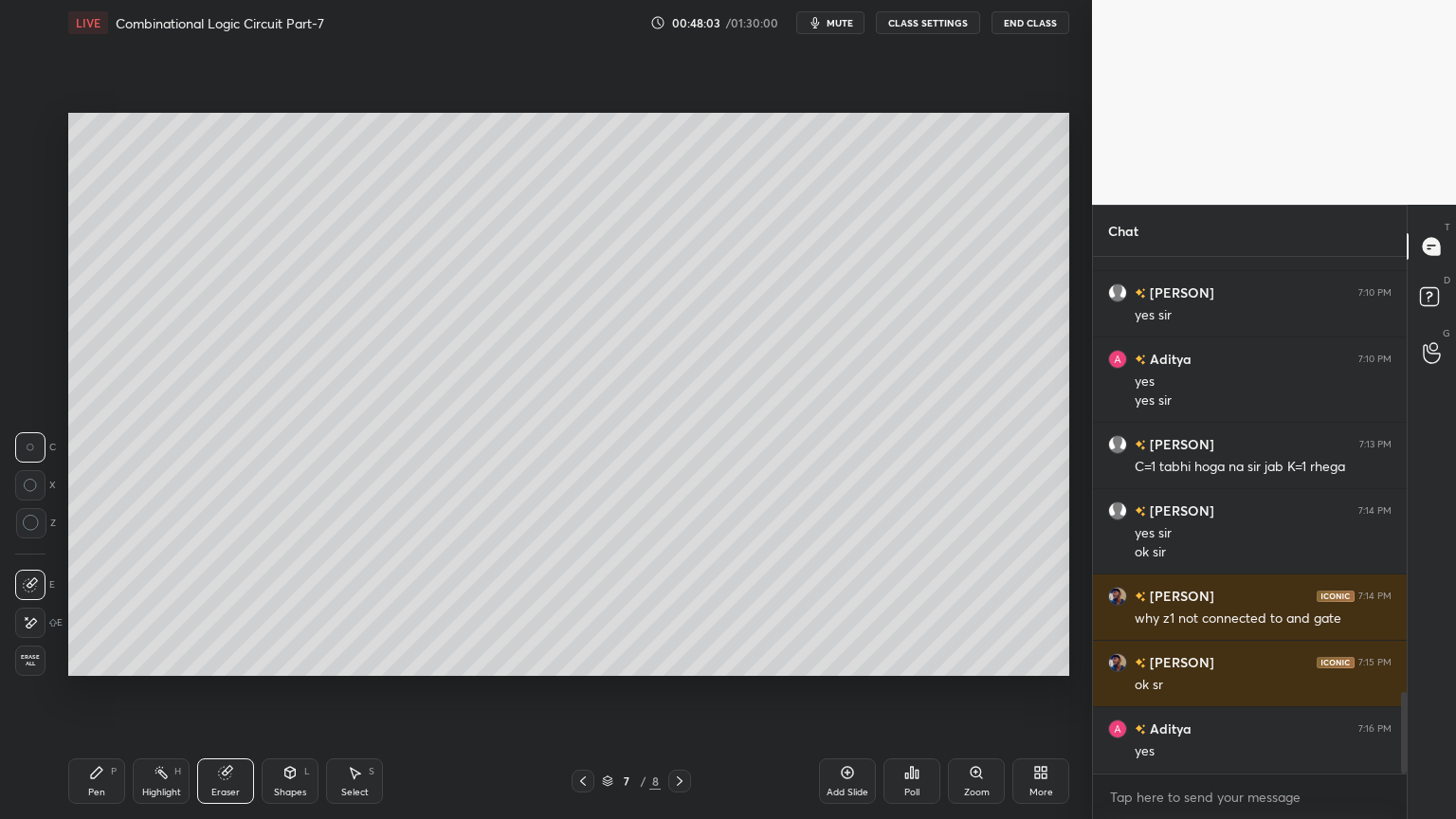 click 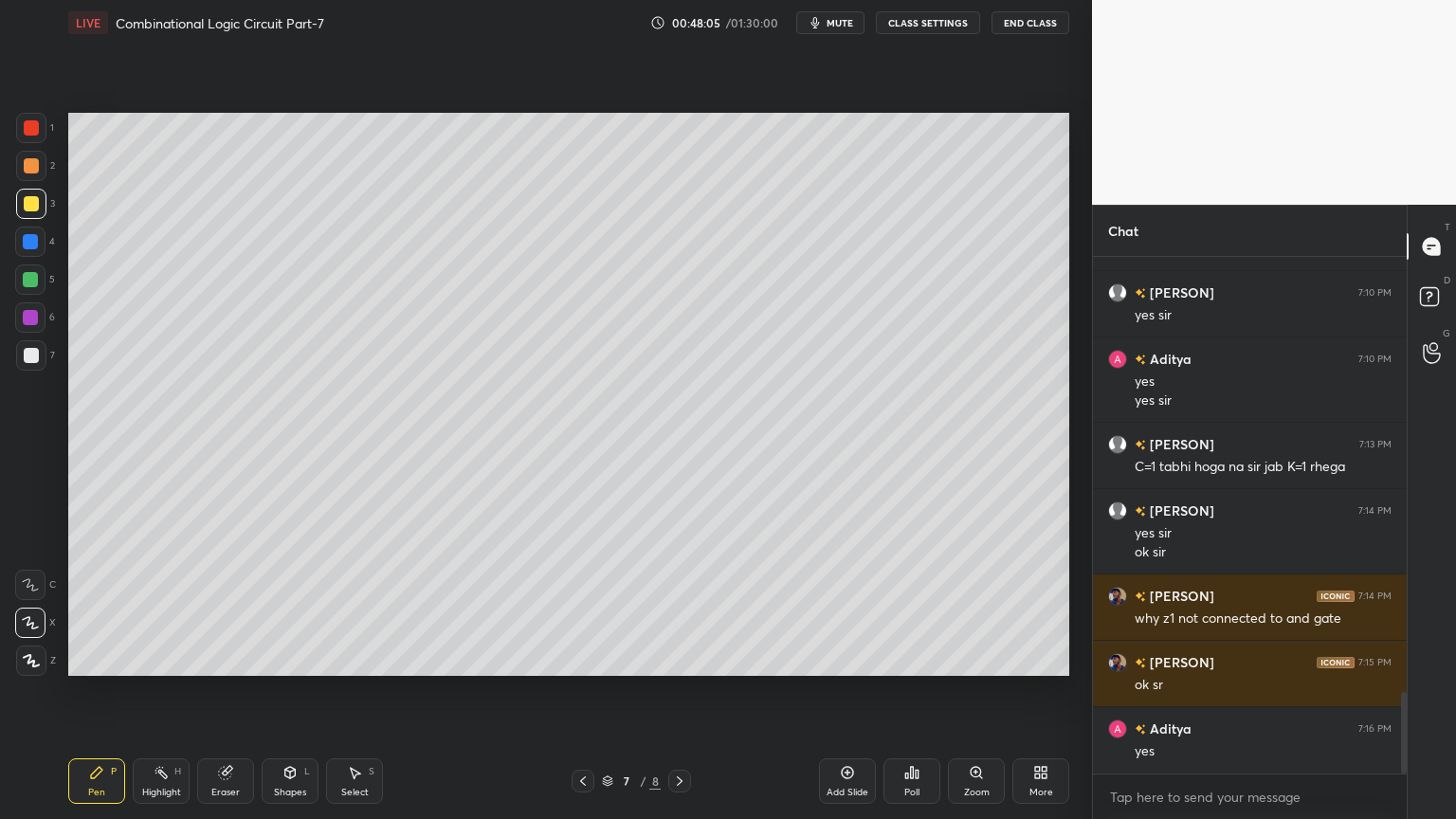 click on "Shapes L" at bounding box center (290, 781) 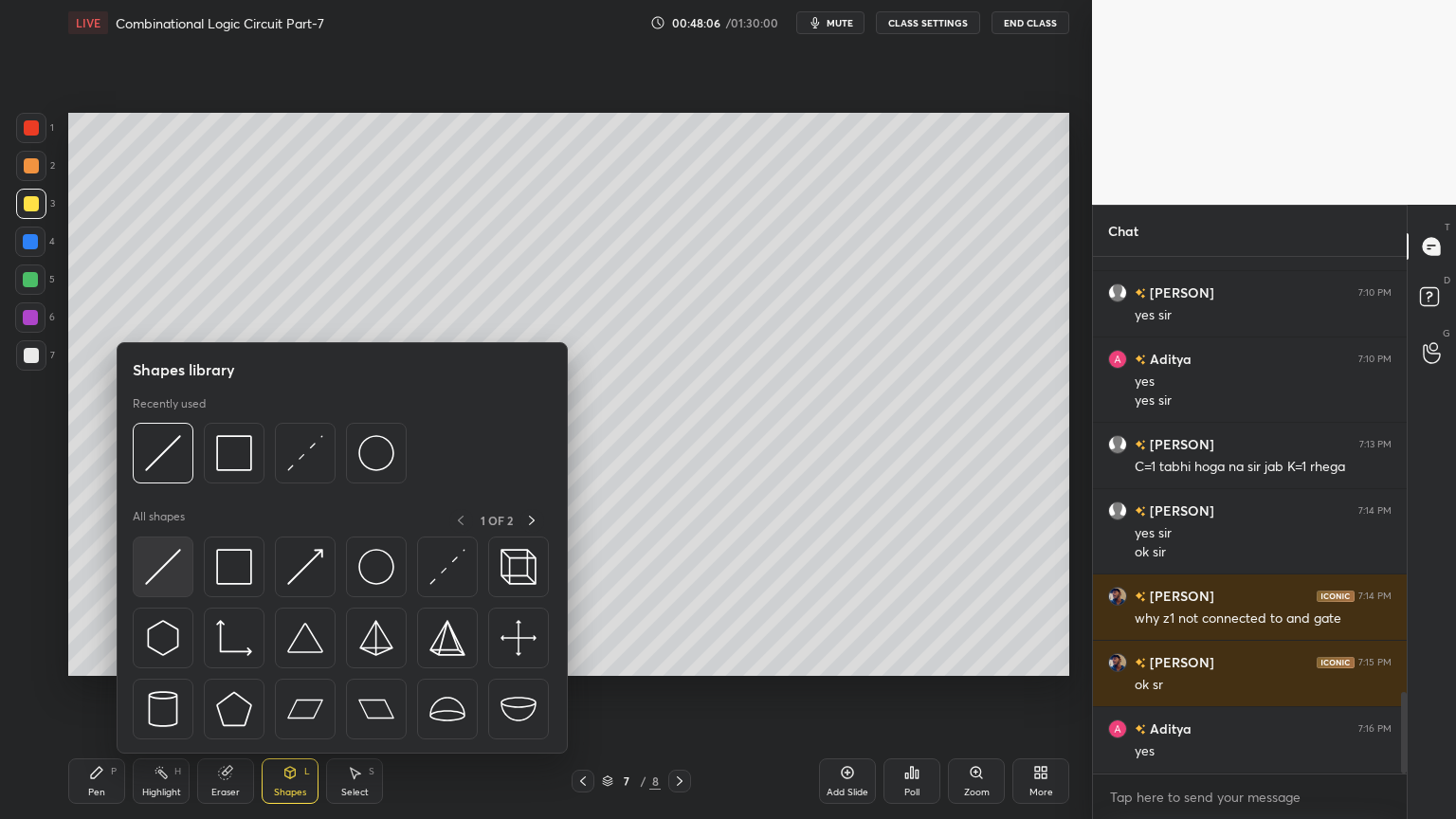 click at bounding box center [163, 567] 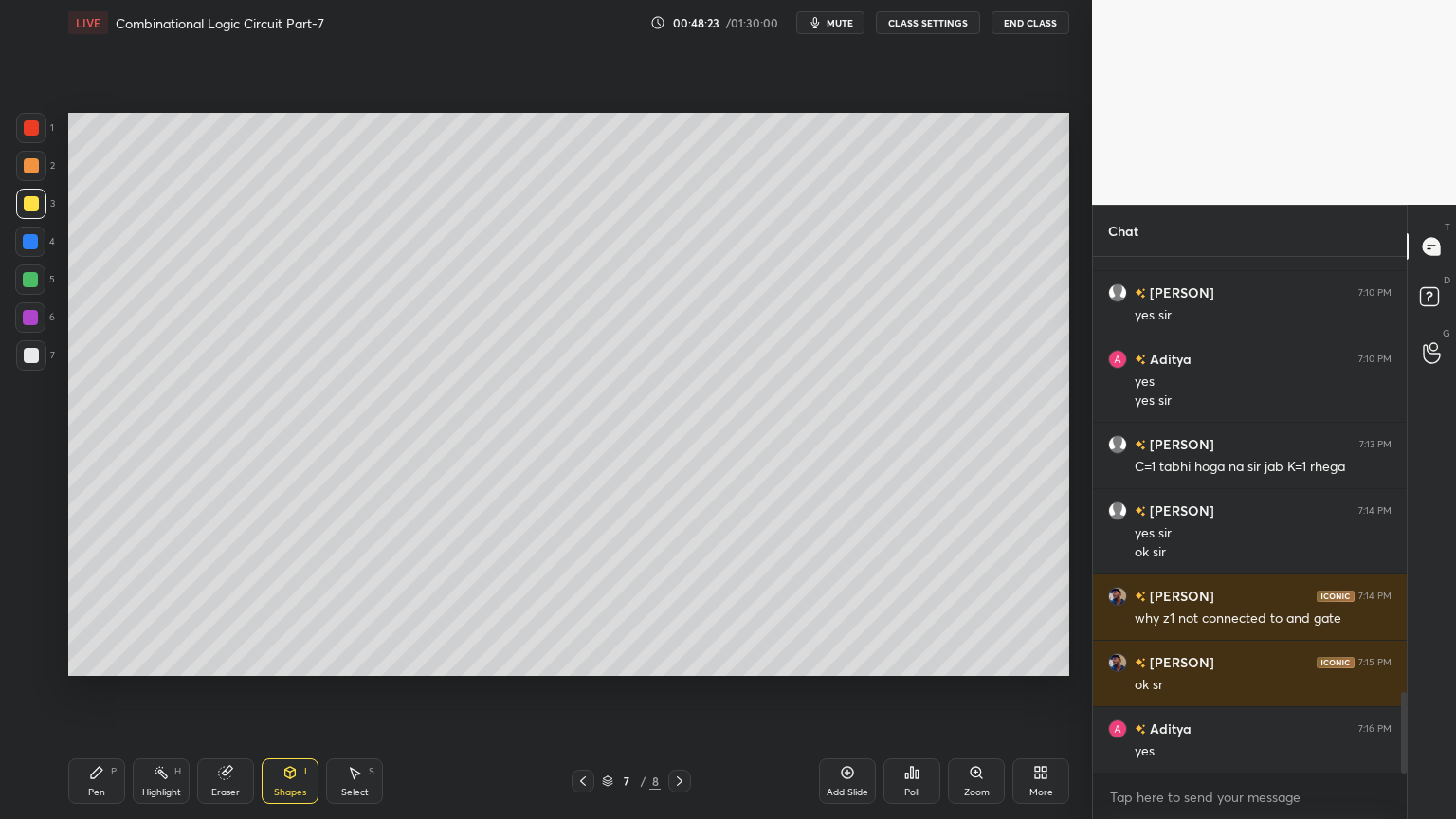 click on "Eraser" at bounding box center (226, 781) 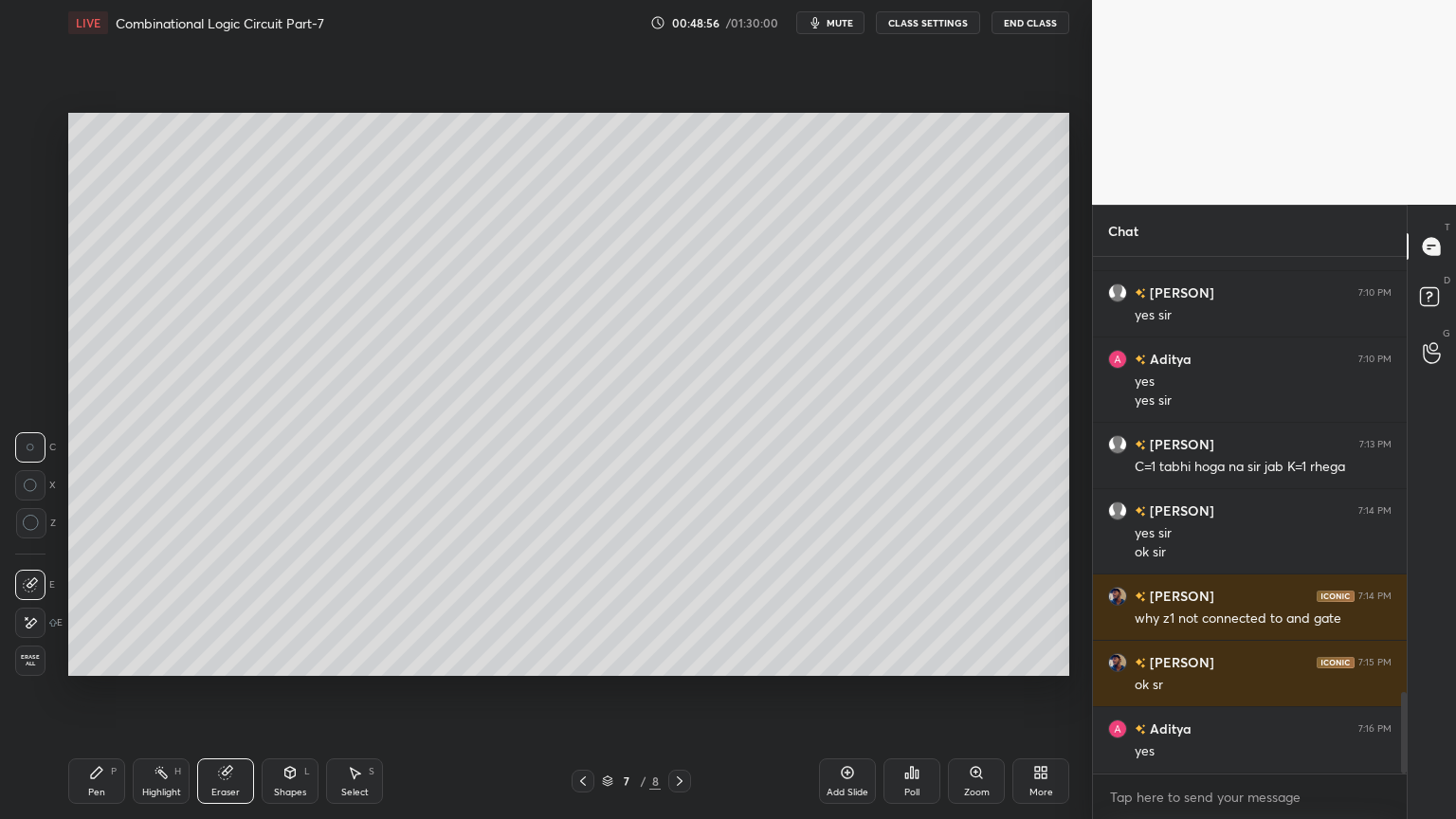click on "Shapes L" at bounding box center (290, 781) 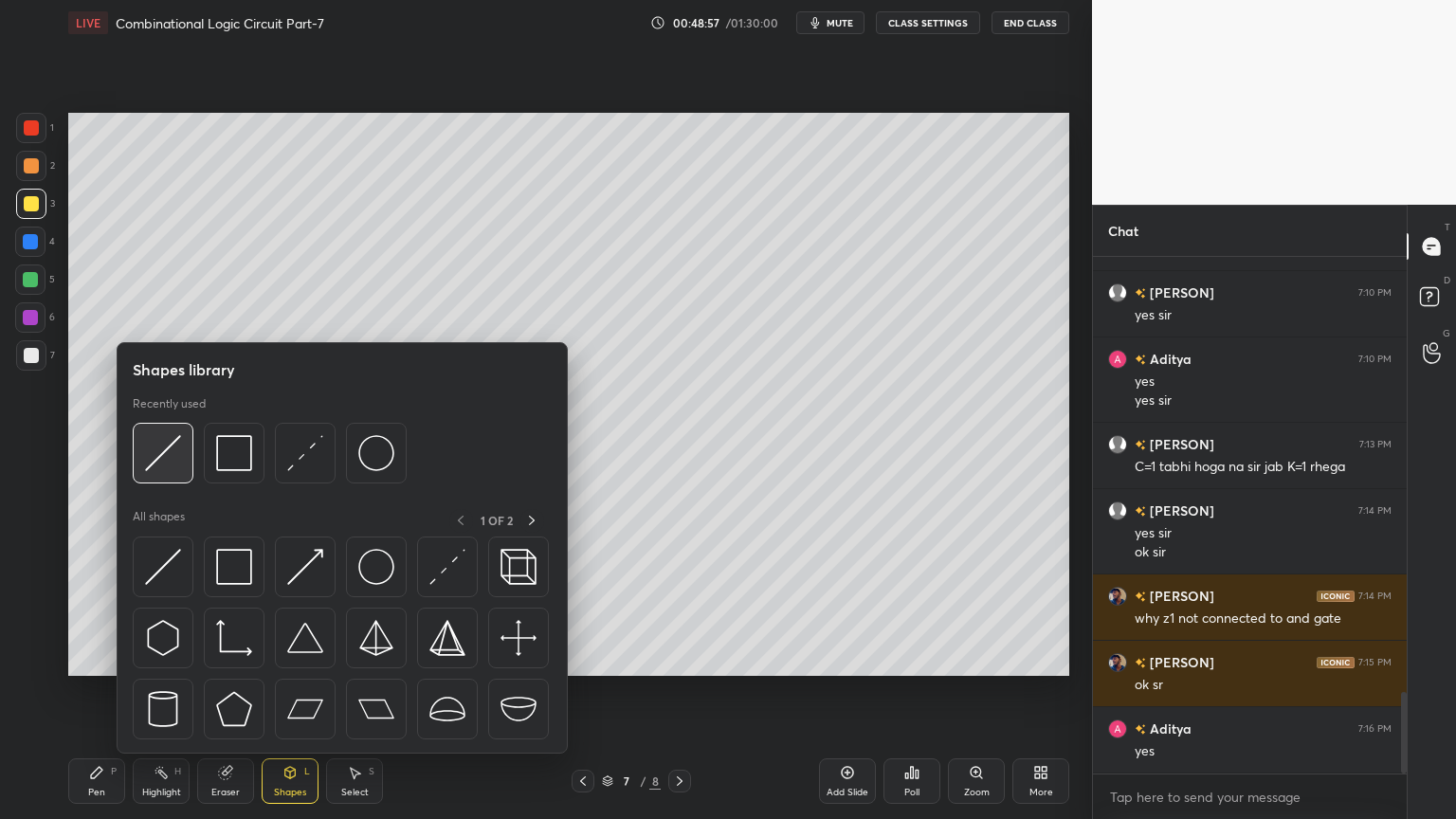 click at bounding box center [163, 453] 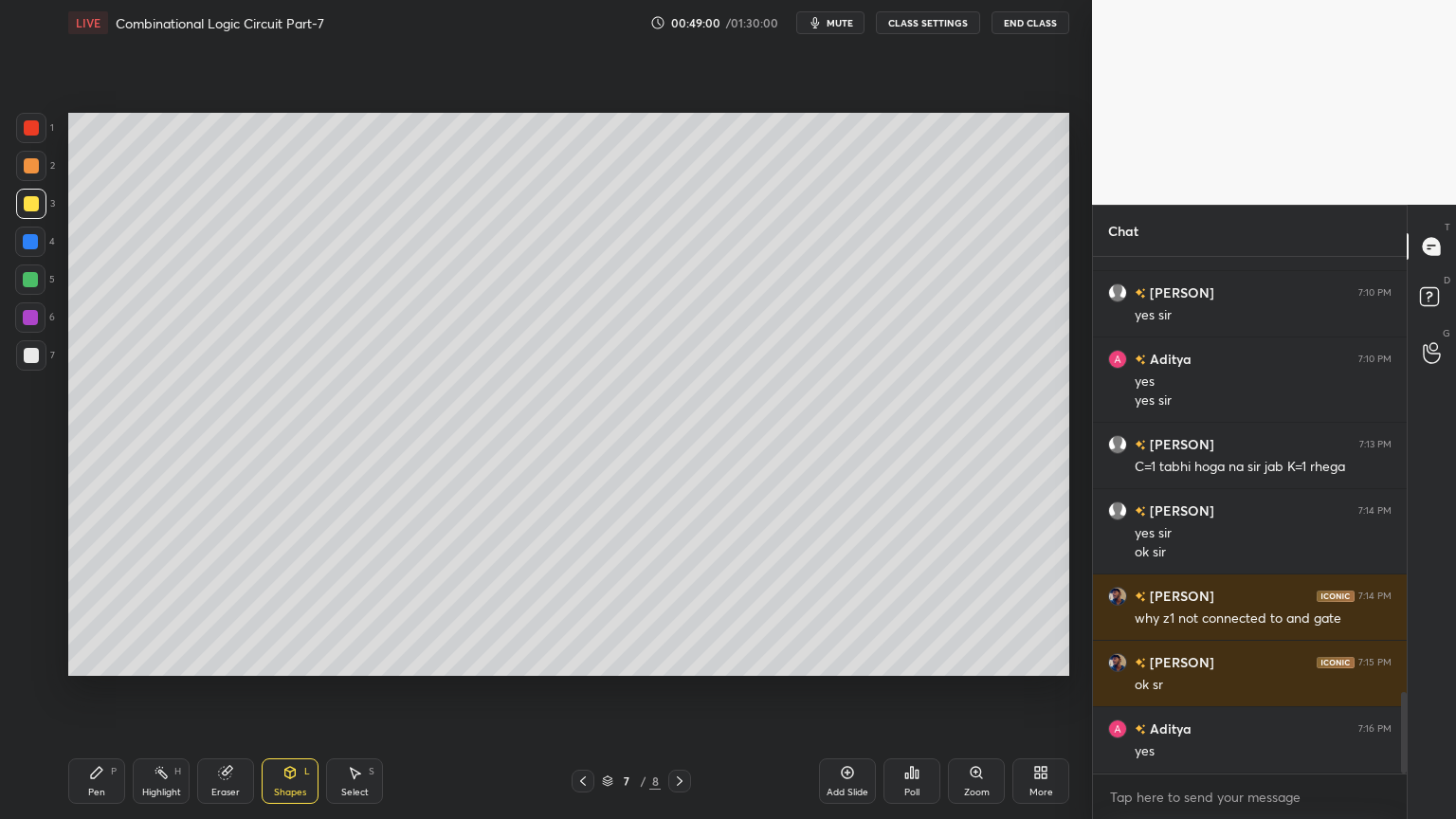 click on "Eraser" at bounding box center (226, 781) 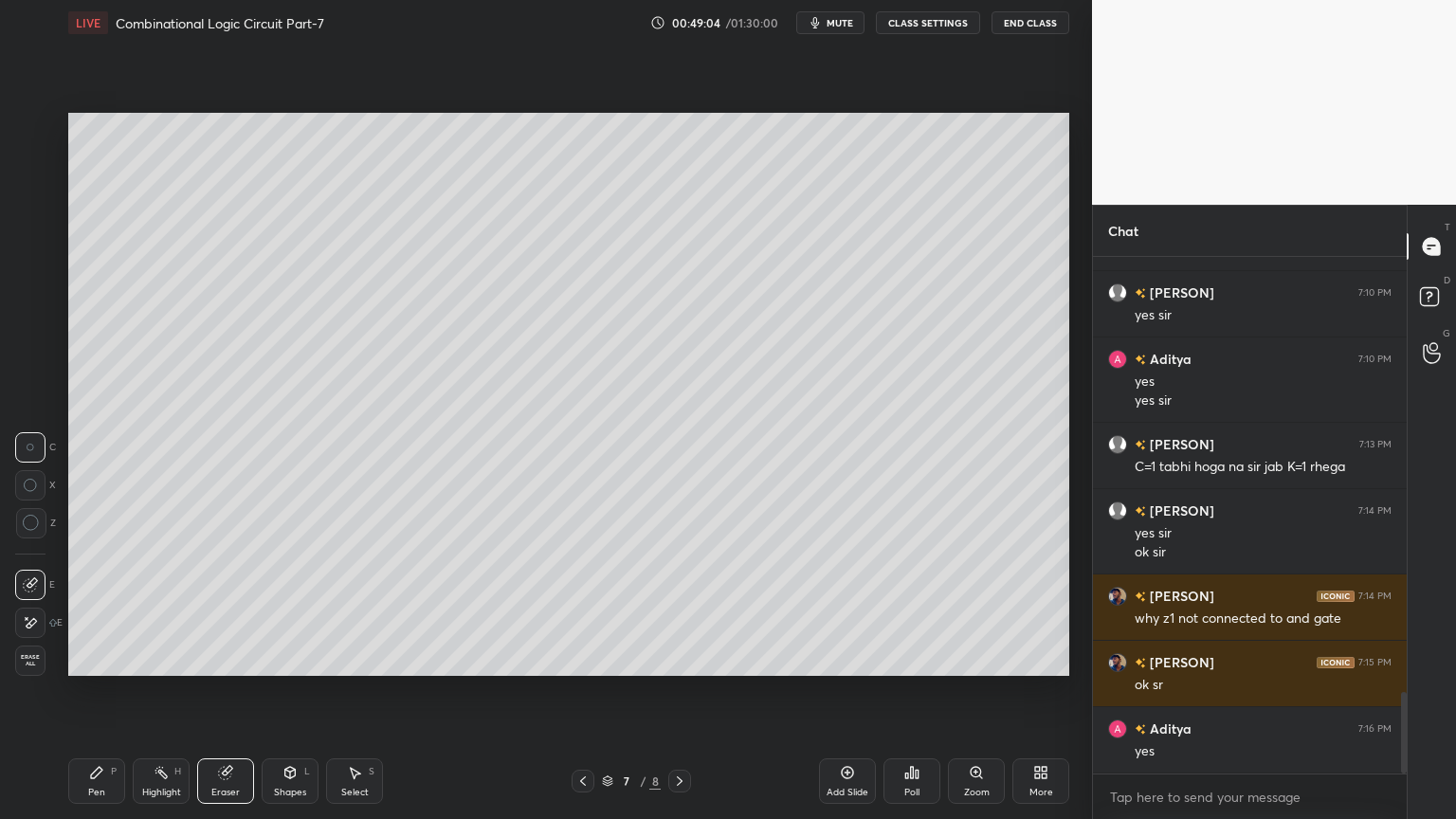 click on "Shapes L" at bounding box center [290, 781] 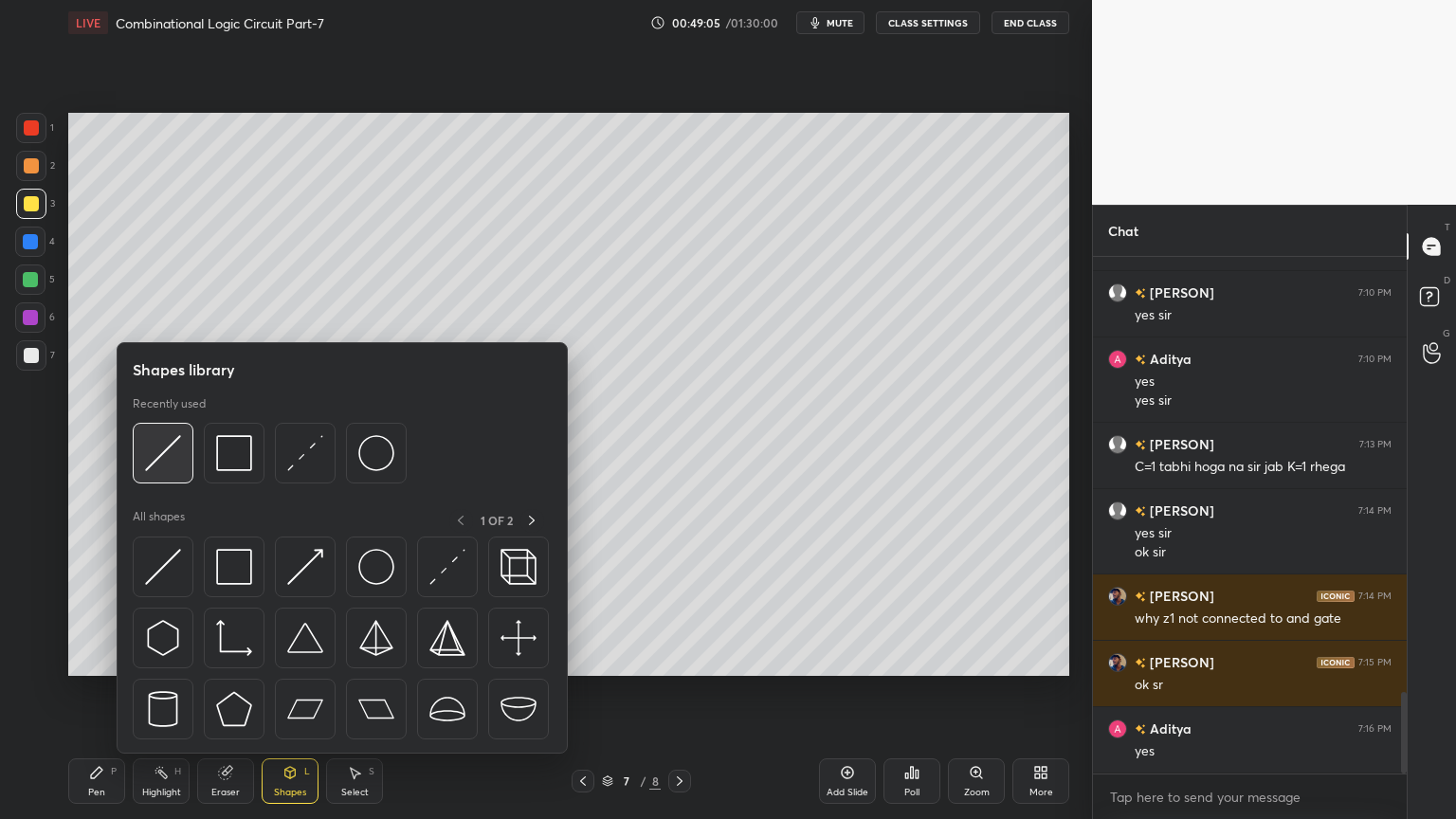 click at bounding box center (163, 453) 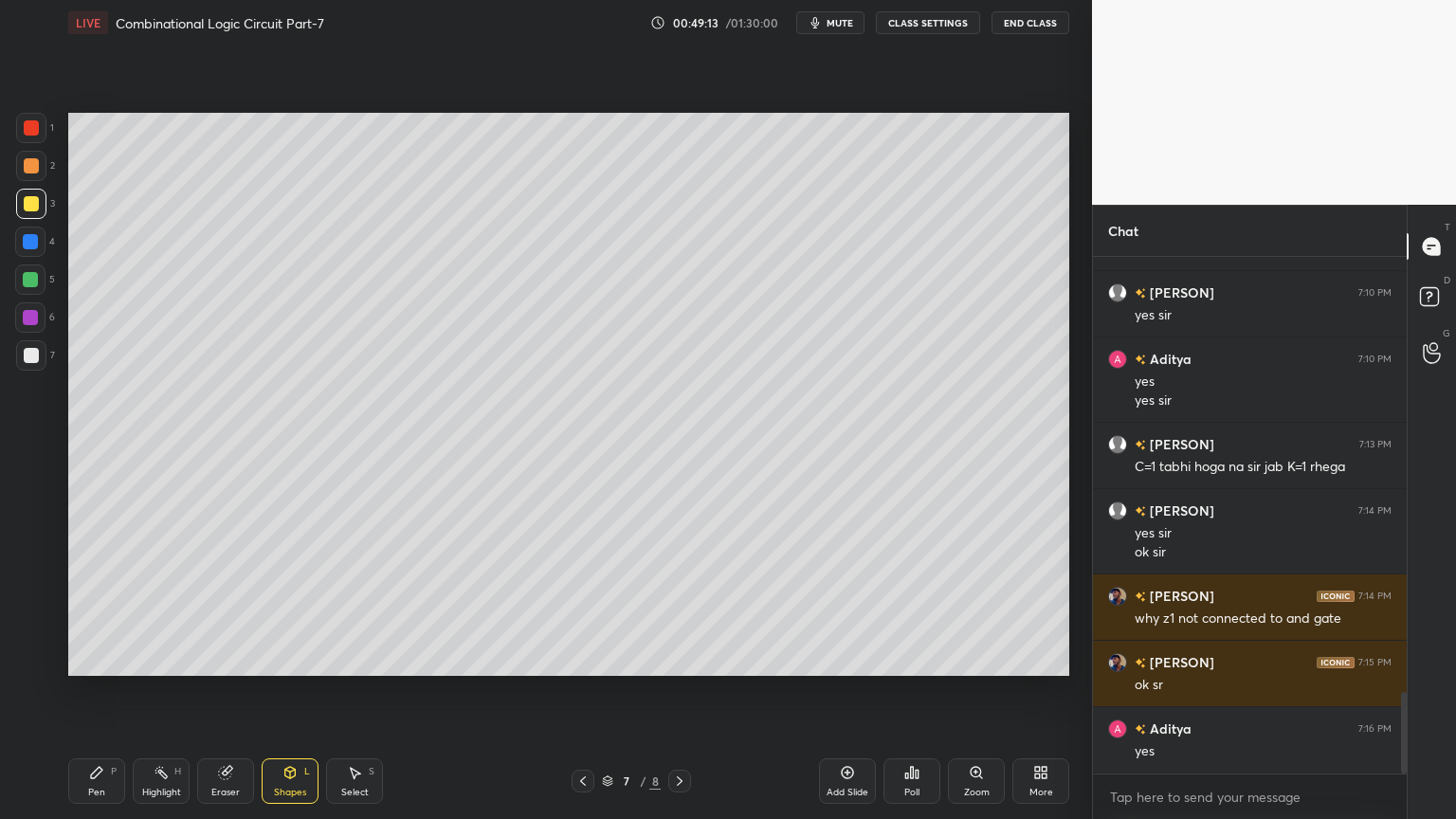 click on "Pen P Highlight H Eraser Shapes L Select S" at bounding box center [256, 781] 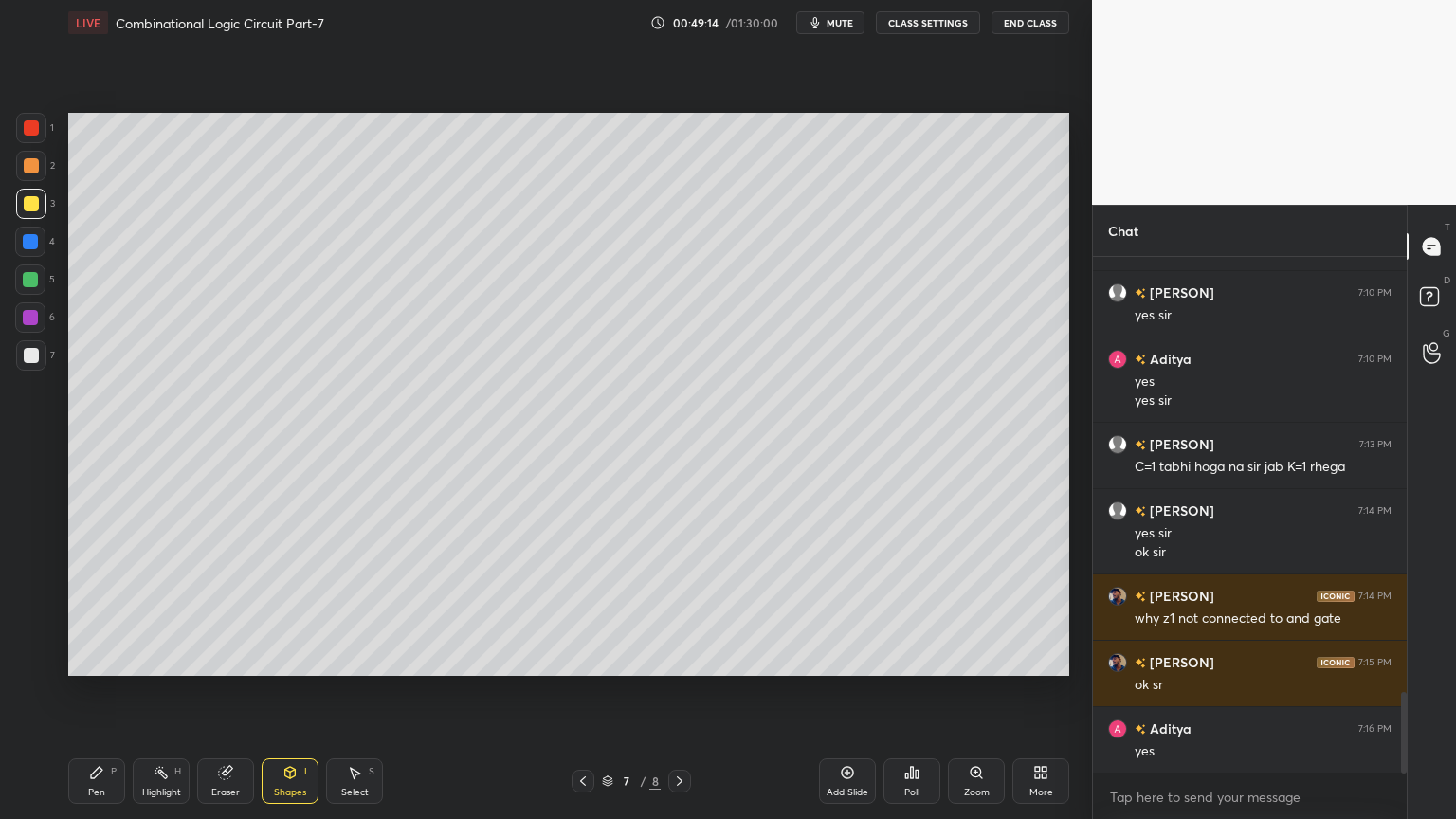 click on "Pen P" at bounding box center (97, 781) 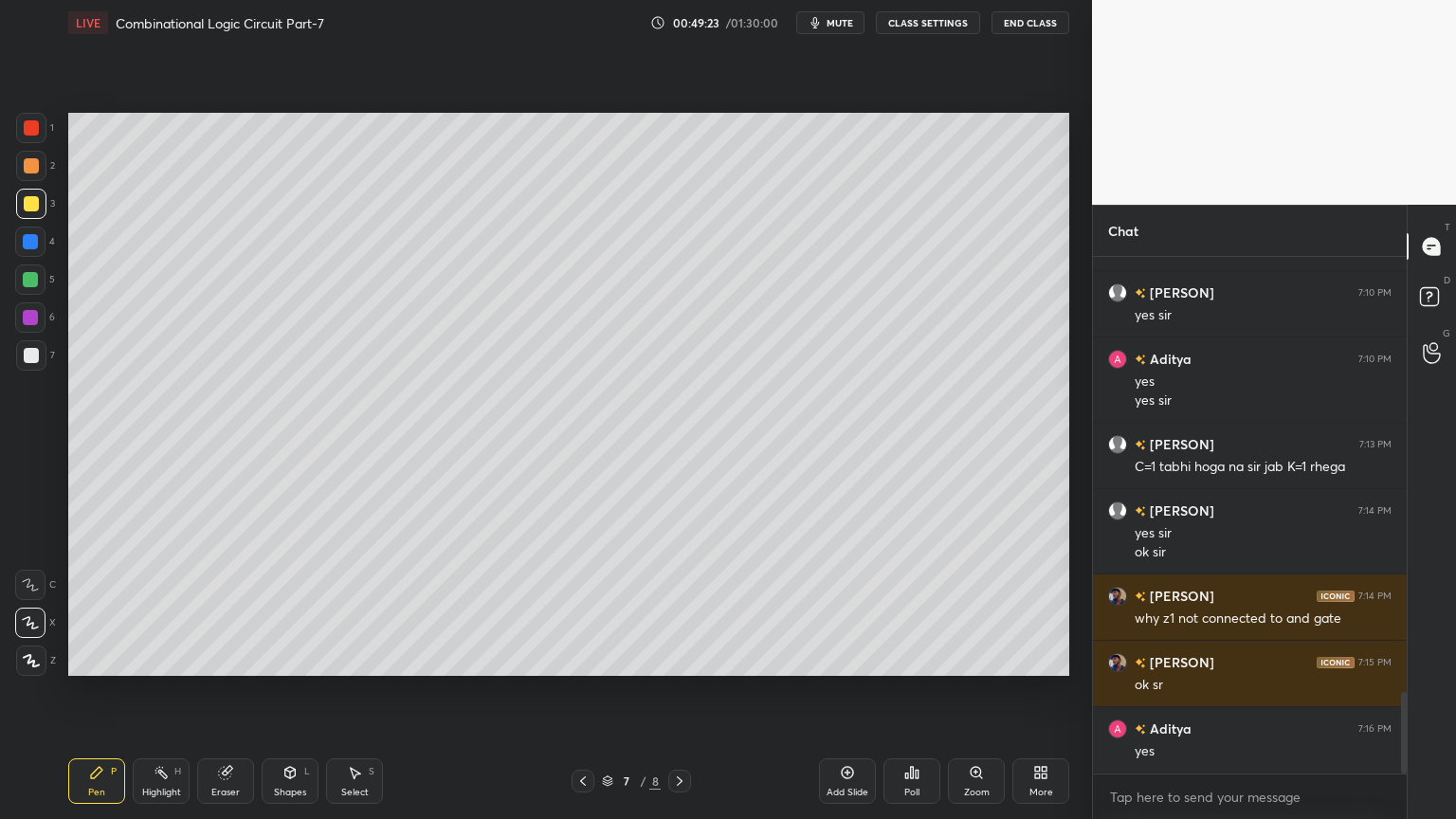 click 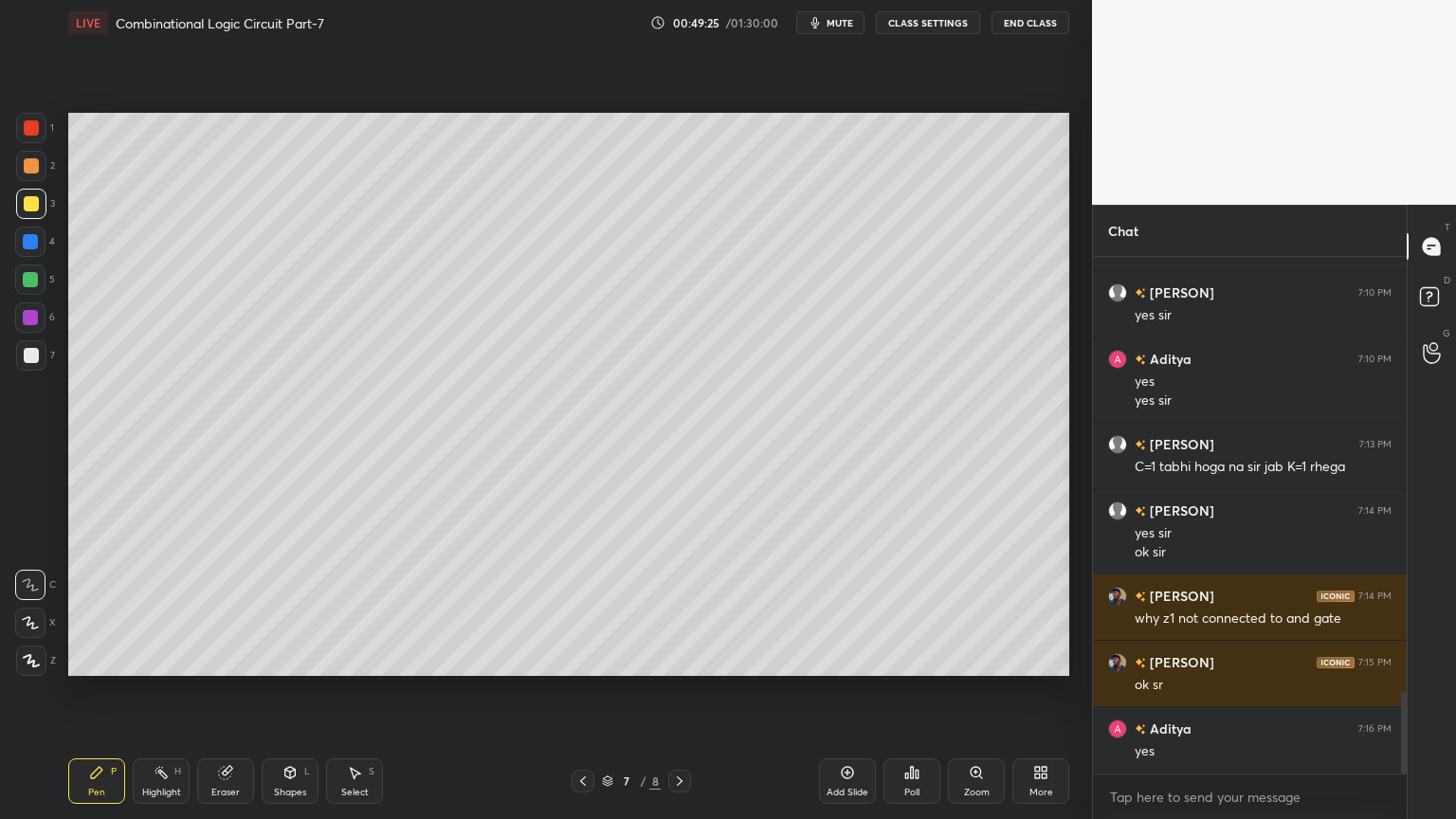 click on "Eraser" at bounding box center [226, 781] 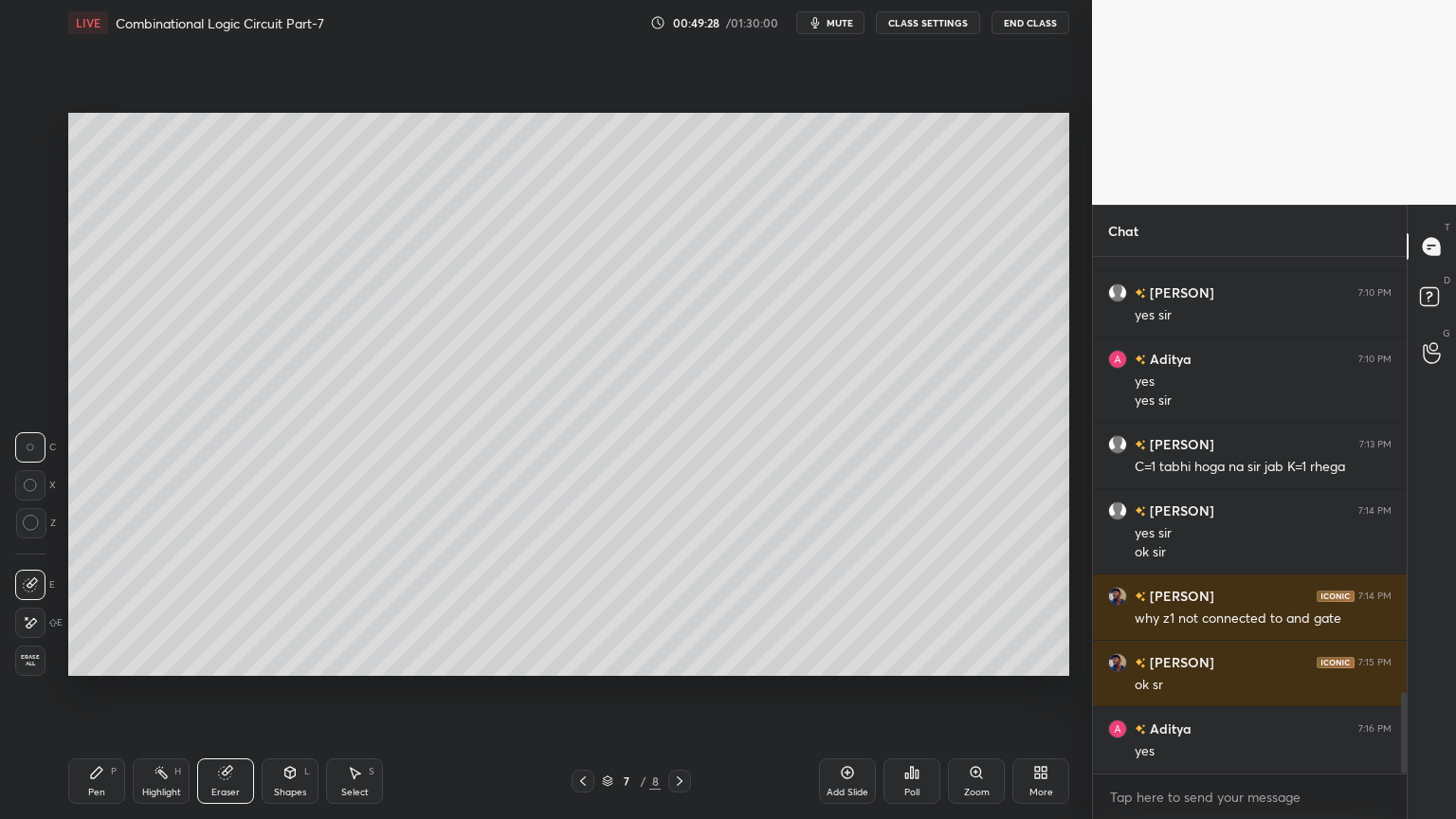 click 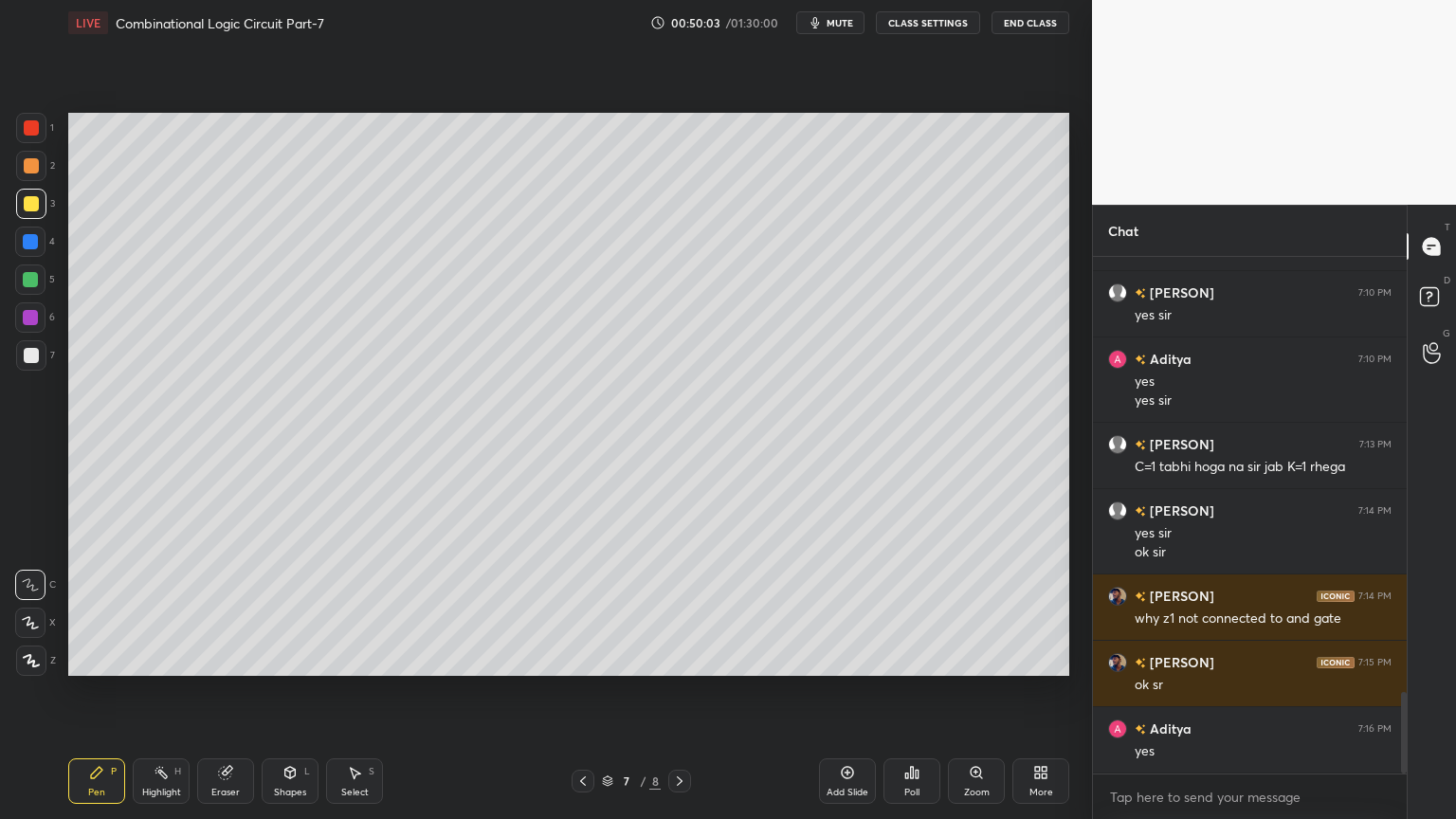 click on "Eraser" at bounding box center (226, 781) 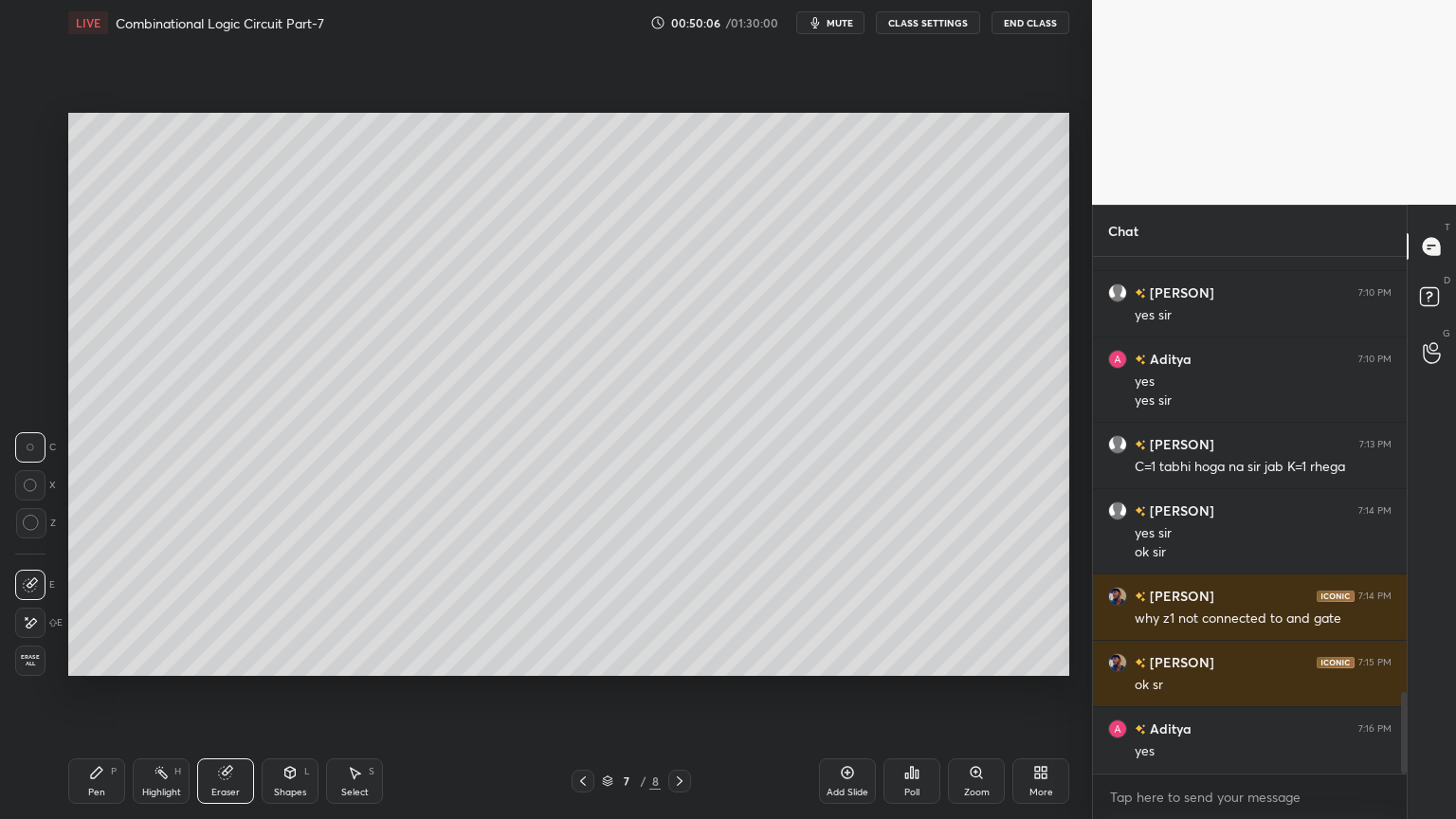click 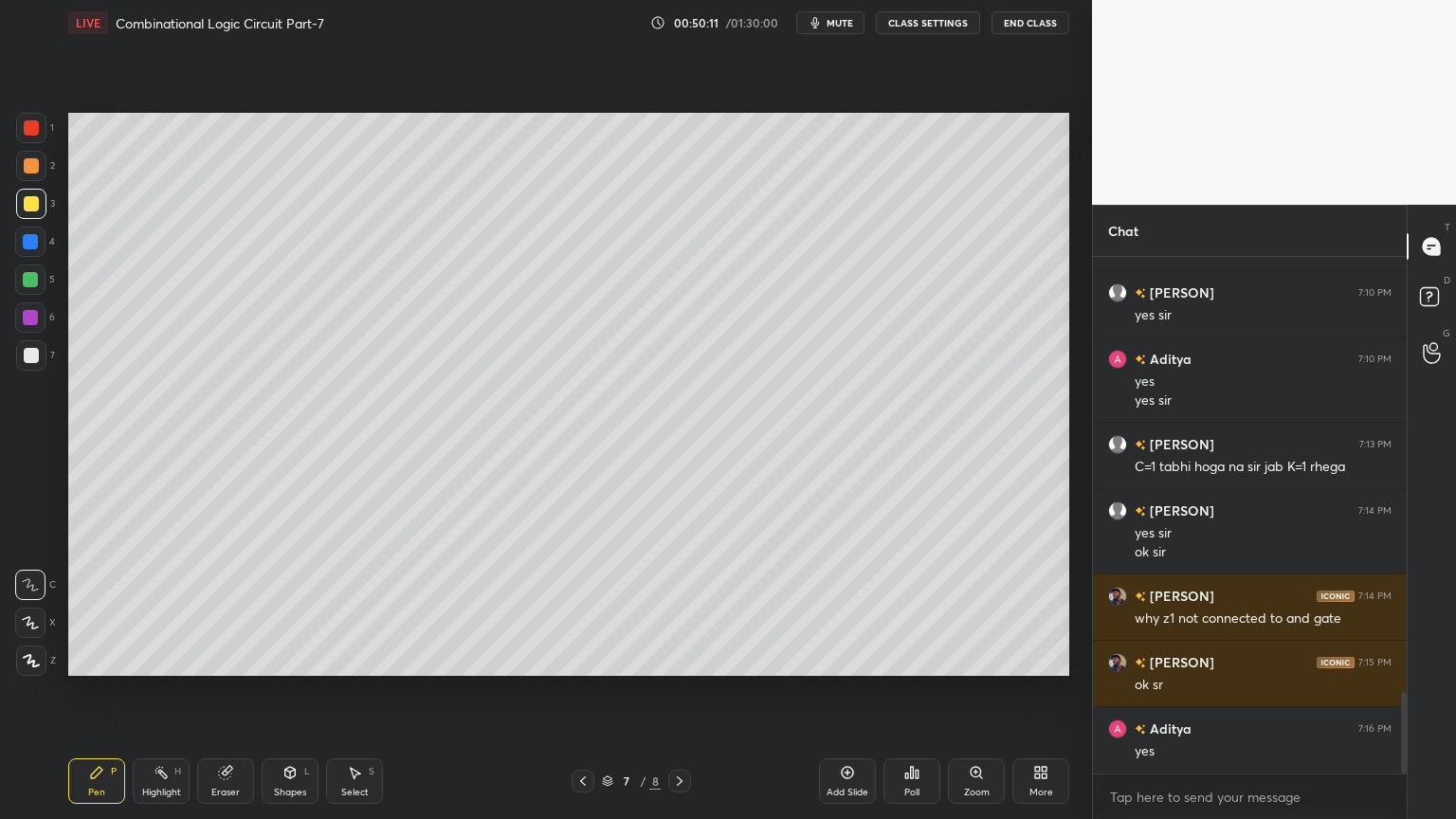 click on "Eraser" at bounding box center [226, 781] 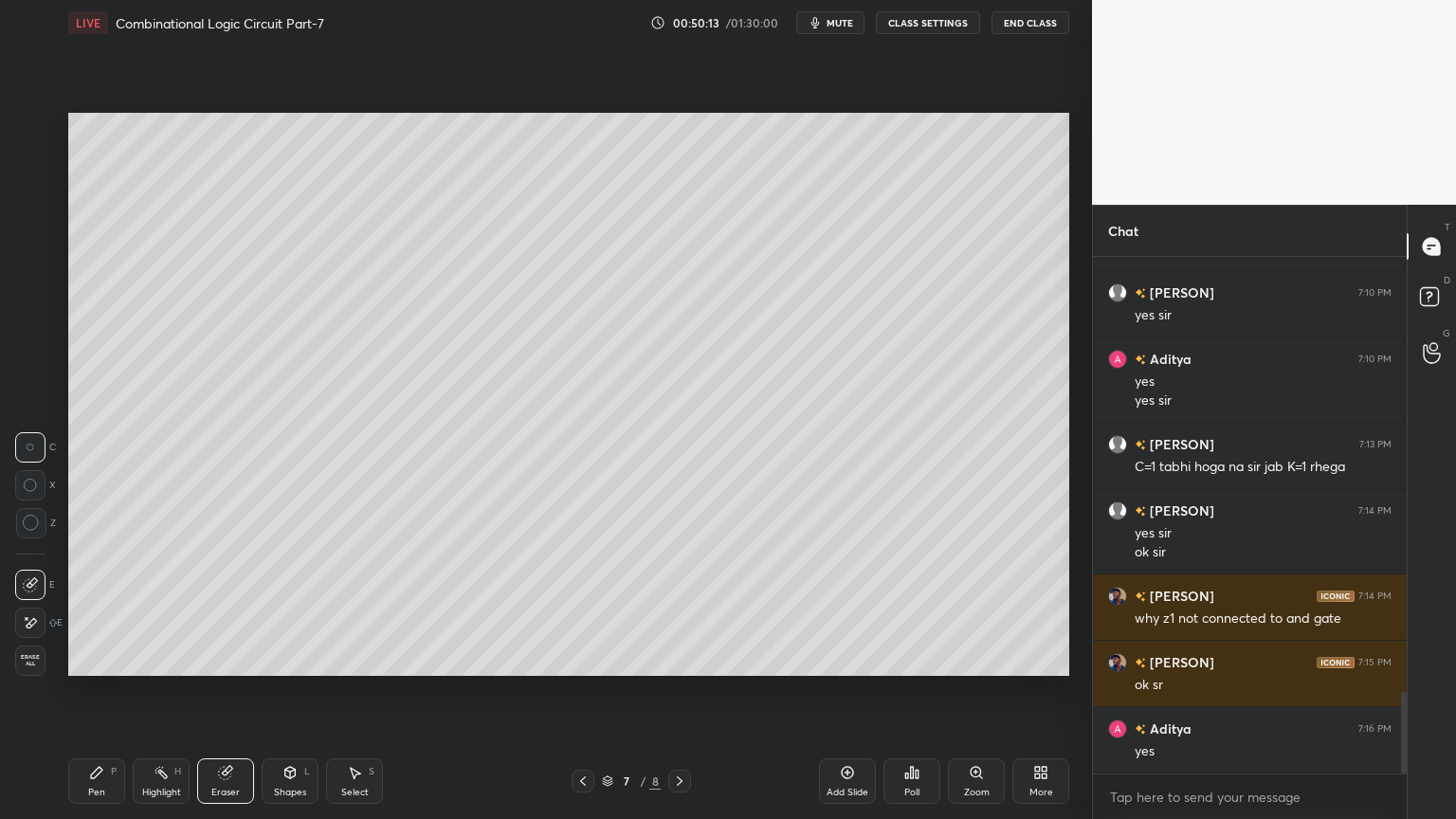 click 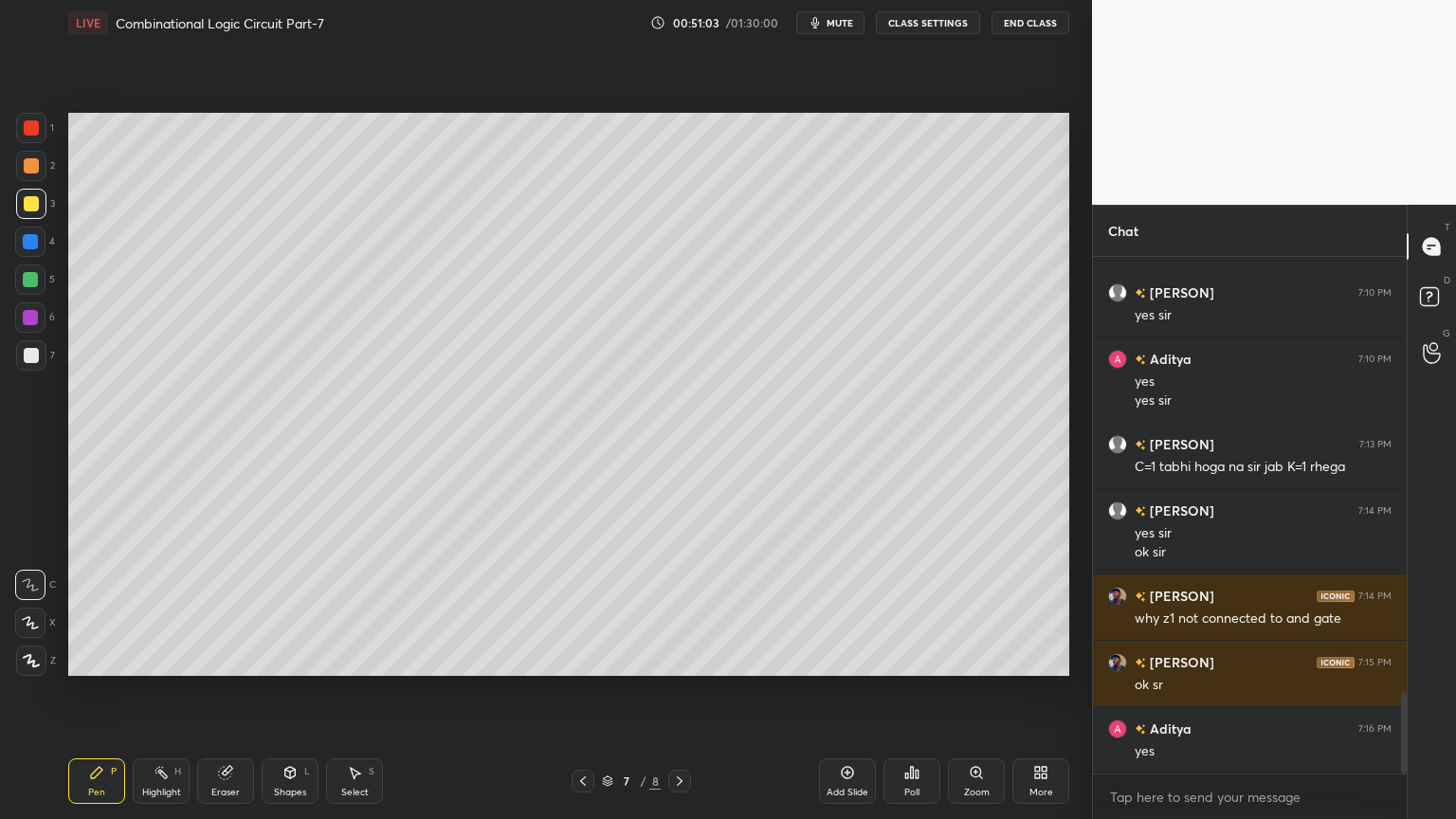 click at bounding box center (30, 280) 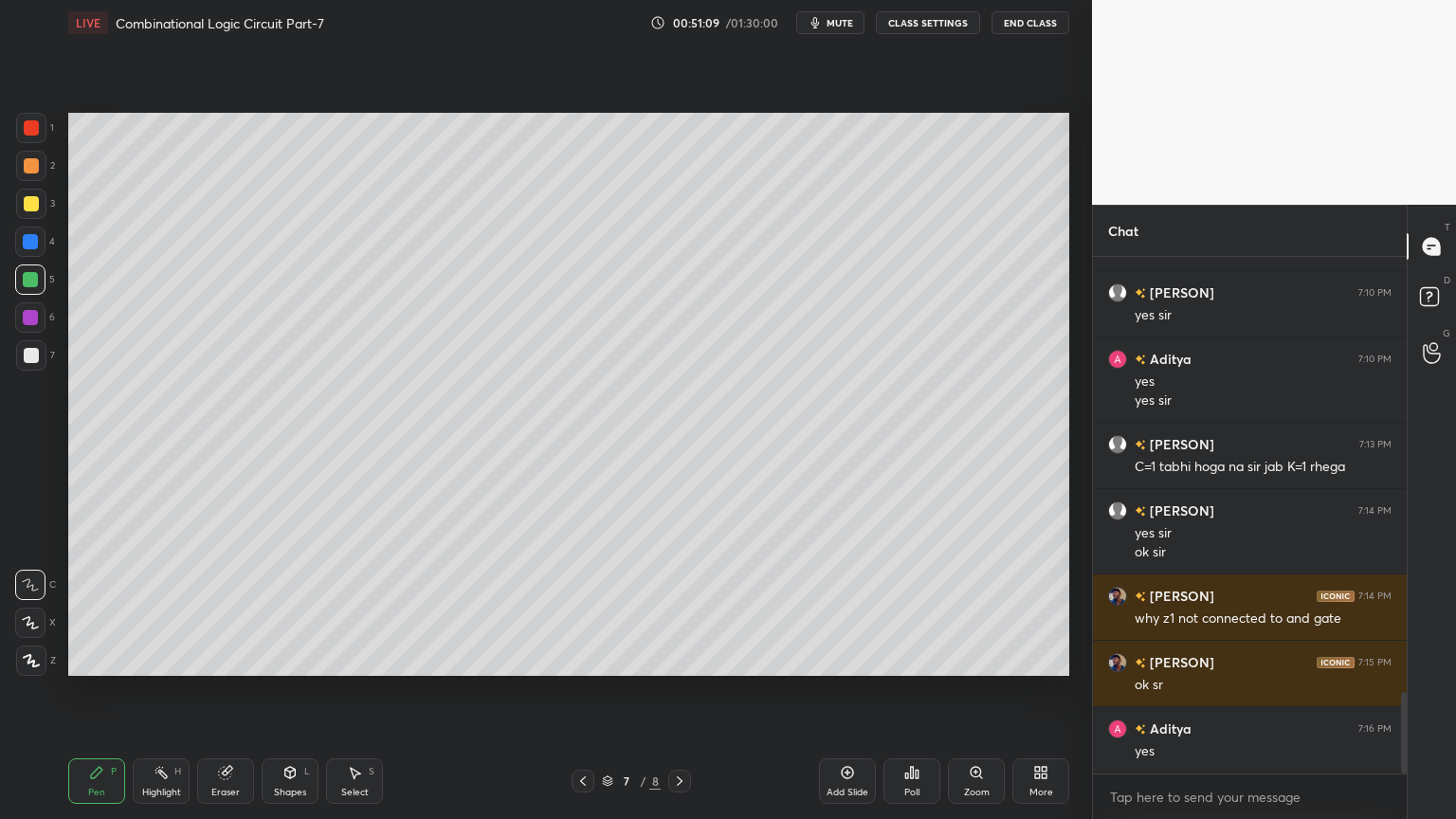 click 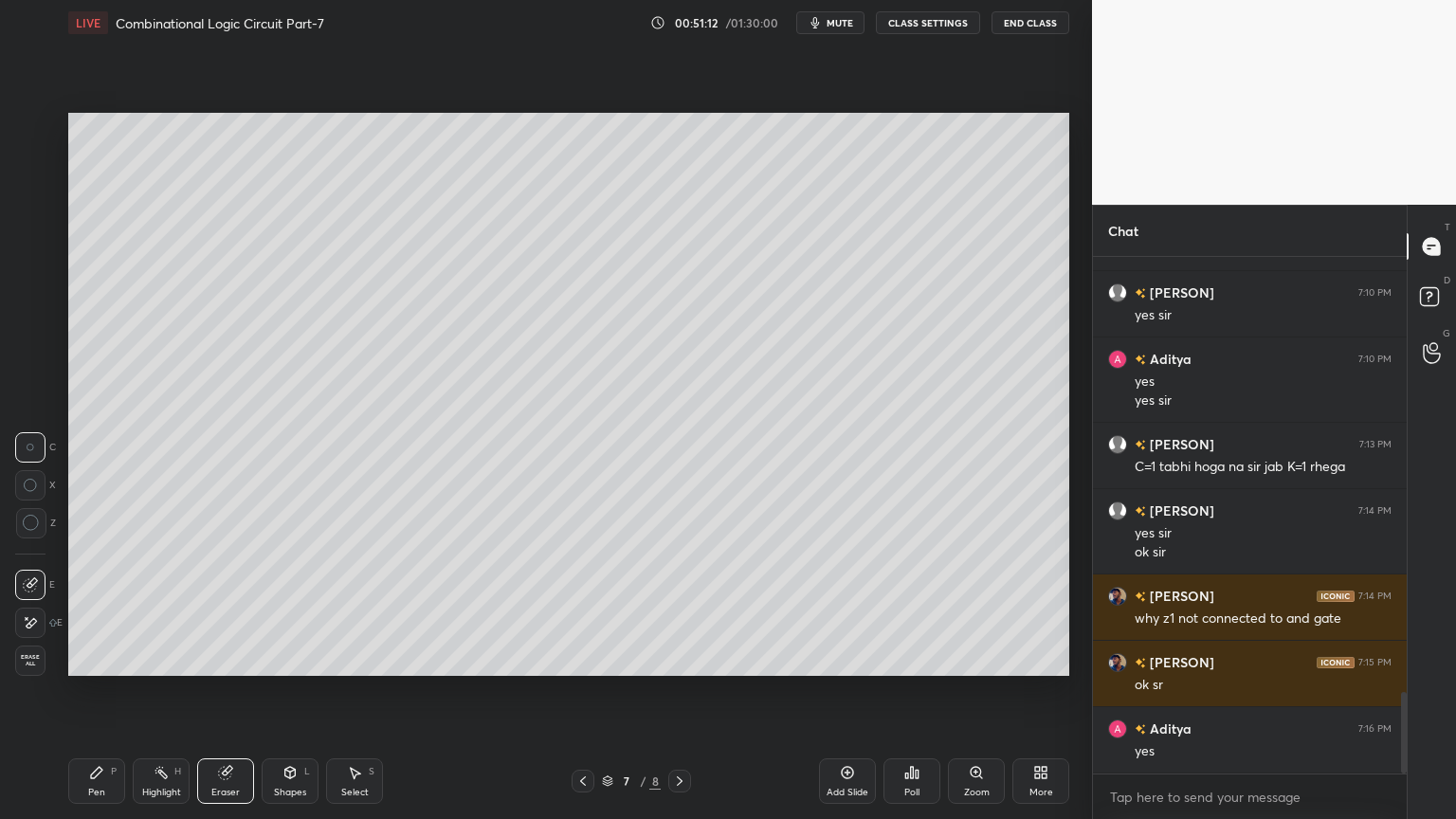click 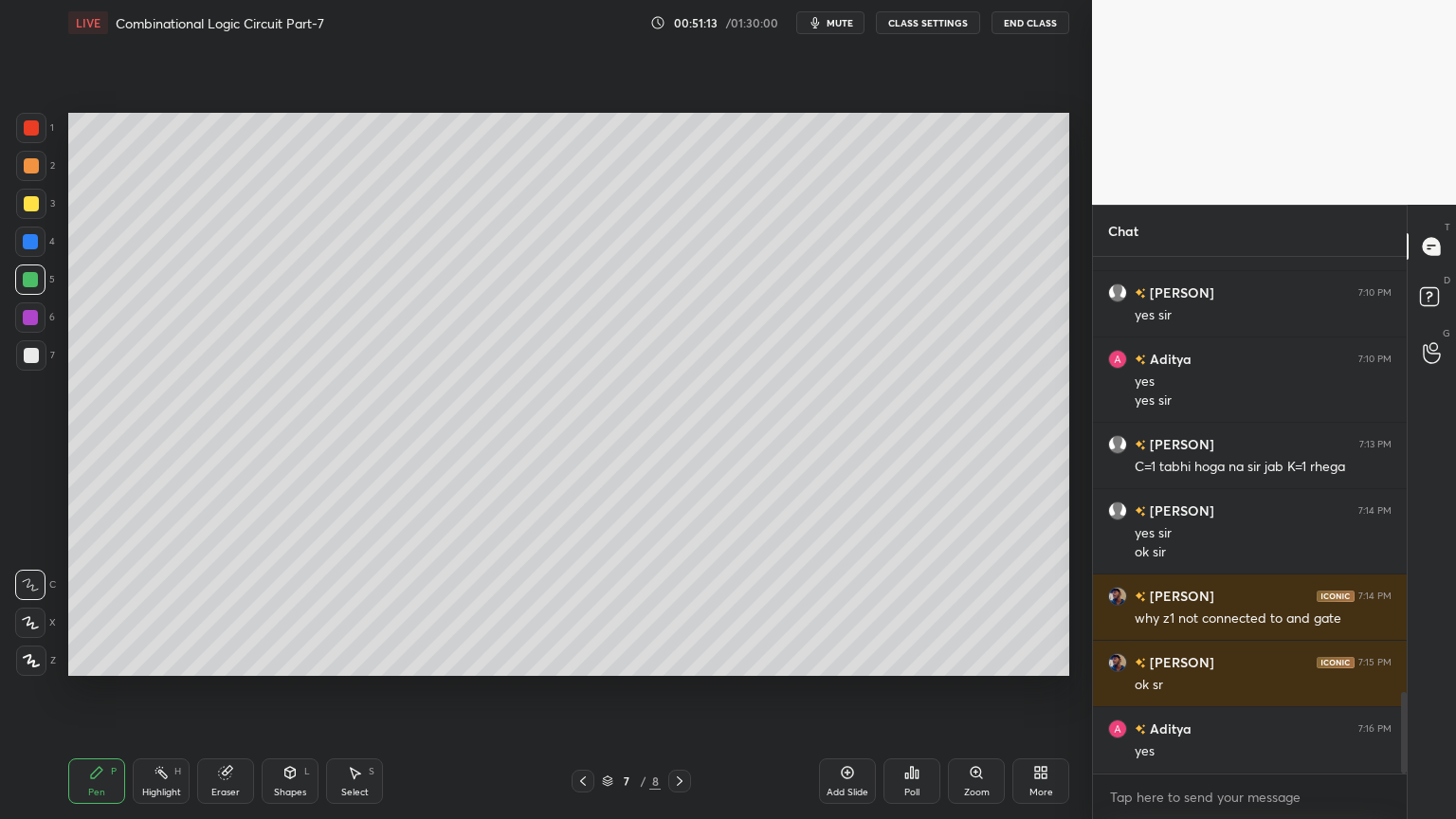 click at bounding box center (31, 204) 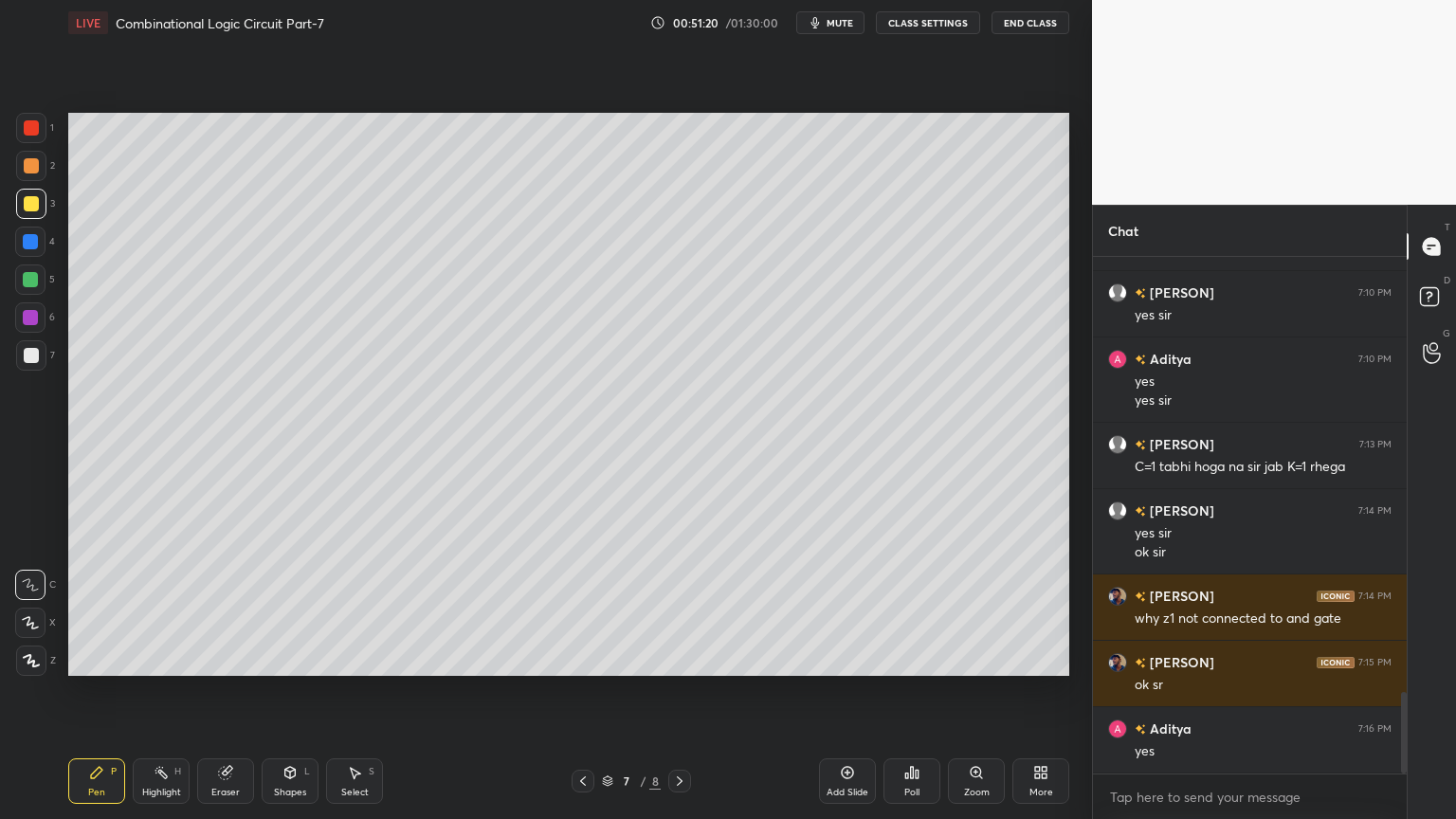 click on "Eraser" at bounding box center (226, 781) 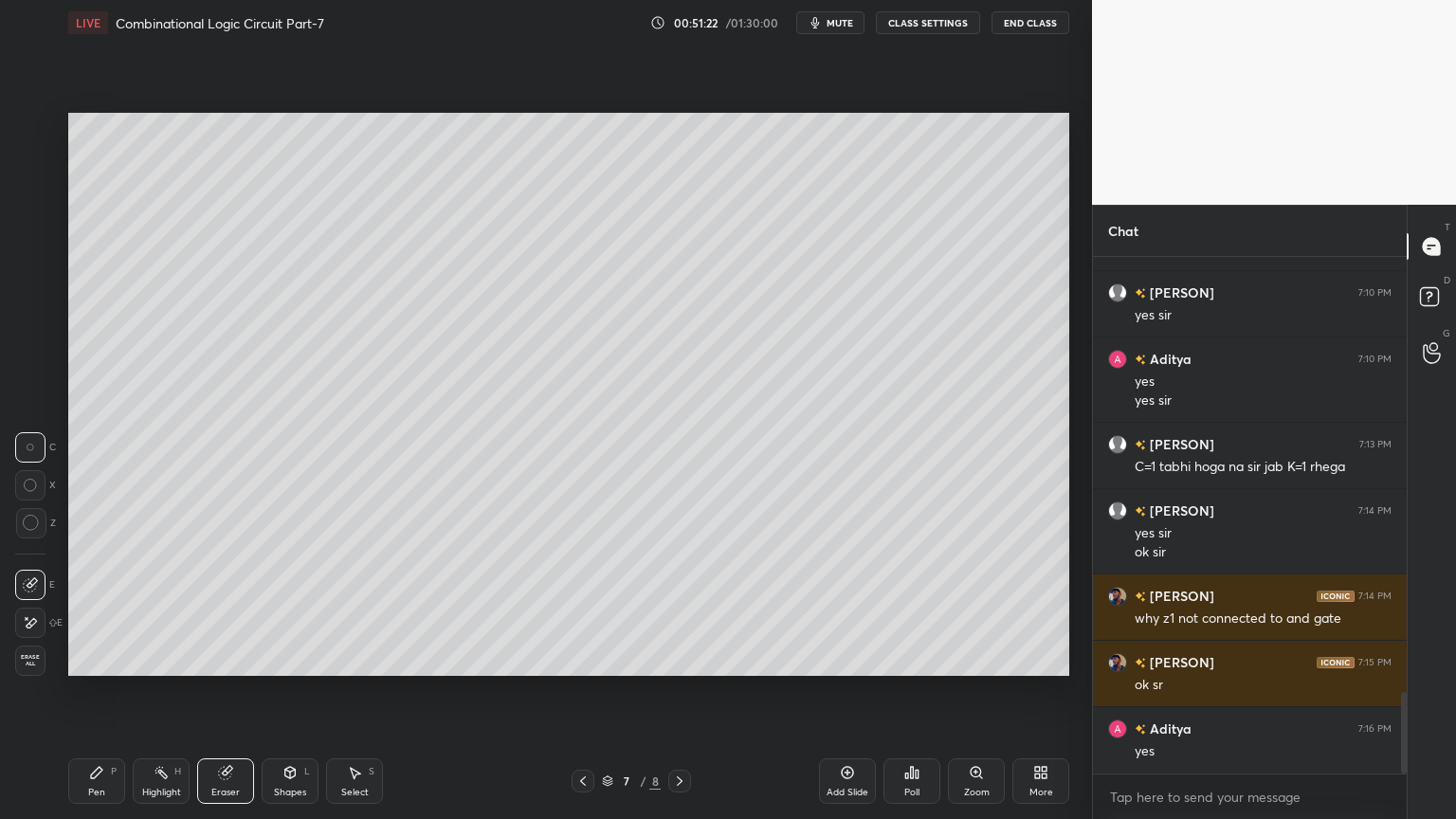click 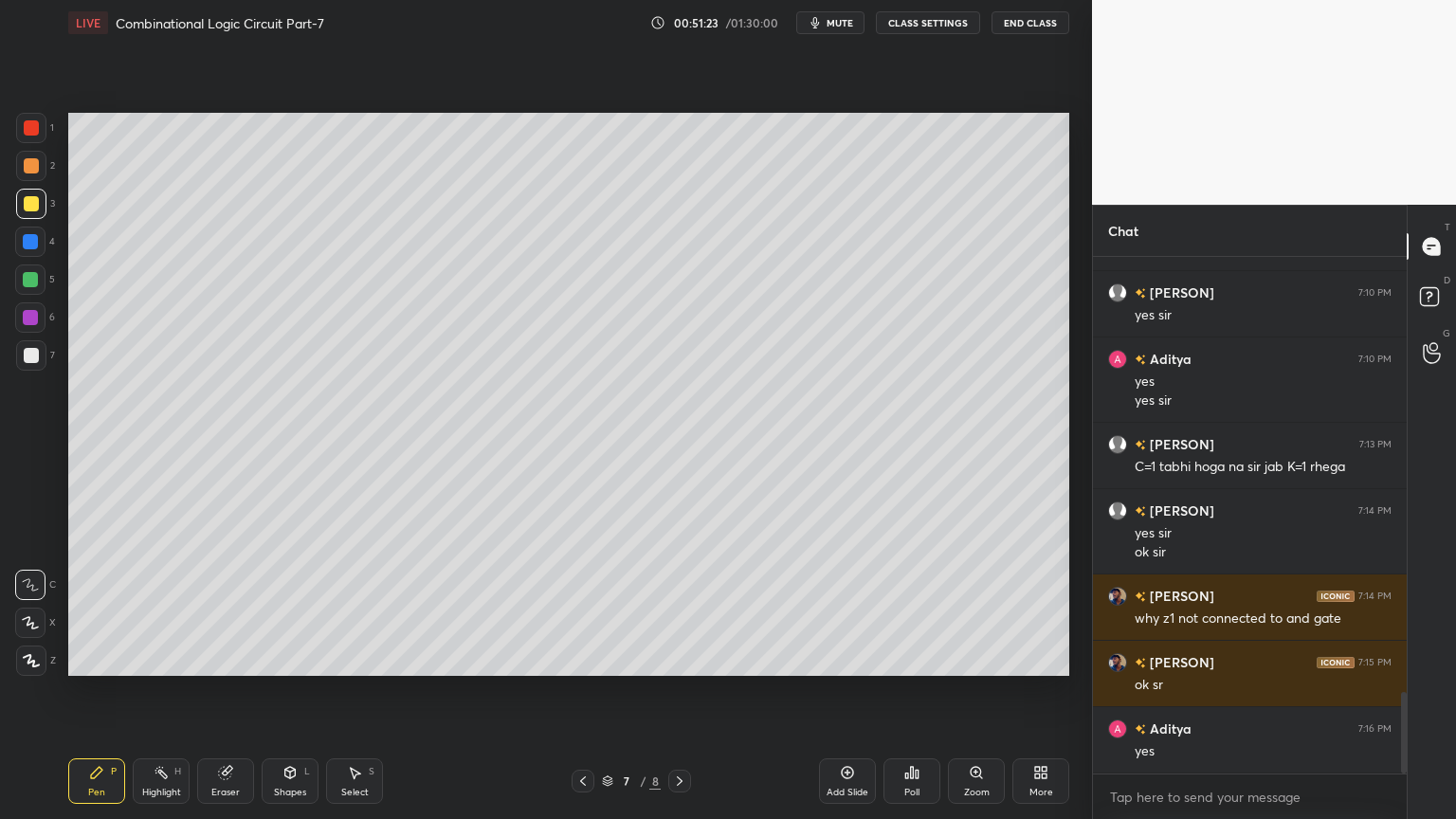 click at bounding box center (30, 280) 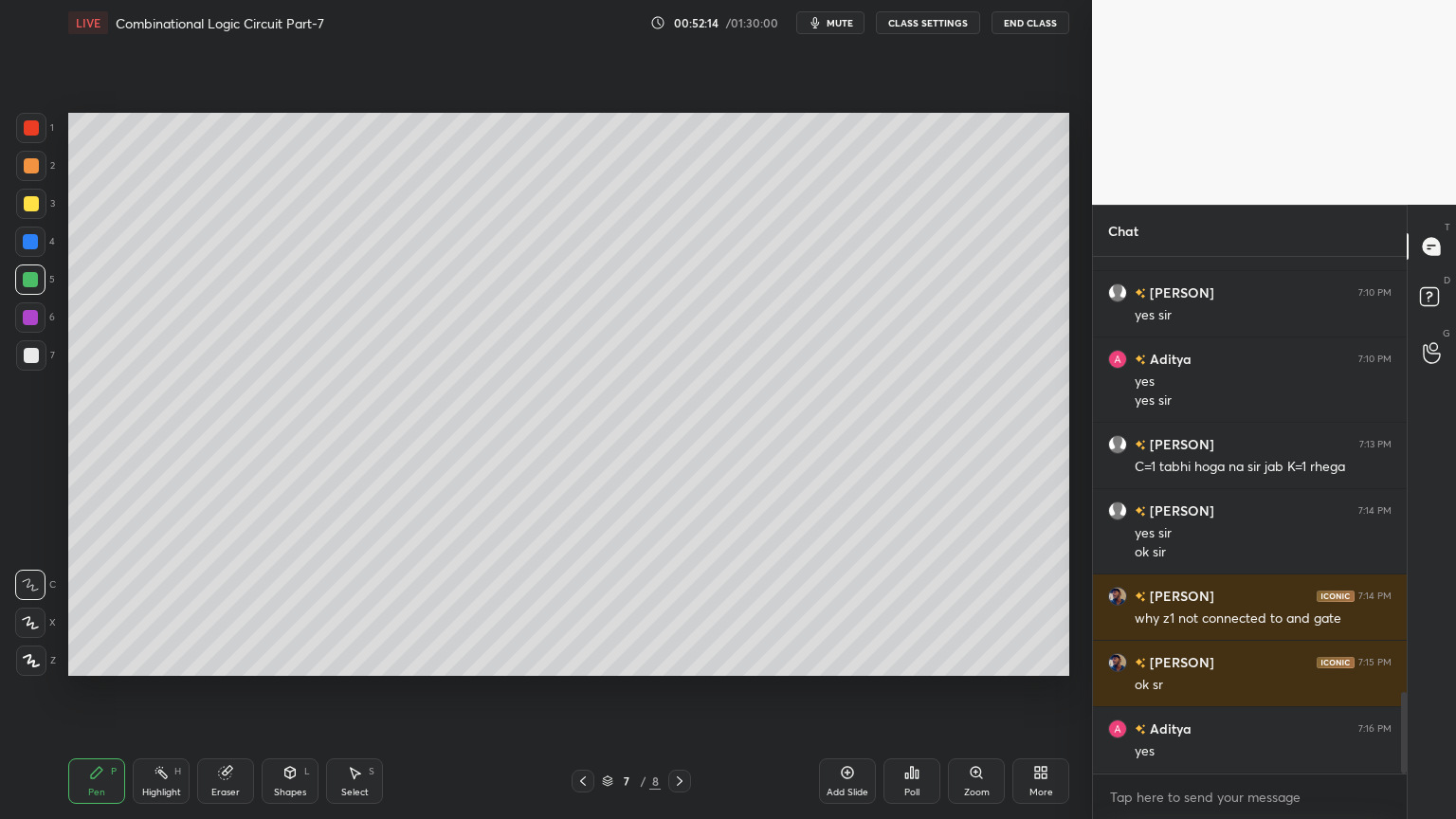 scroll, scrollTop: 2805, scrollLeft: 0, axis: vertical 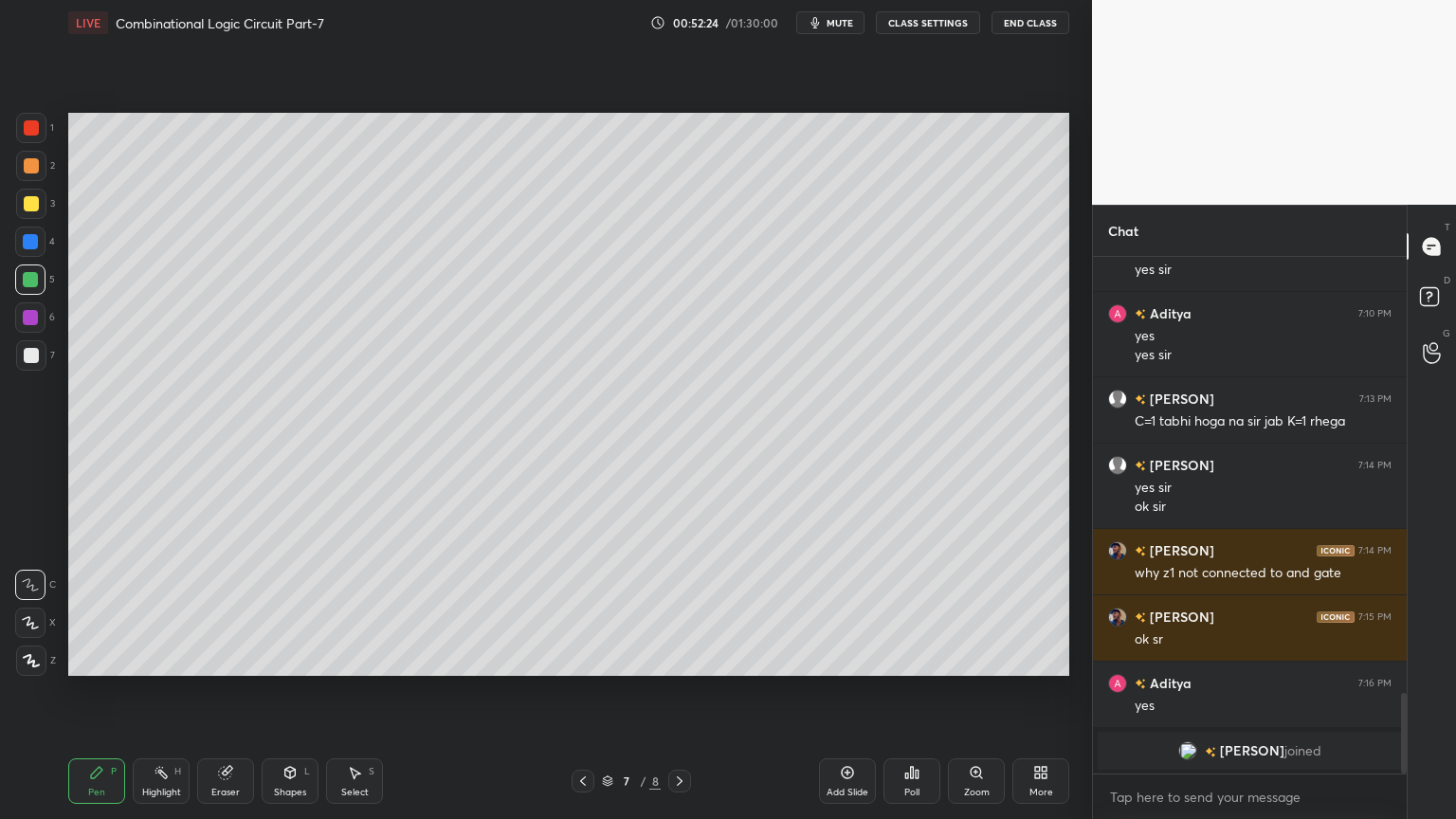 click at bounding box center (30, 318) 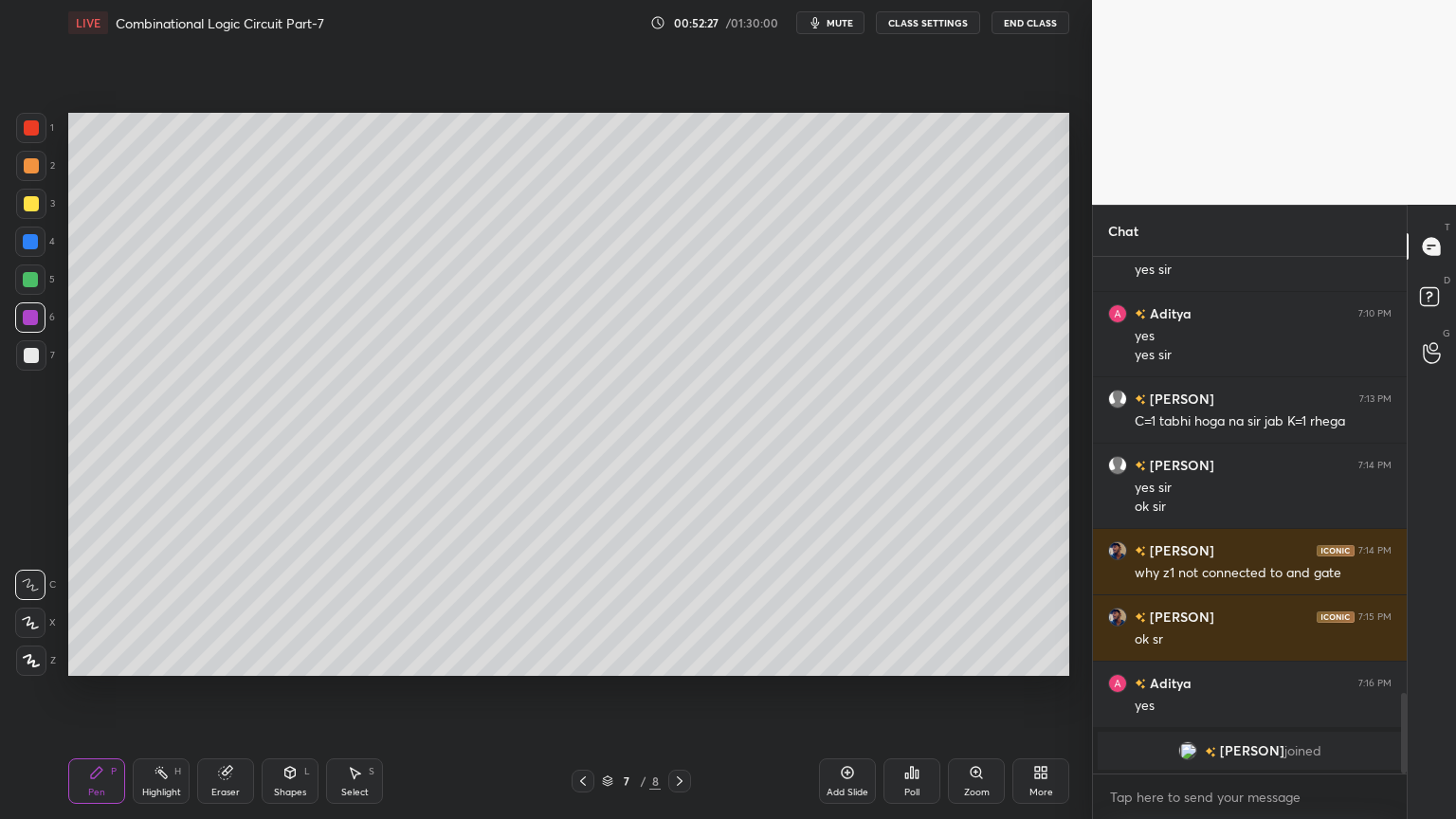 click on "Eraser" at bounding box center (226, 781) 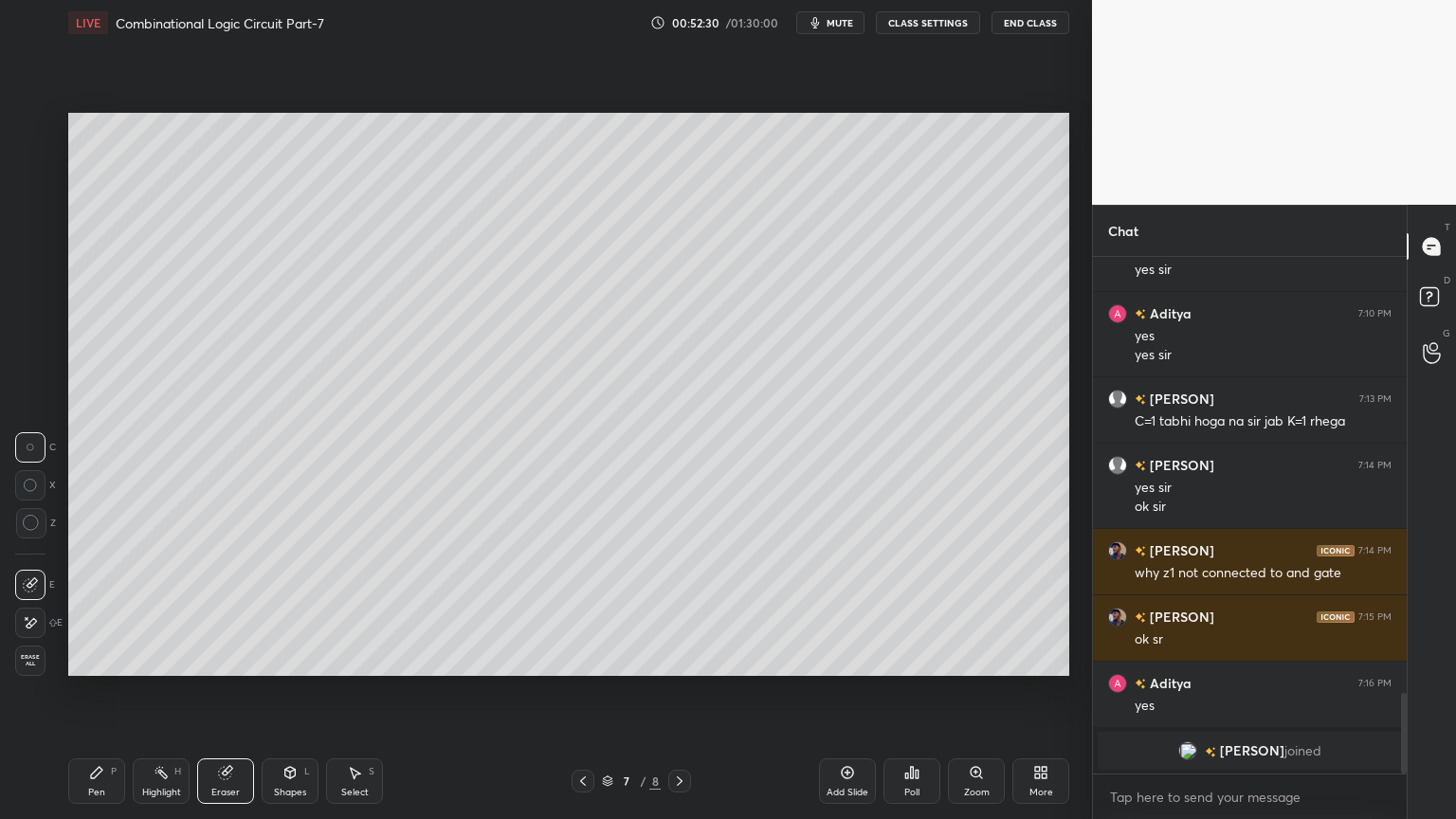 click on "Pen P" at bounding box center (97, 781) 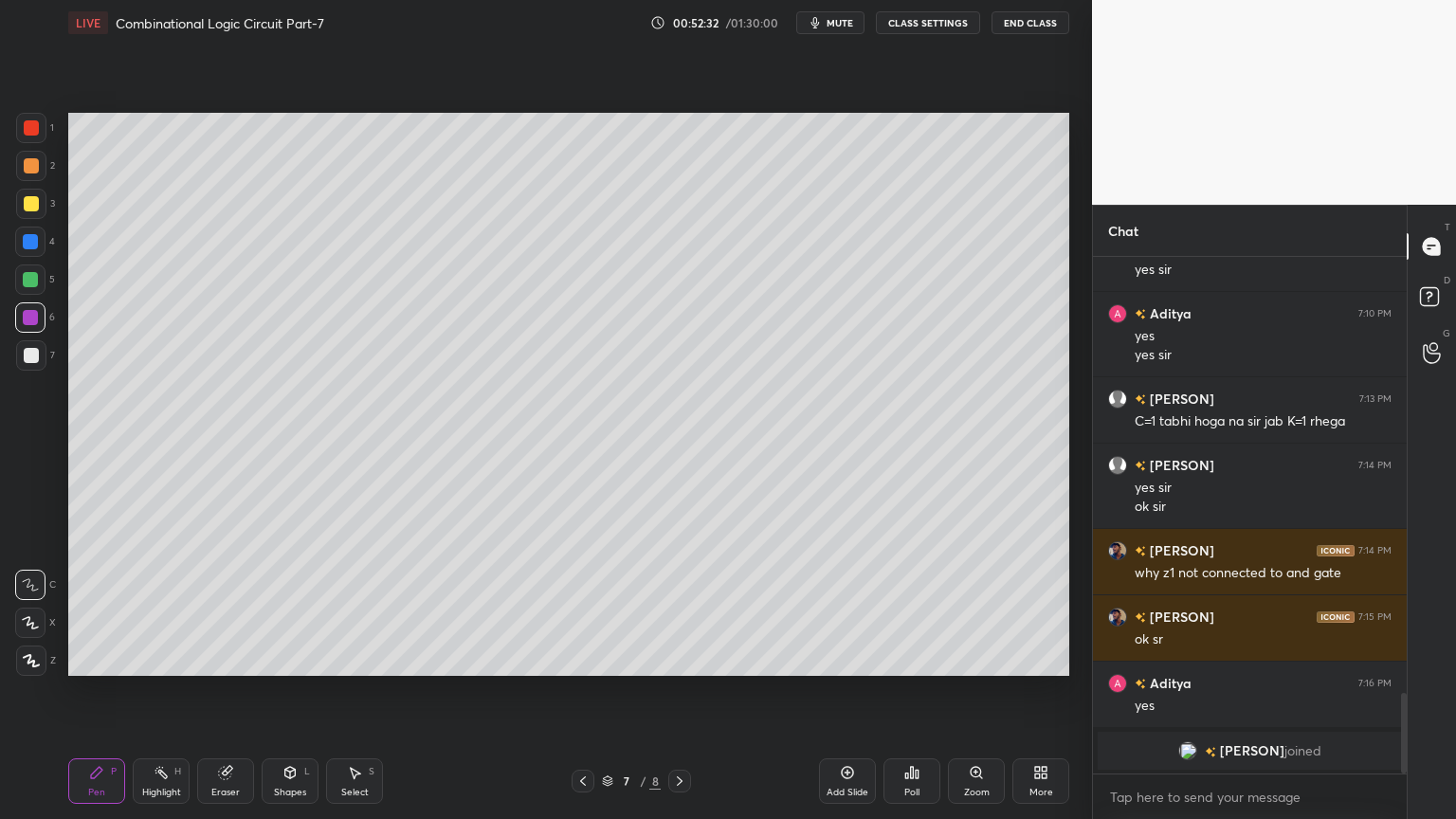 click 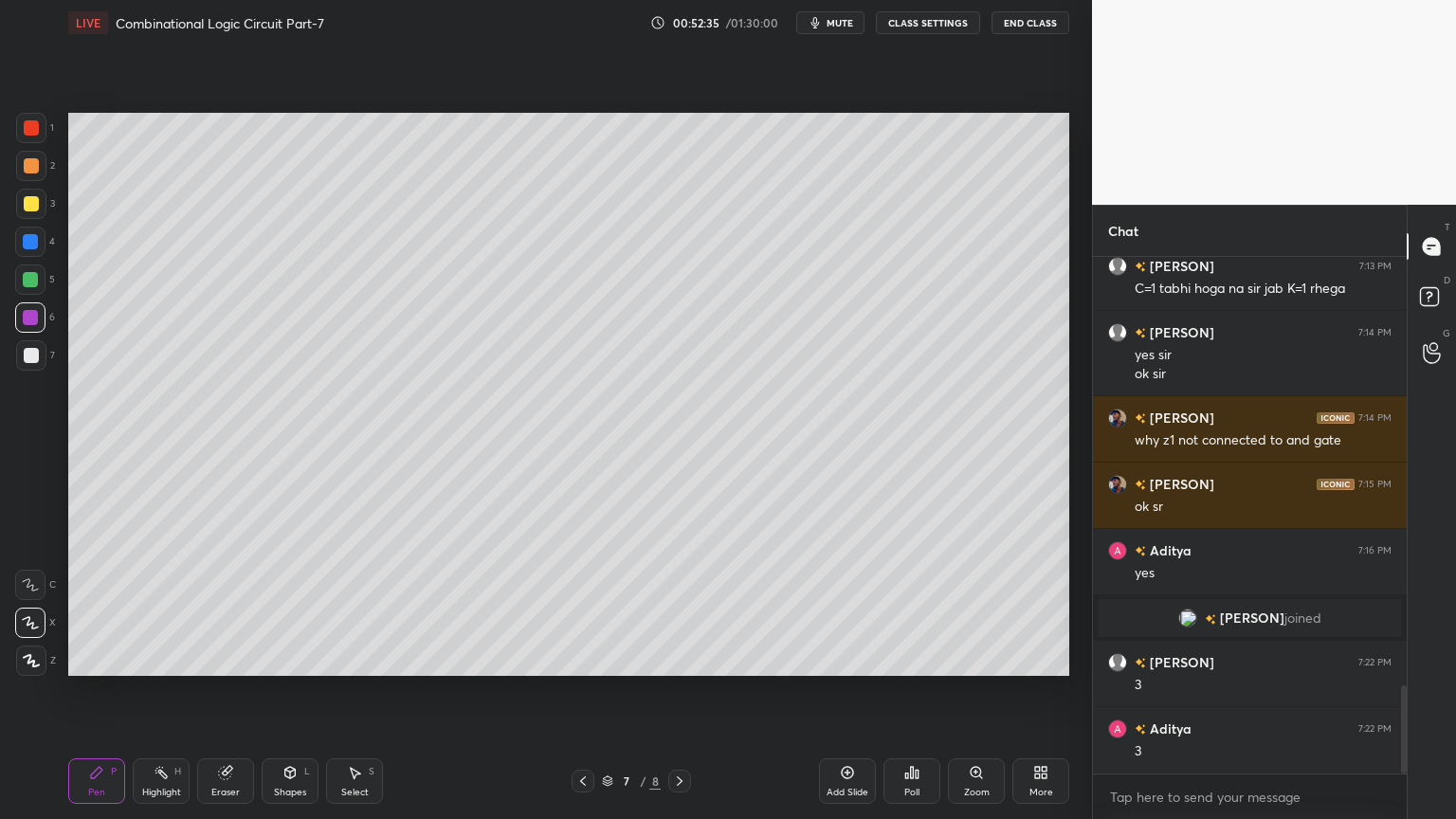 scroll, scrollTop: 2543, scrollLeft: 0, axis: vertical 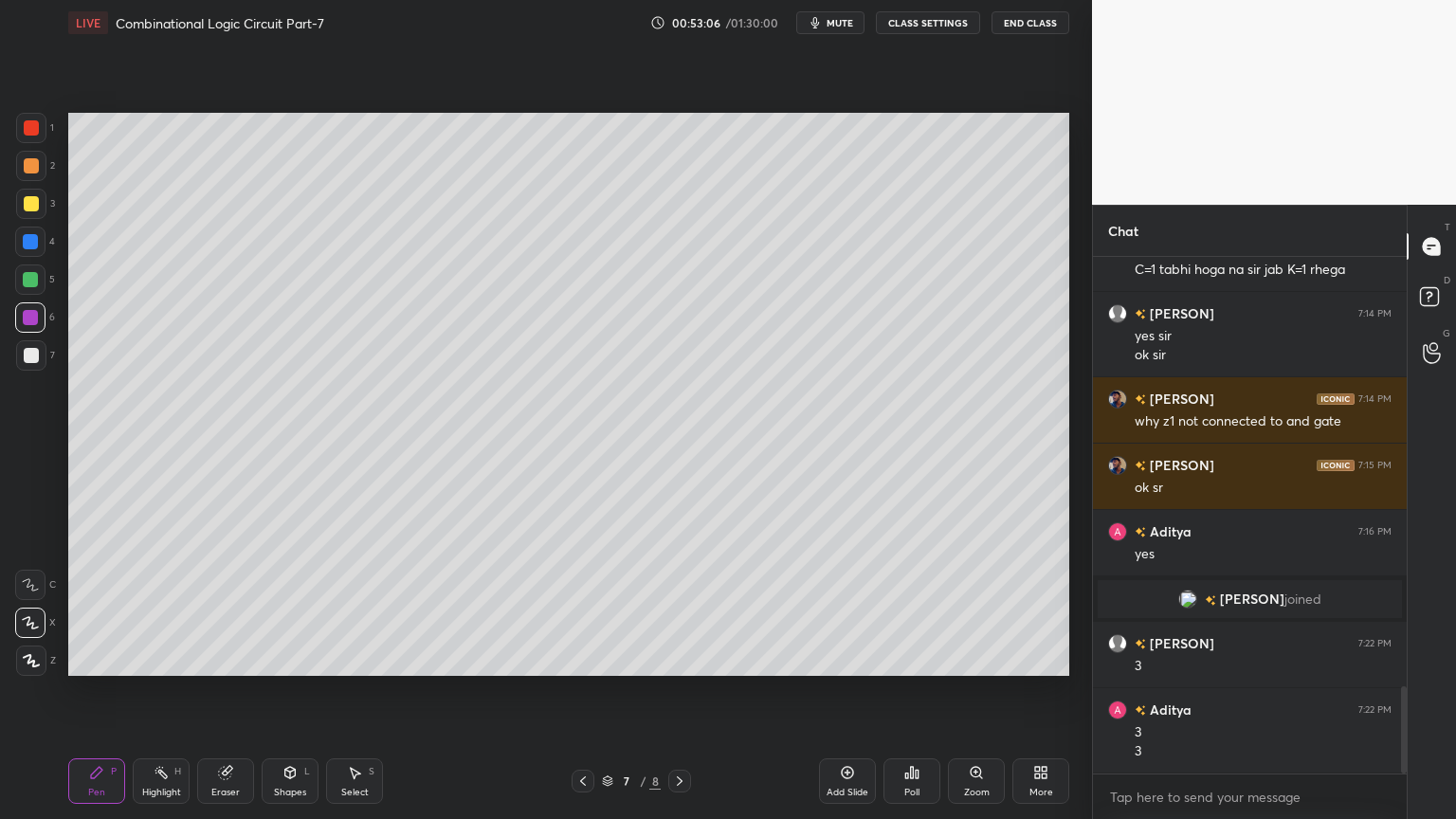 click on "Eraser" at bounding box center [226, 781] 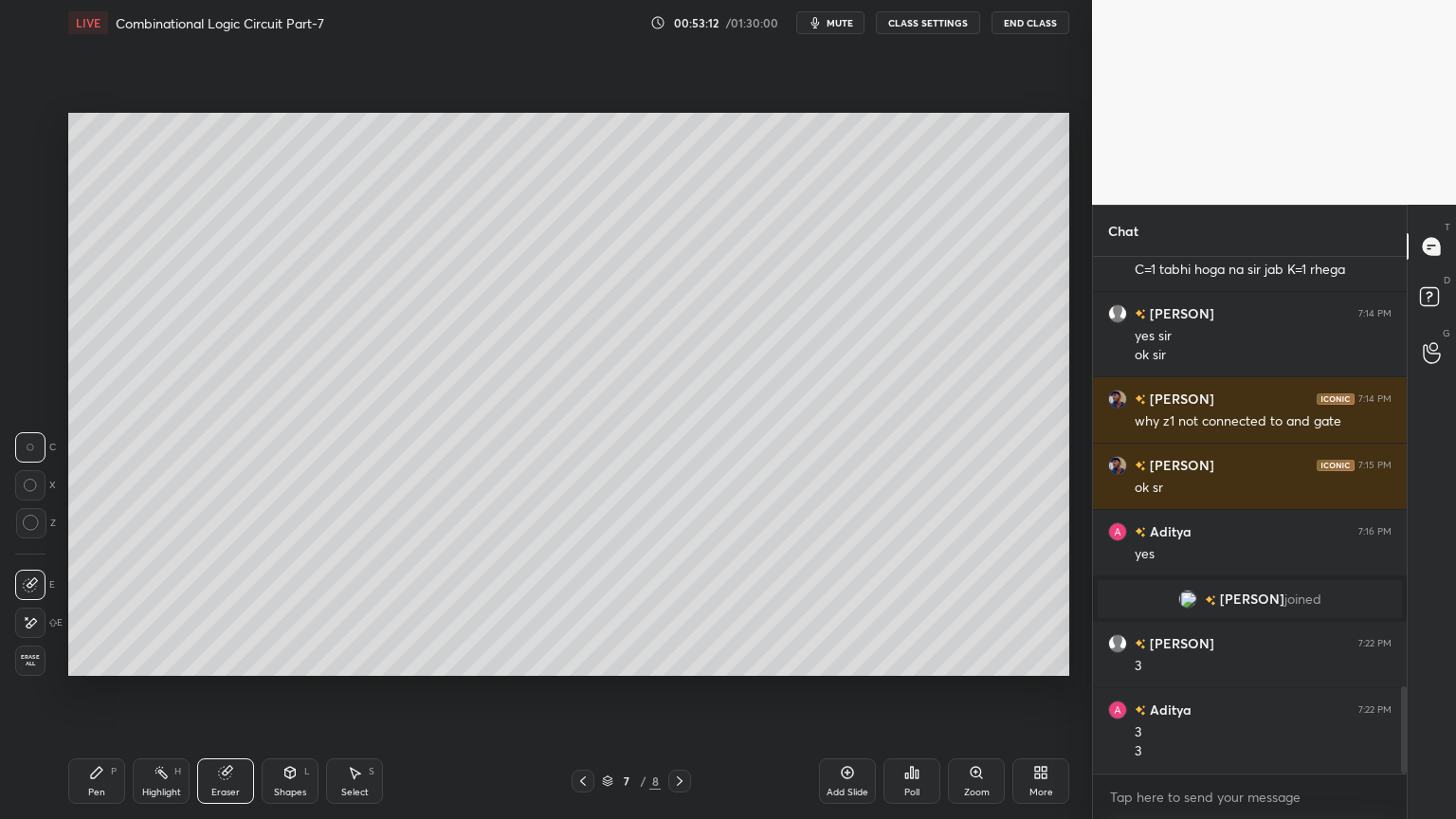 click on "Pen P" at bounding box center (97, 781) 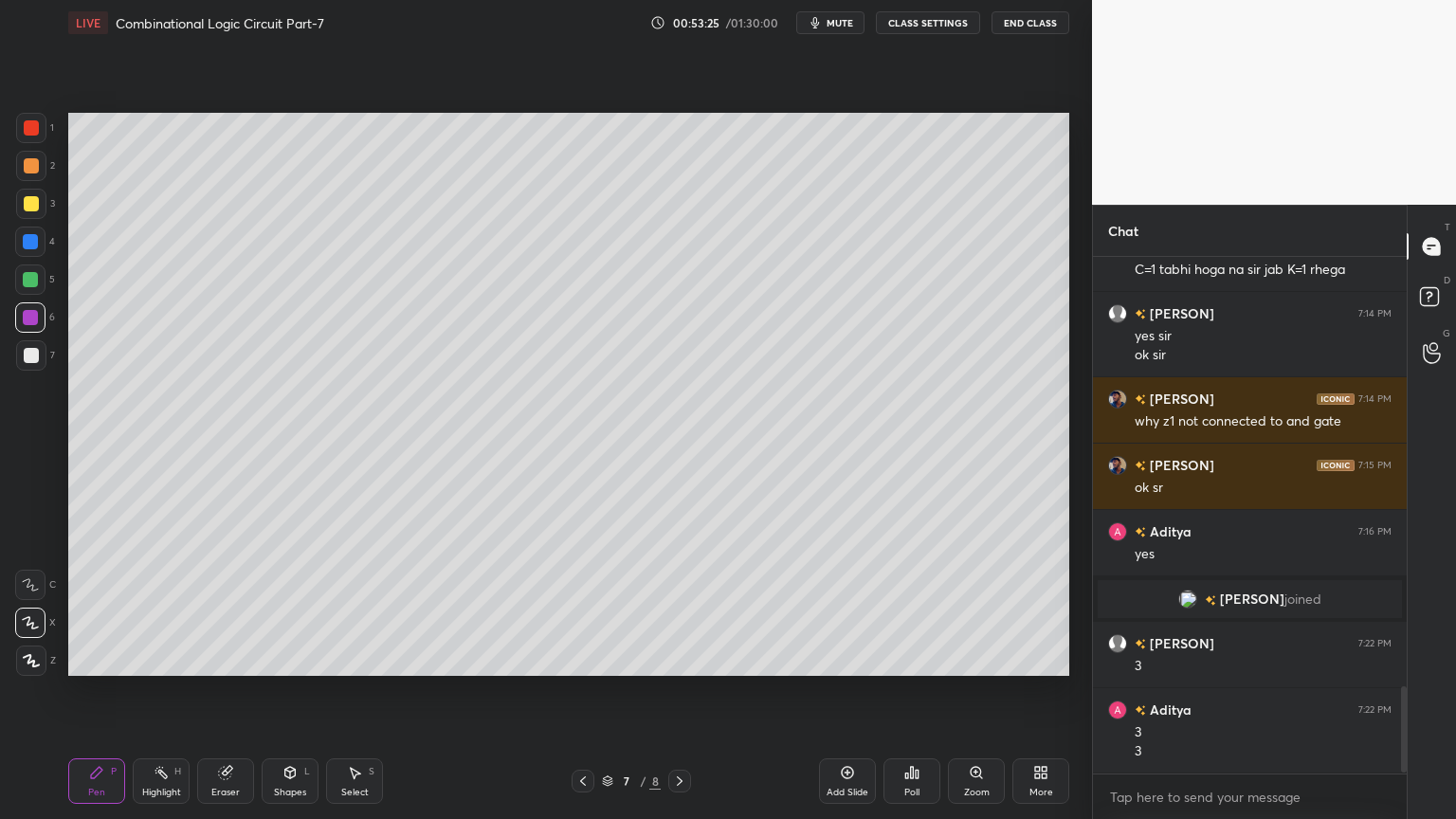 scroll, scrollTop: 2609, scrollLeft: 0, axis: vertical 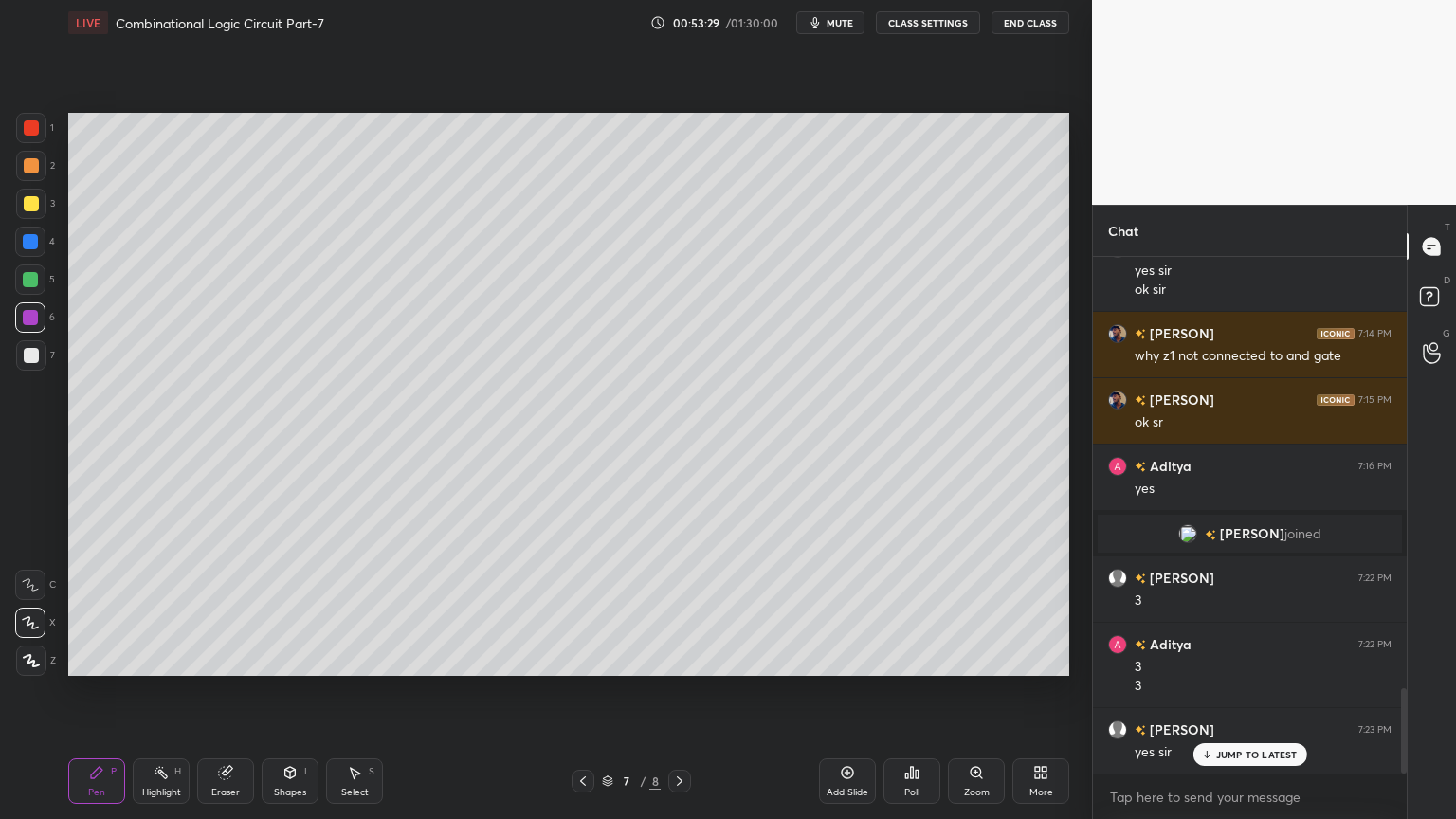 click at bounding box center [30, 280] 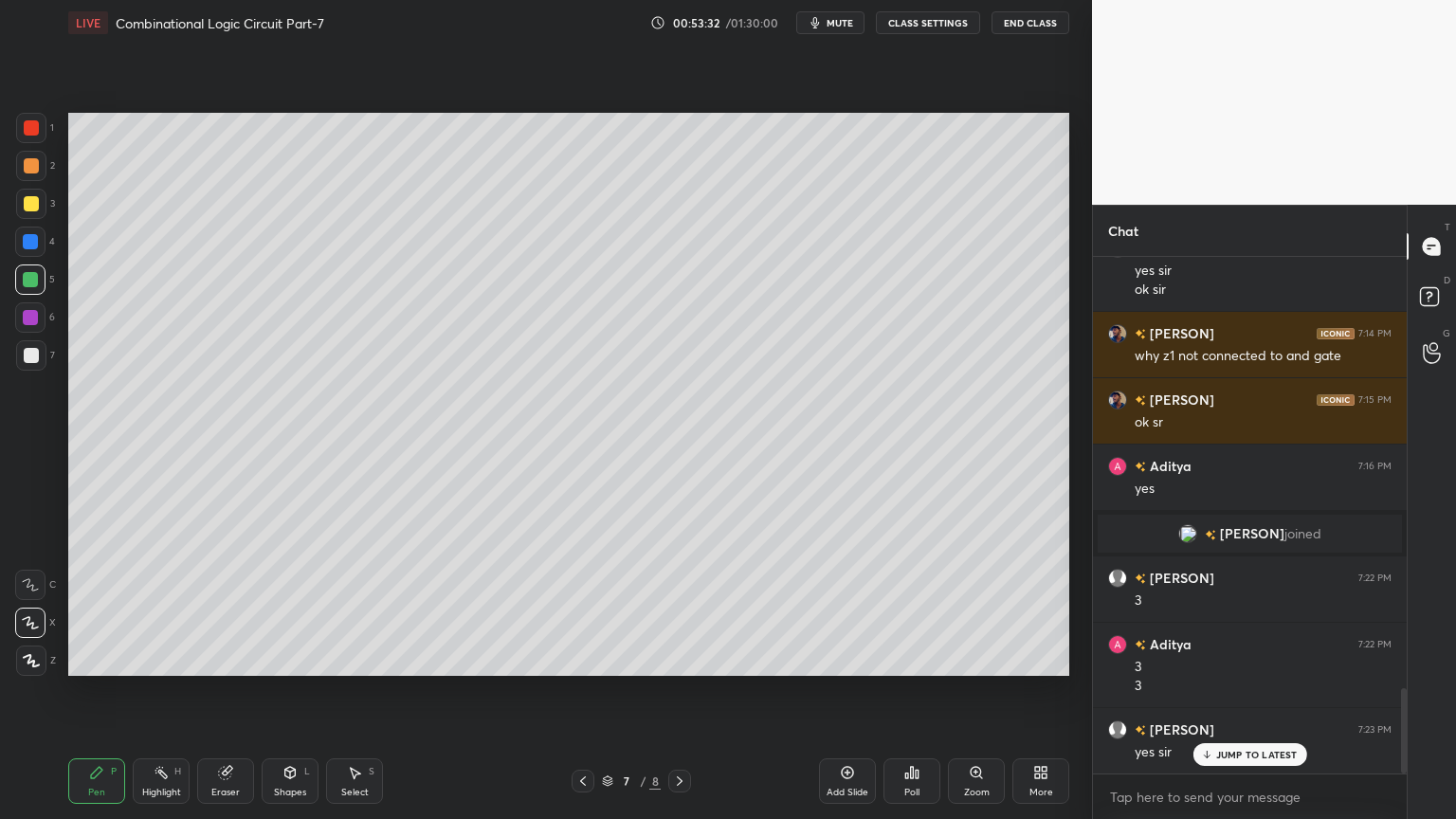 click at bounding box center (30, 318) 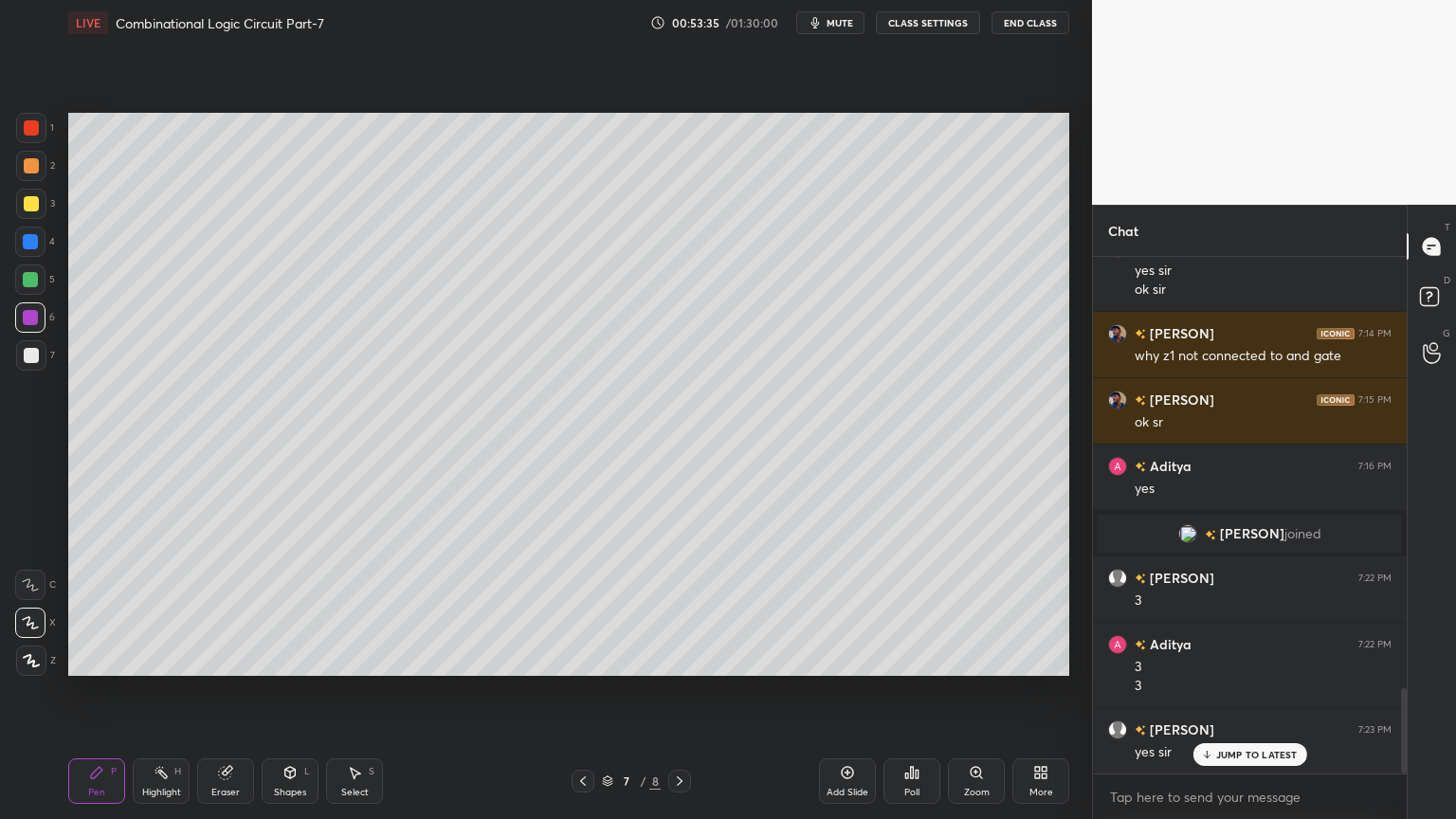 click at bounding box center [30, 318] 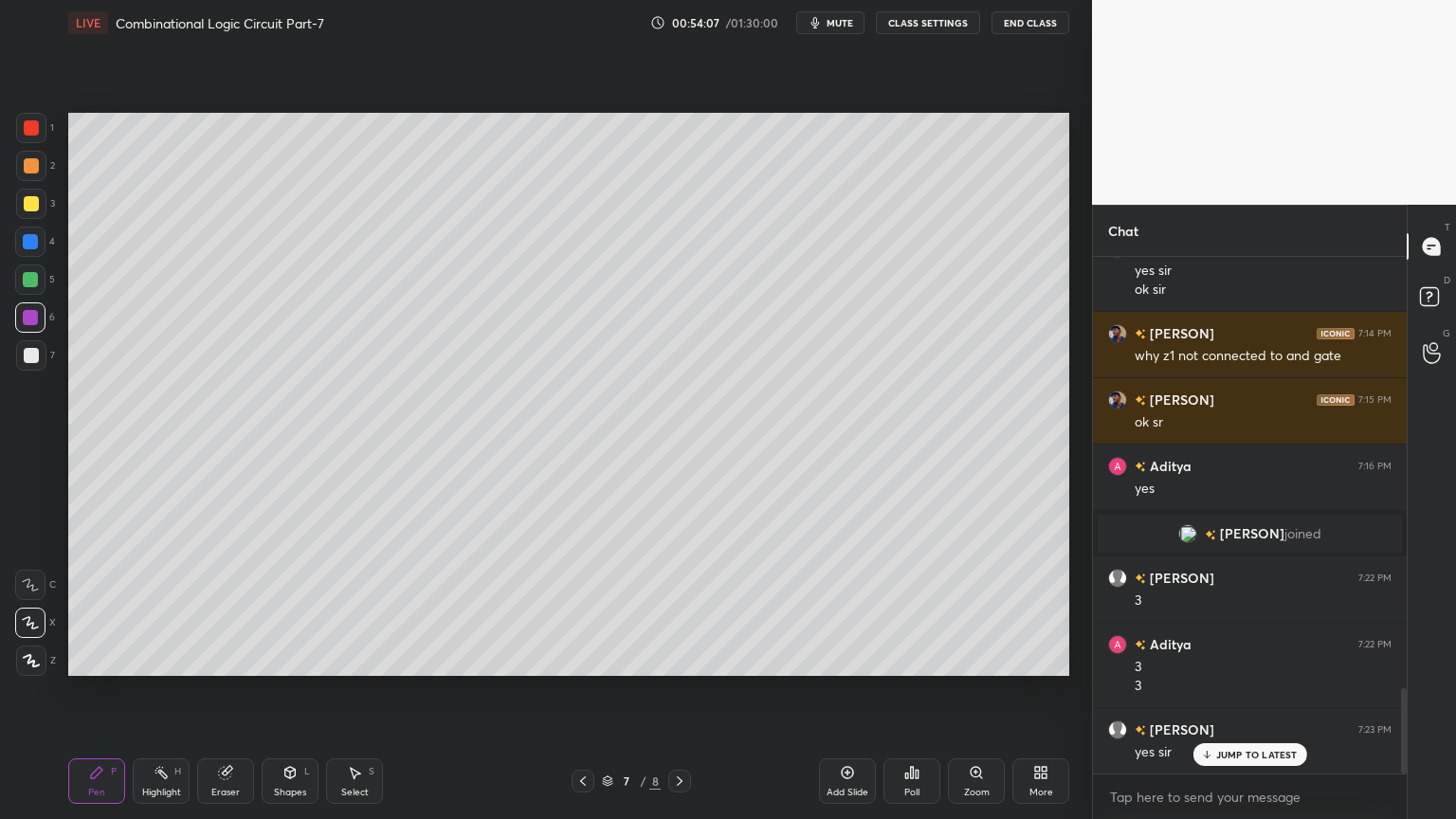 click on "Eraser" at bounding box center (226, 781) 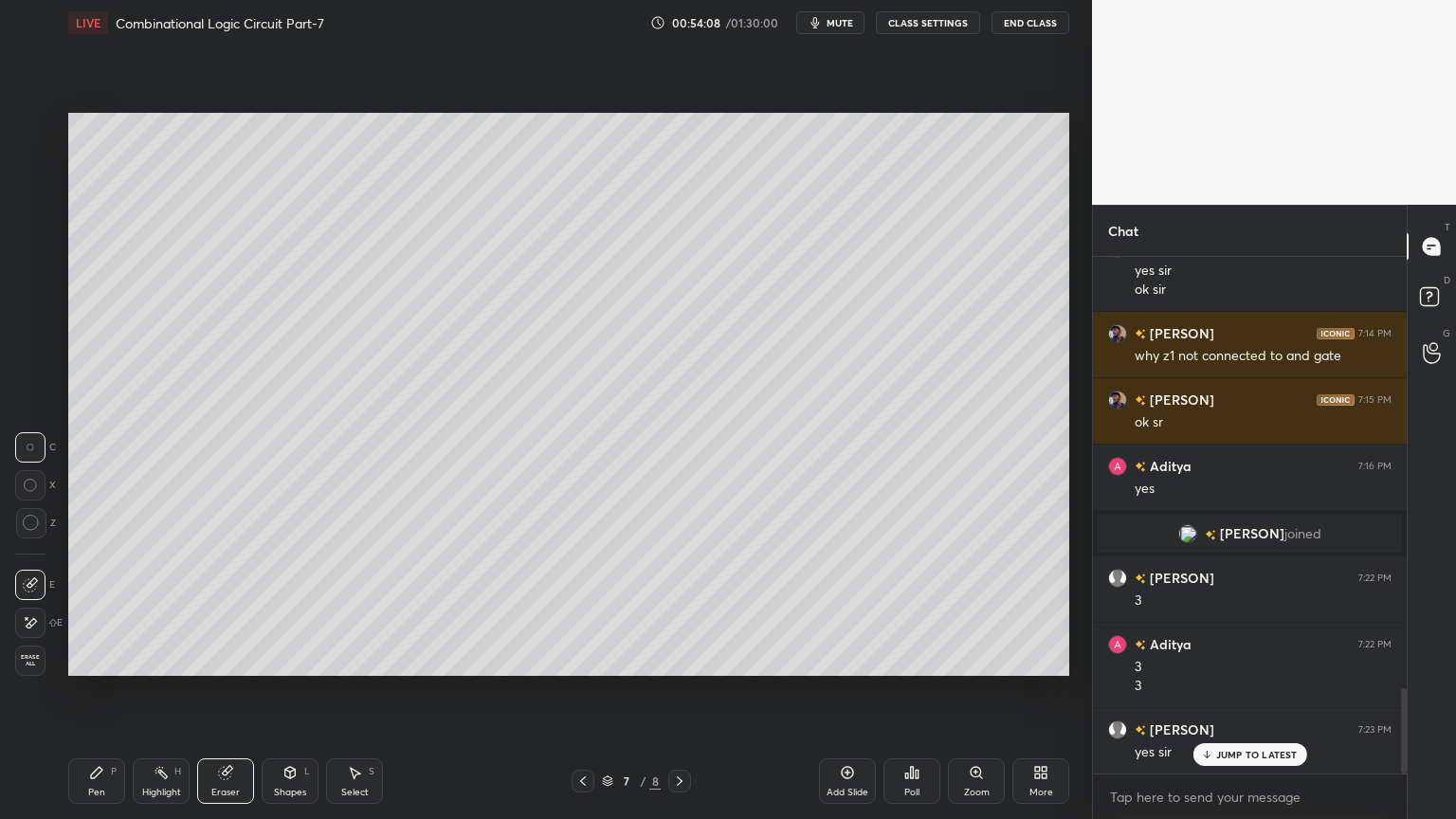 click 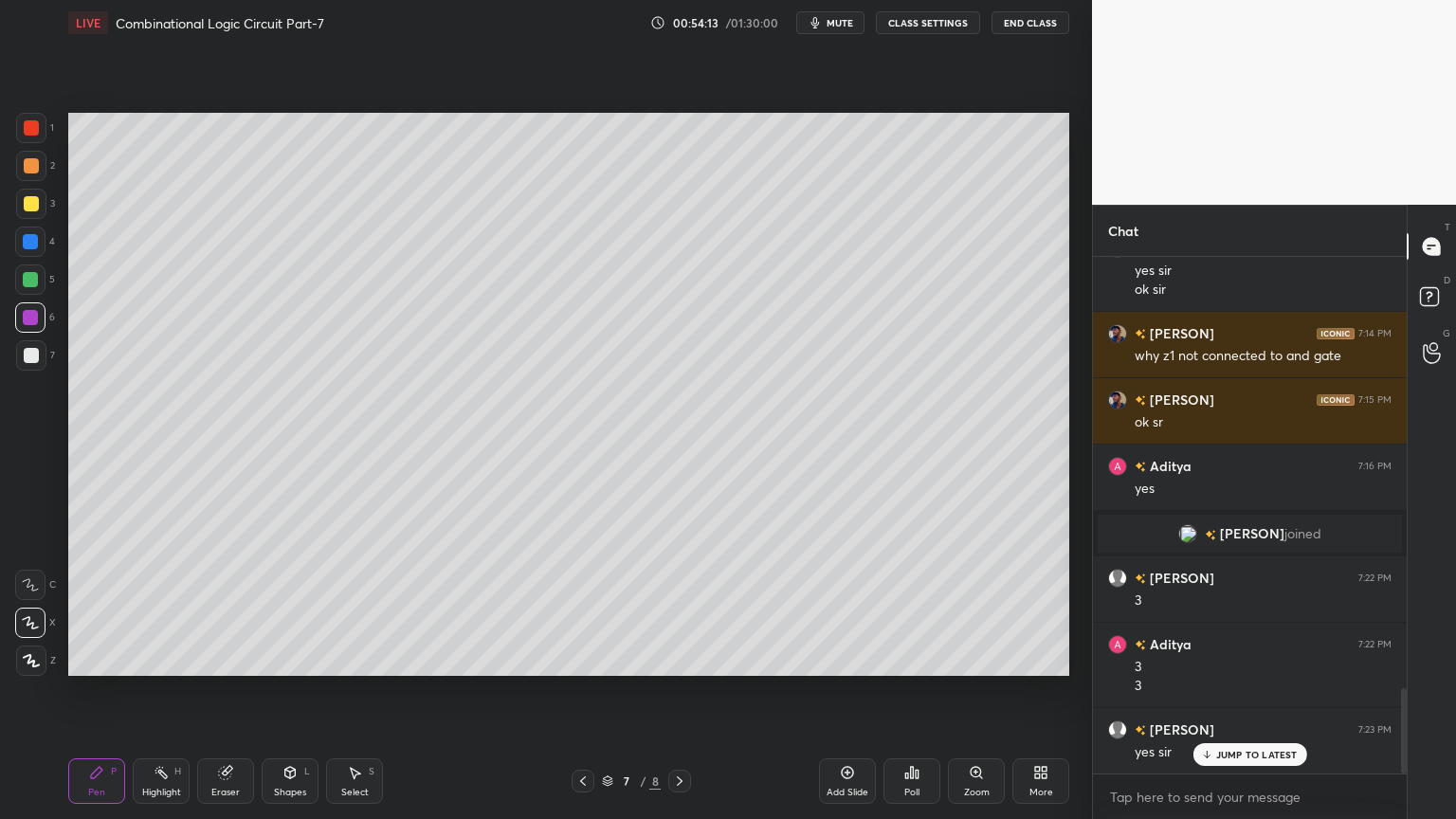 click at bounding box center [30, 280] 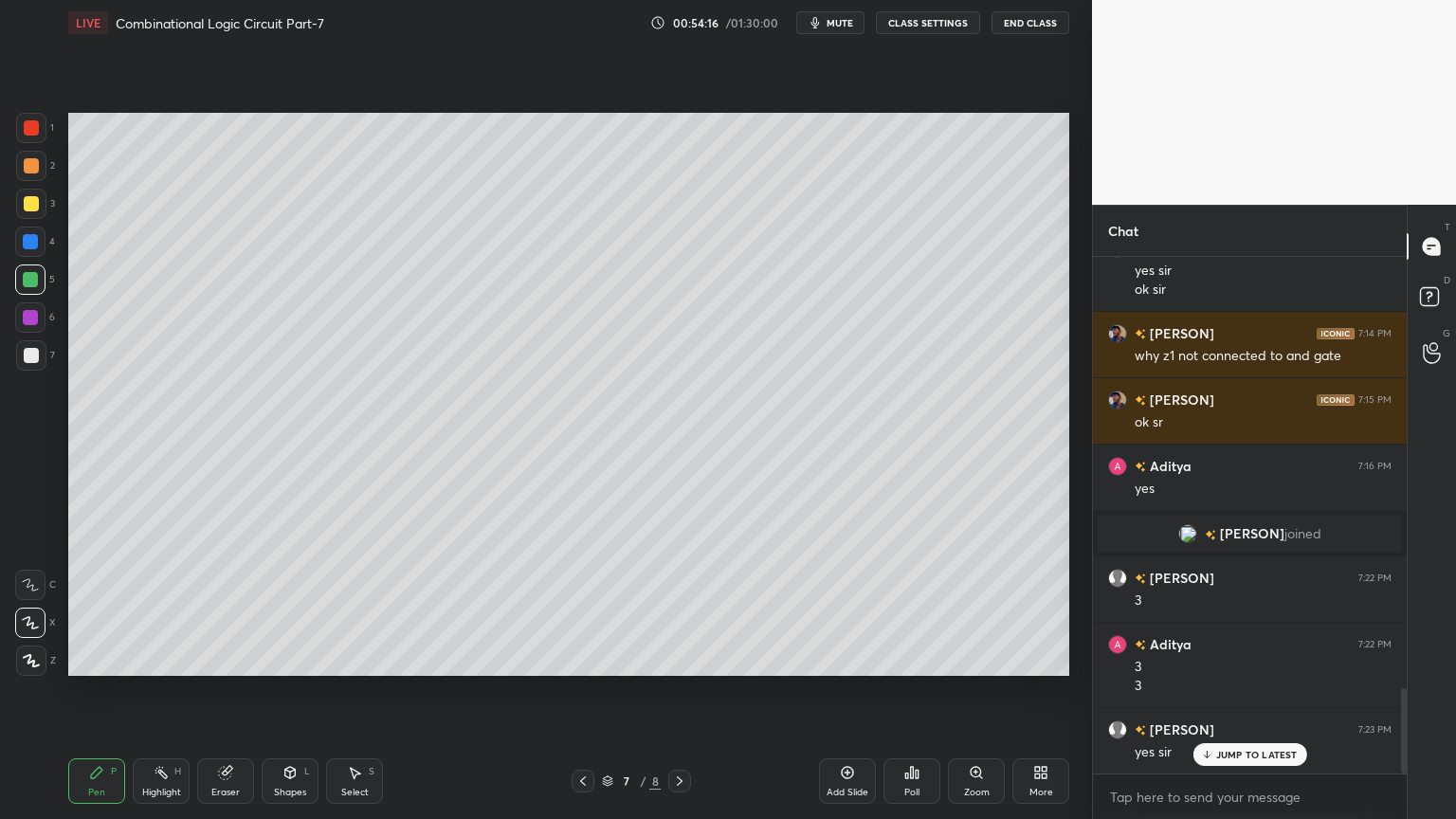 click at bounding box center [30, 318] 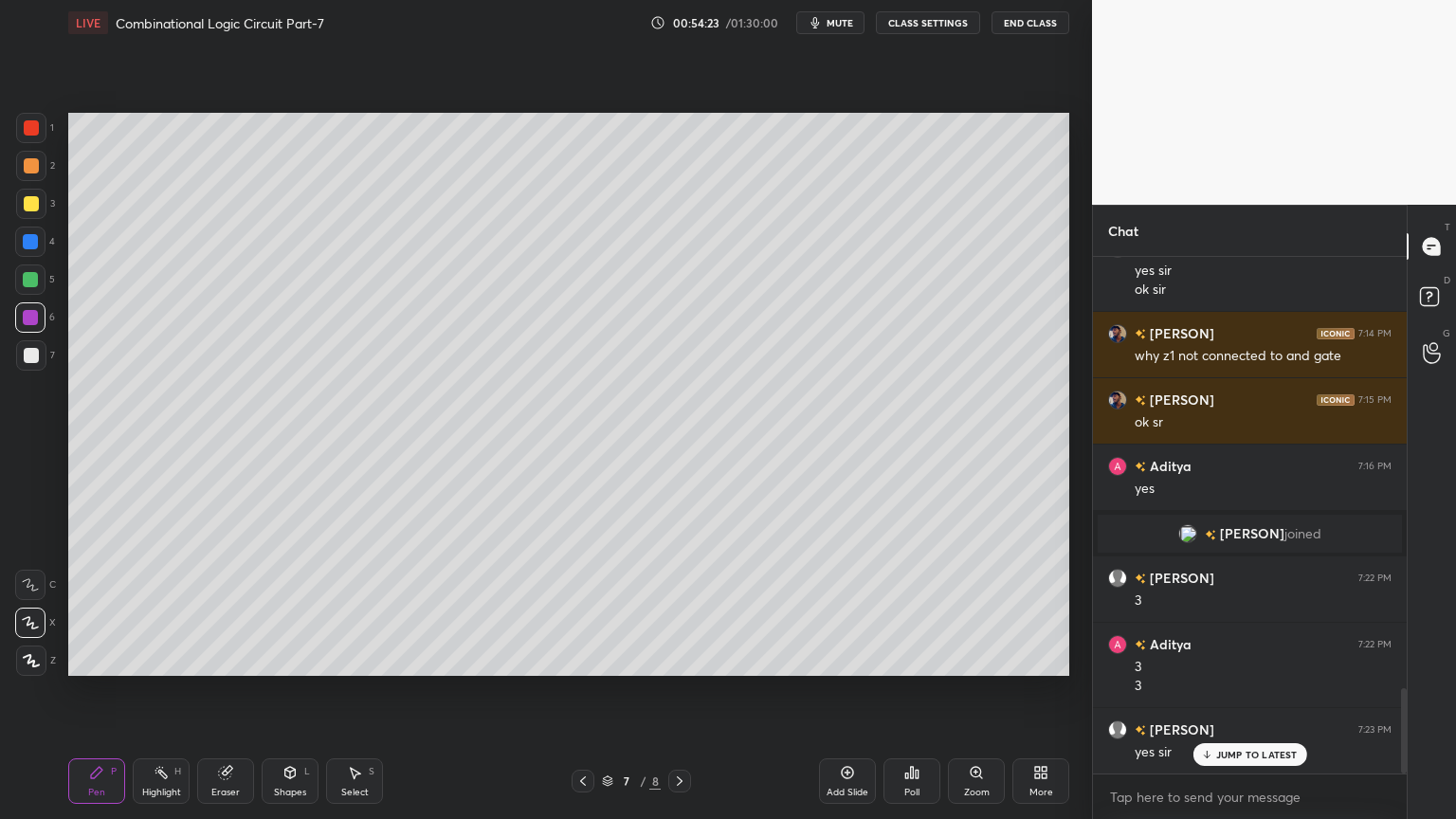 scroll, scrollTop: 2676, scrollLeft: 0, axis: vertical 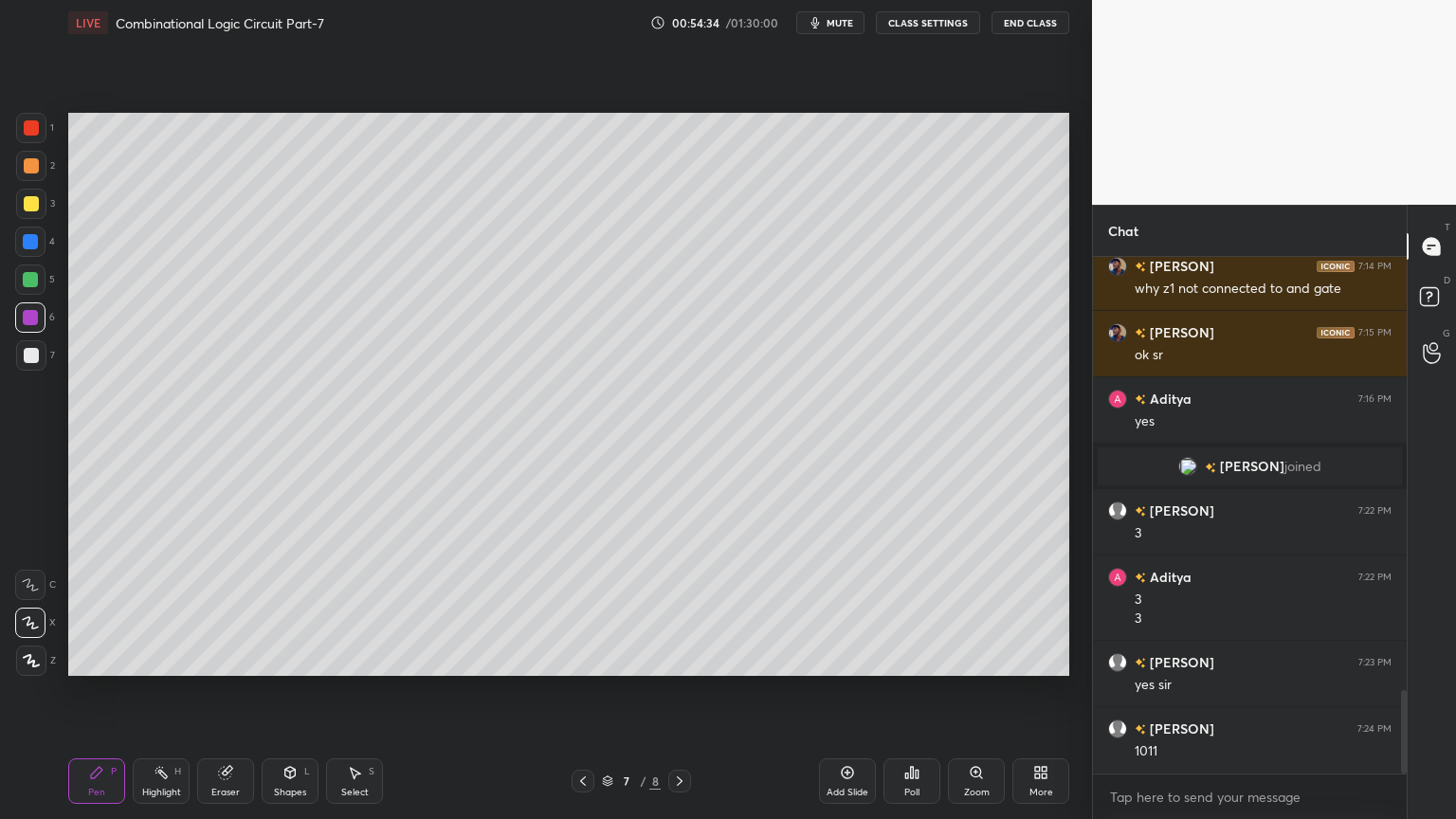 click at bounding box center (30, 242) 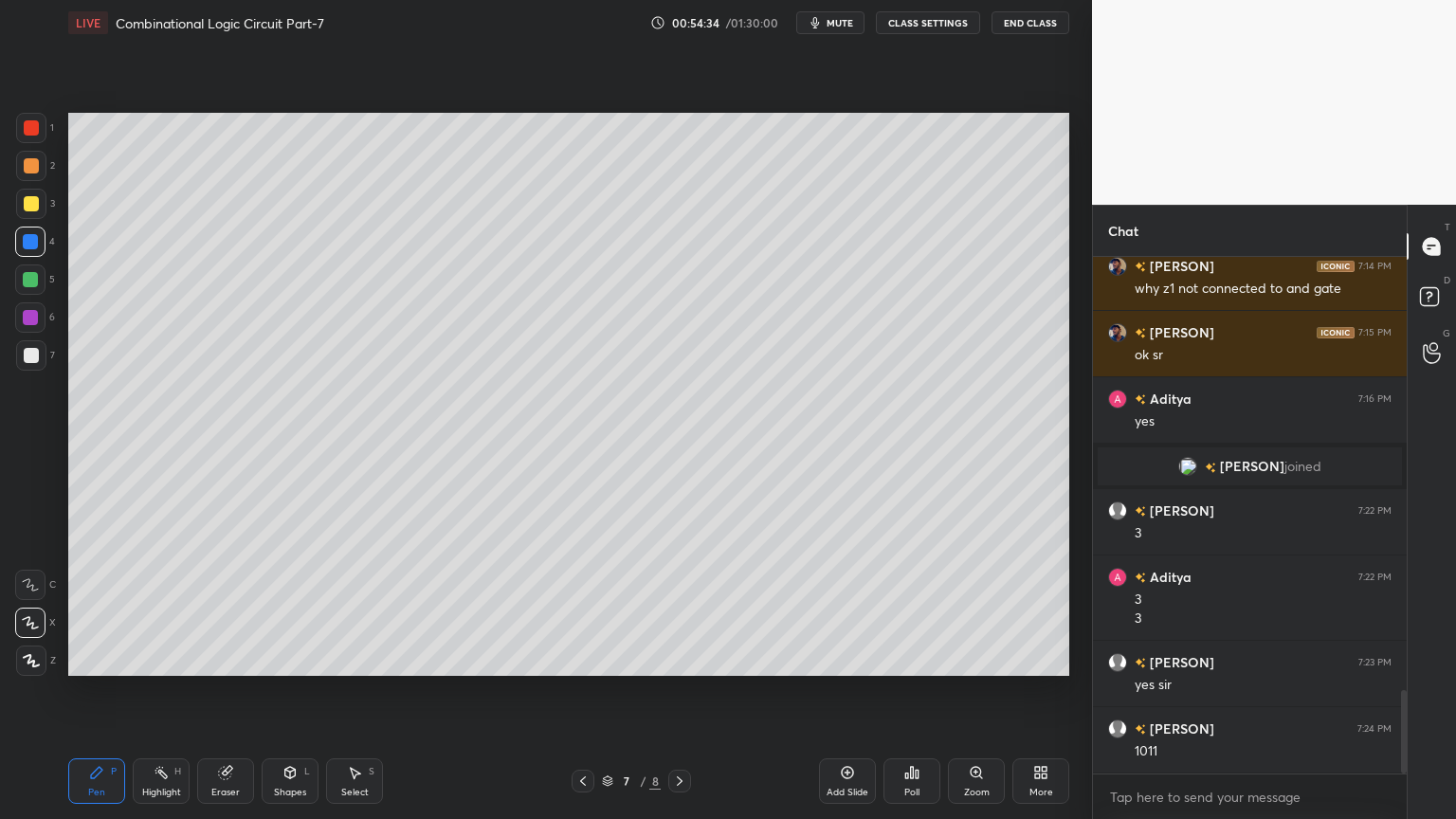 scroll, scrollTop: 2741, scrollLeft: 0, axis: vertical 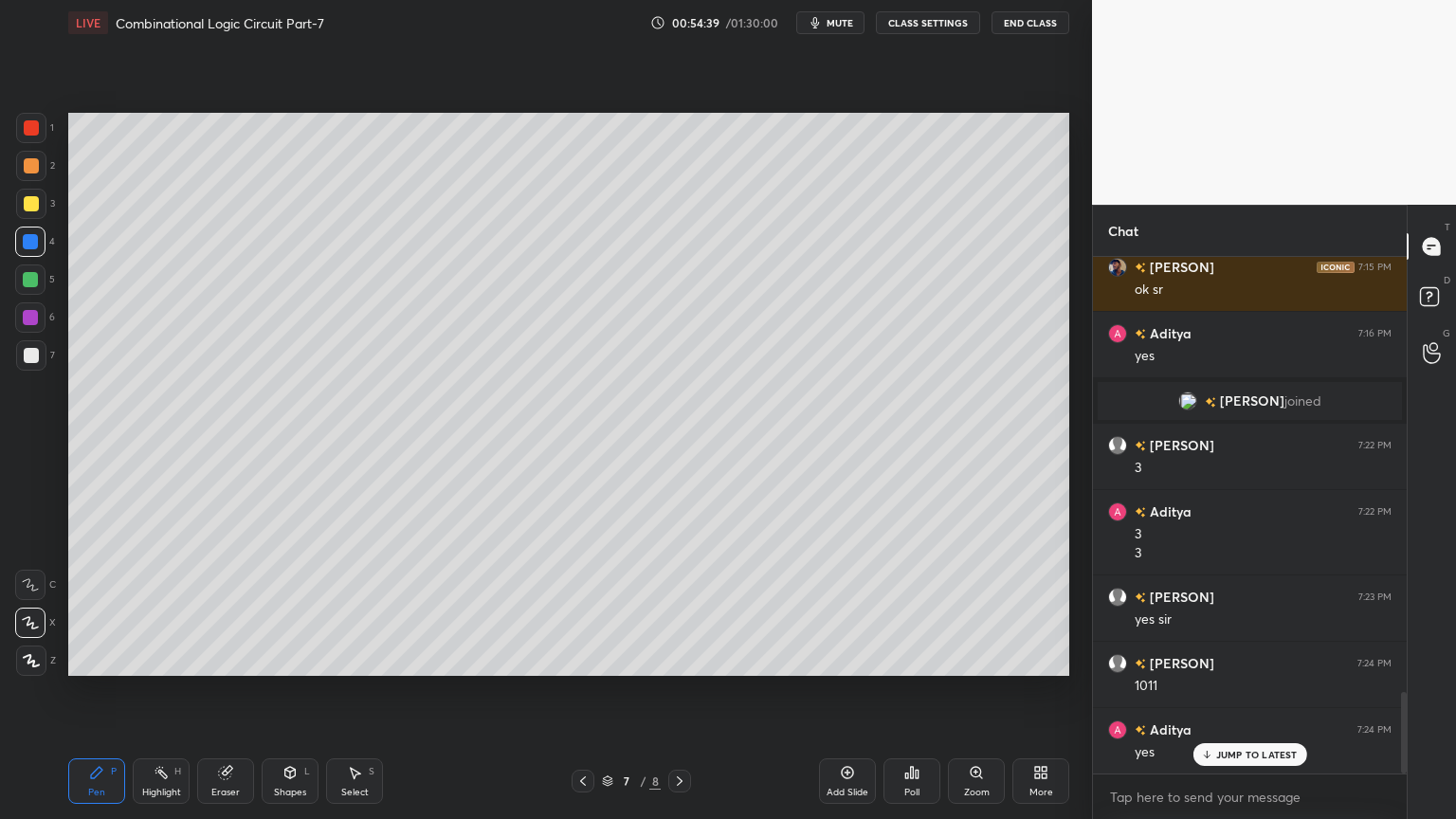 click on "Highlight H" at bounding box center [161, 781] 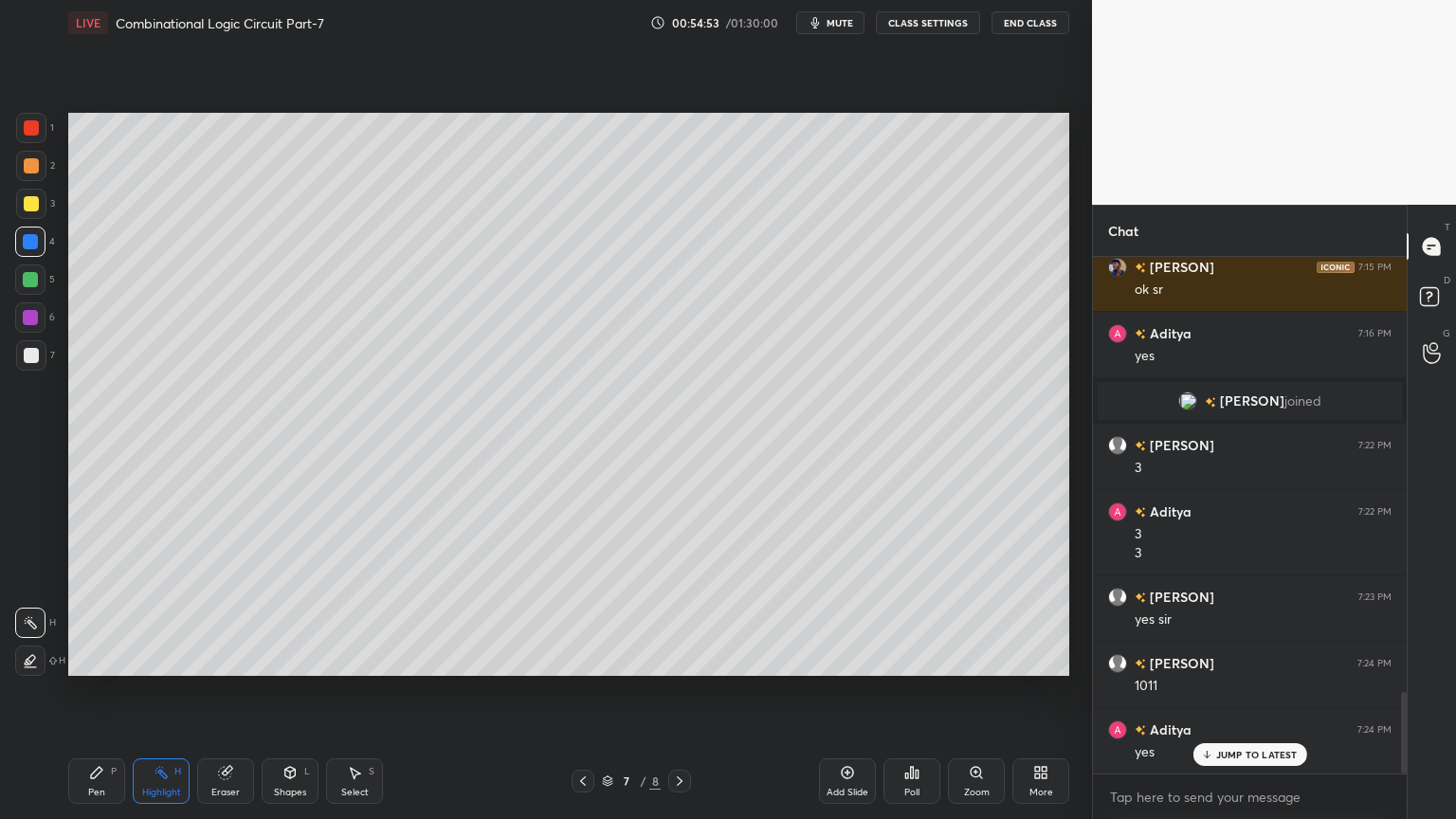 click on "Pen P" at bounding box center (97, 781) 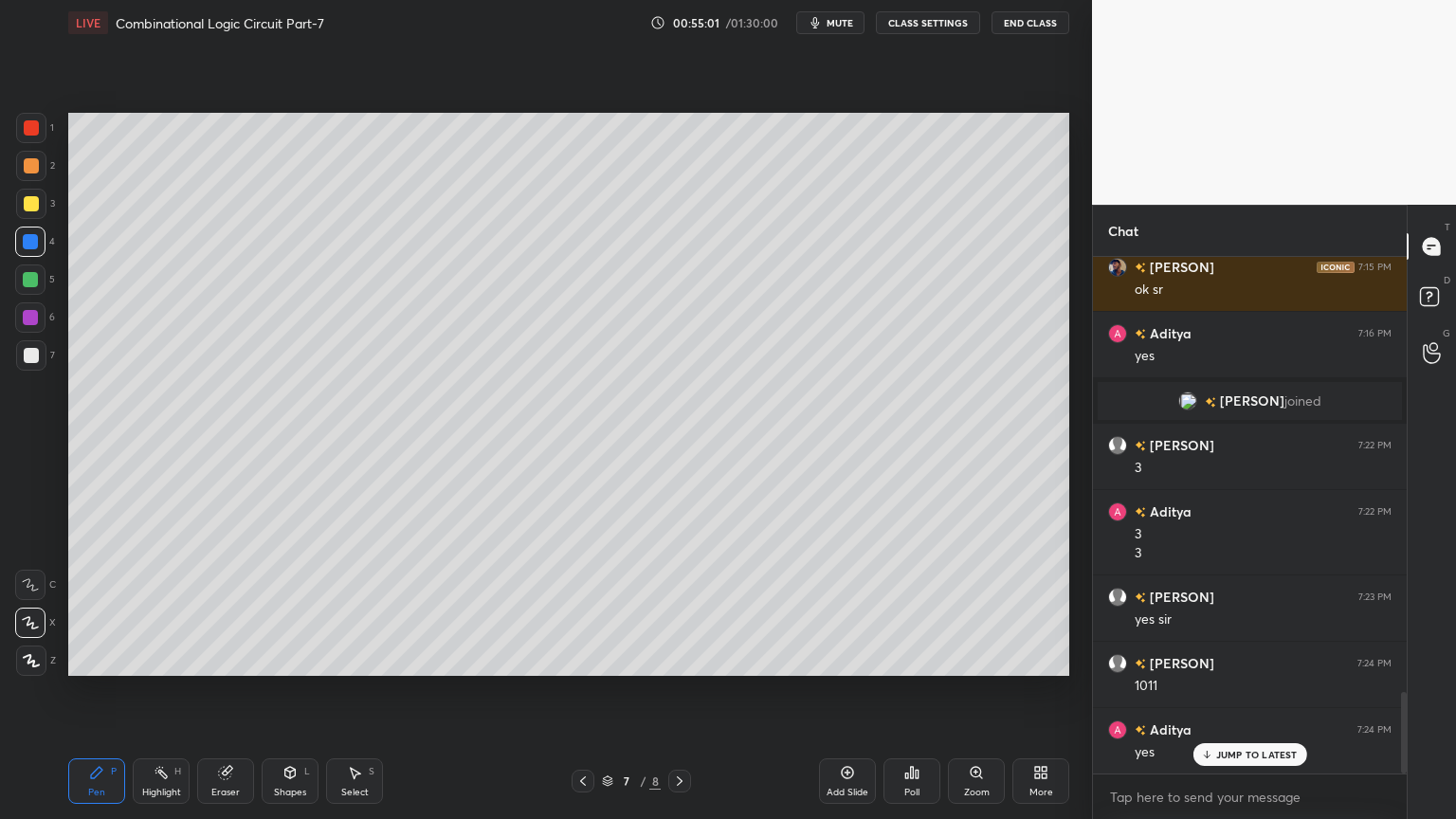 click on "Highlight H" at bounding box center [161, 781] 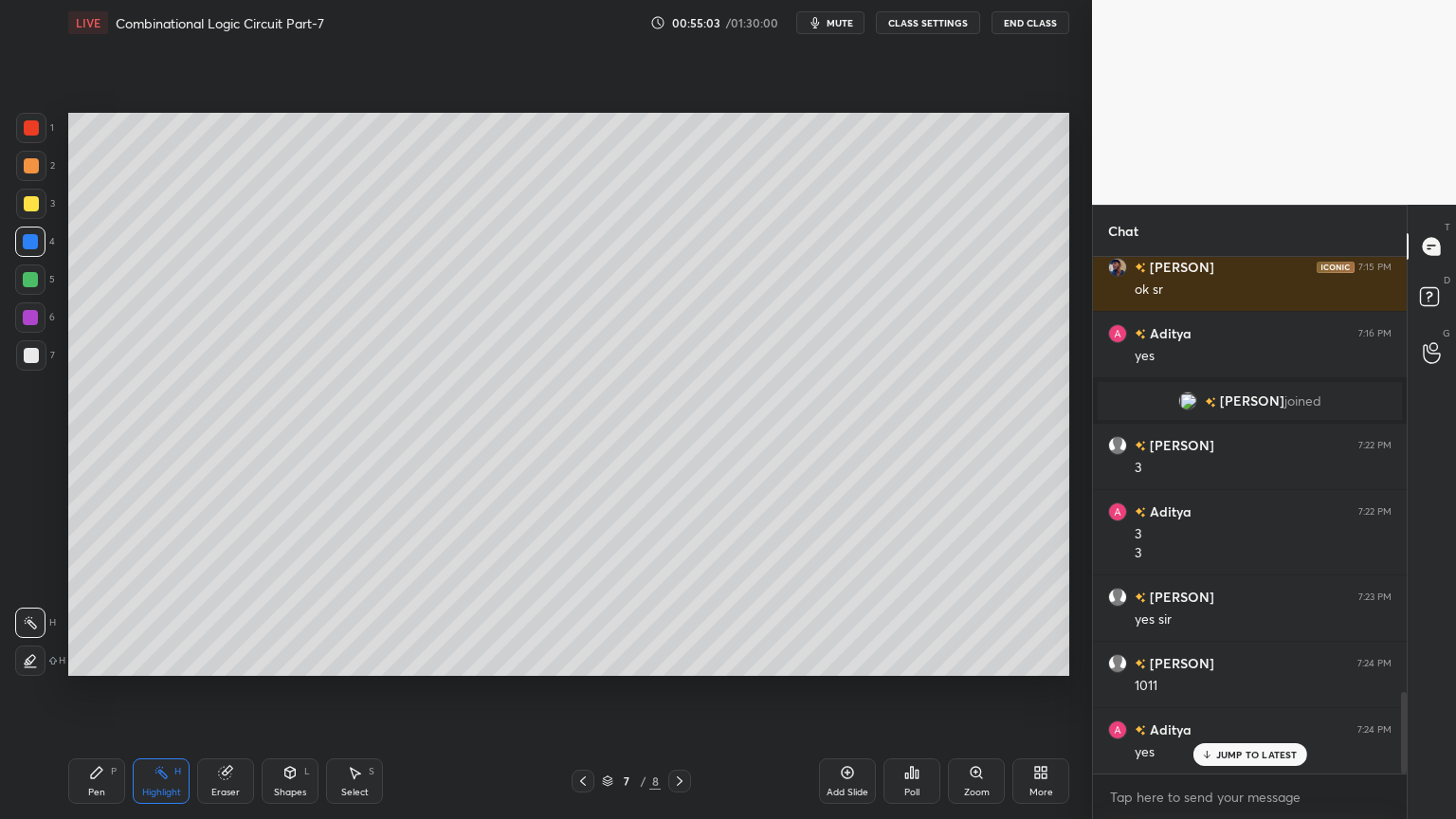 click at bounding box center (30, 280) 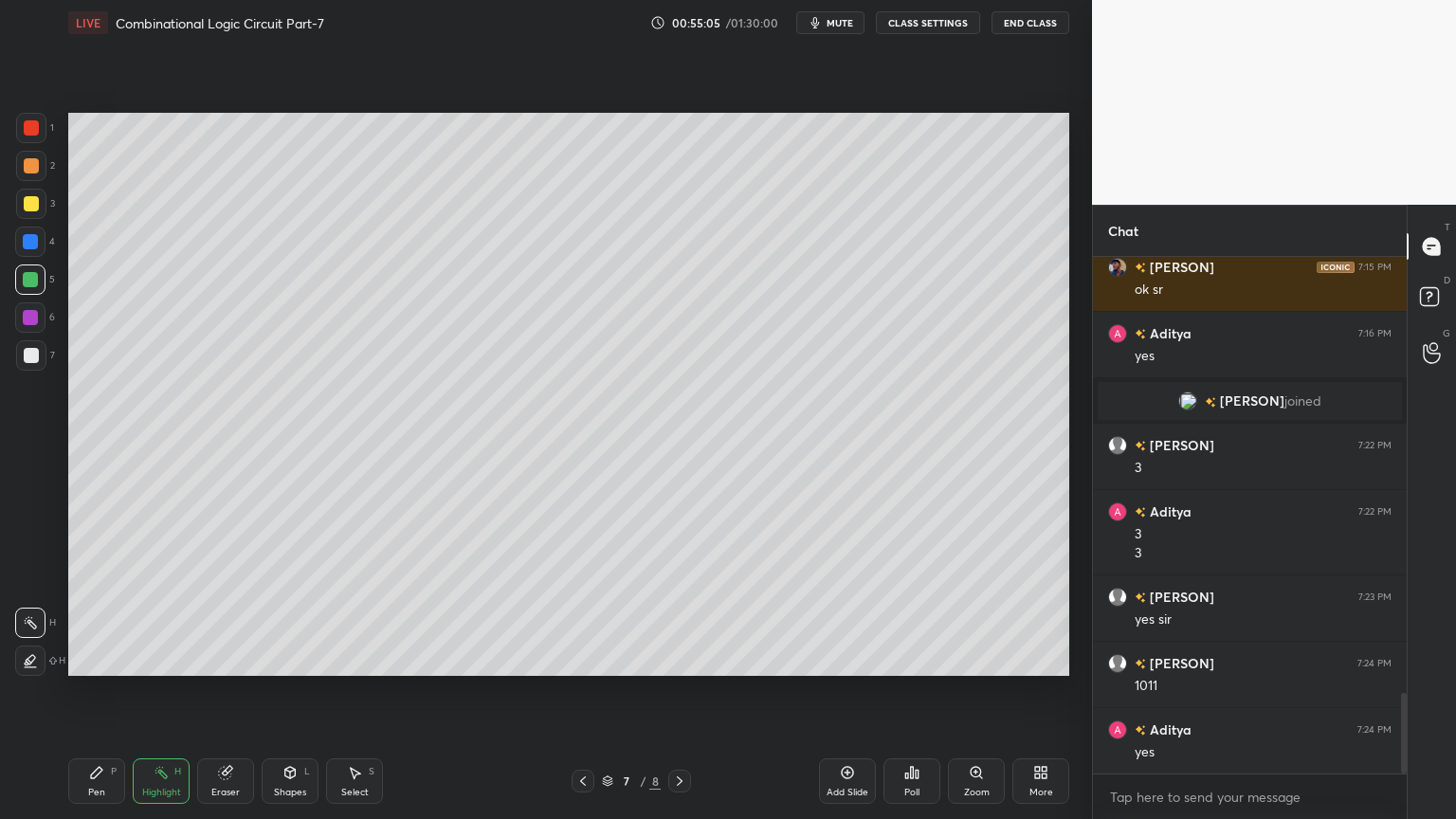 scroll, scrollTop: 2809, scrollLeft: 0, axis: vertical 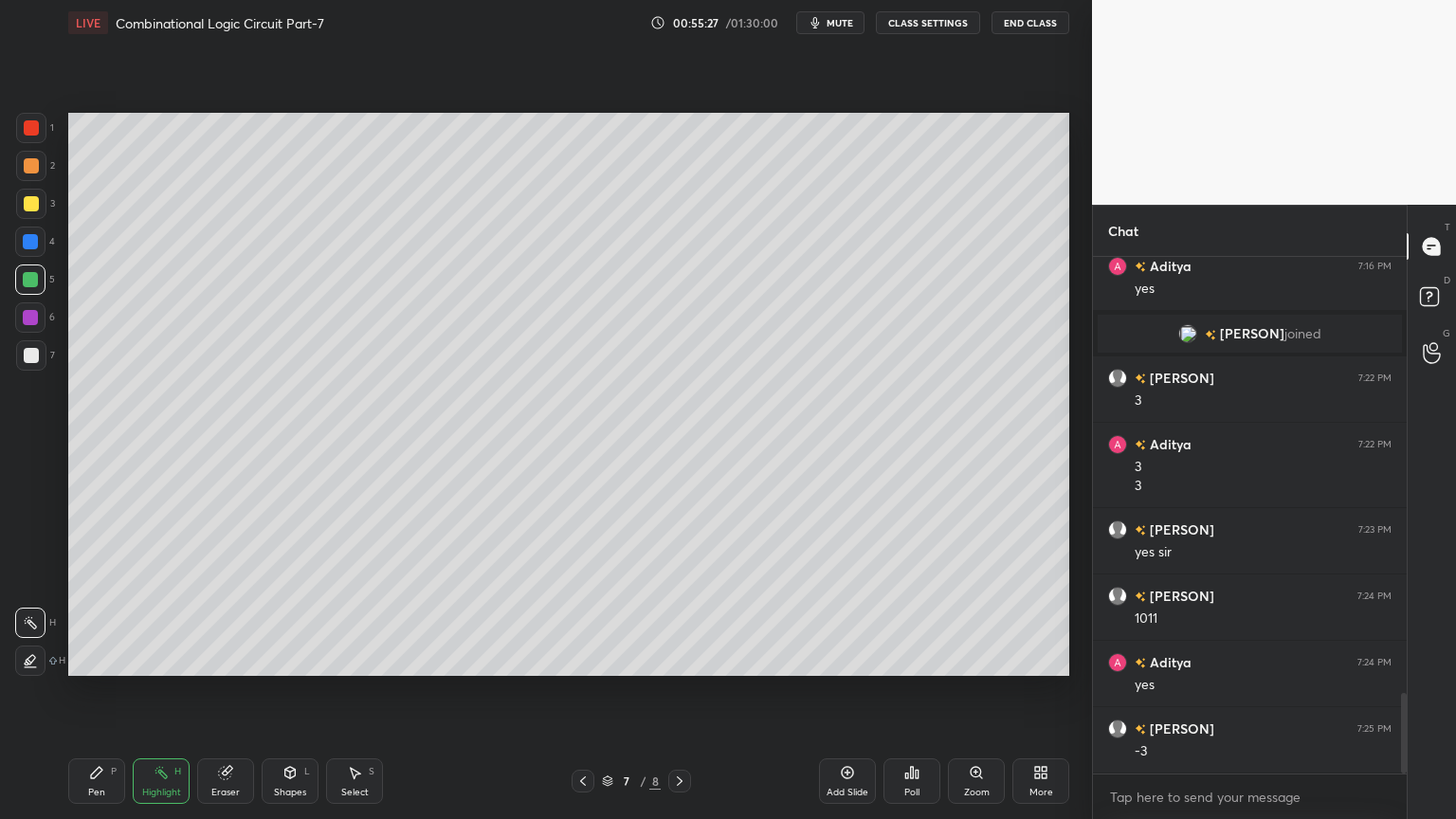 click on "Pen P" at bounding box center (97, 781) 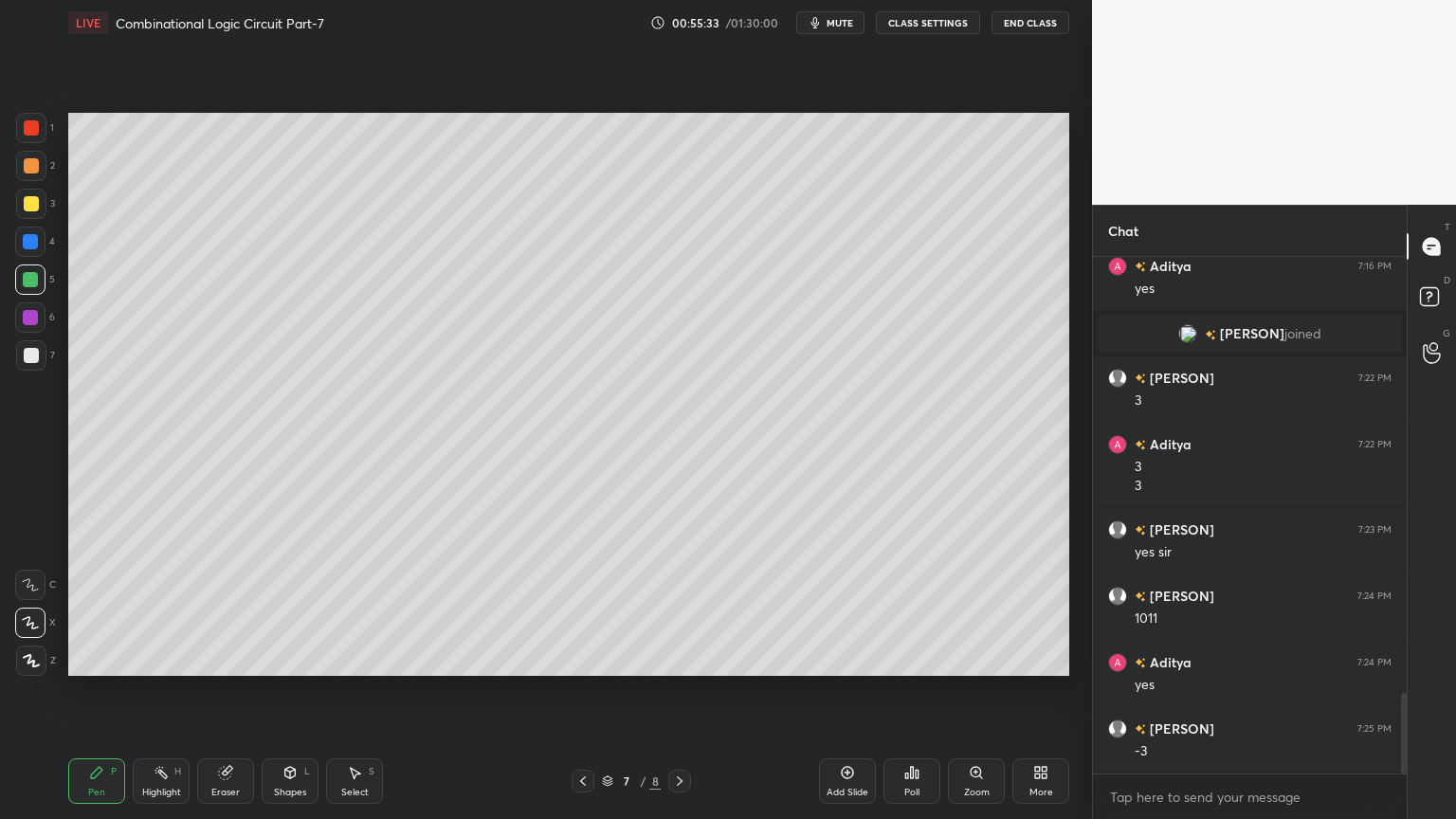 click at bounding box center [31, 204] 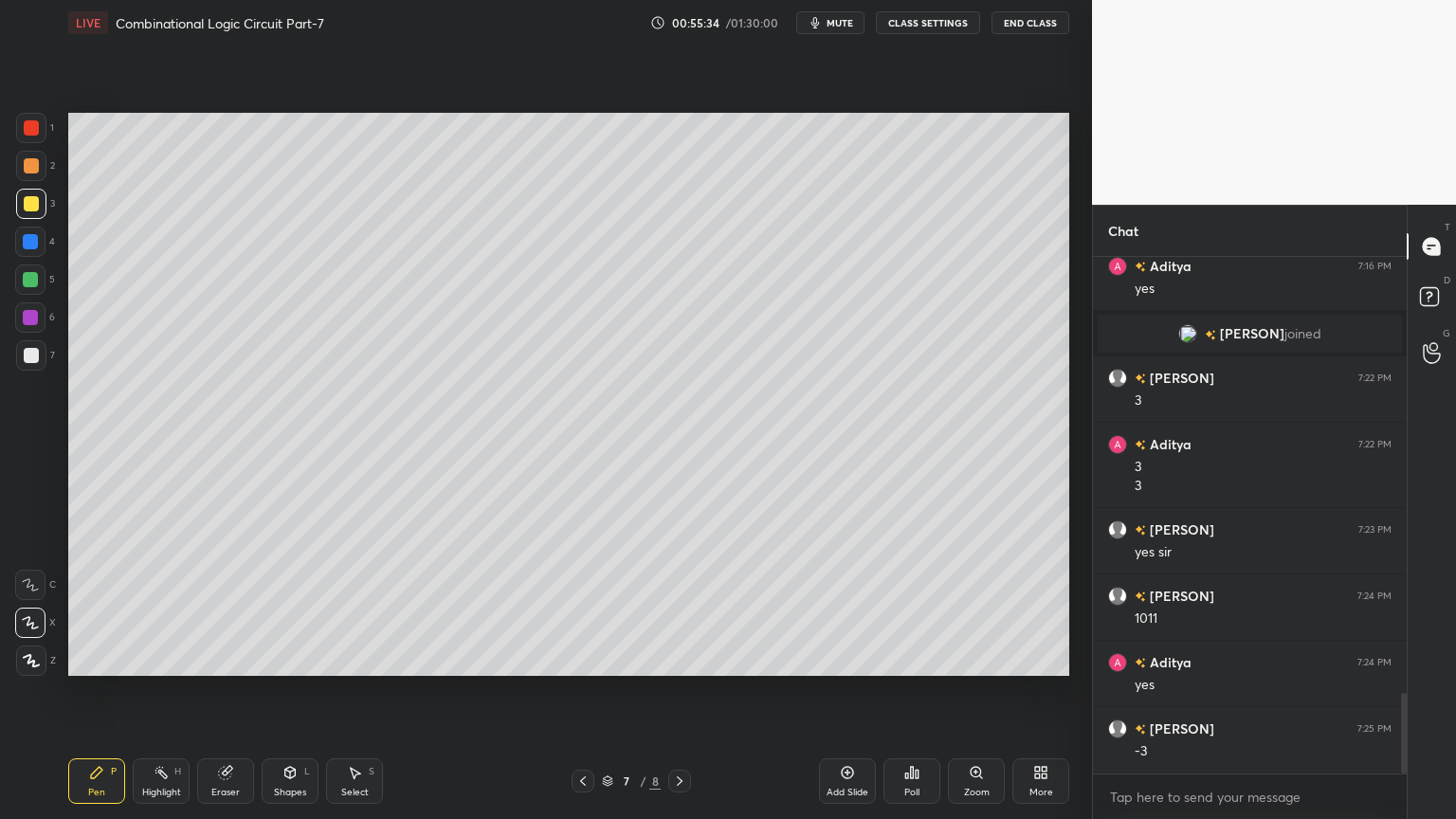 click on "2" at bounding box center [35, 166] 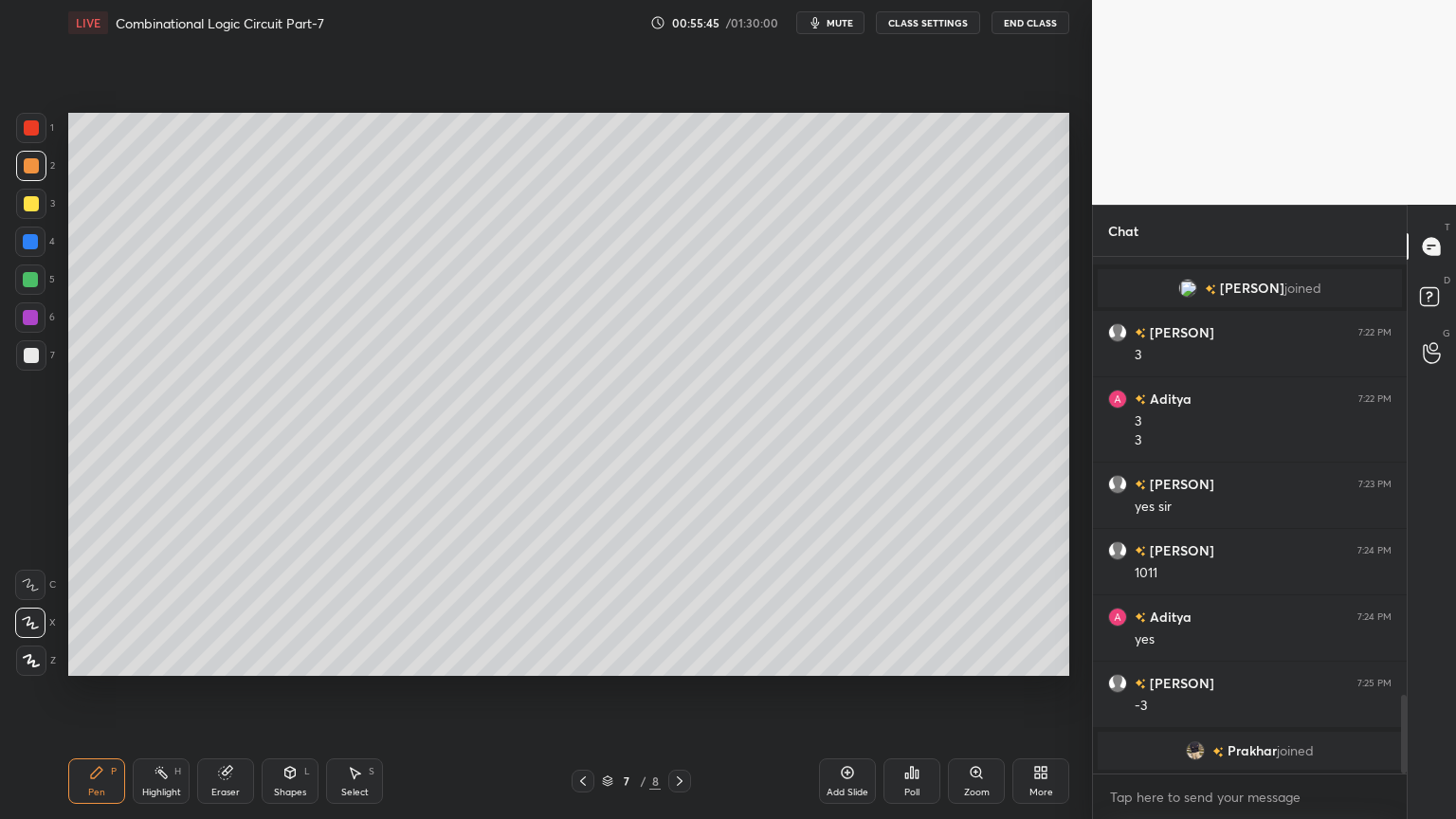 click 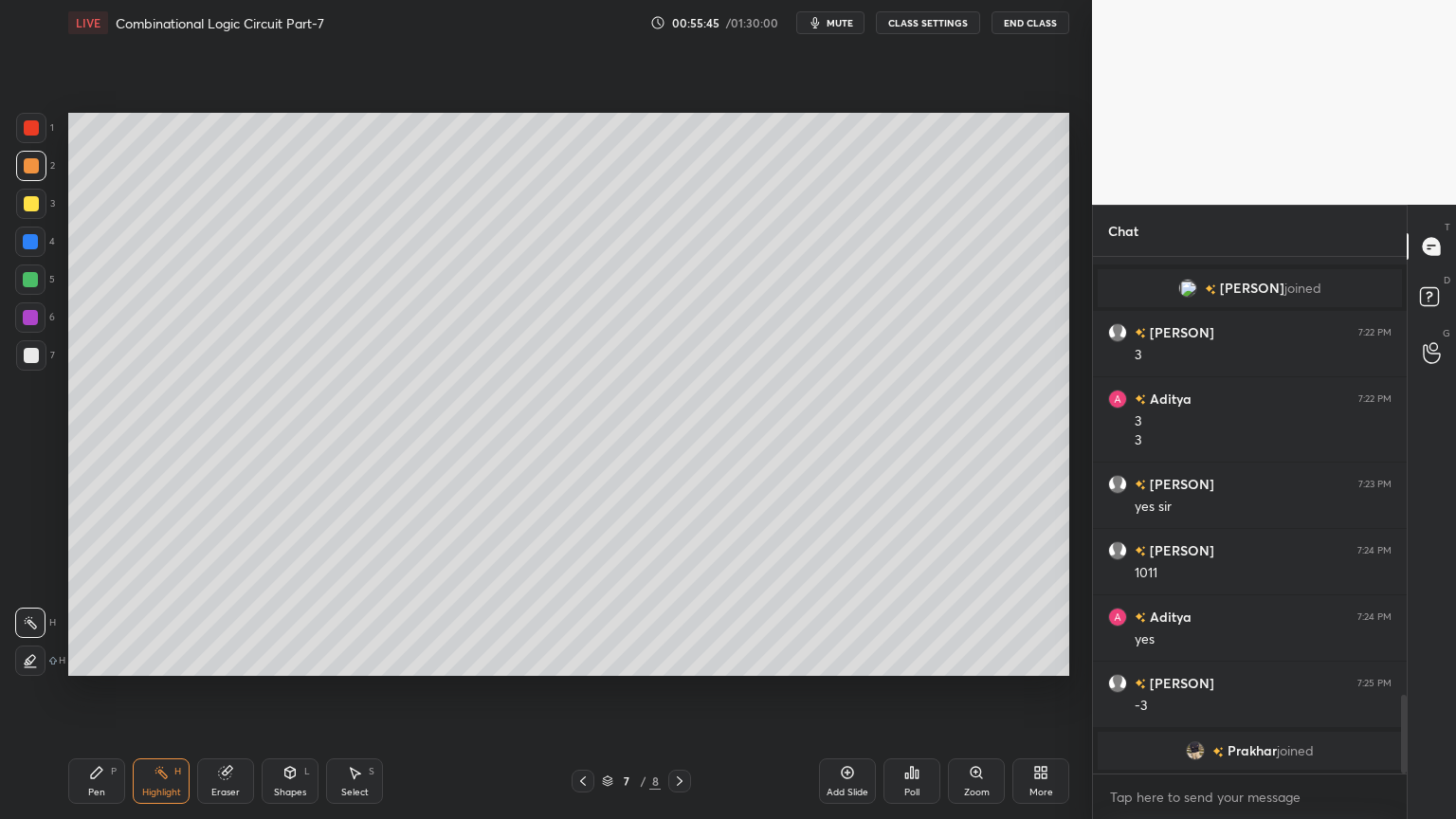 click 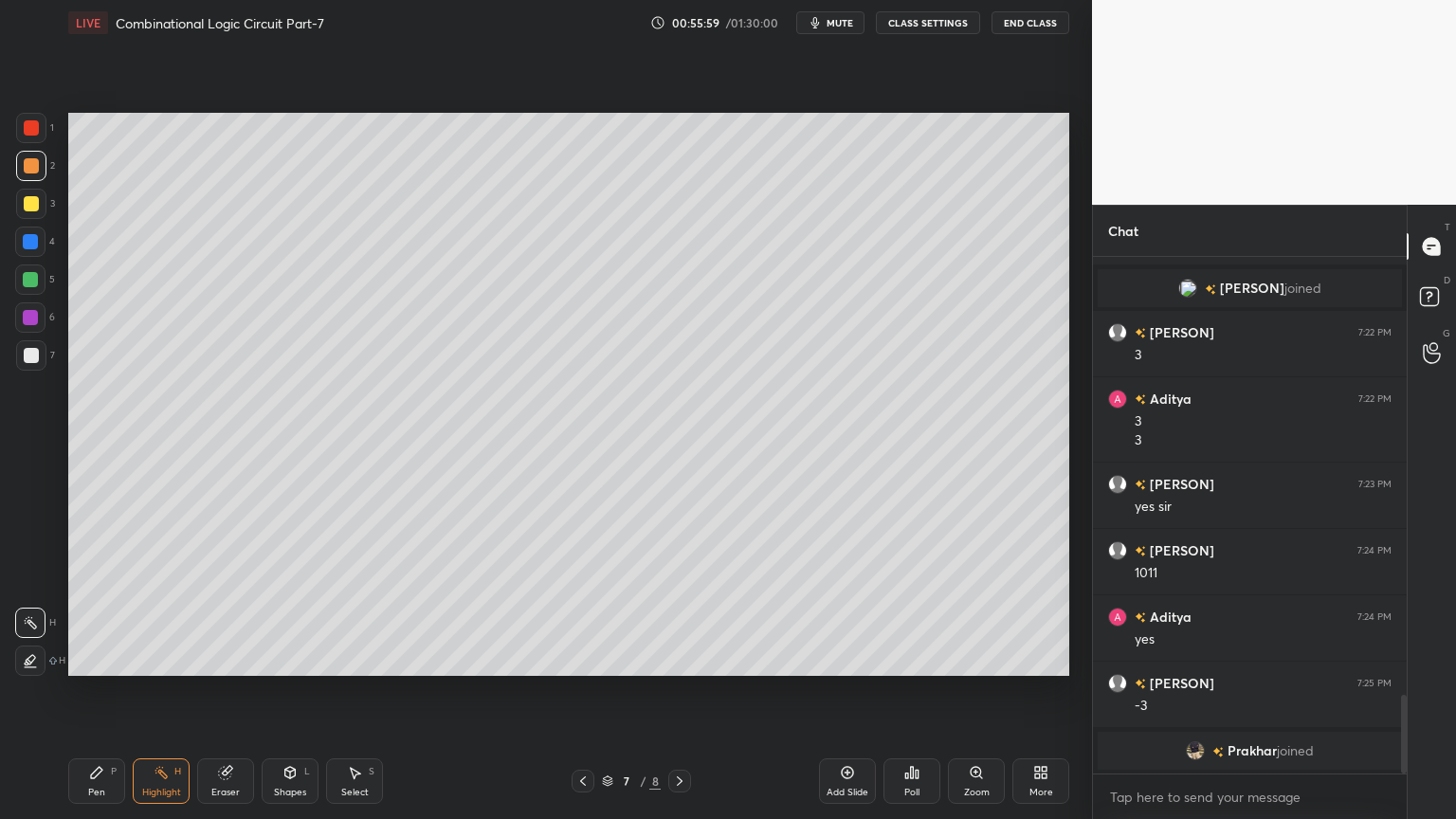 scroll, scrollTop: 2844, scrollLeft: 0, axis: vertical 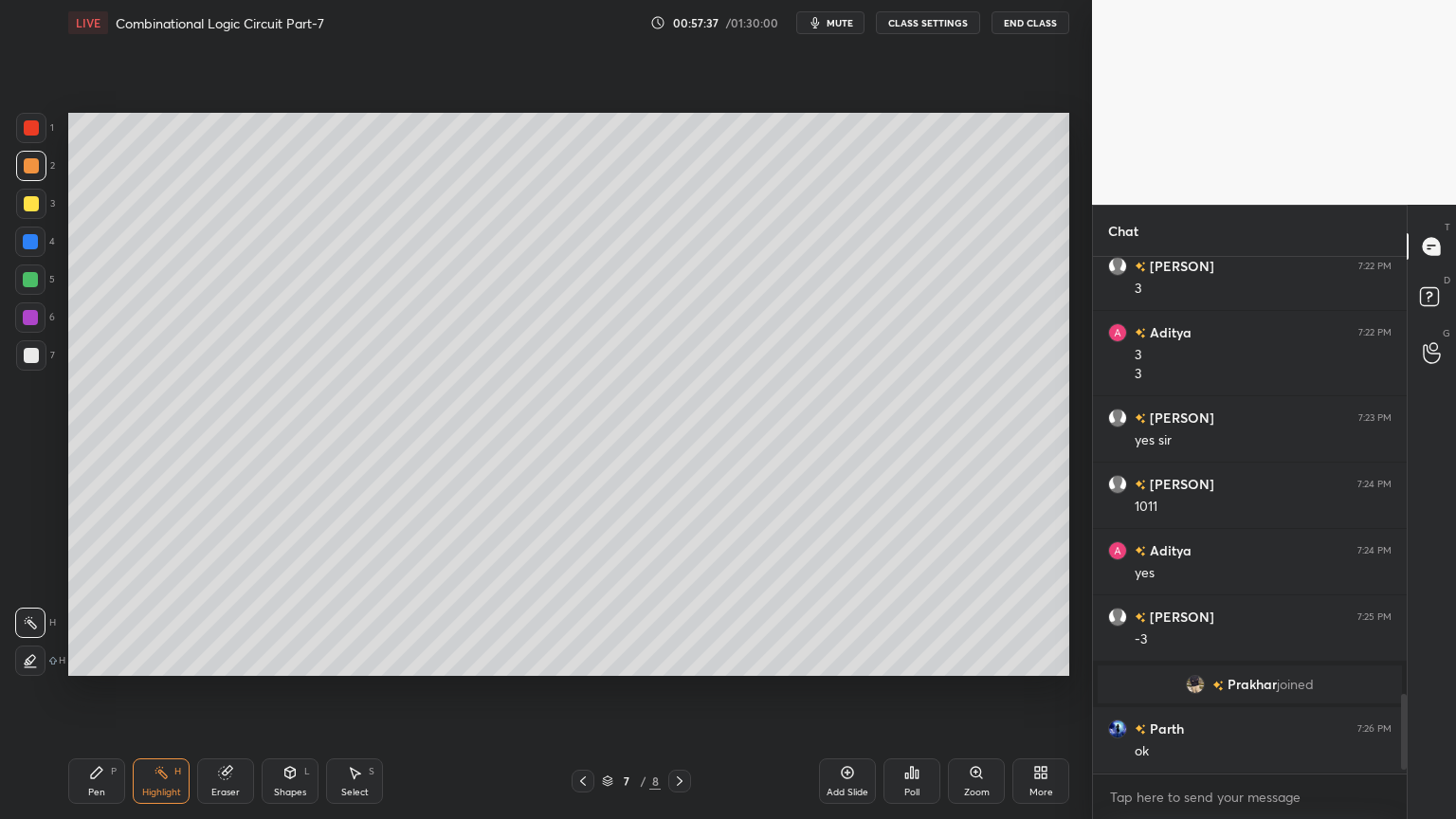 click at bounding box center [680, 781] 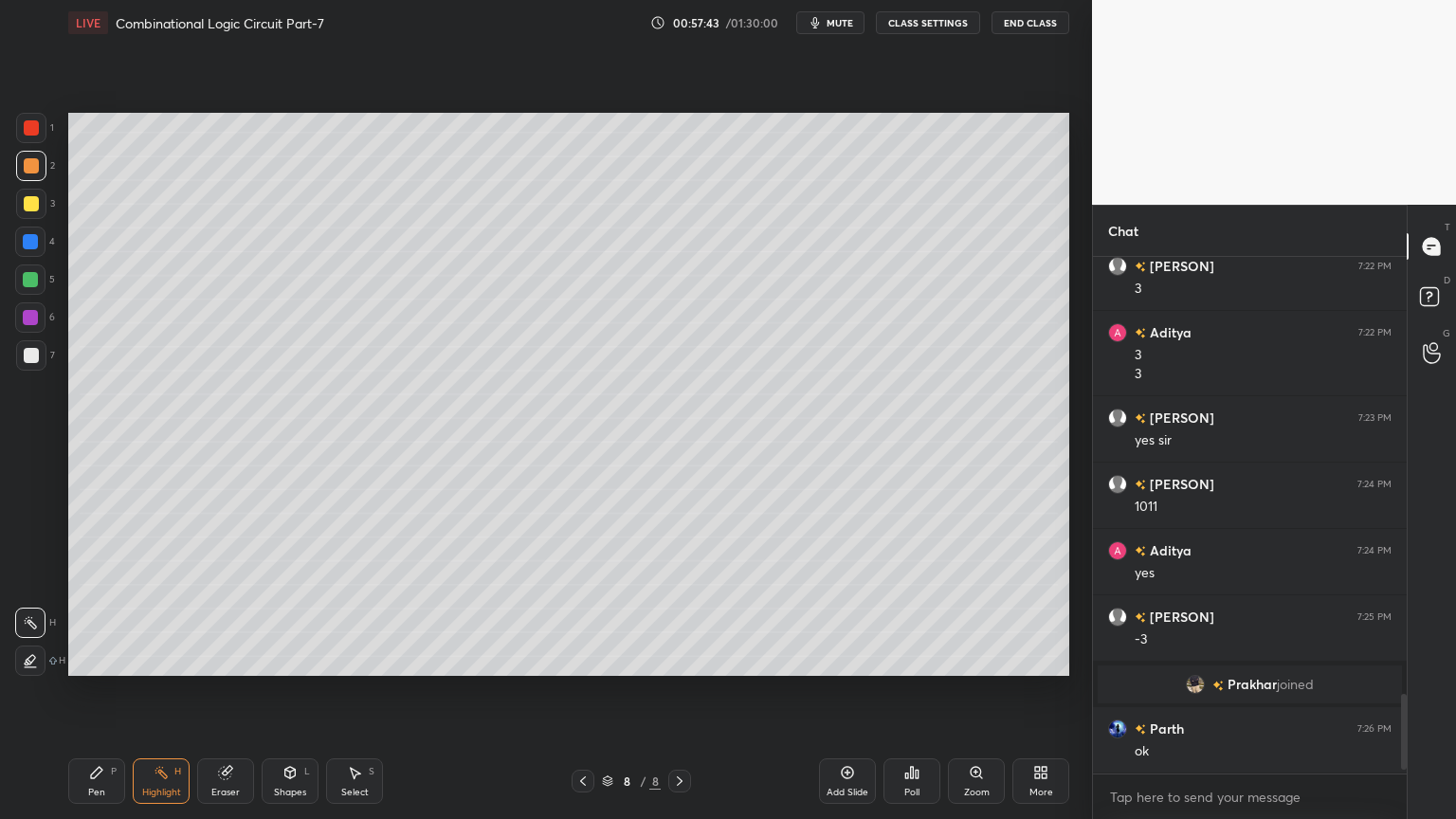 click on "Pen P" at bounding box center [97, 781] 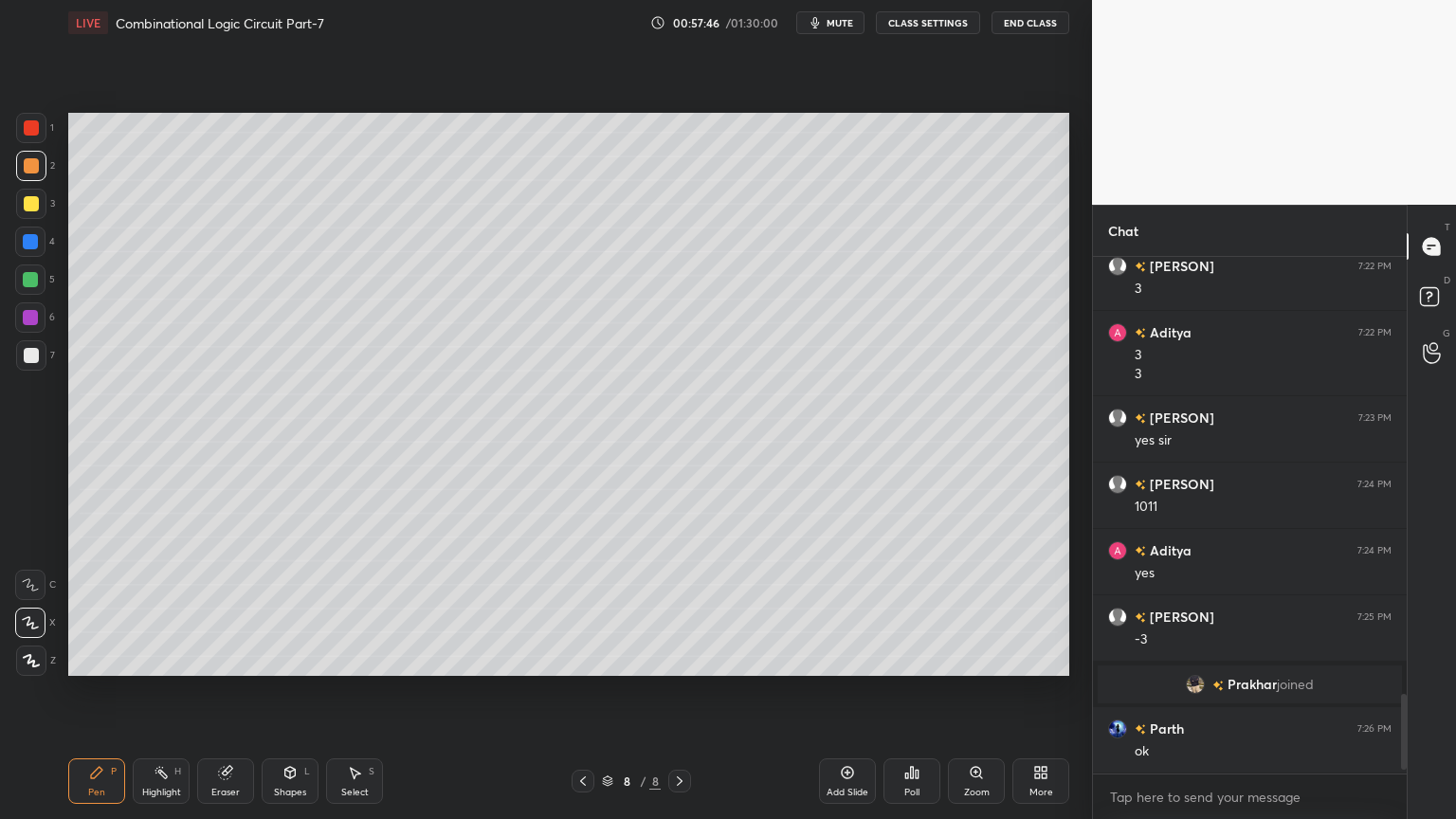 click at bounding box center [30, 585] 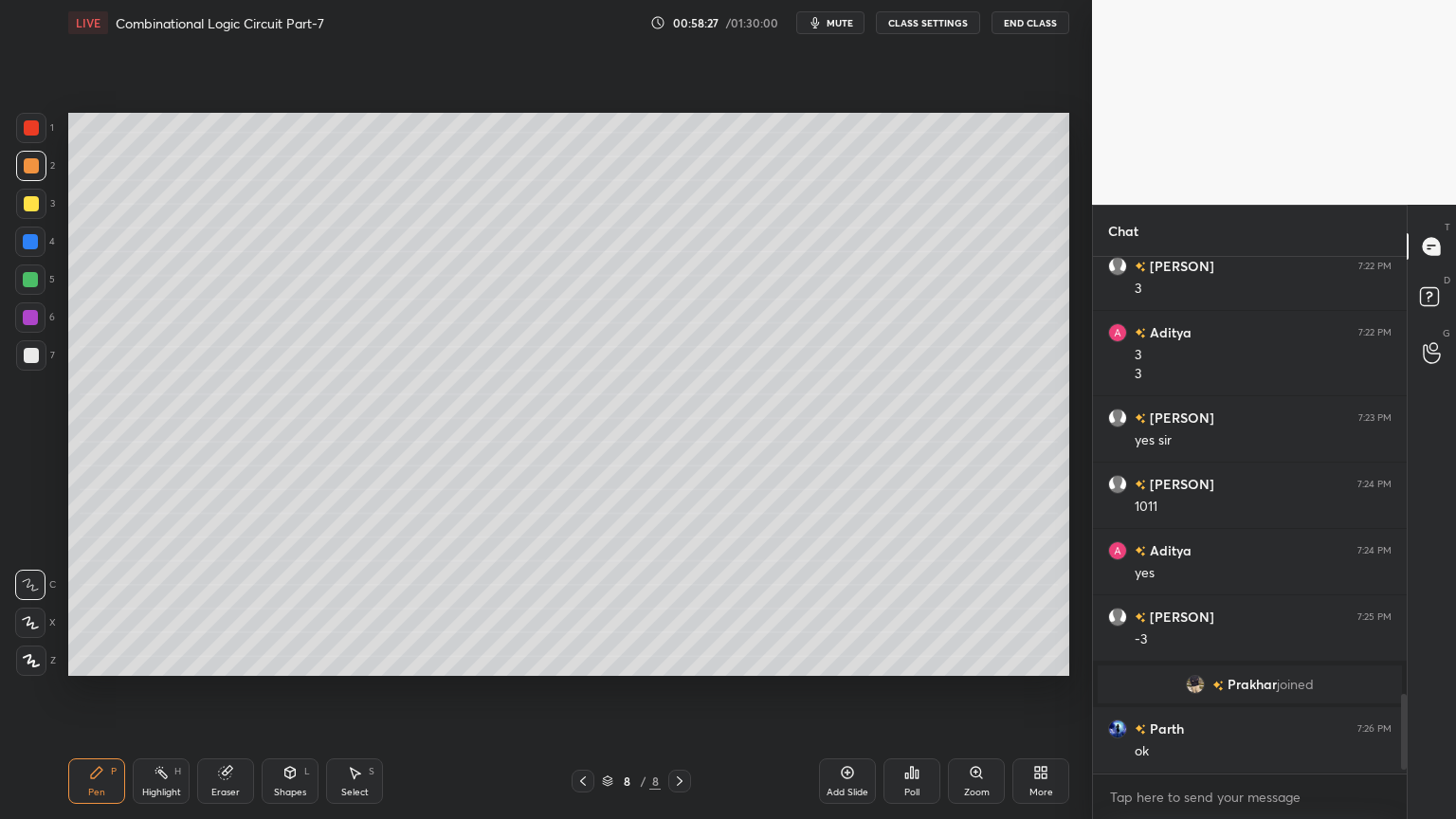 click at bounding box center (30, 280) 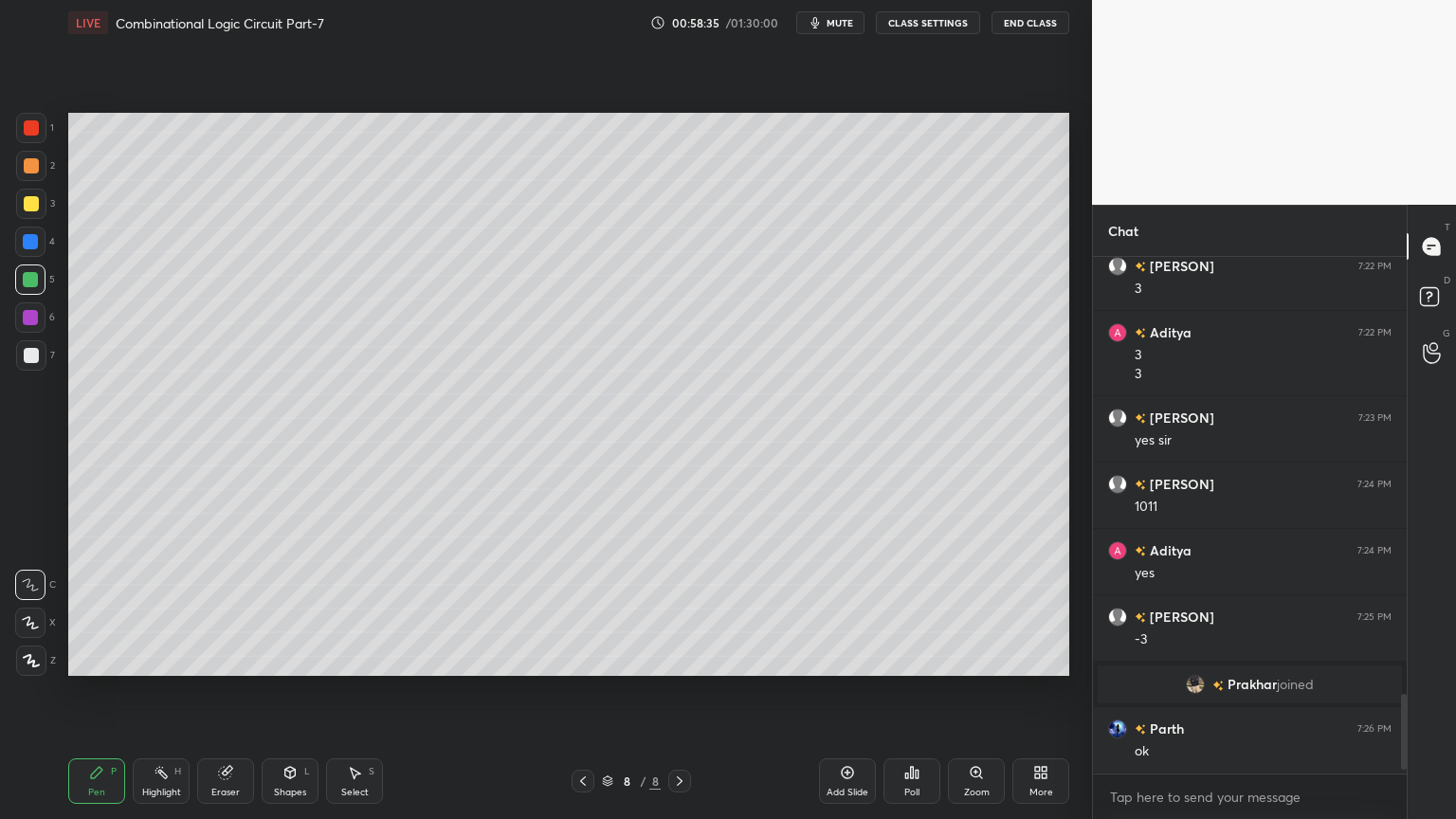 click on "Eraser" at bounding box center (226, 781) 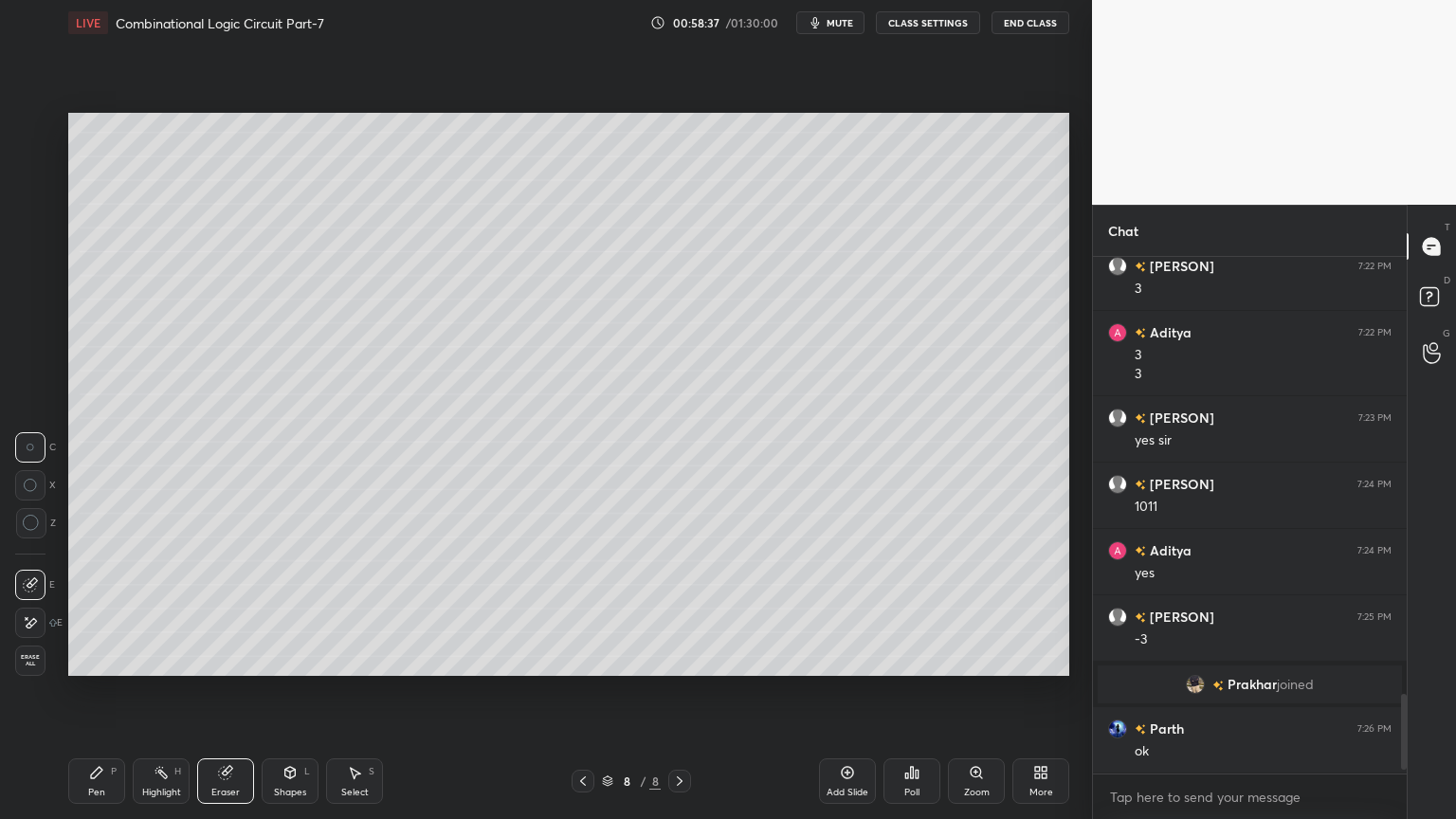 click 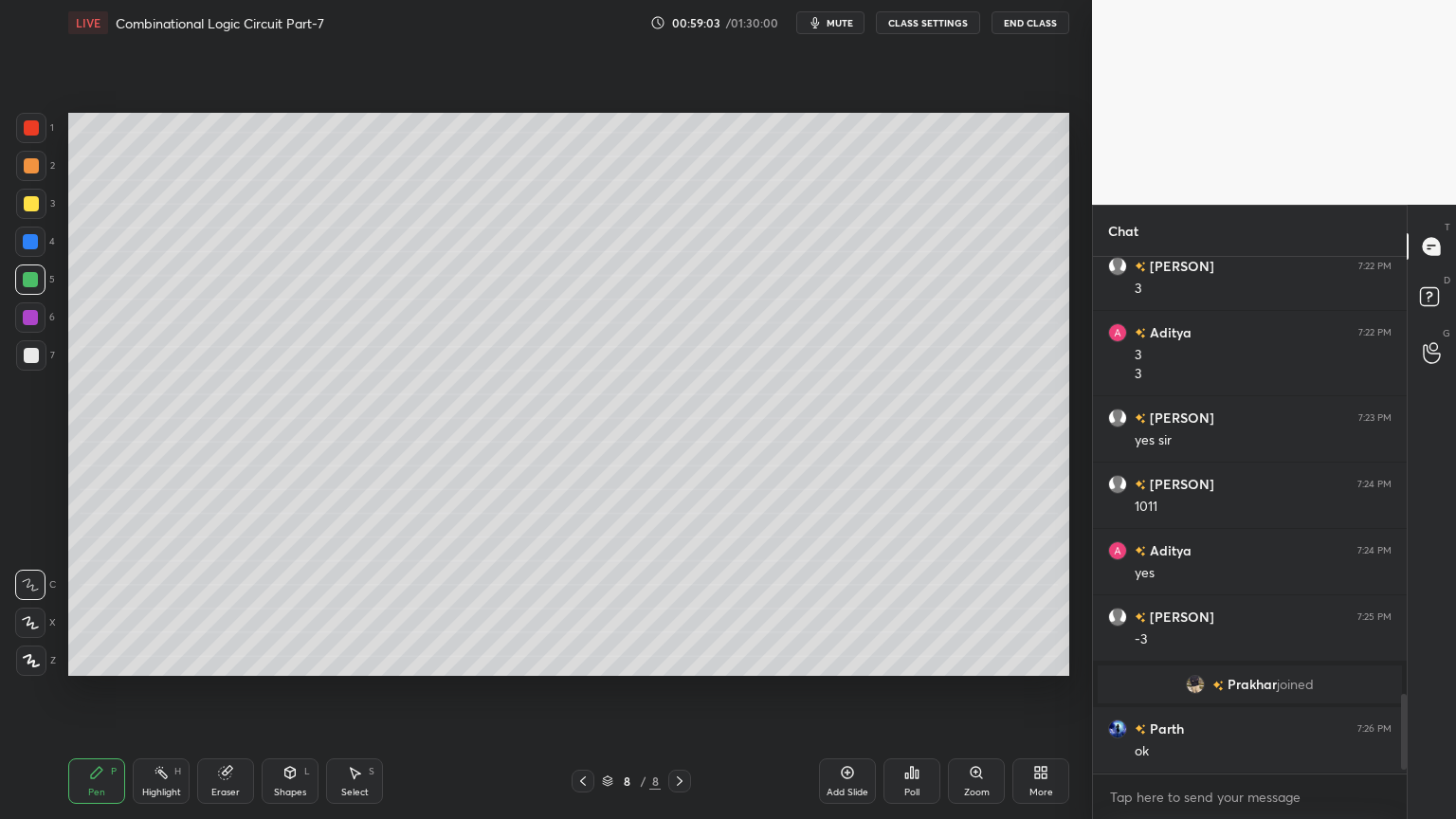 click on "Eraser" at bounding box center [226, 792] 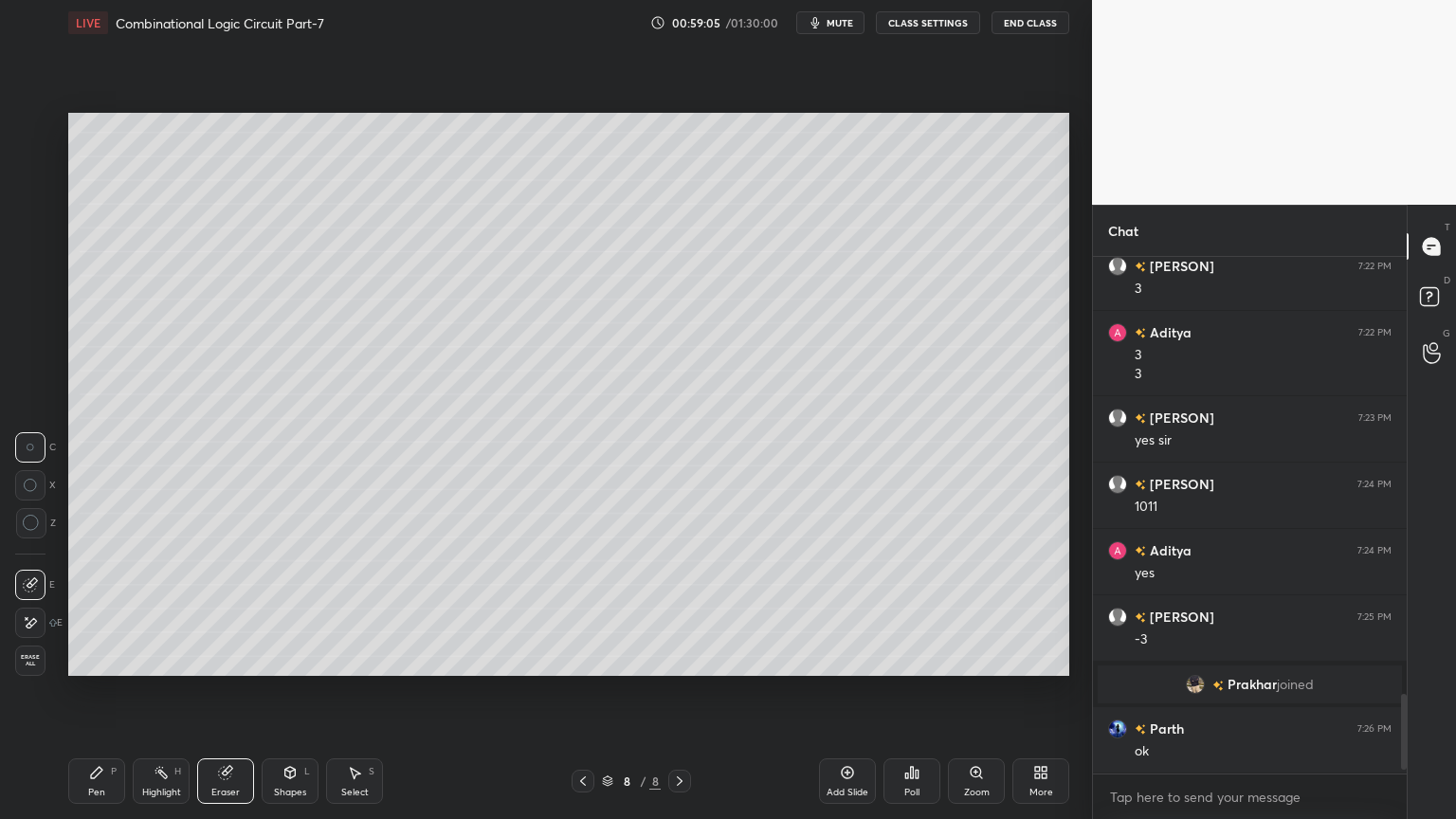 click on "Pen P" at bounding box center [97, 781] 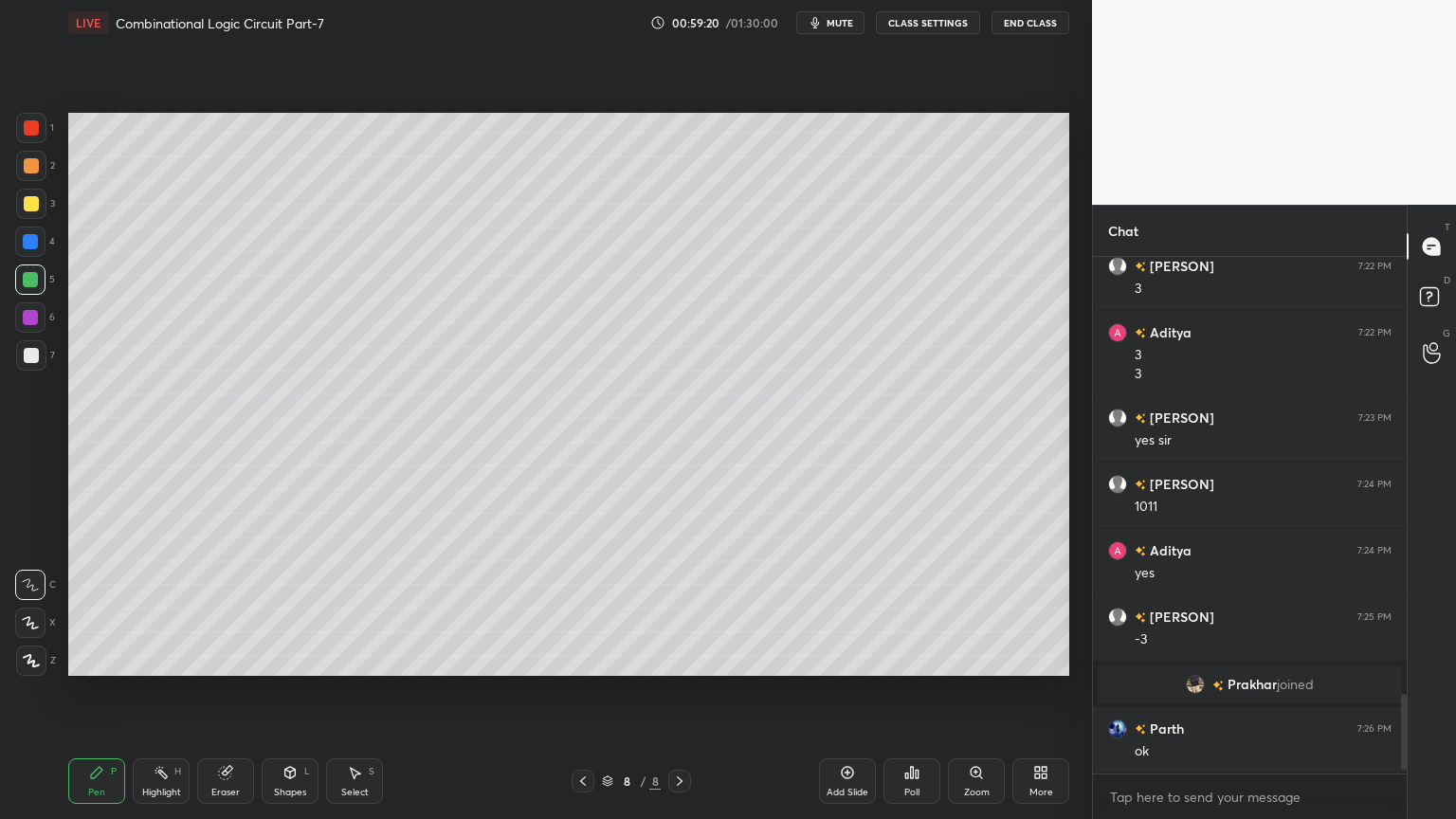 click at bounding box center (31, 204) 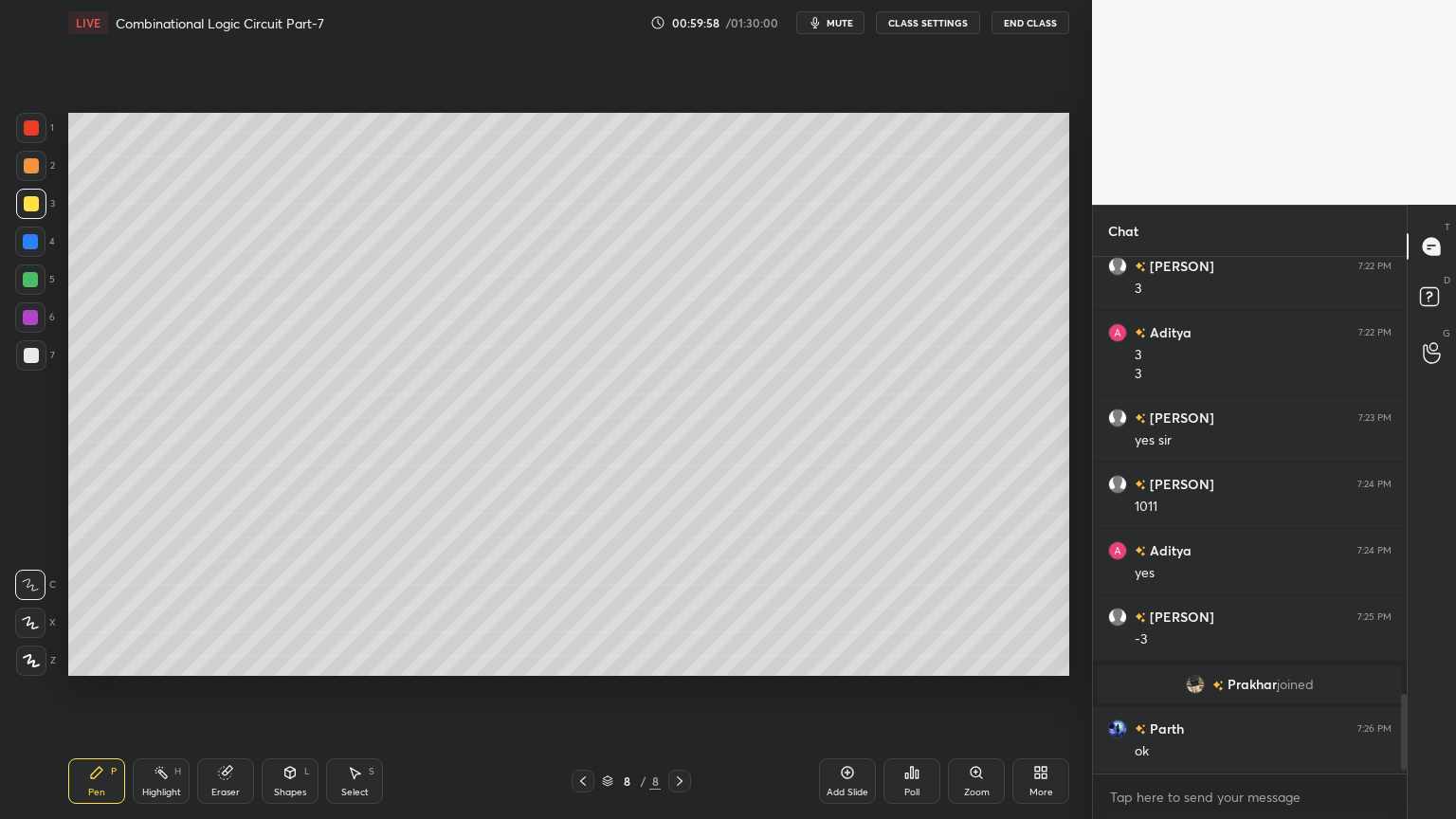 click on "Eraser" at bounding box center (226, 781) 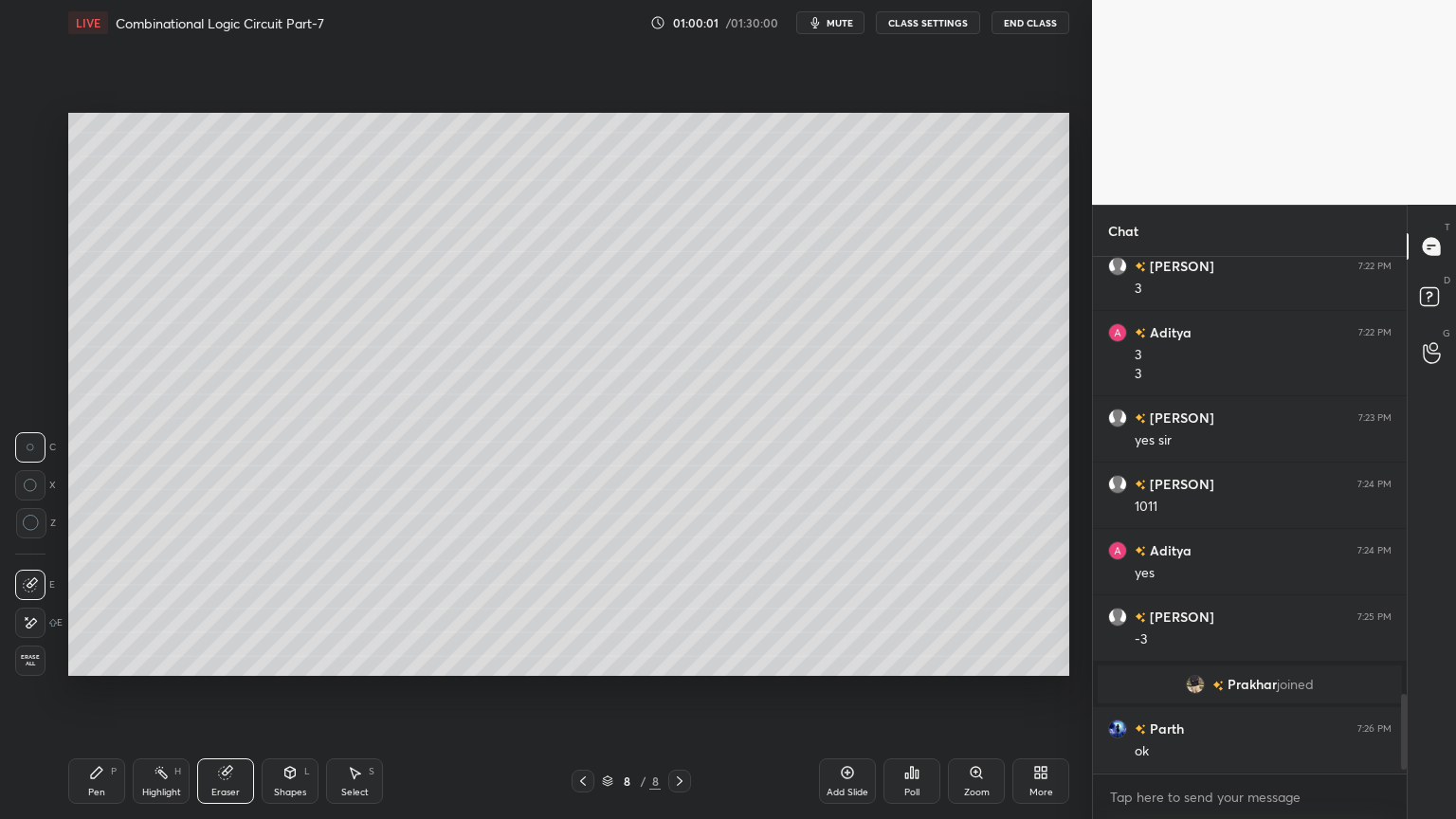 click on "Pen P" at bounding box center [97, 781] 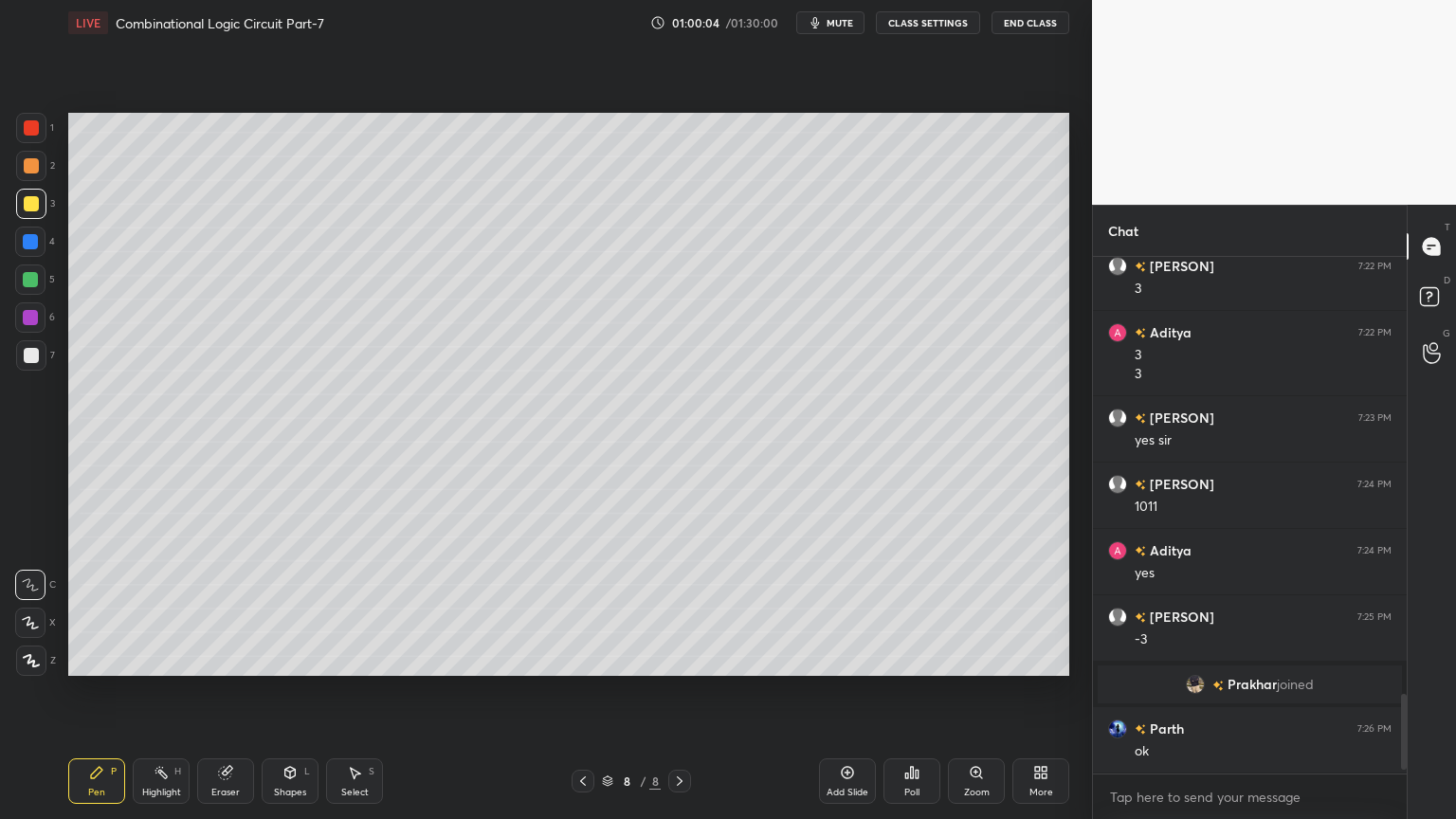 click on "Eraser" at bounding box center [226, 792] 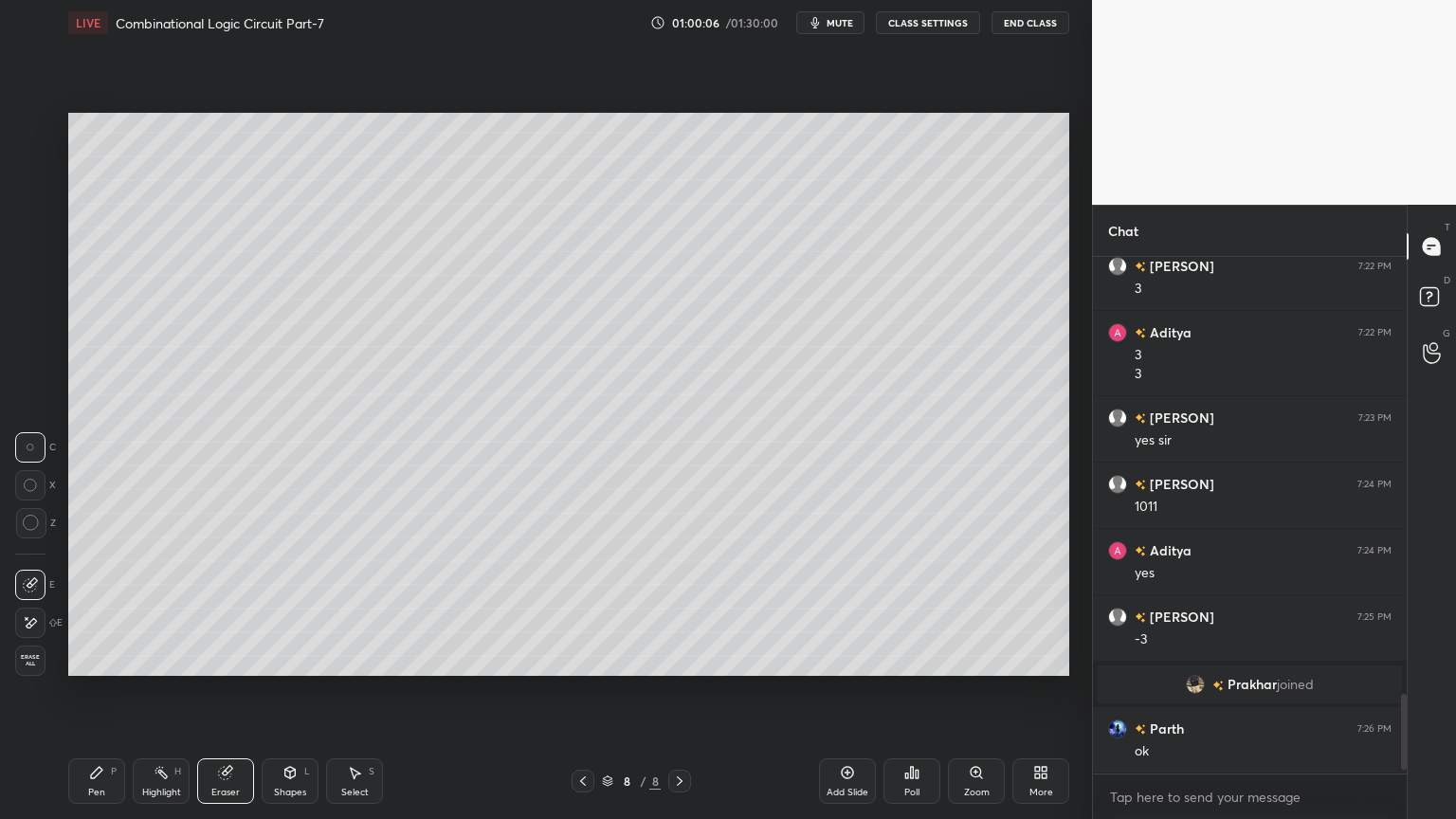click on "Pen P" at bounding box center [97, 781] 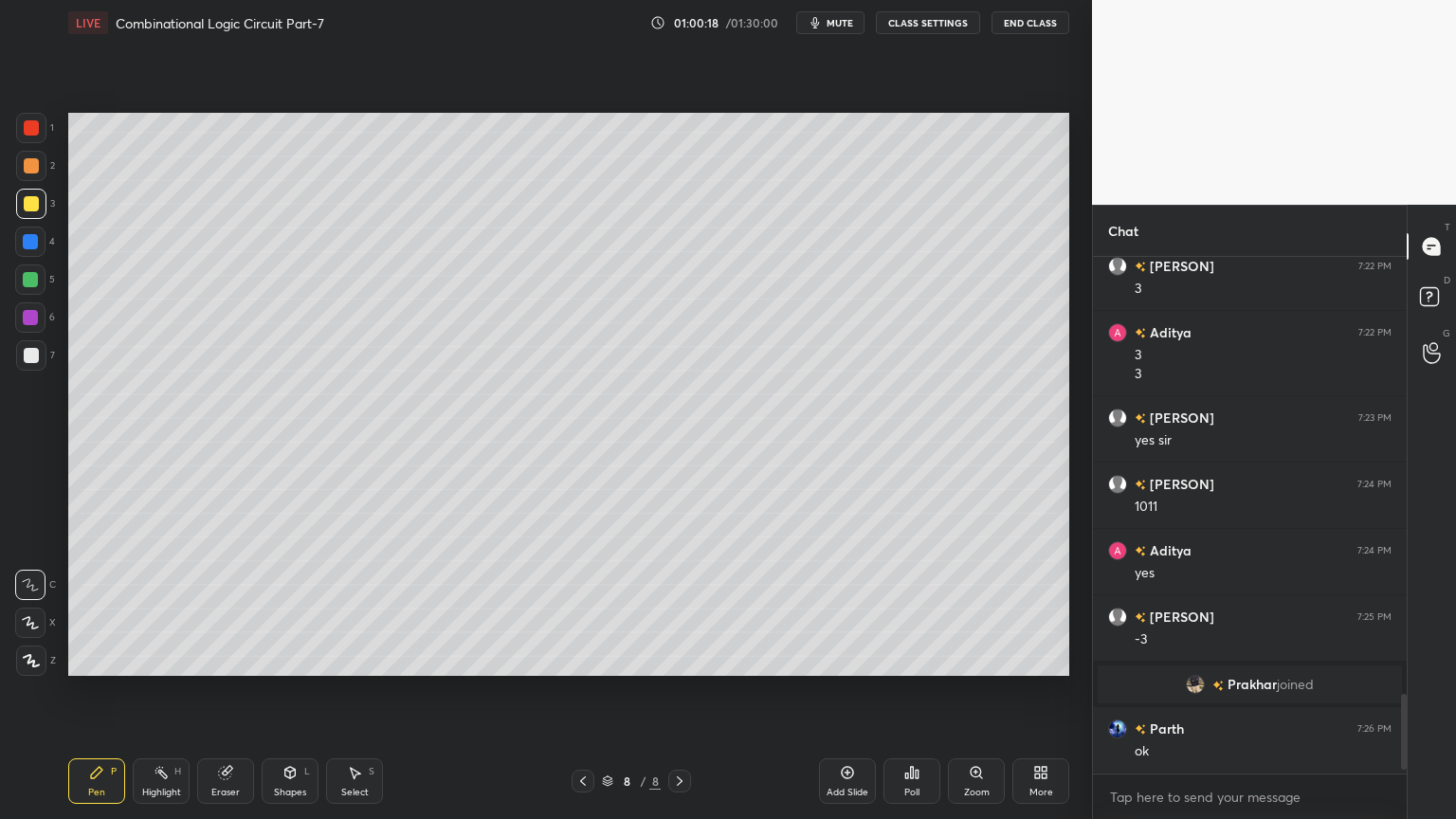 click on "mute" at bounding box center (830, 23) 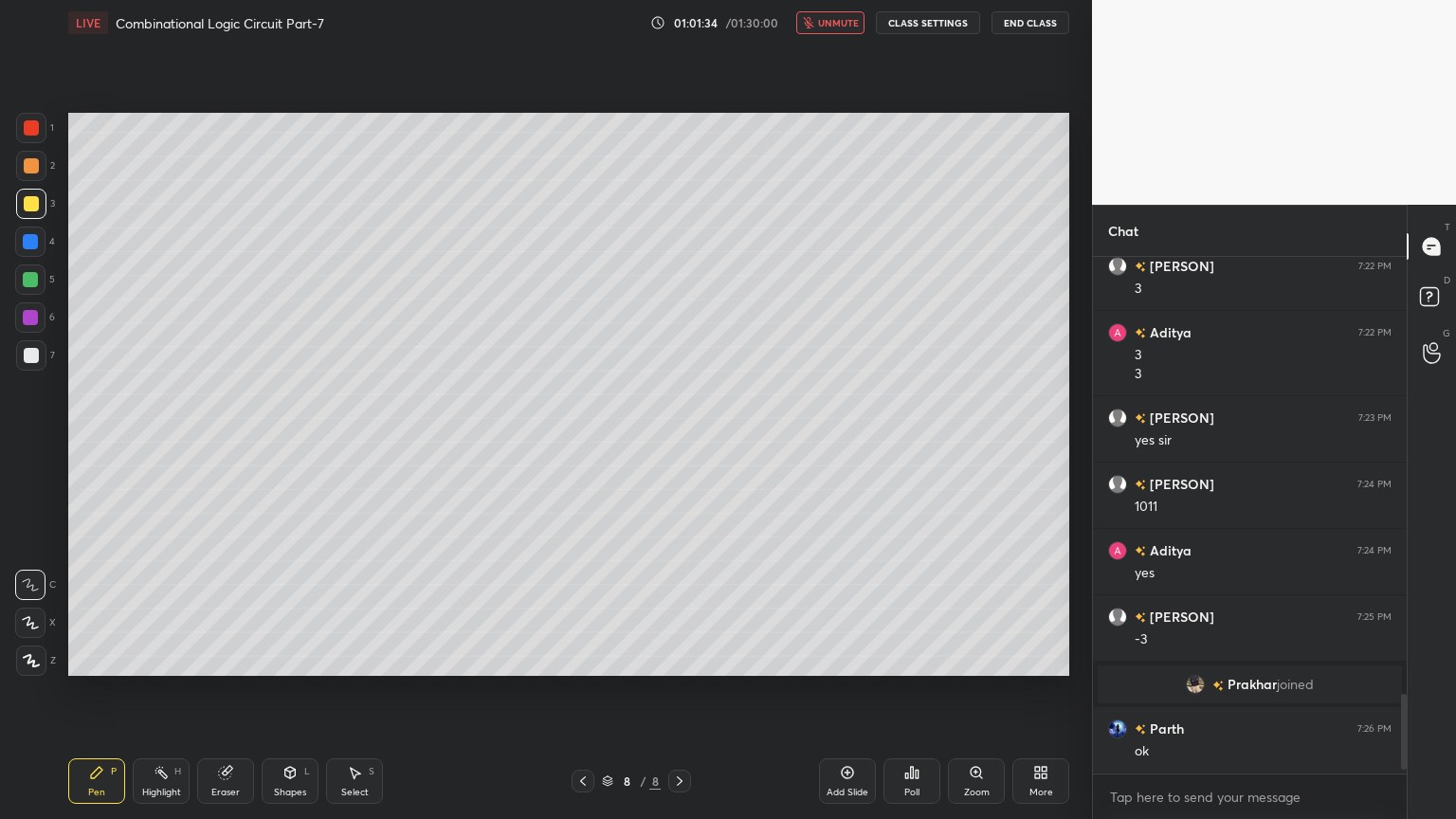 click on "unmute" at bounding box center [838, 23] 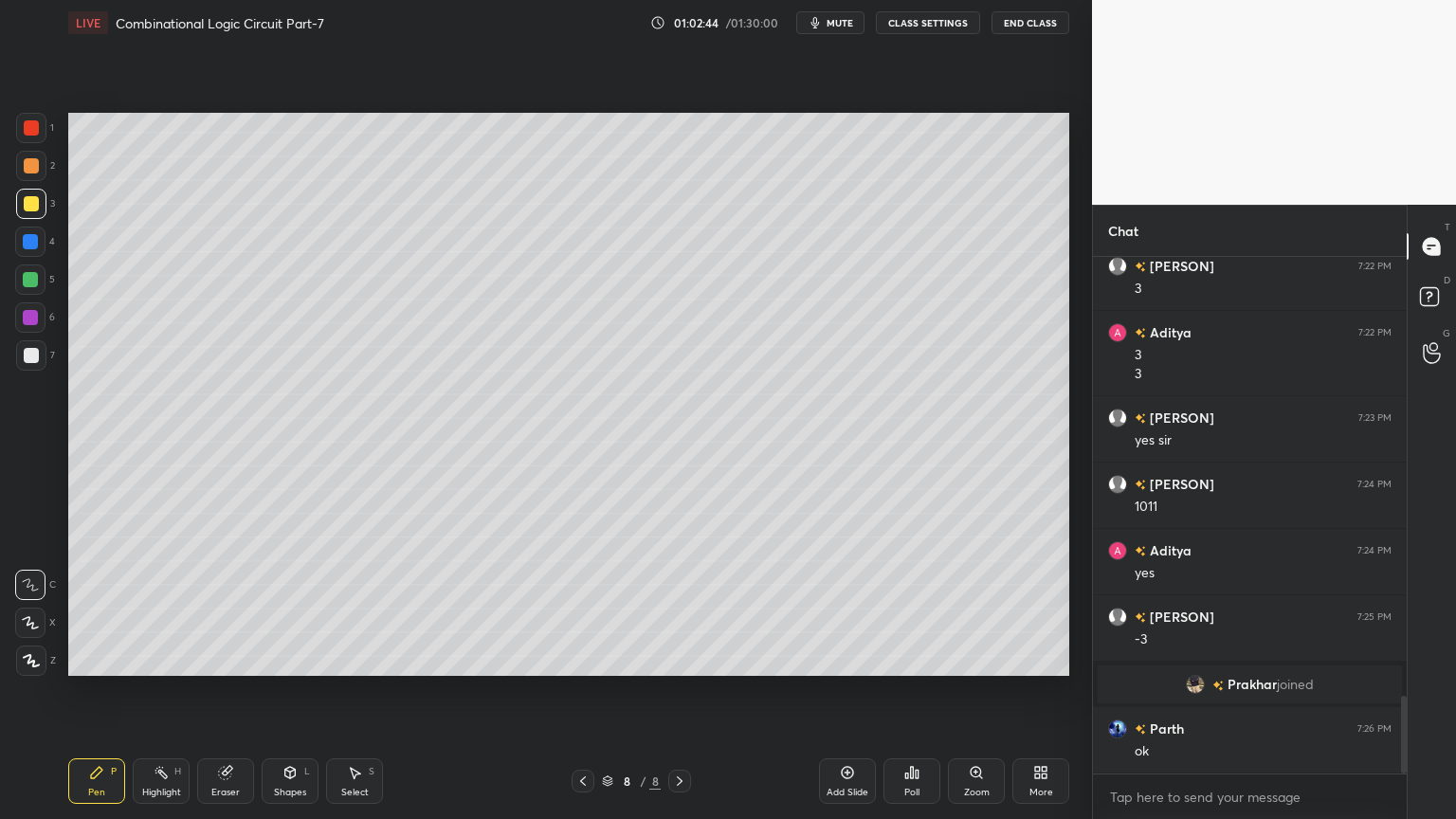 scroll, scrollTop: 2911, scrollLeft: 0, axis: vertical 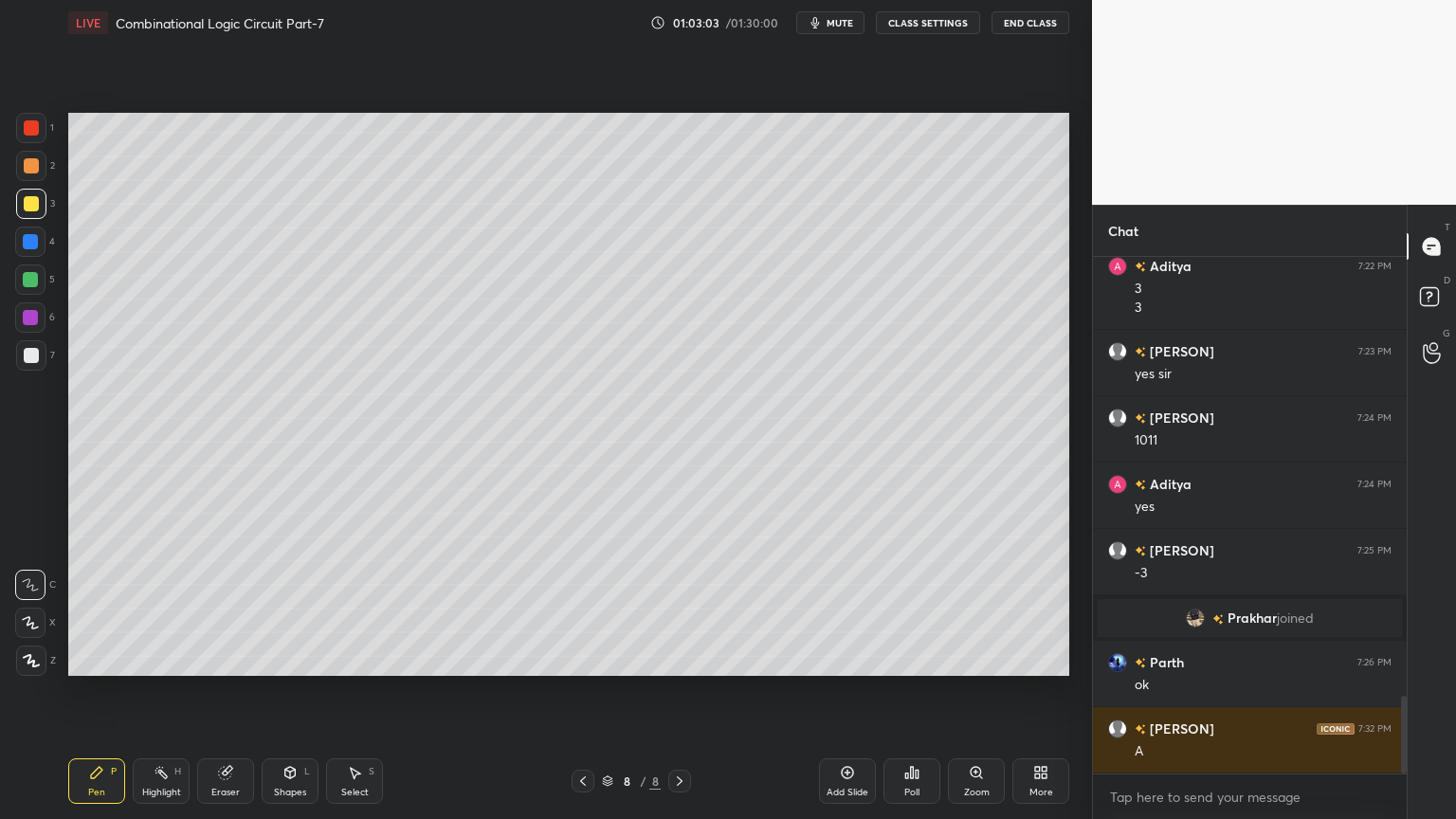 click at bounding box center [30, 242] 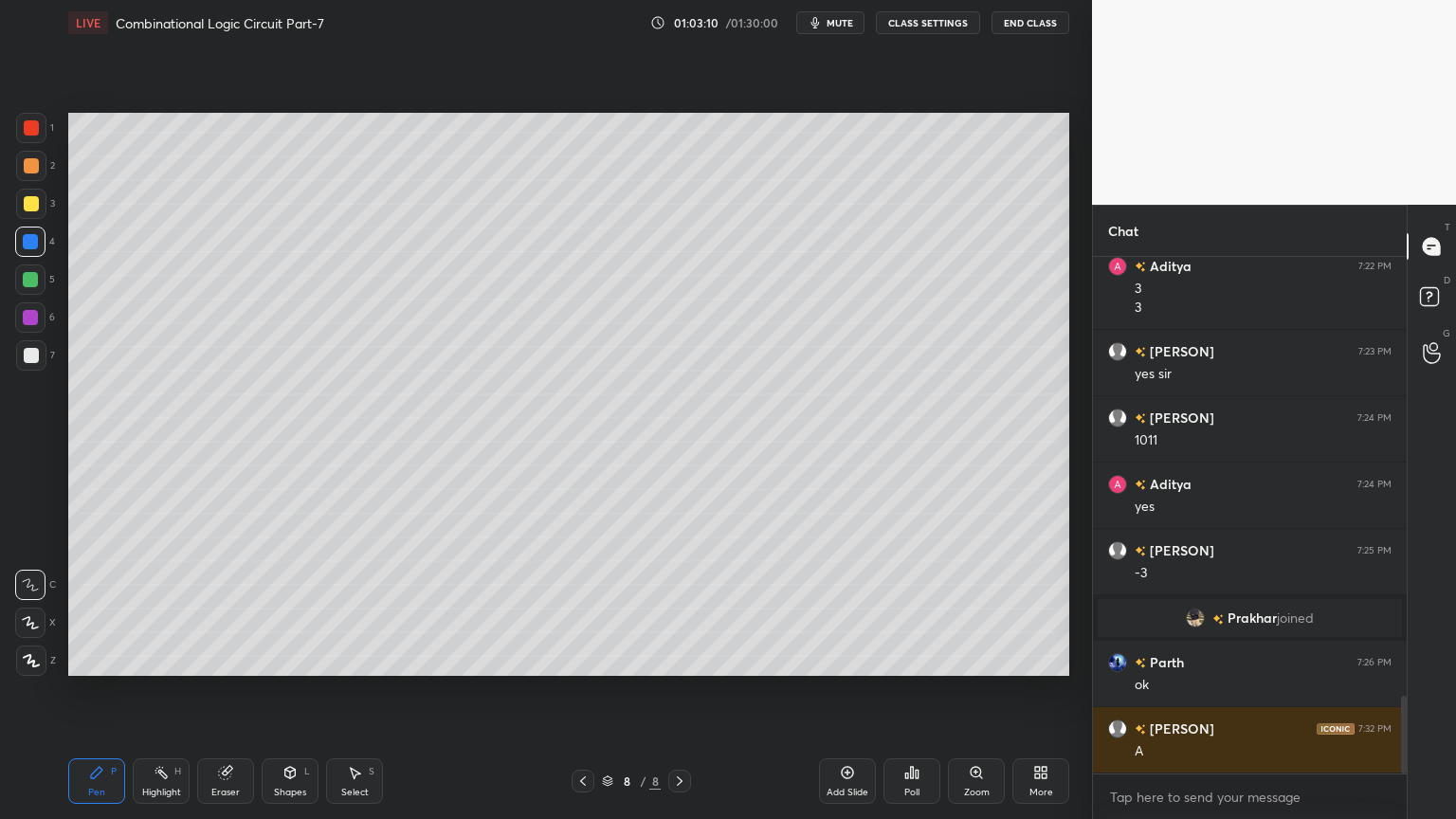 click 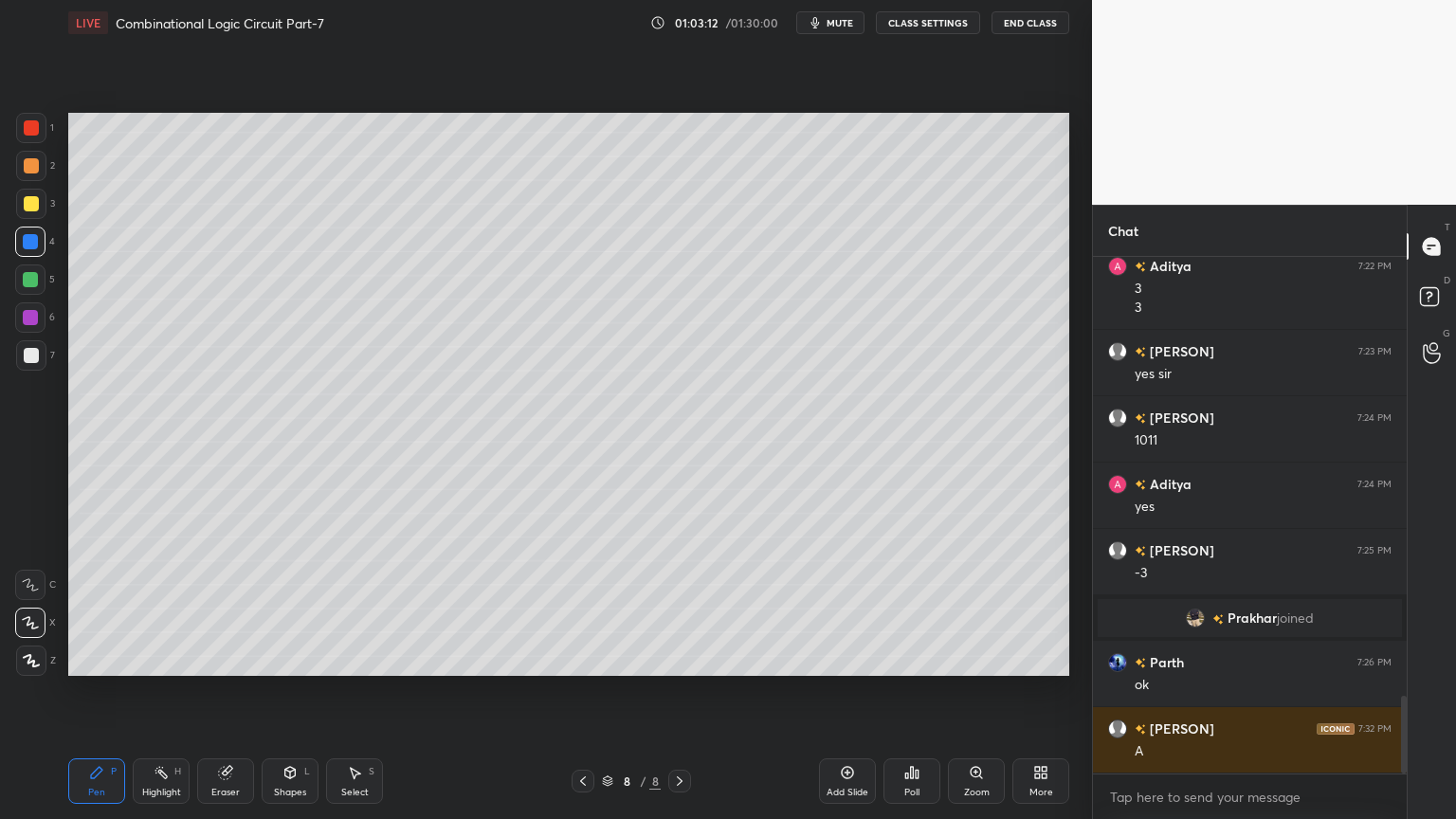 click at bounding box center (30, 318) 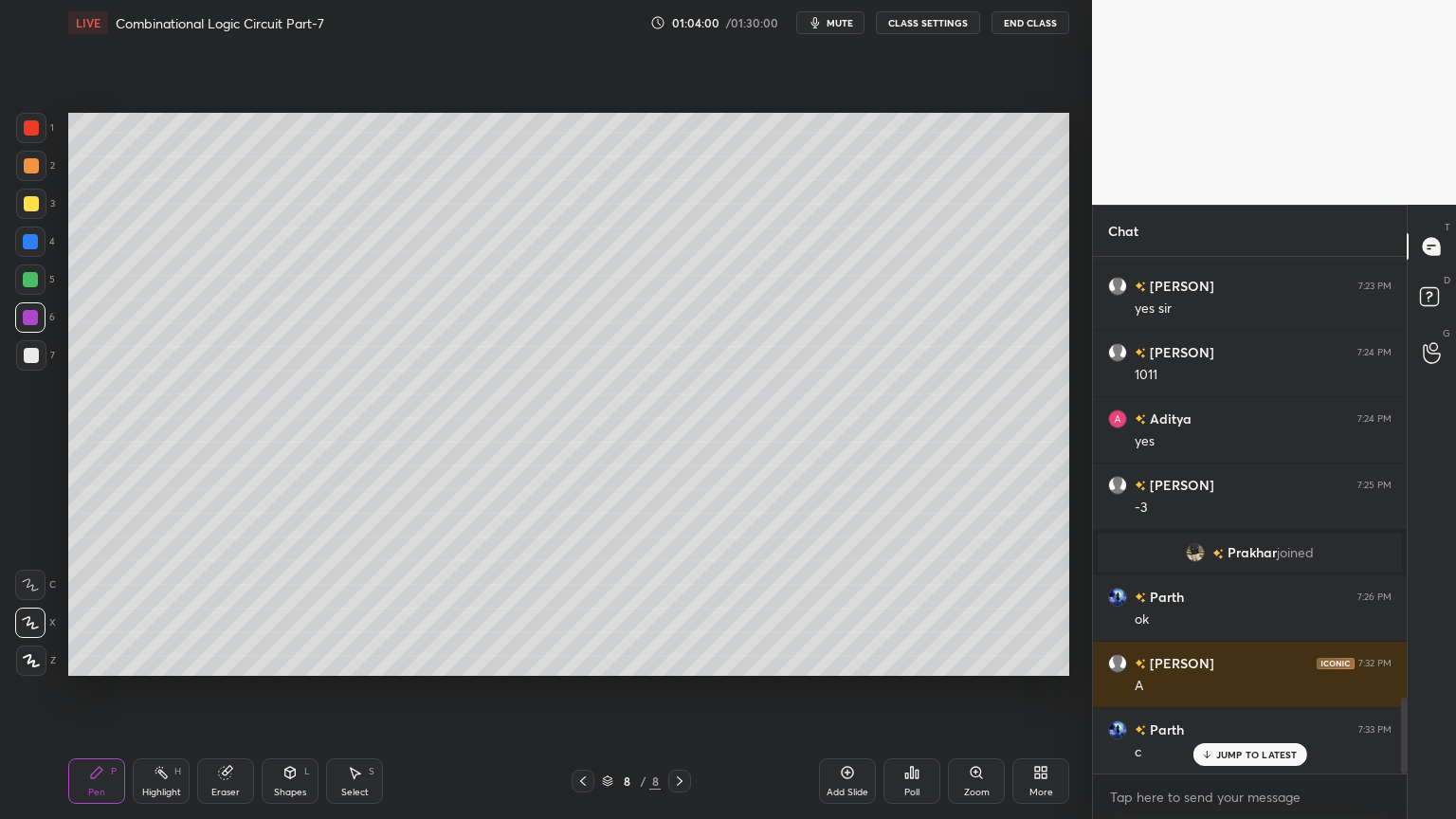 scroll, scrollTop: 3022, scrollLeft: 0, axis: vertical 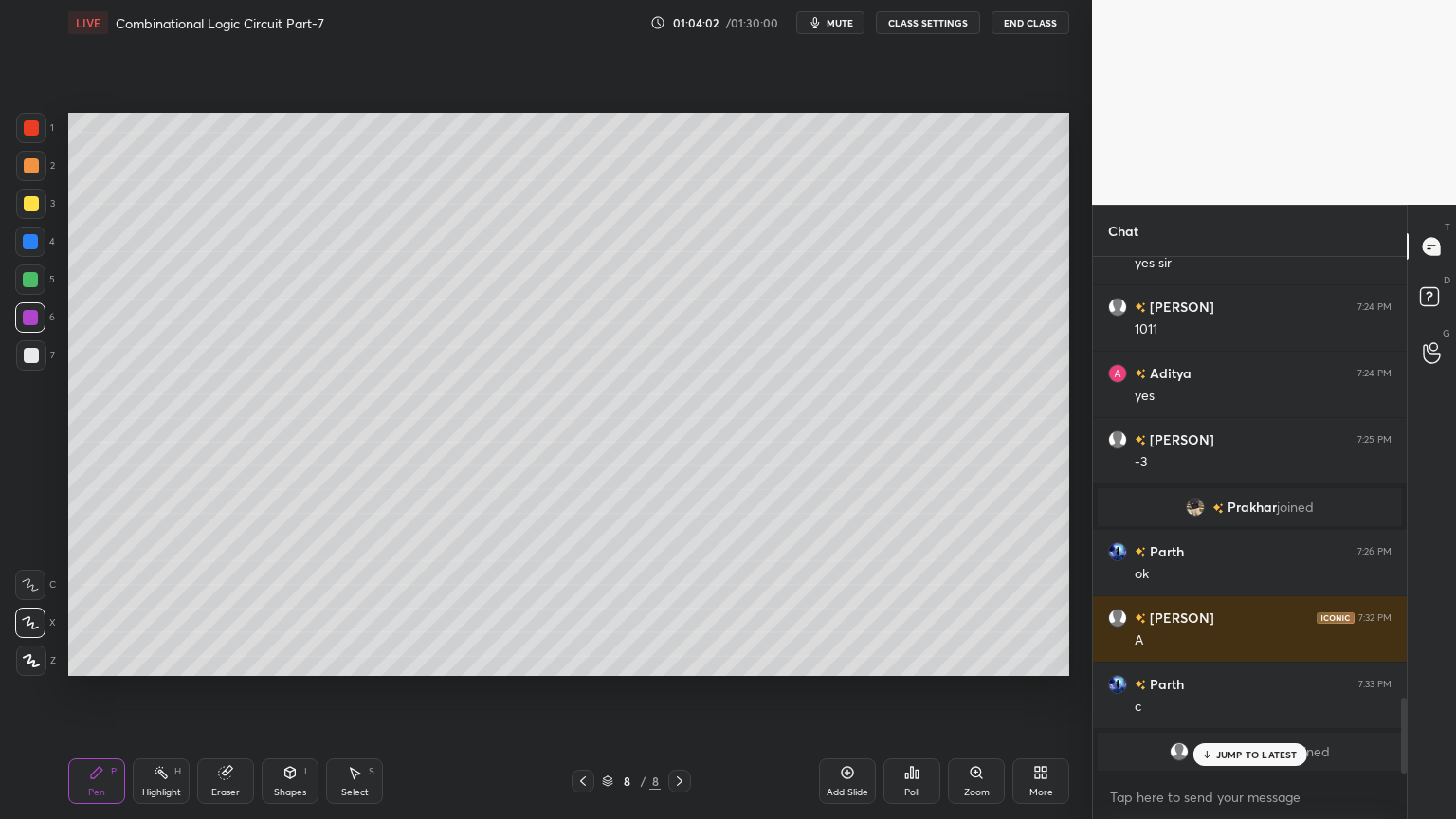 click on "JUMP TO LATEST" at bounding box center (1257, 755) 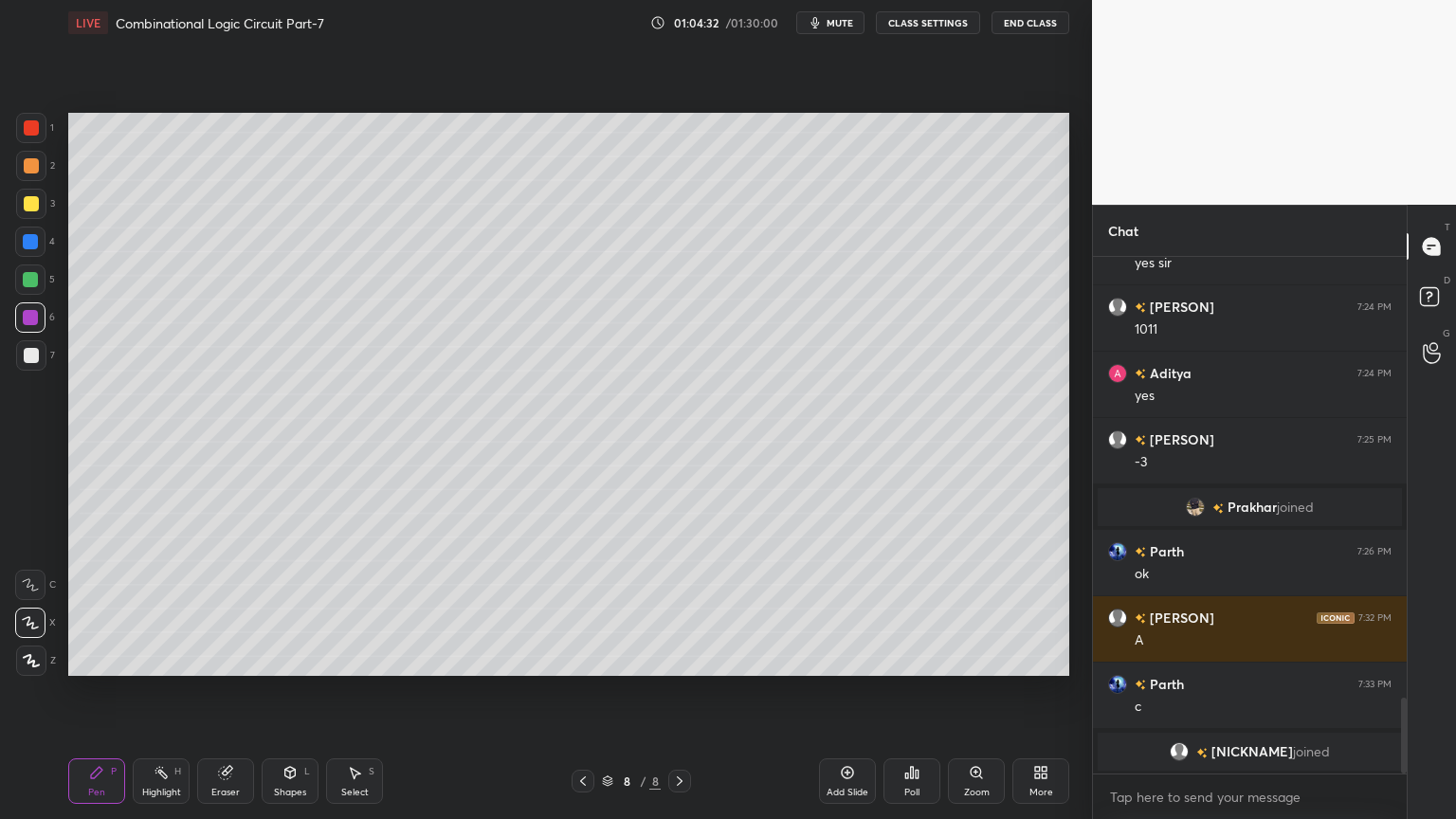 click on "Select S" at bounding box center (355, 781) 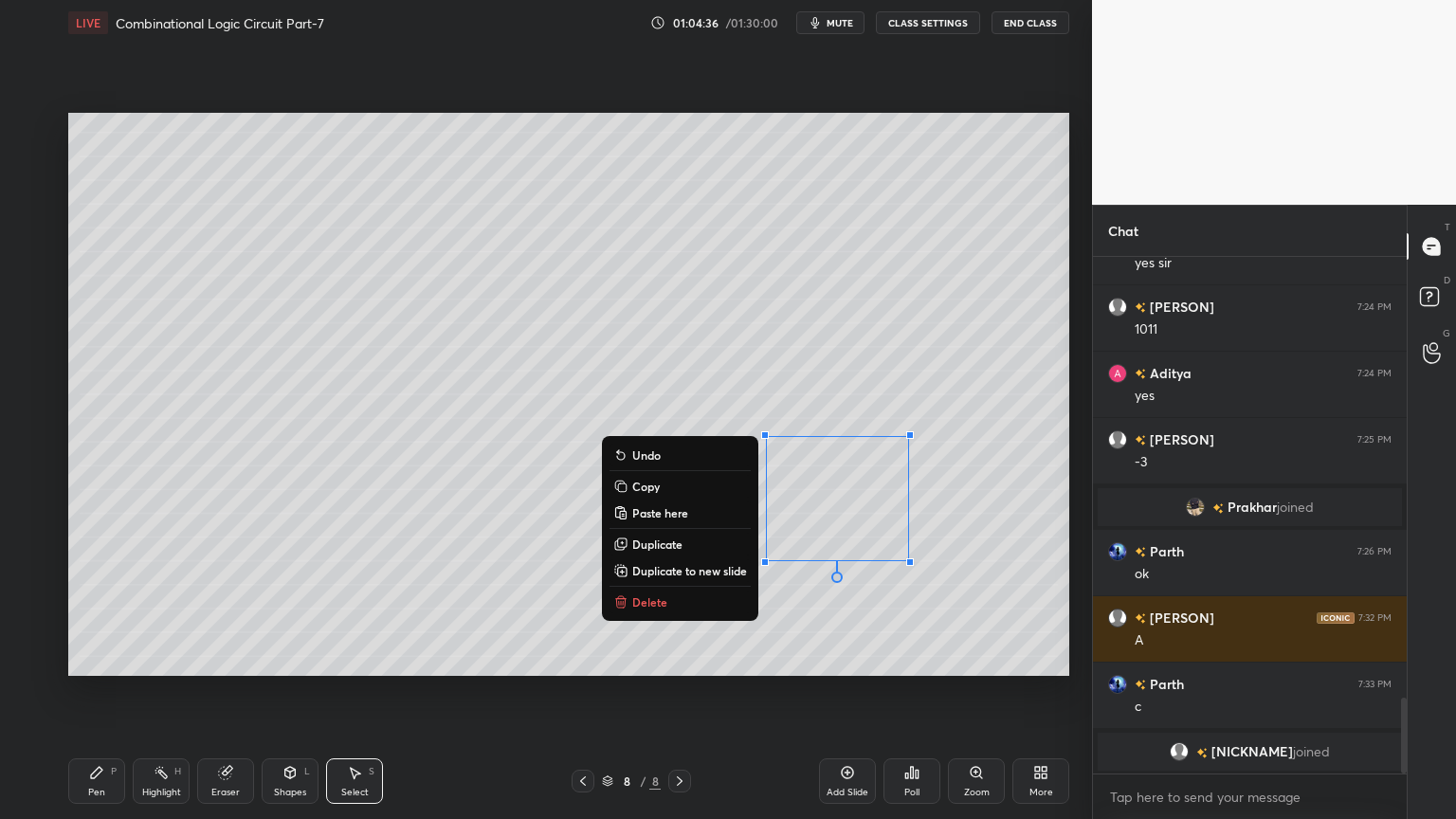 click on "Pen P" at bounding box center [97, 781] 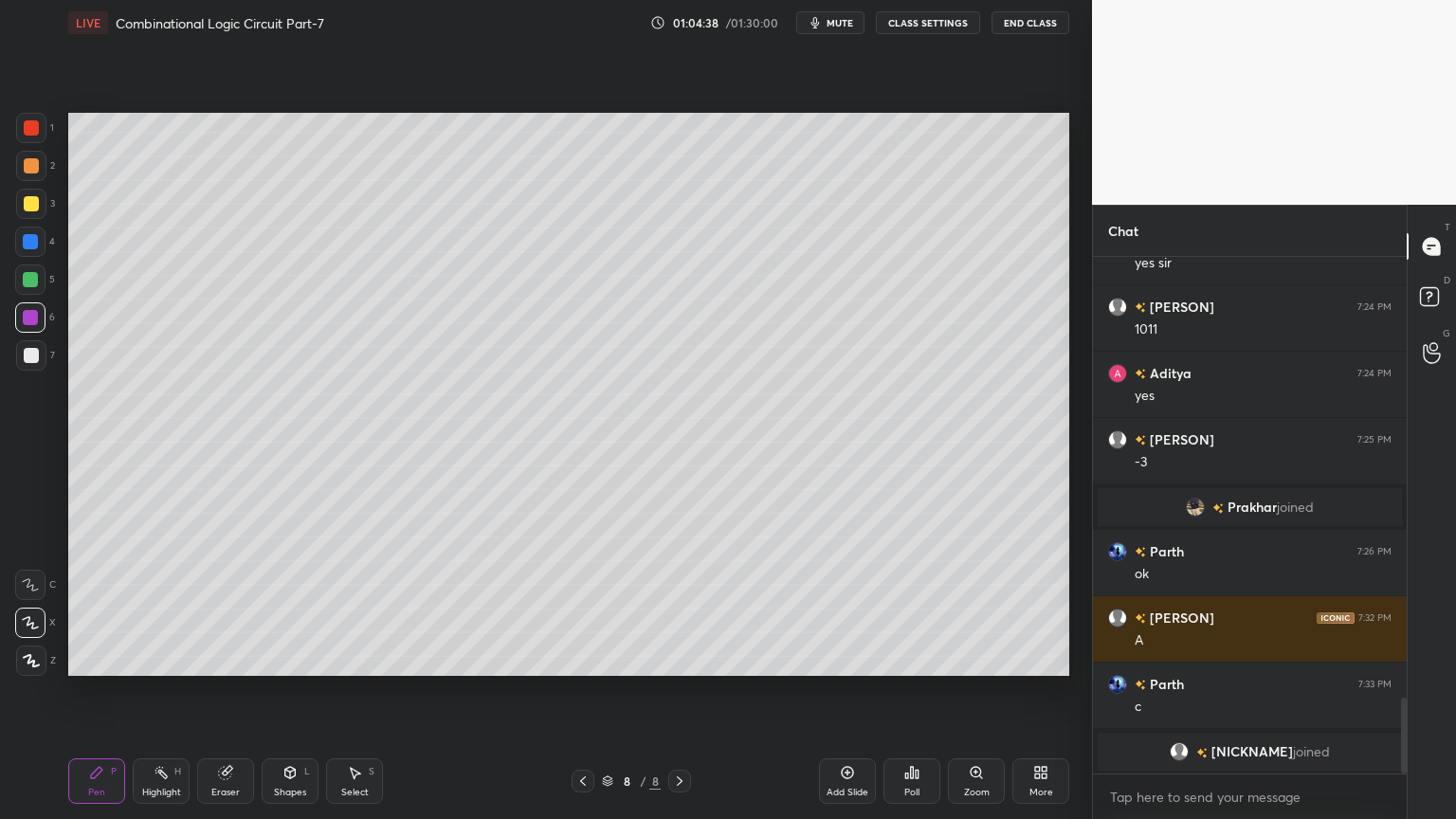 click on "Highlight H" at bounding box center [161, 781] 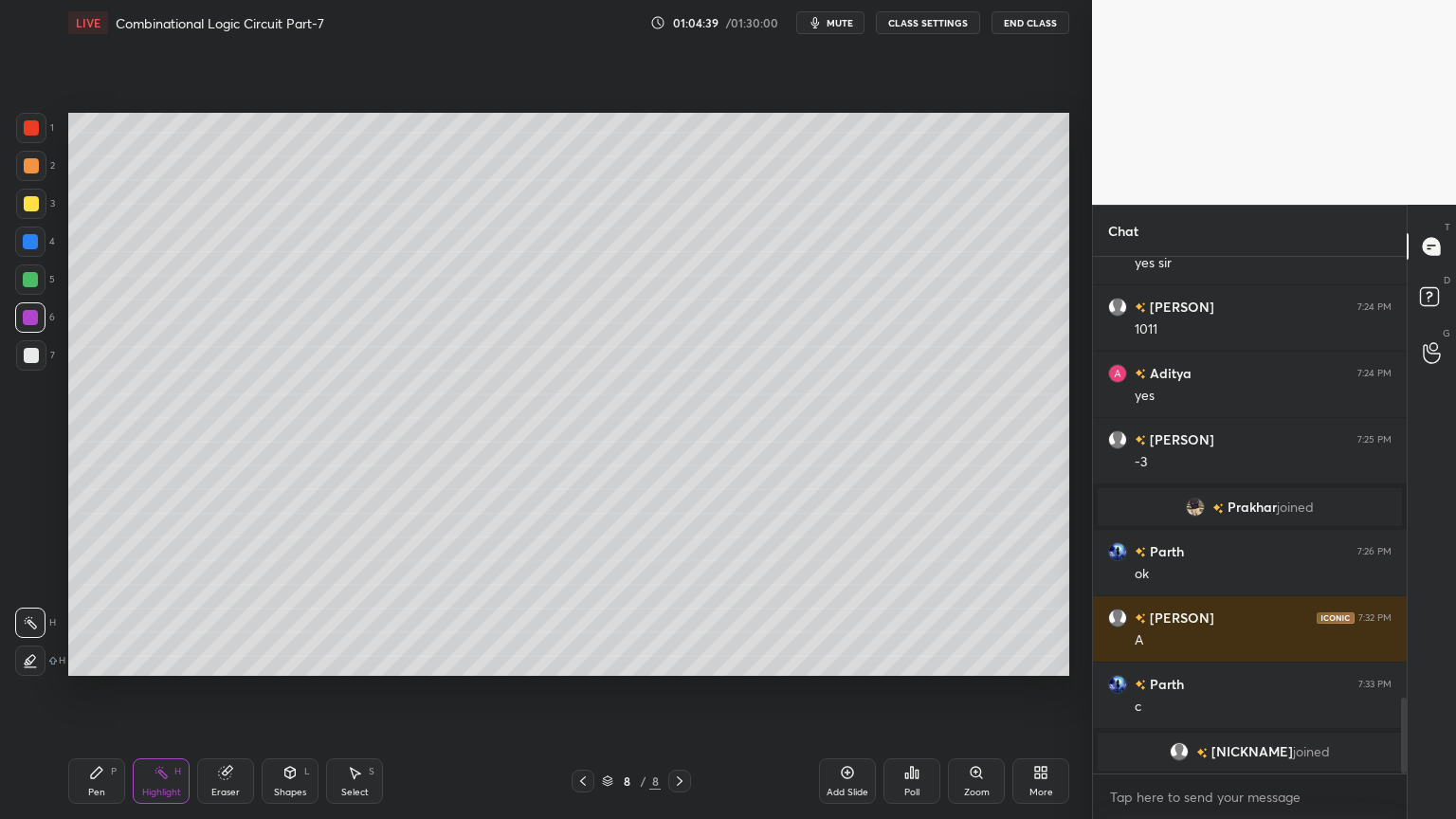click 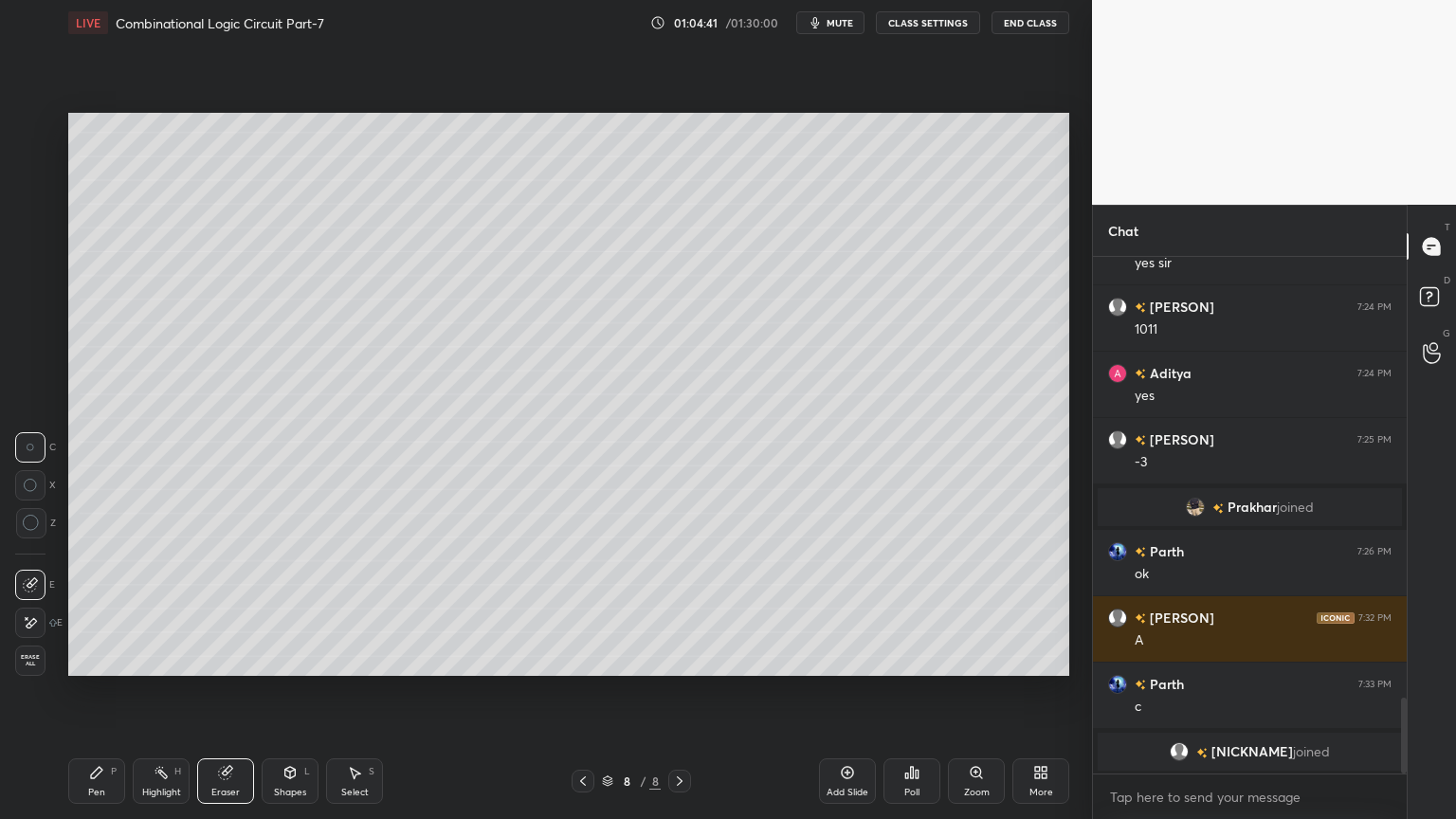 click 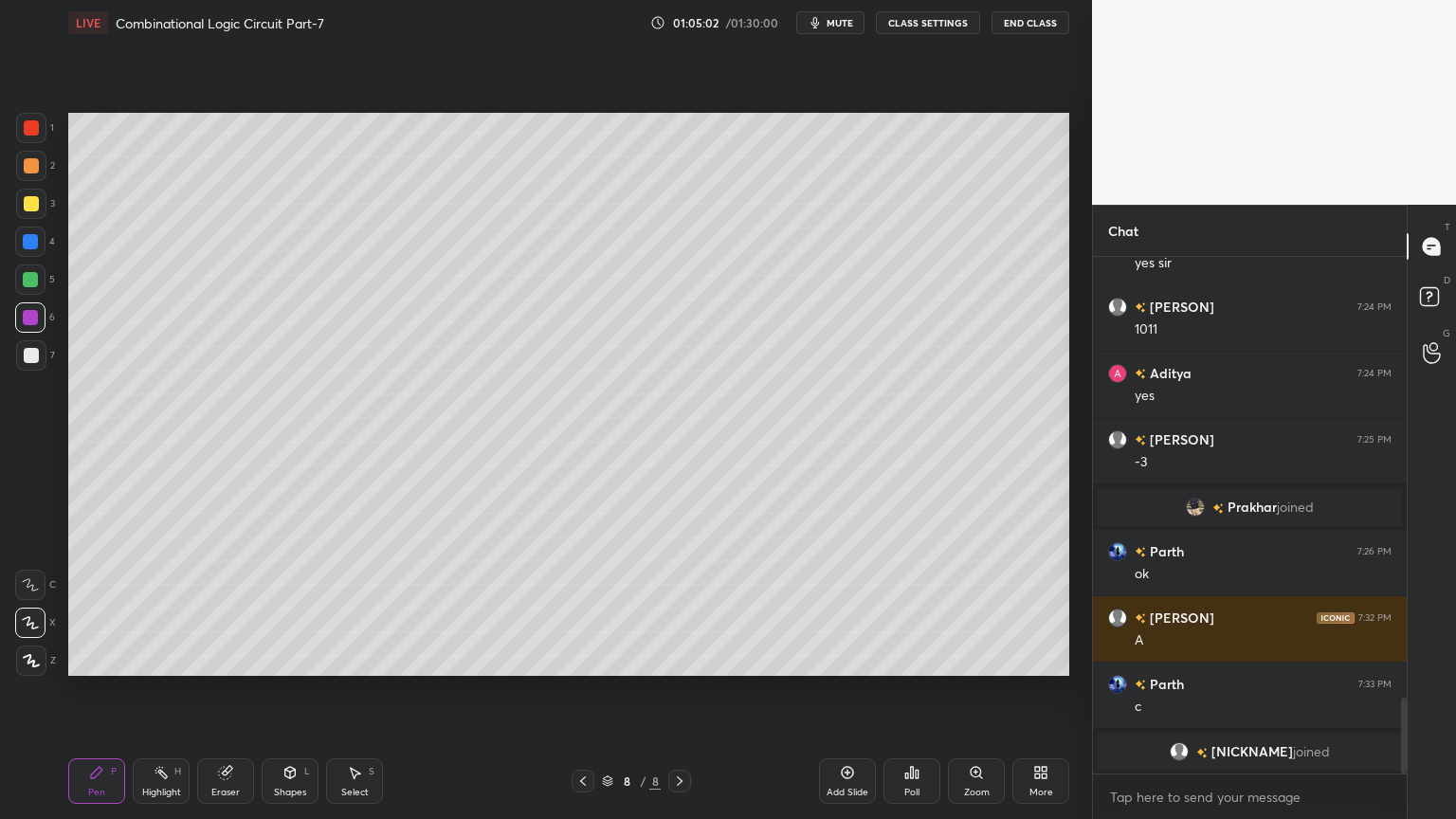 scroll, scrollTop: 3089, scrollLeft: 0, axis: vertical 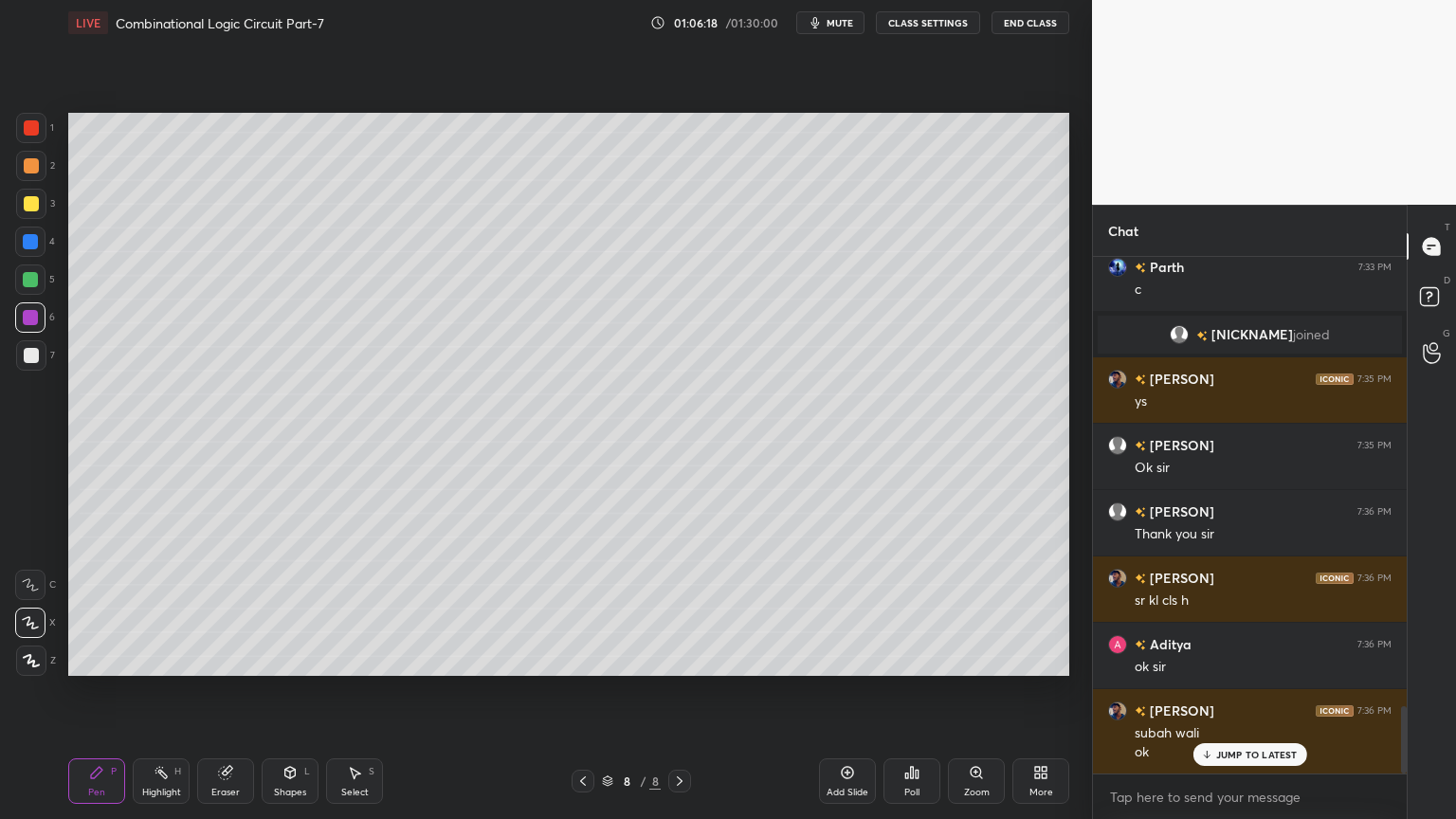 click on "End Class" at bounding box center [1030, 23] 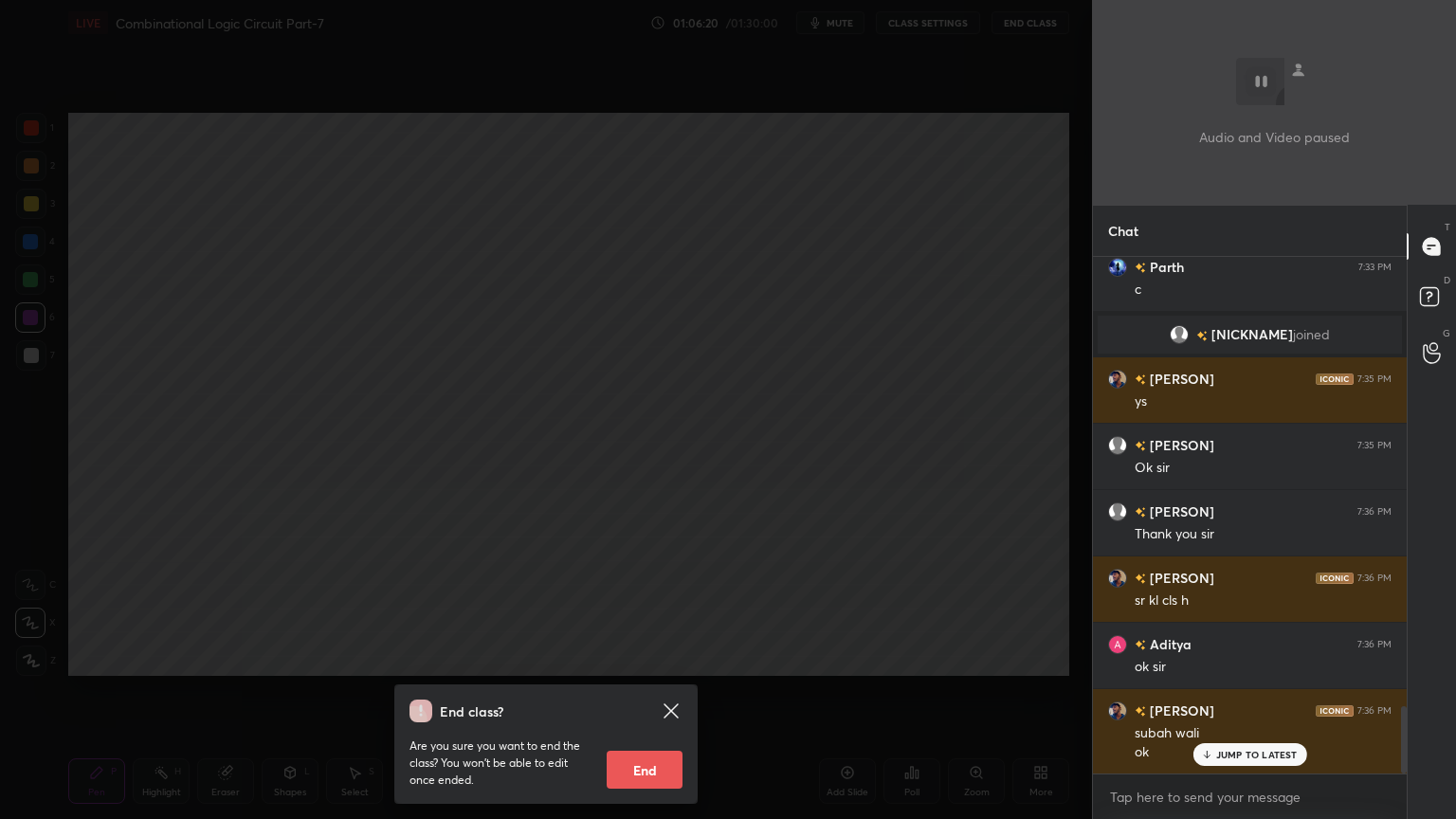 click on "End" at bounding box center [645, 770] 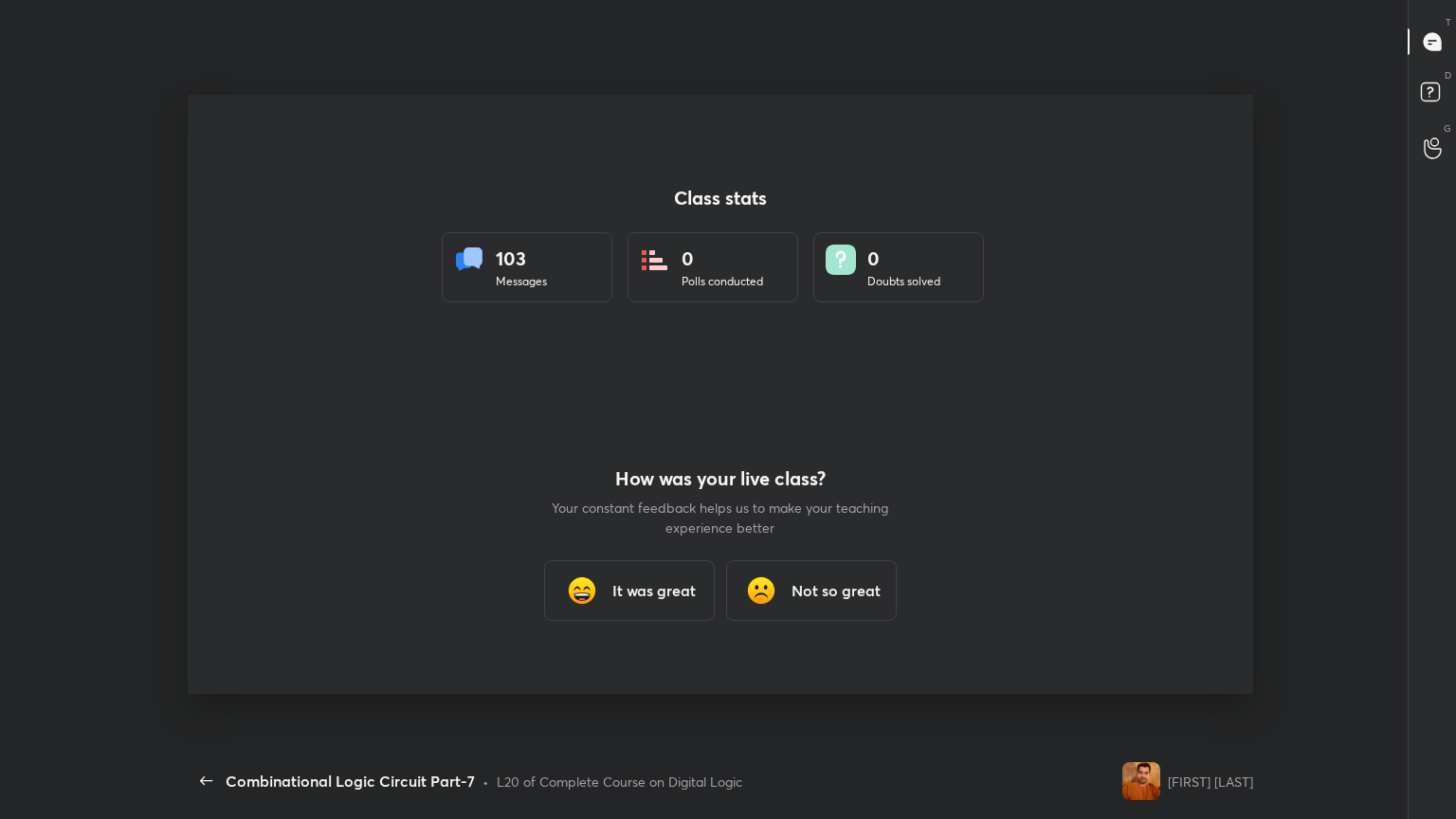 scroll, scrollTop: 94094, scrollLeft: 93533, axis: both 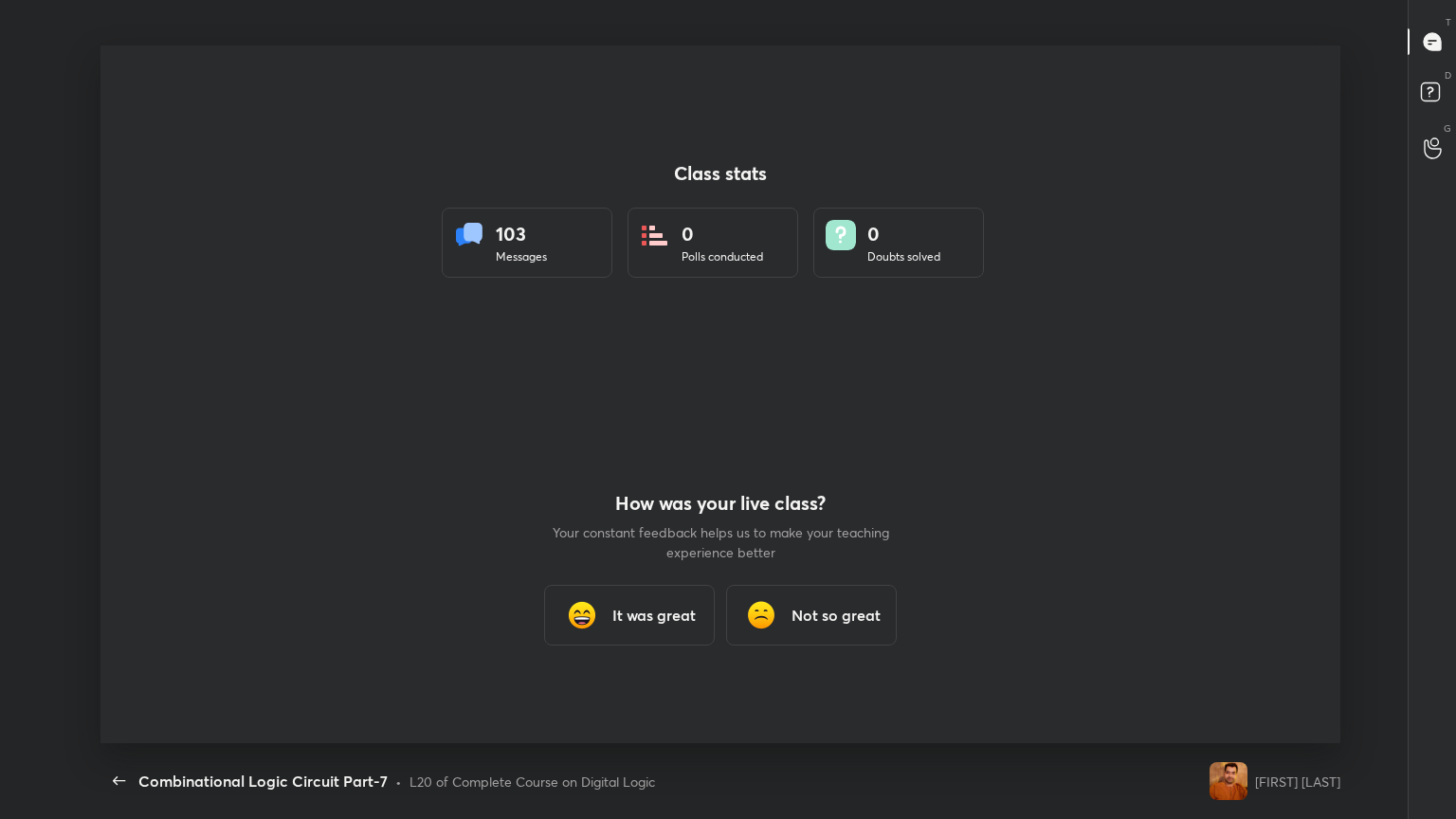 click on "It was great" at bounding box center [629, 615] 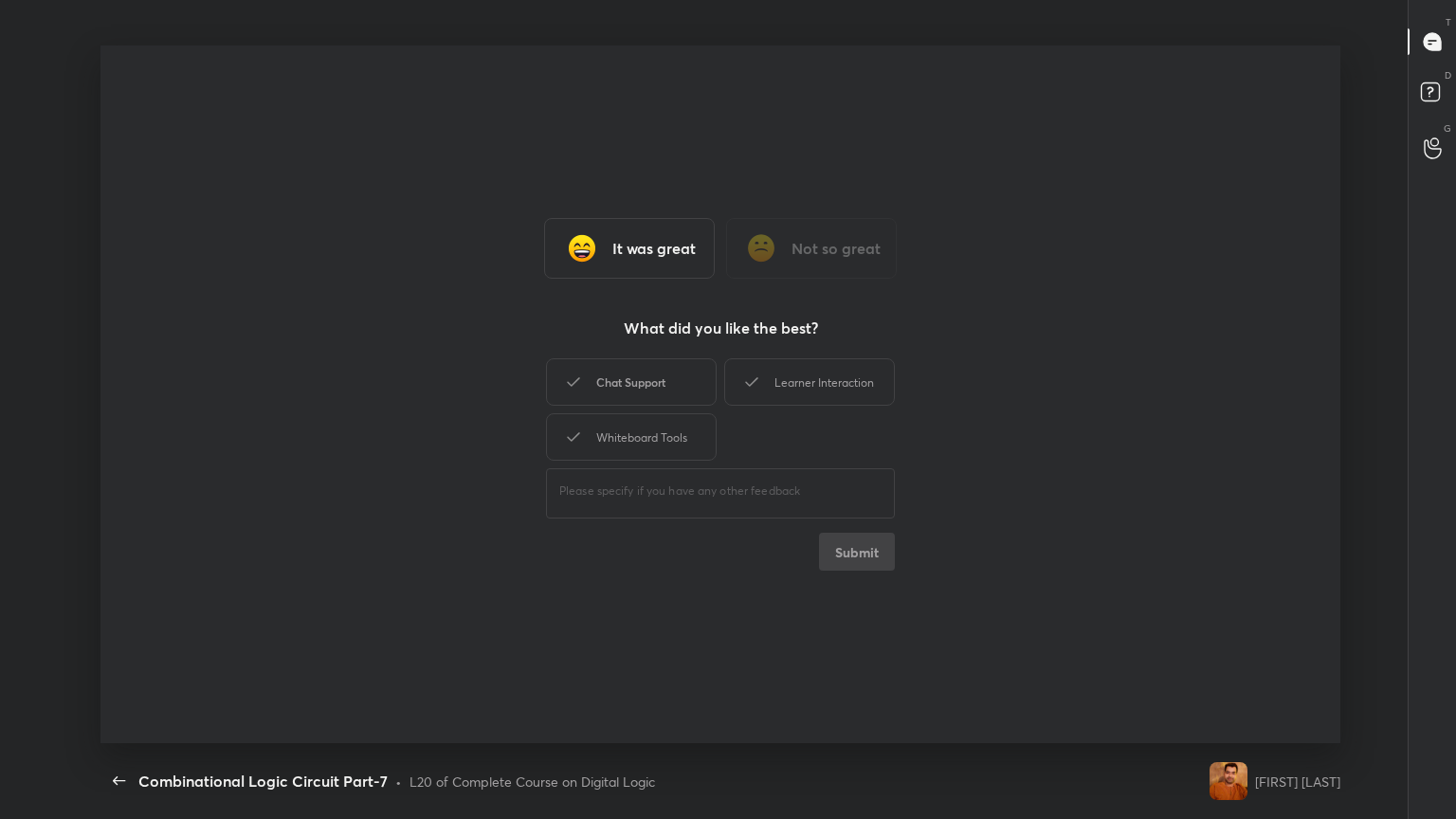 click on "Chat Support" at bounding box center [631, 382] 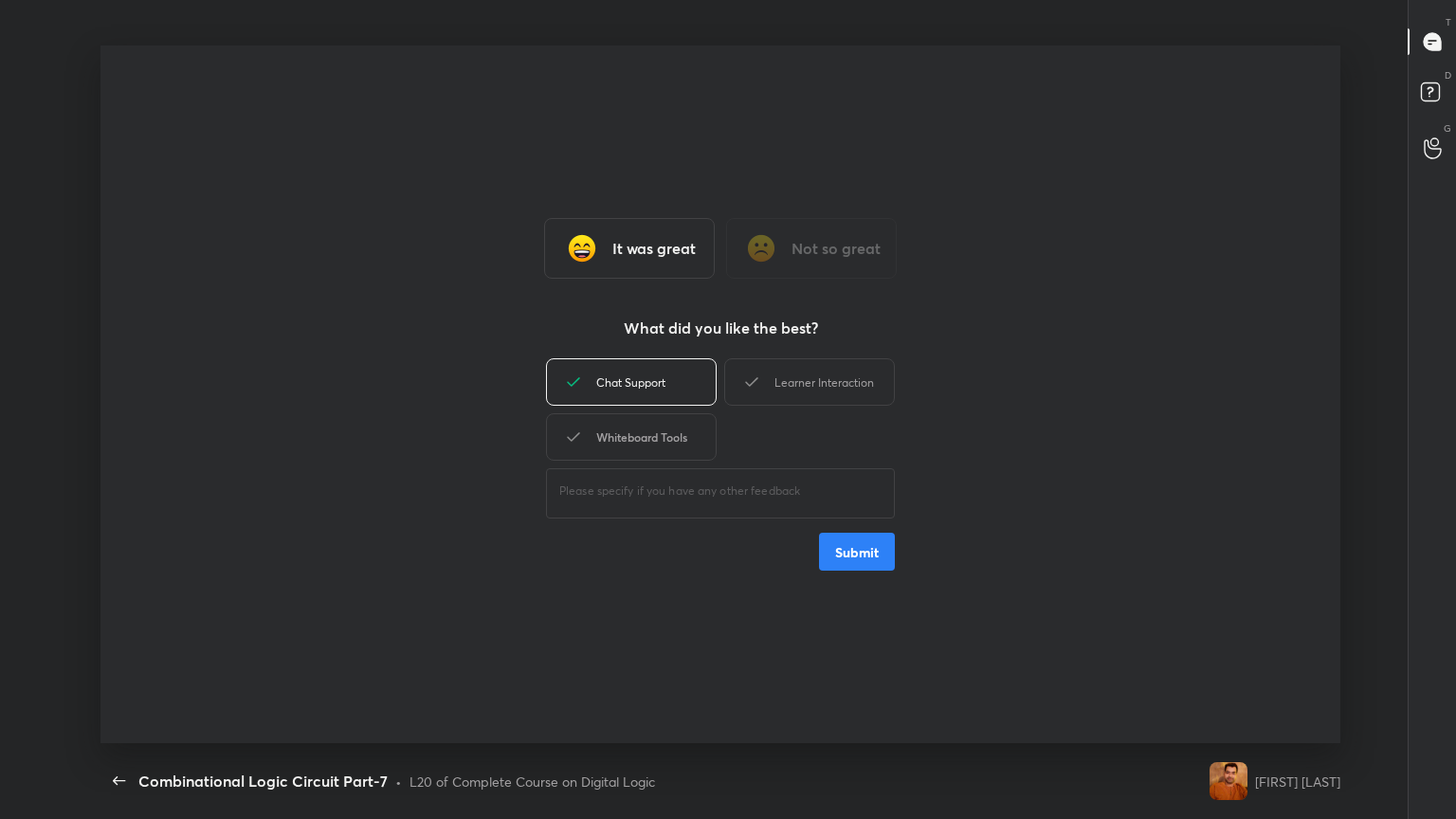 click on "Whiteboard Tools" at bounding box center [631, 437] 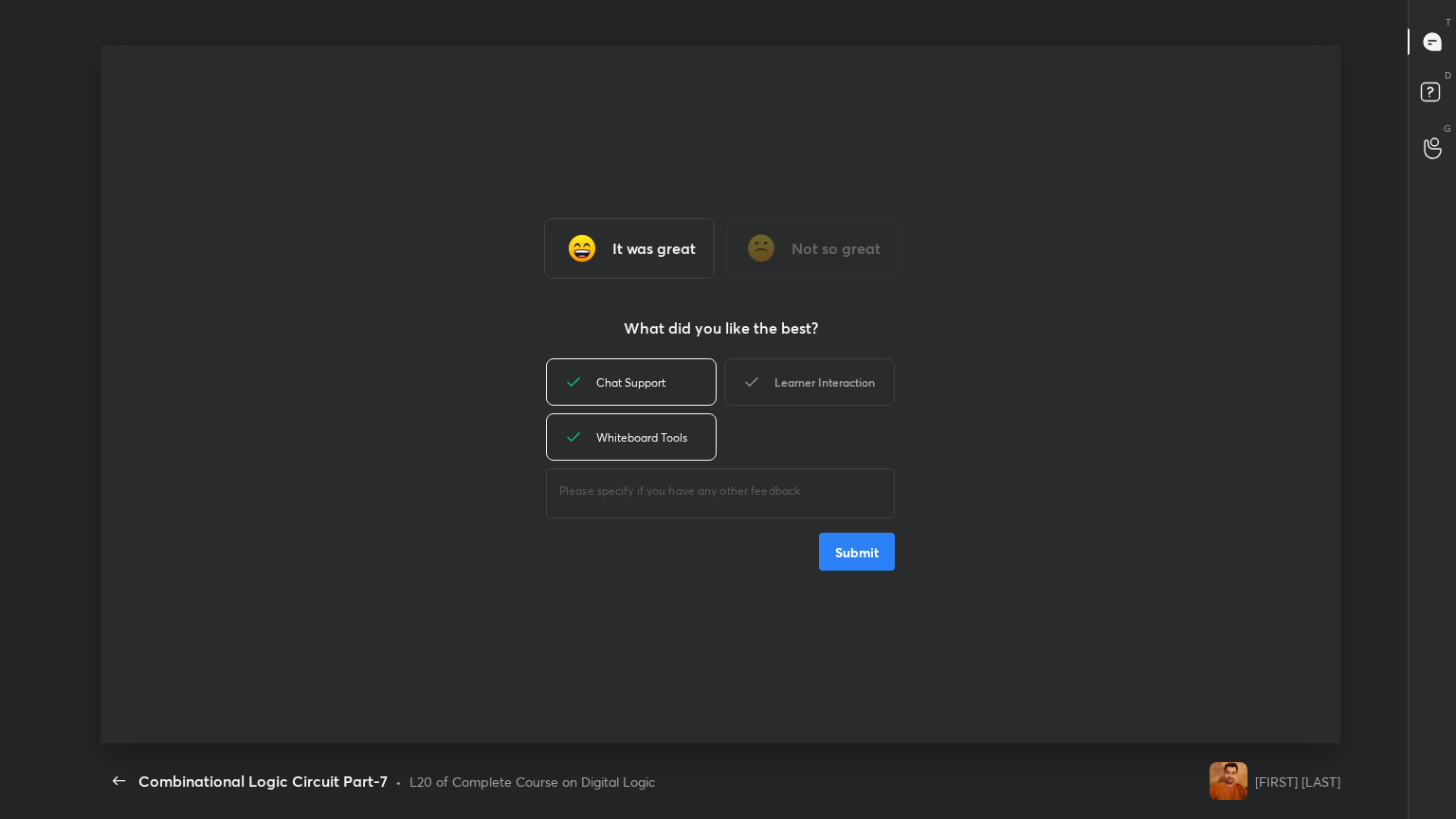 click on "Learner Interaction" at bounding box center (810, 382) 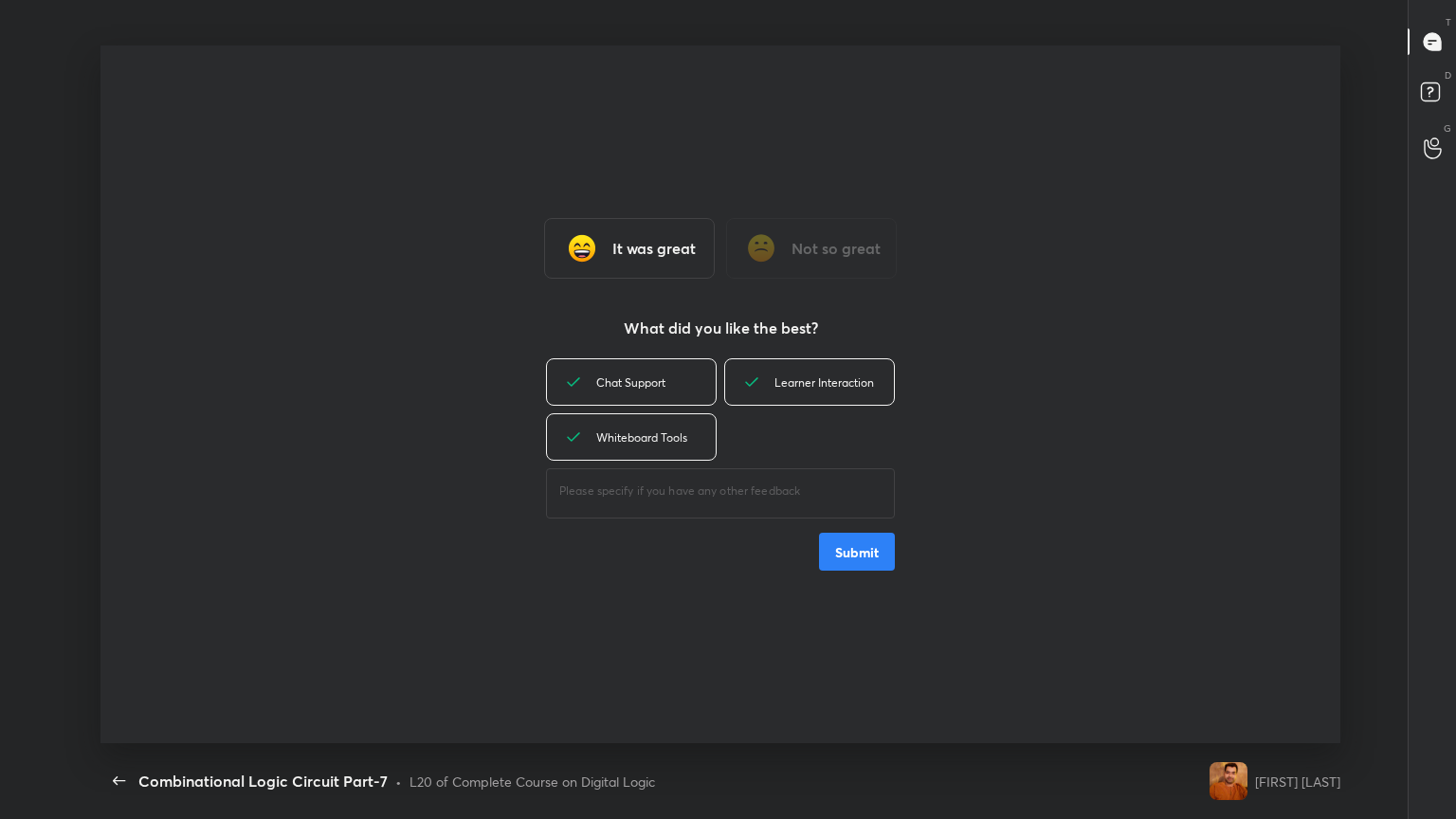 click on "Submit" at bounding box center [857, 552] 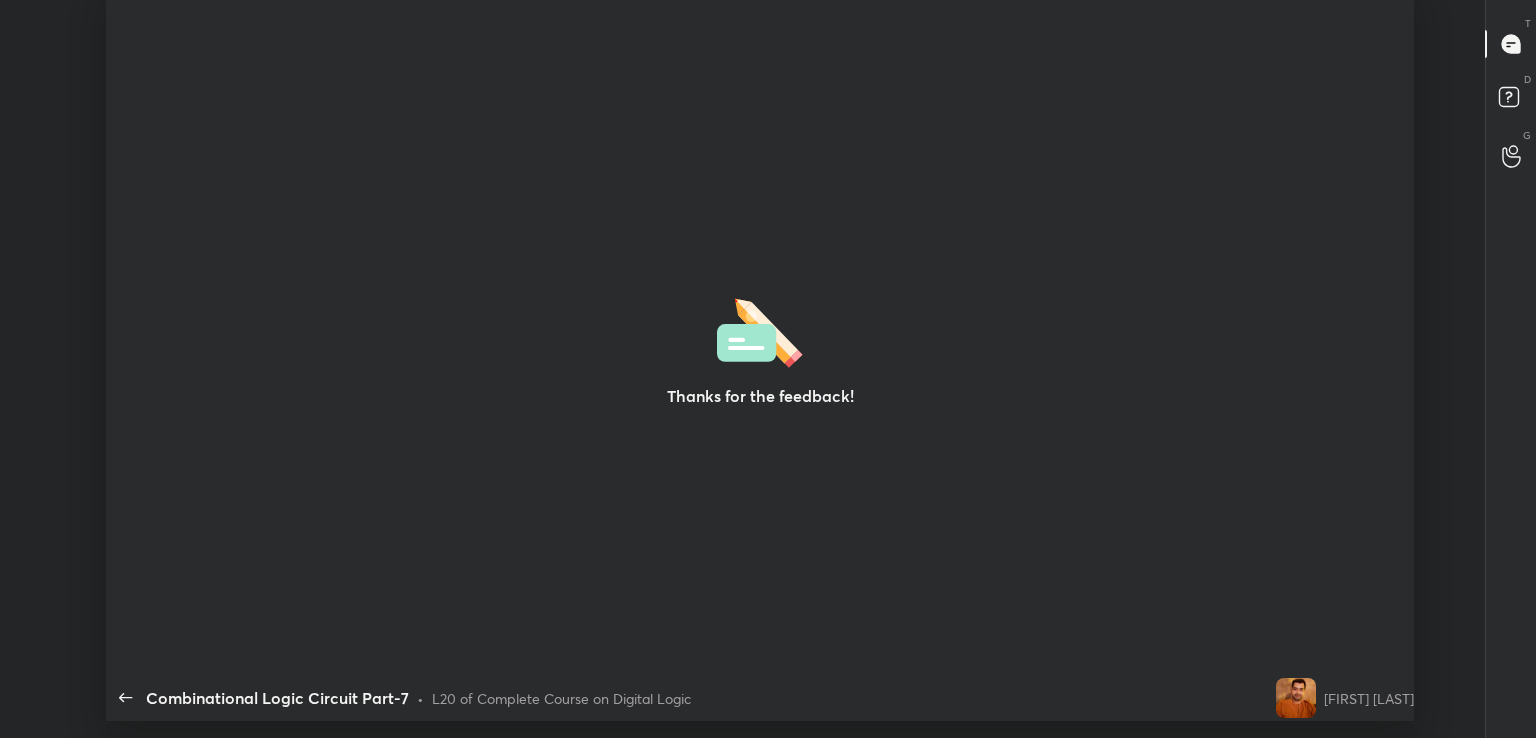 type on "x" 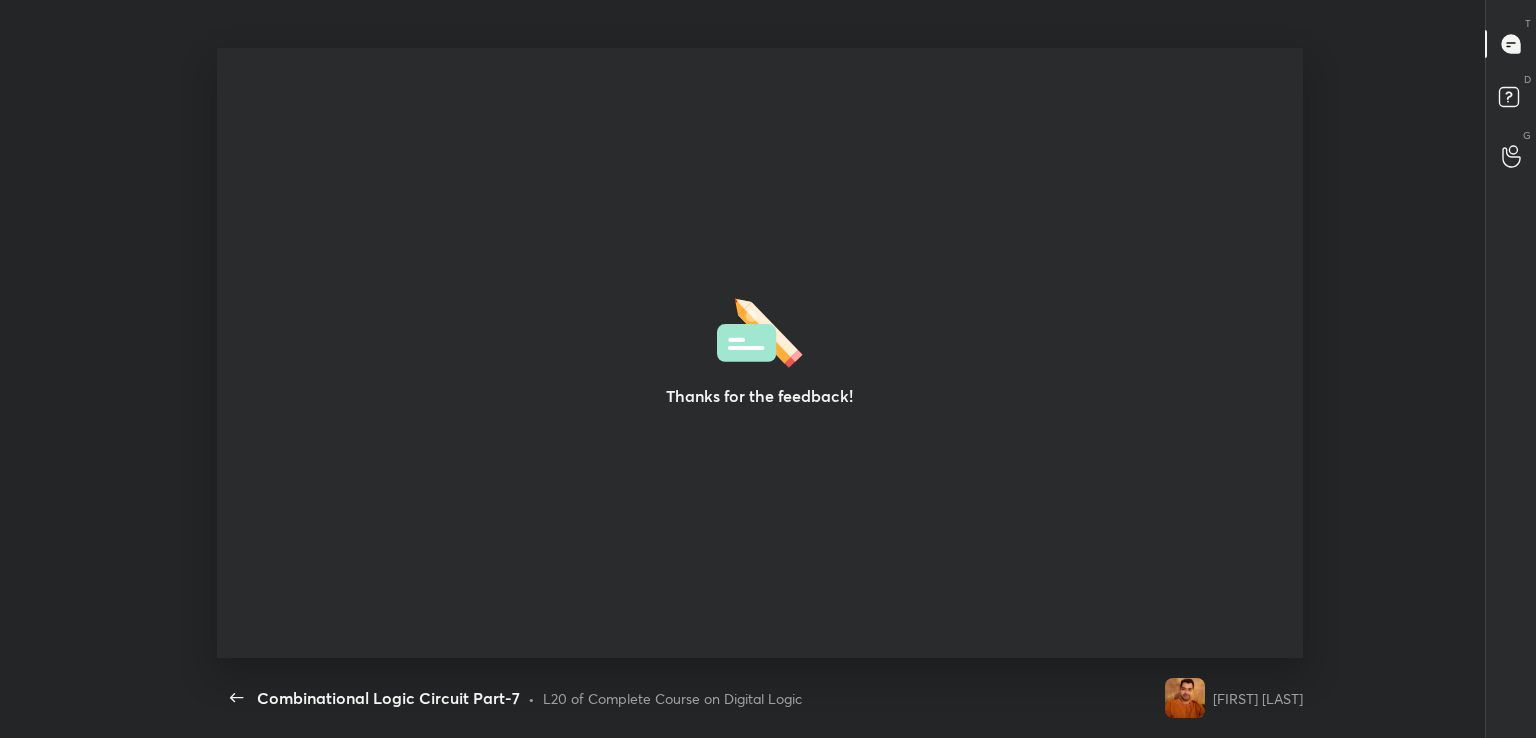 drag, startPoint x: 936, startPoint y: 481, endPoint x: 1297, endPoint y: -67, distance: 656.2202 